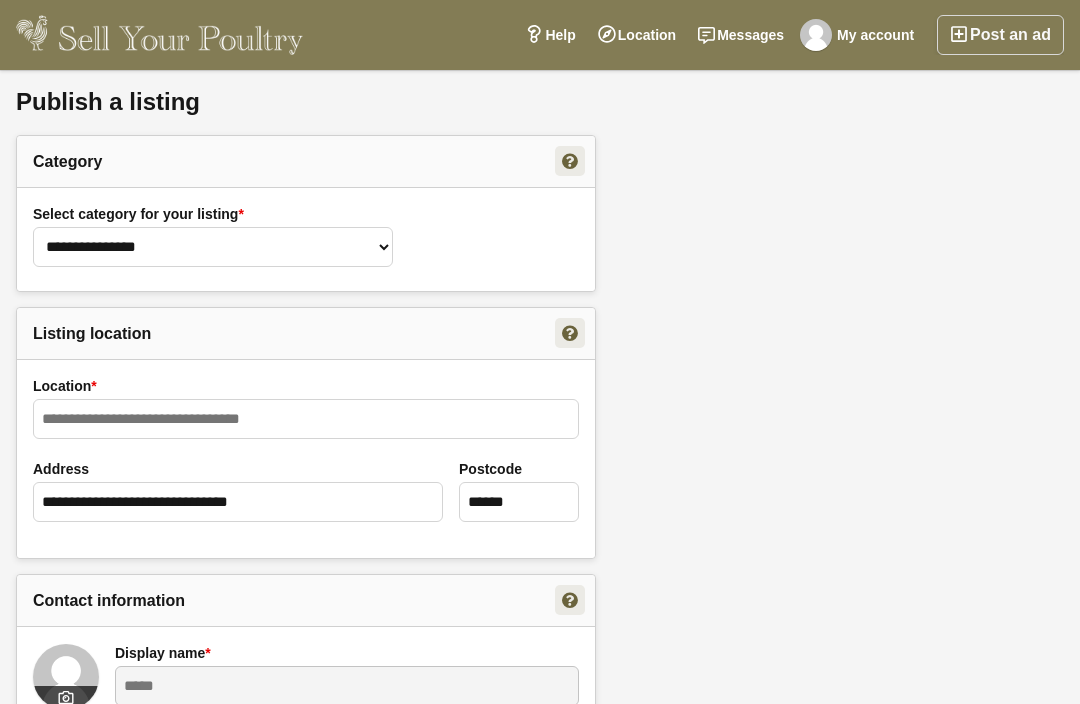 select on "*" 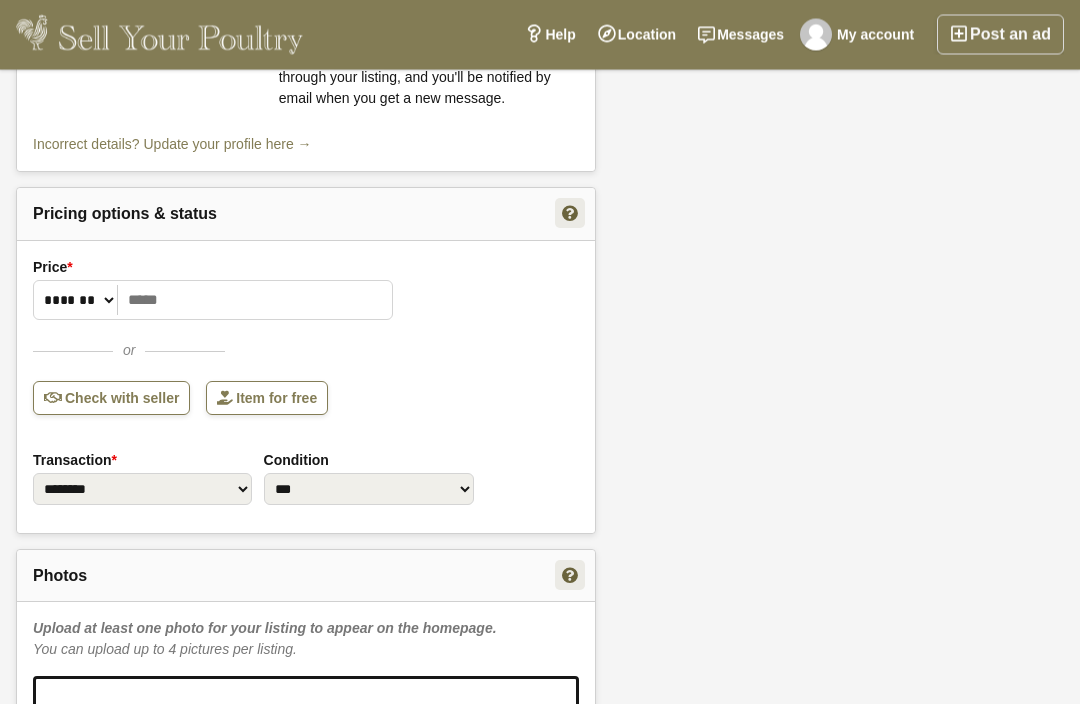 scroll, scrollTop: 755, scrollLeft: 0, axis: vertical 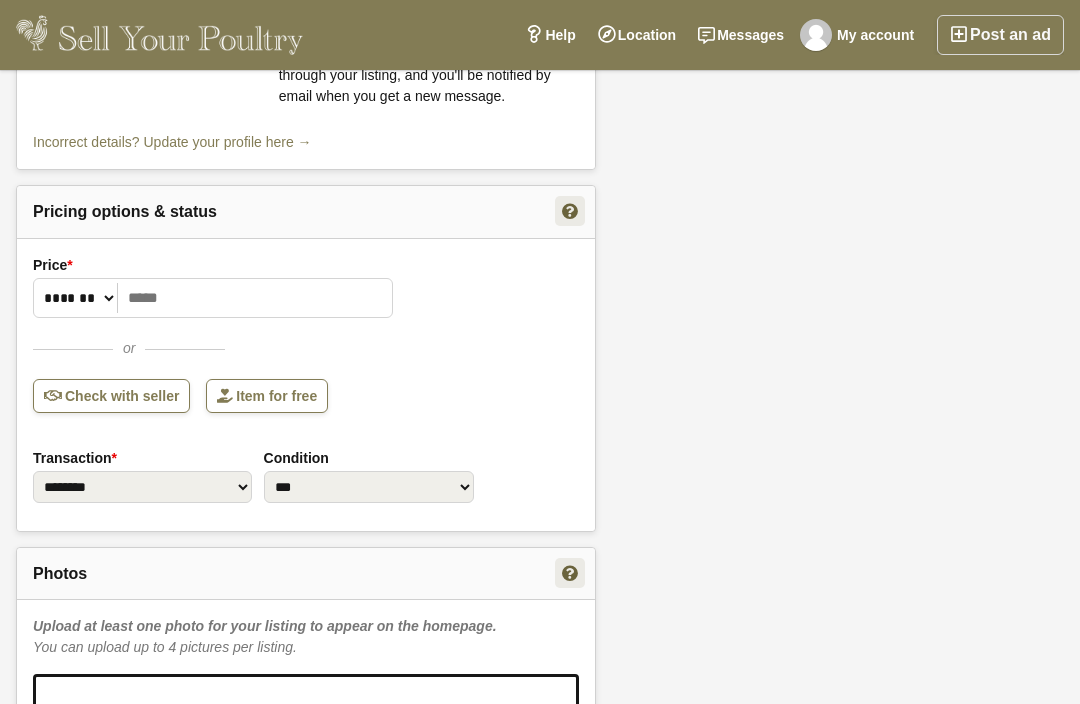 click on "Check with seller" at bounding box center [111, 396] 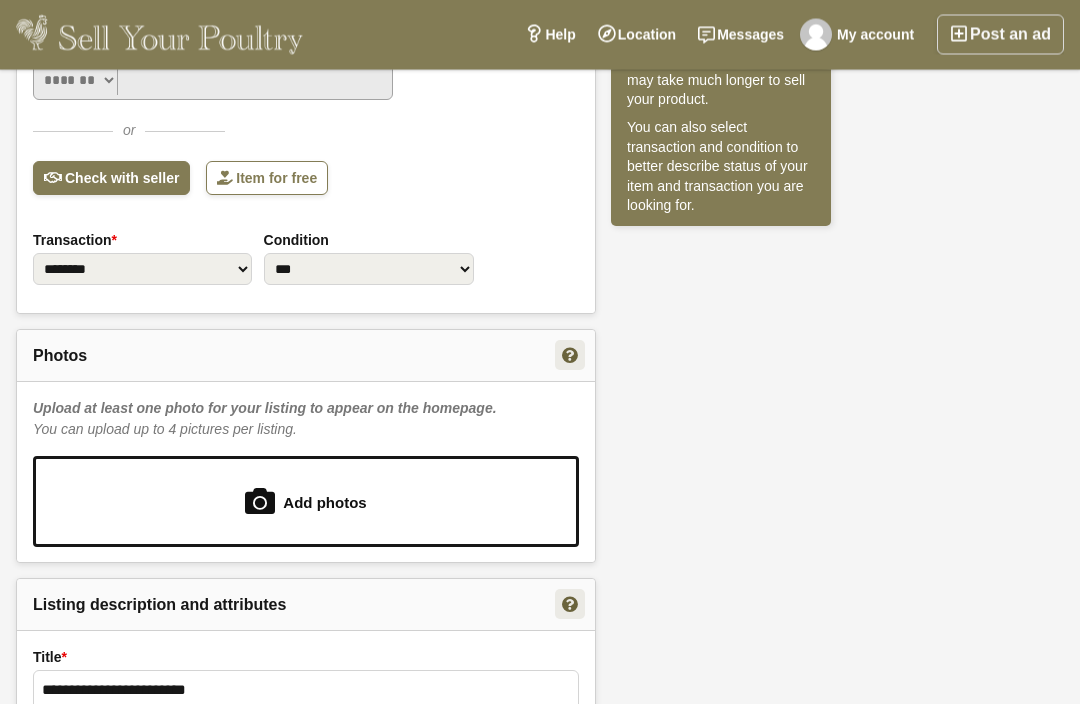 scroll, scrollTop: 984, scrollLeft: 0, axis: vertical 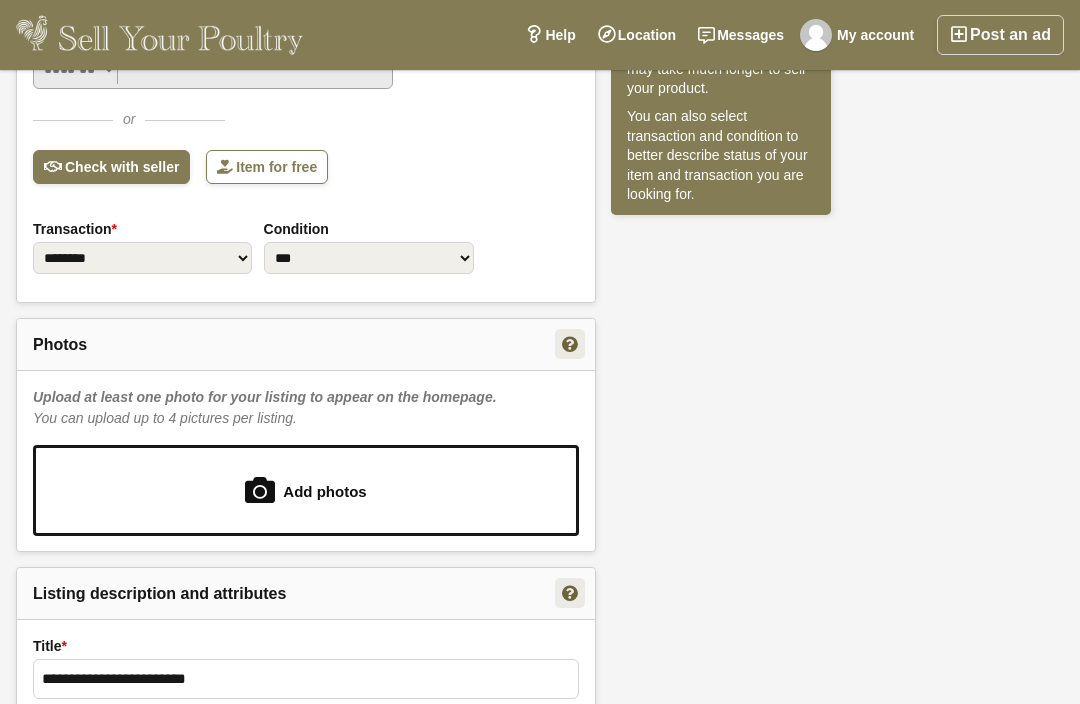 click at bounding box center [306, 490] 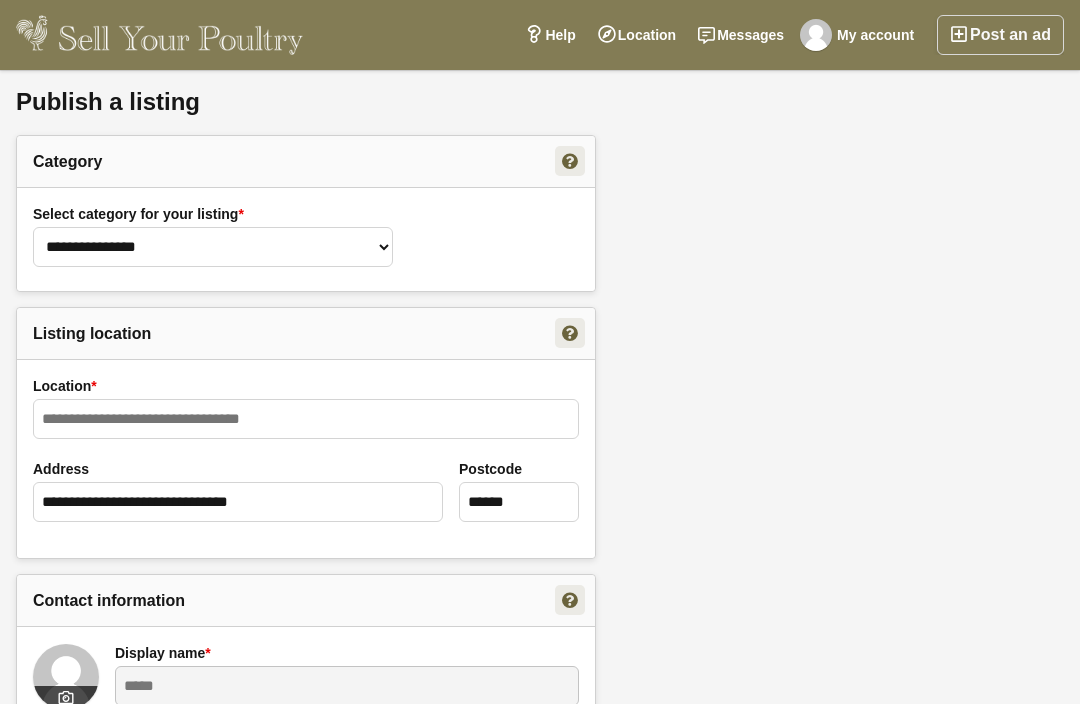 select on "*" 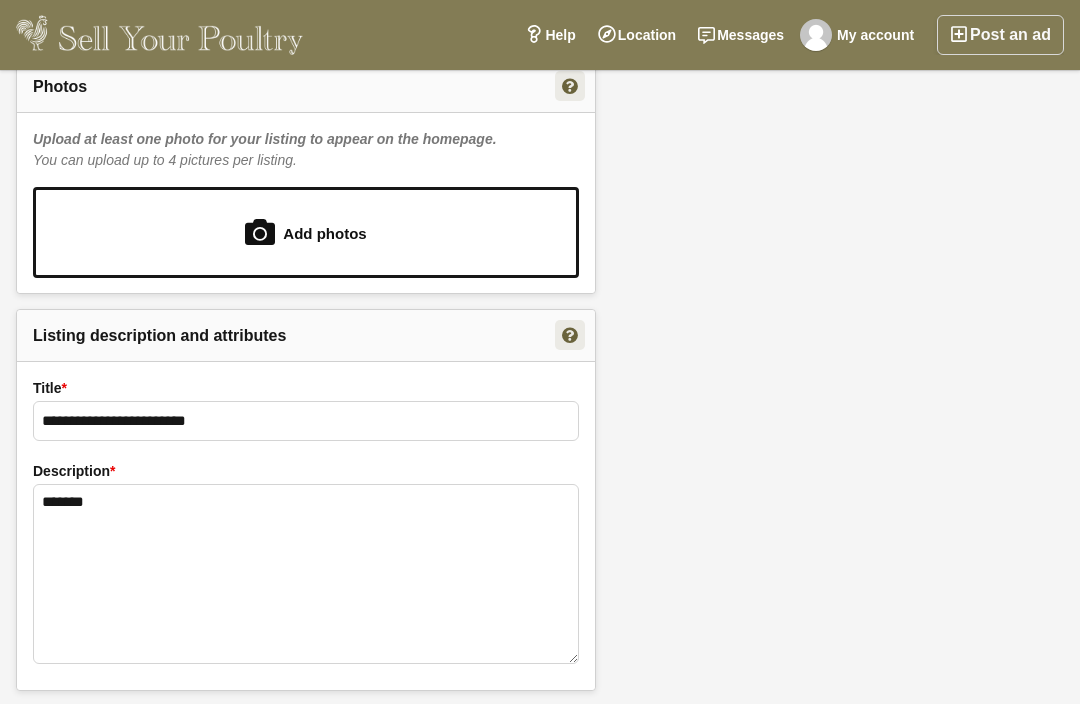 scroll, scrollTop: 1241, scrollLeft: 0, axis: vertical 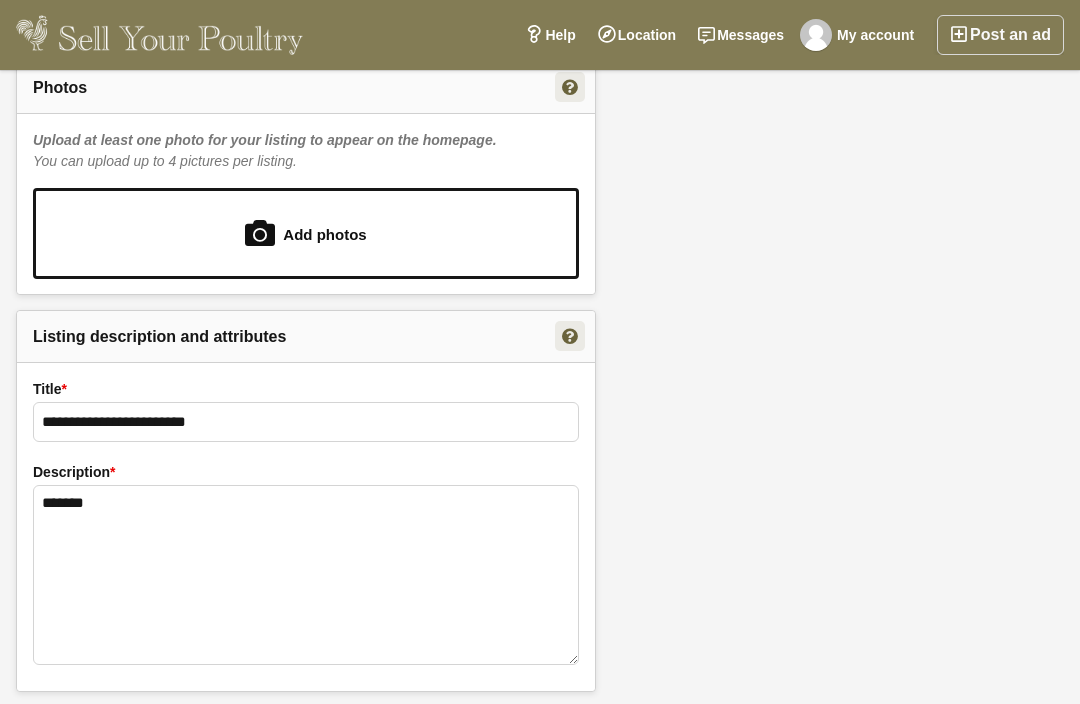 click at bounding box center (306, 233) 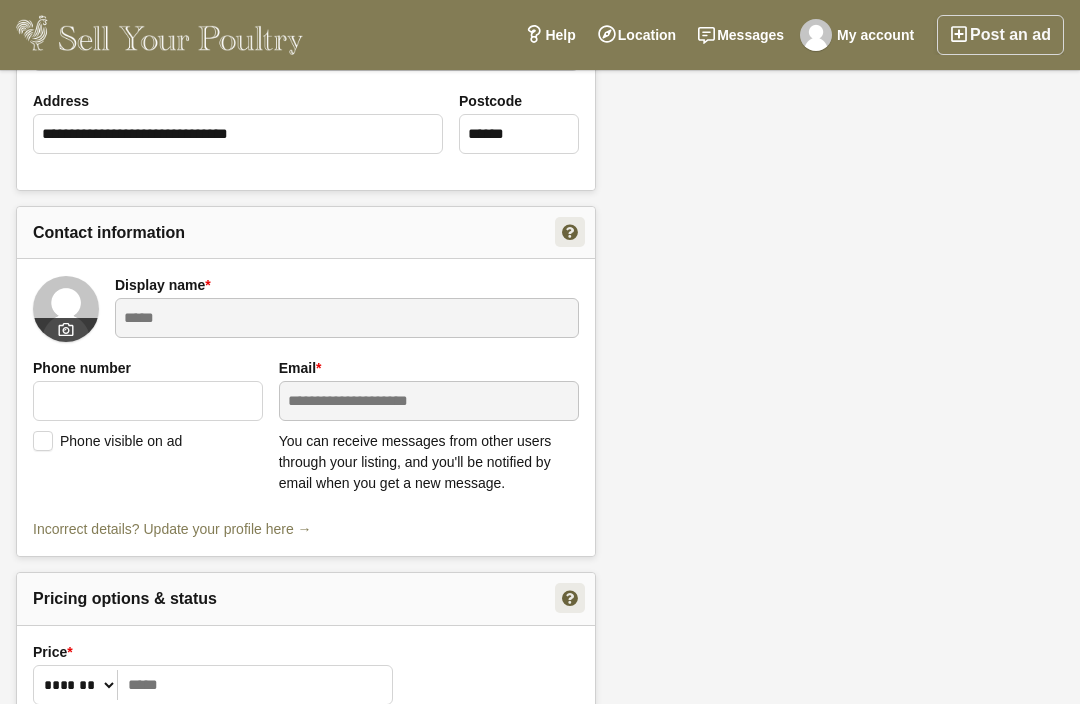scroll, scrollTop: 367, scrollLeft: 0, axis: vertical 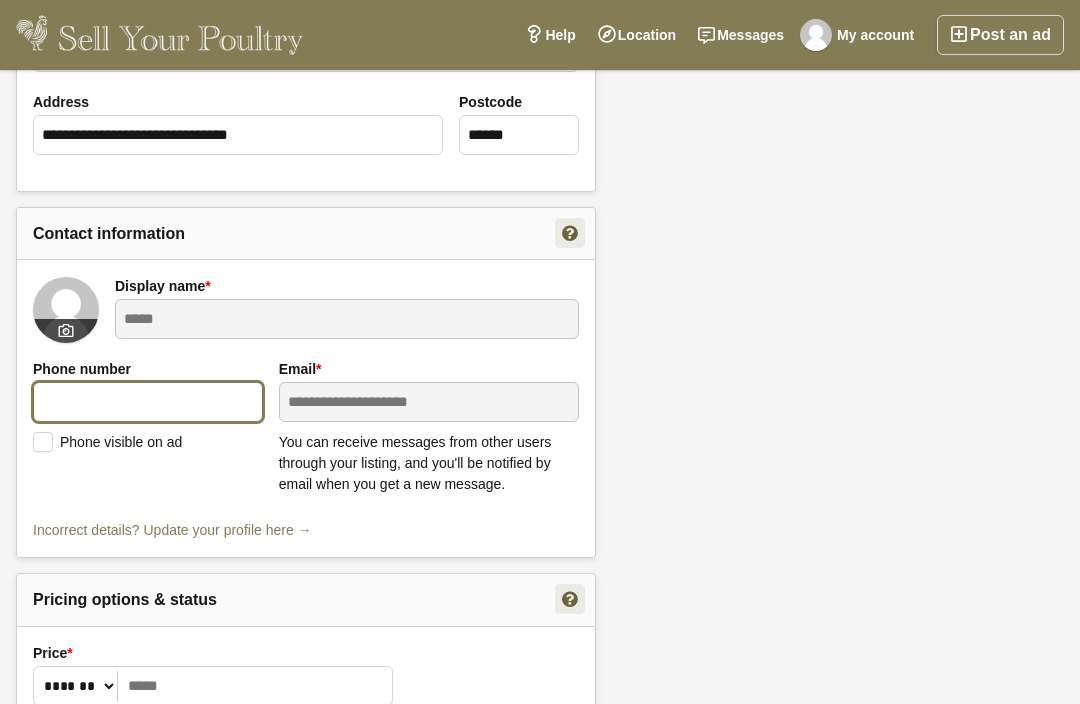 click at bounding box center (148, 402) 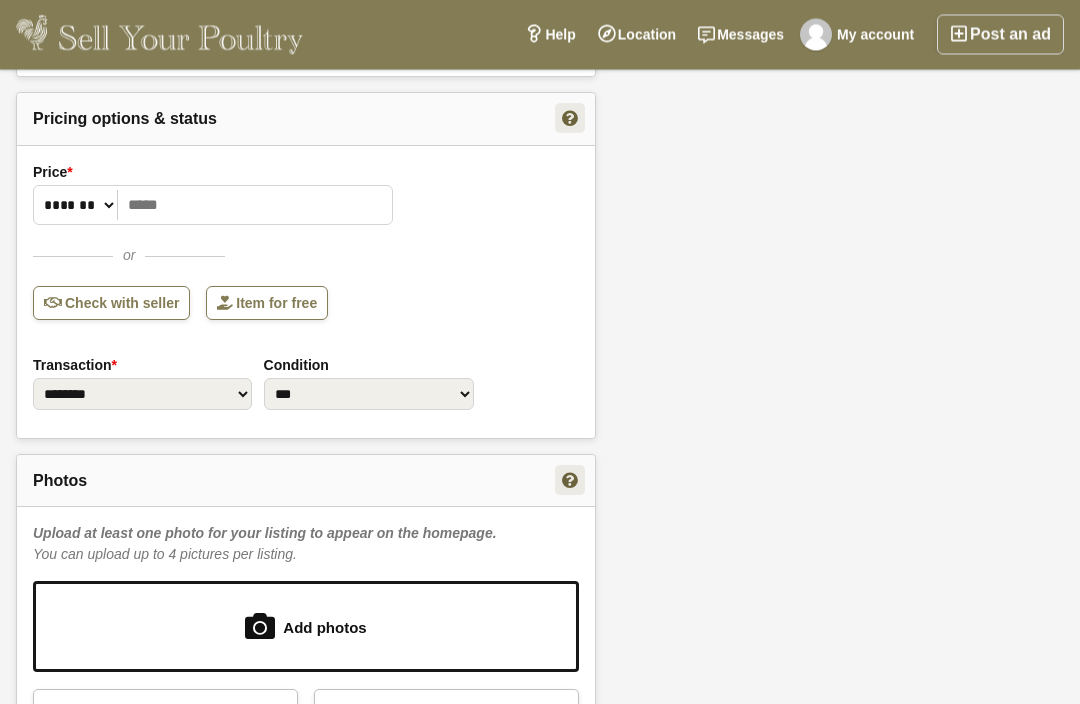 scroll, scrollTop: 851, scrollLeft: 0, axis: vertical 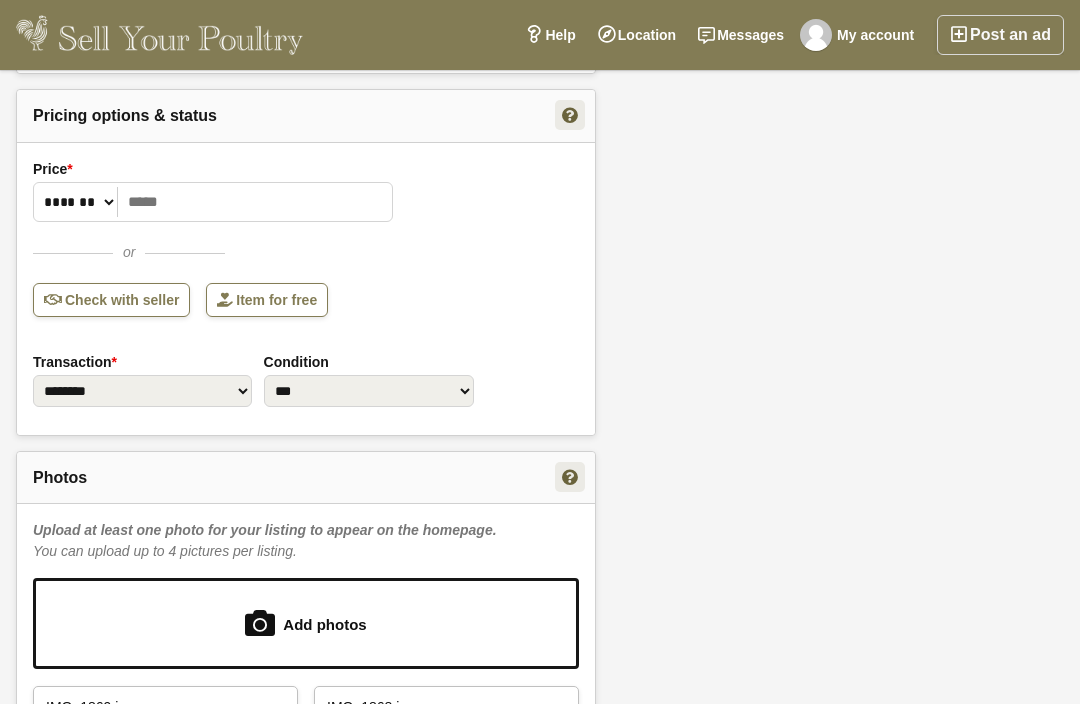 type on "**********" 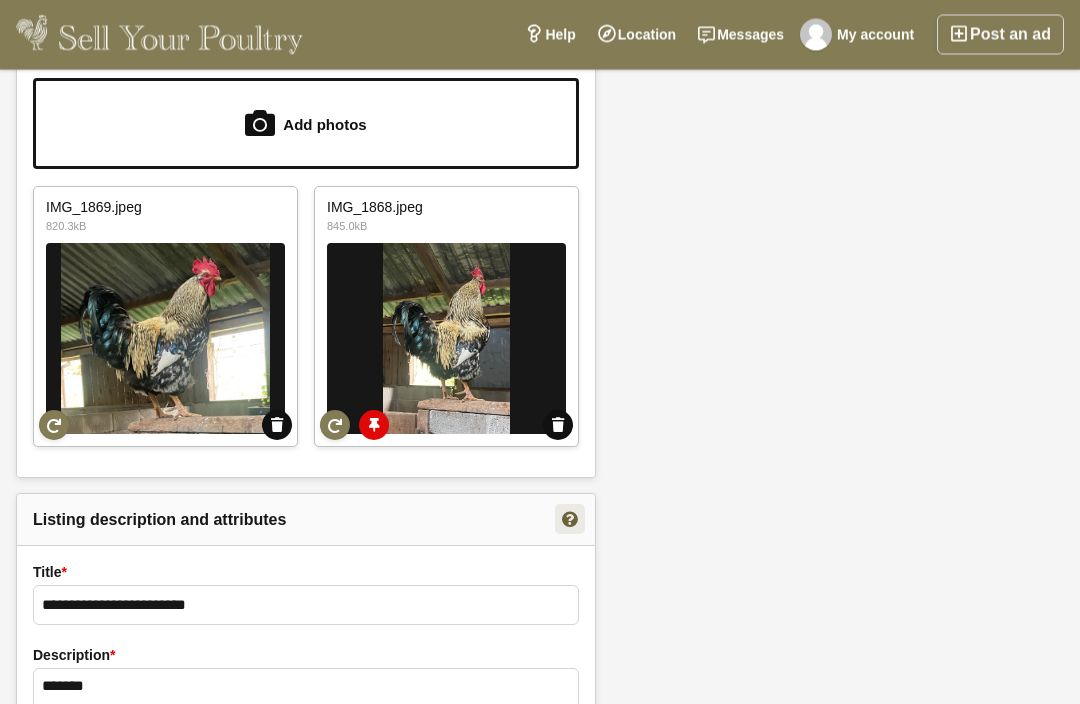 scroll, scrollTop: 1351, scrollLeft: 0, axis: vertical 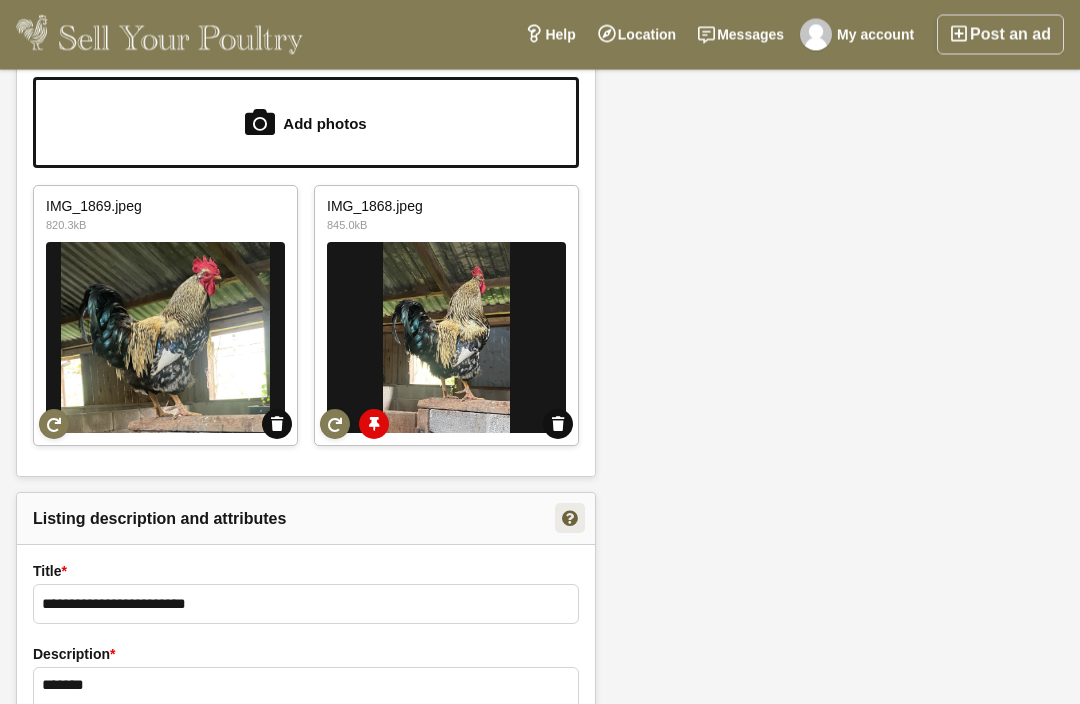 click at bounding box center (165, 338) 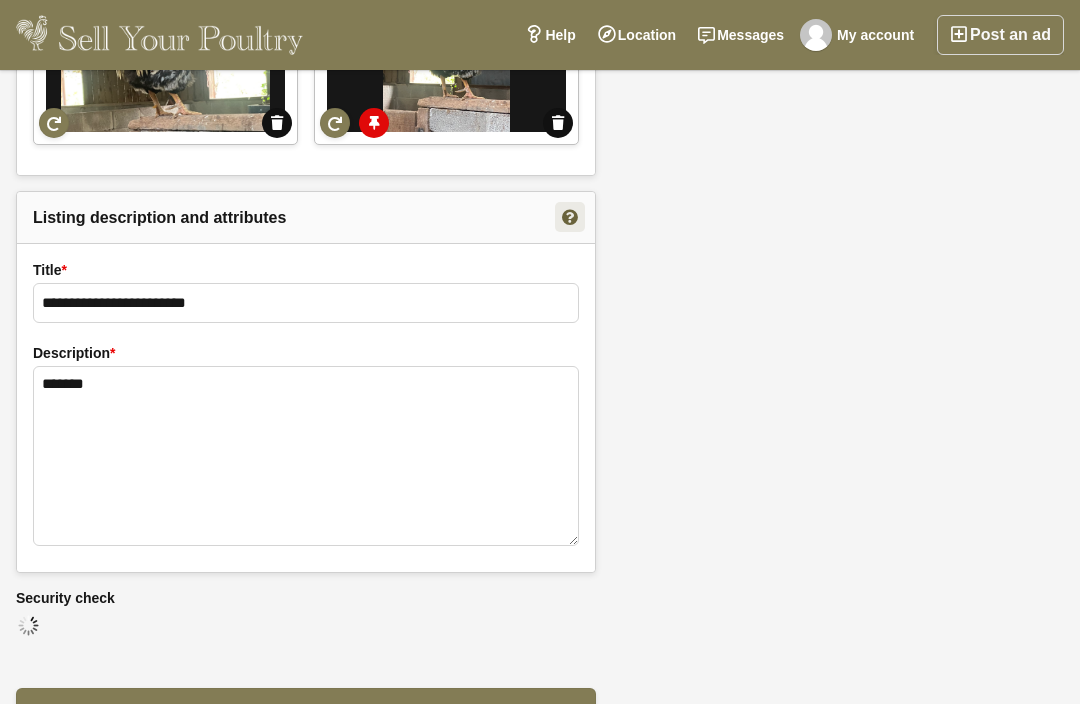 scroll, scrollTop: 1743, scrollLeft: 0, axis: vertical 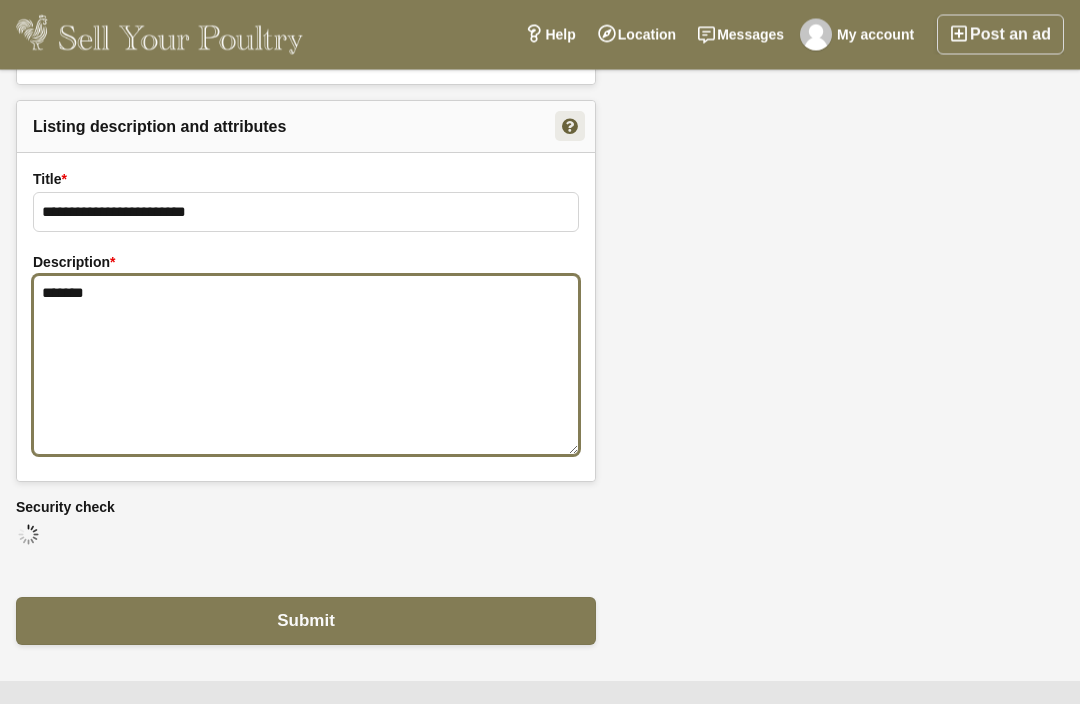 click on "******" at bounding box center (306, 366) 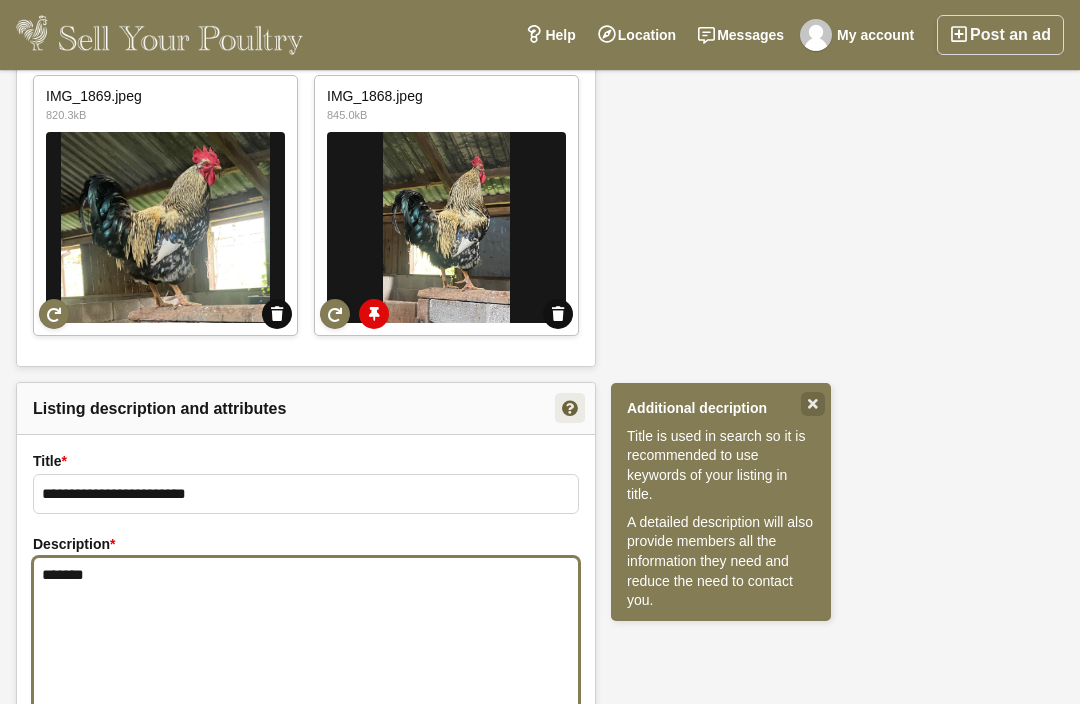scroll, scrollTop: 1438, scrollLeft: 0, axis: vertical 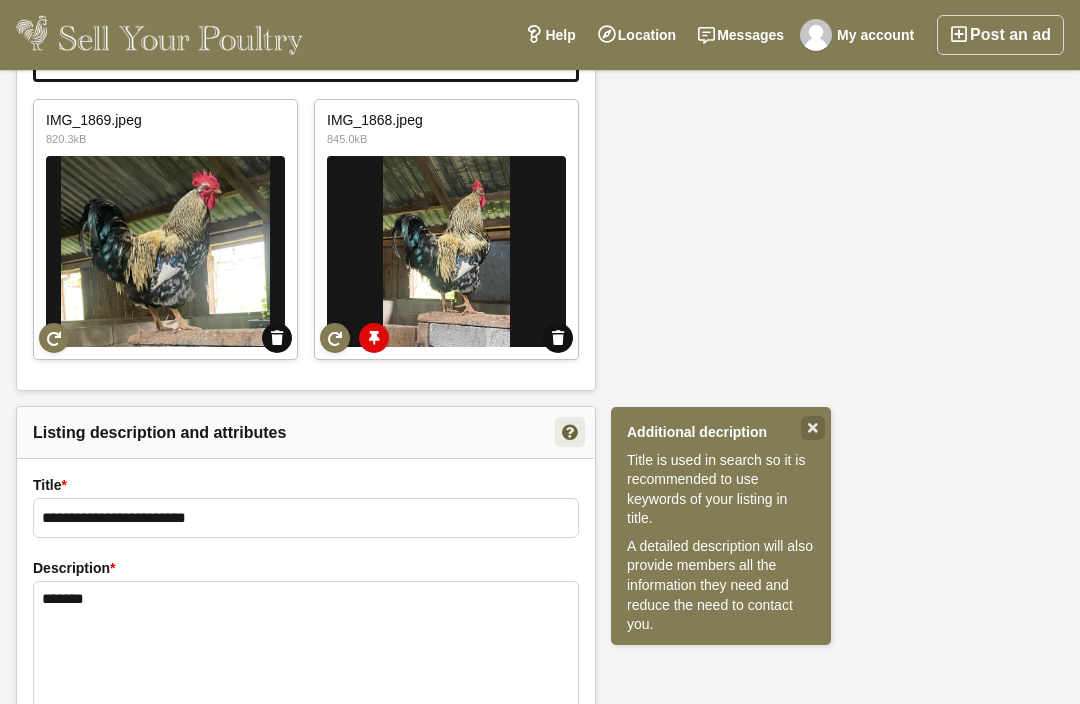 click on "**********" at bounding box center [540, -200] 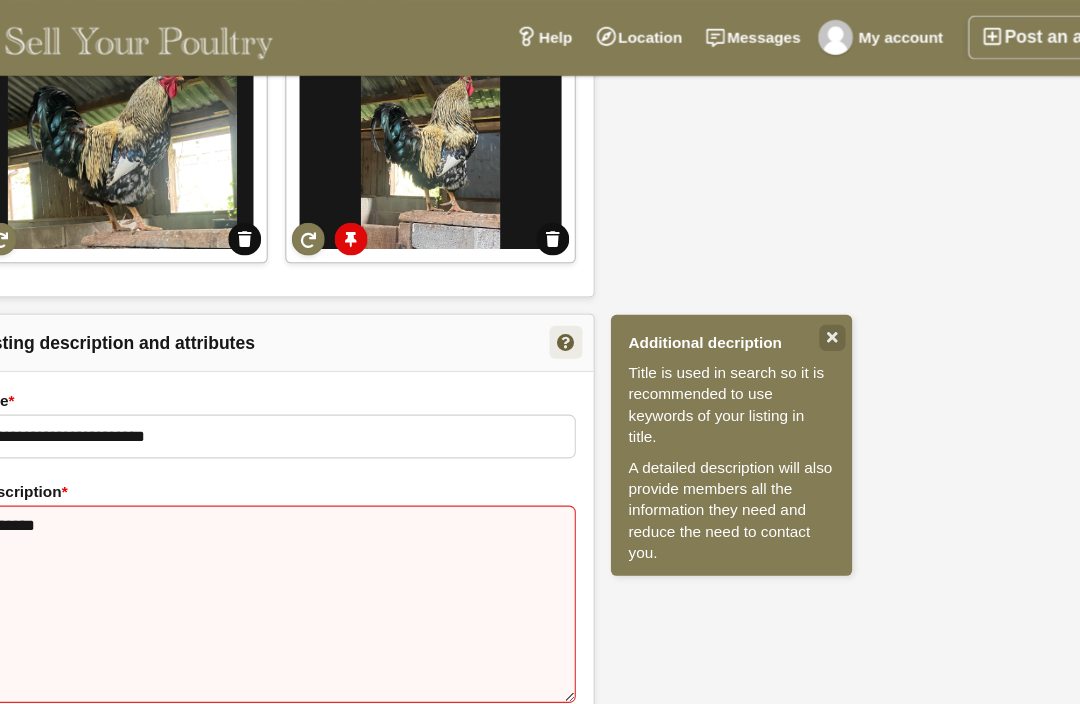 scroll, scrollTop: 1615, scrollLeft: 0, axis: vertical 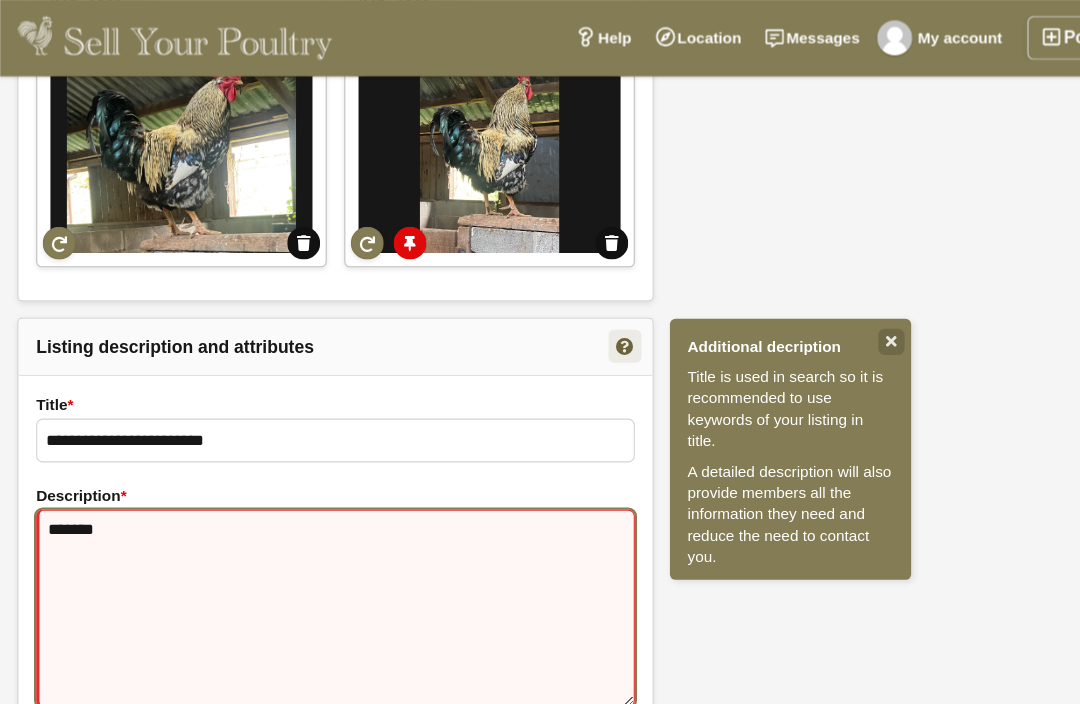 click on "******" at bounding box center [306, 555] 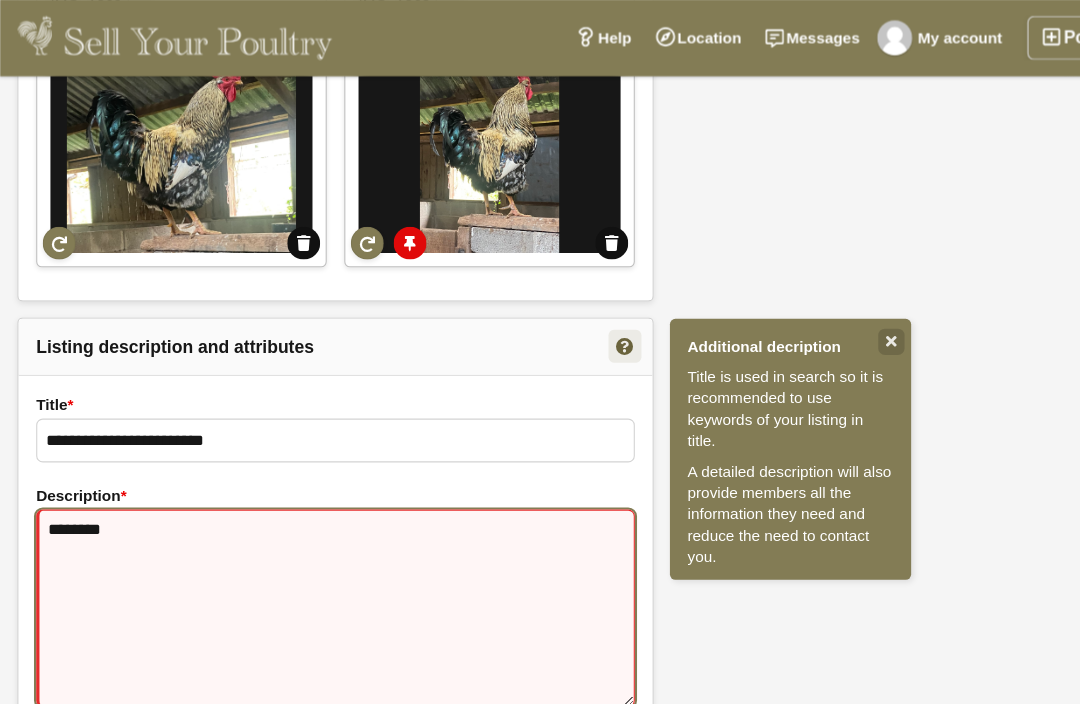 type on "*********" 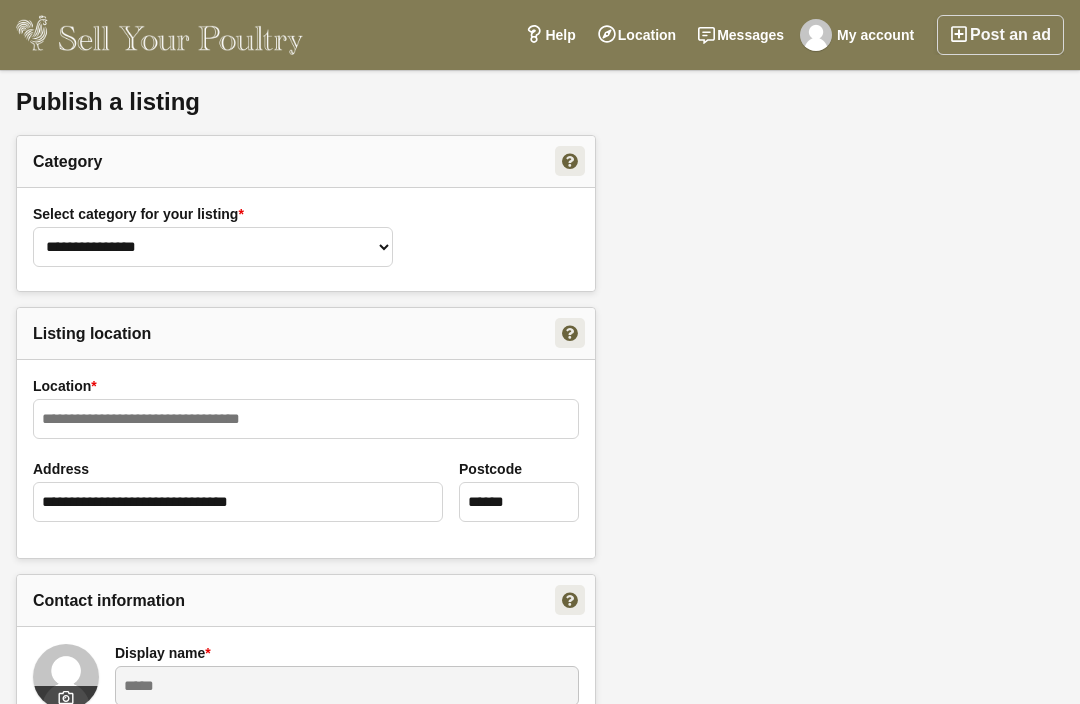 select on "*" 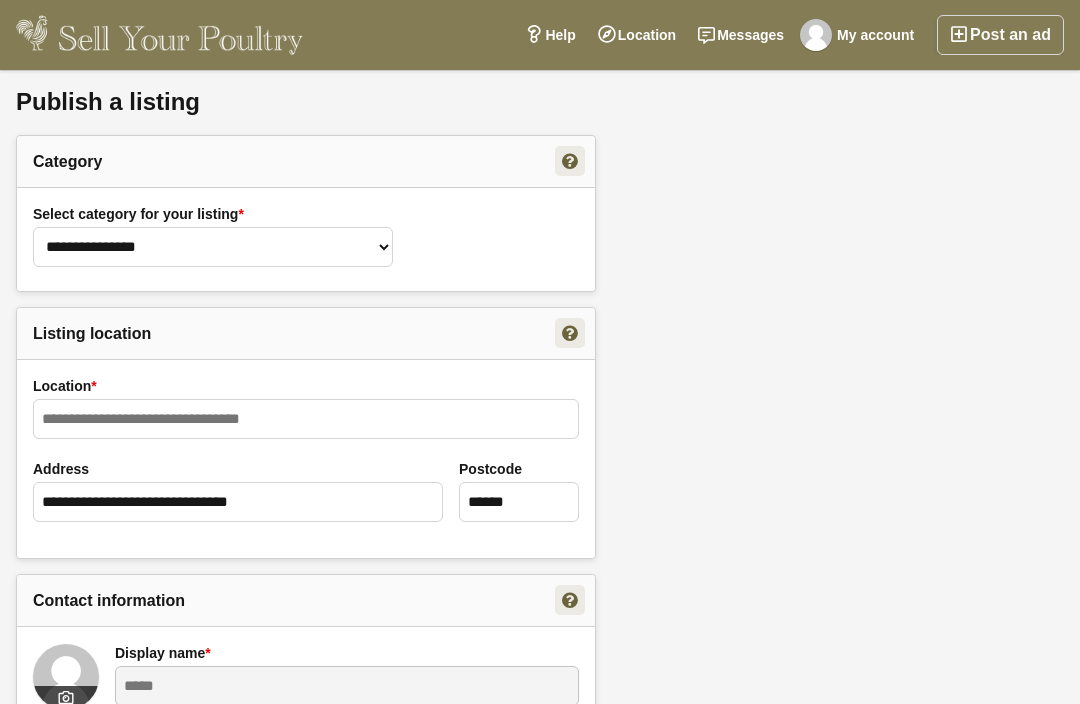 select on "*" 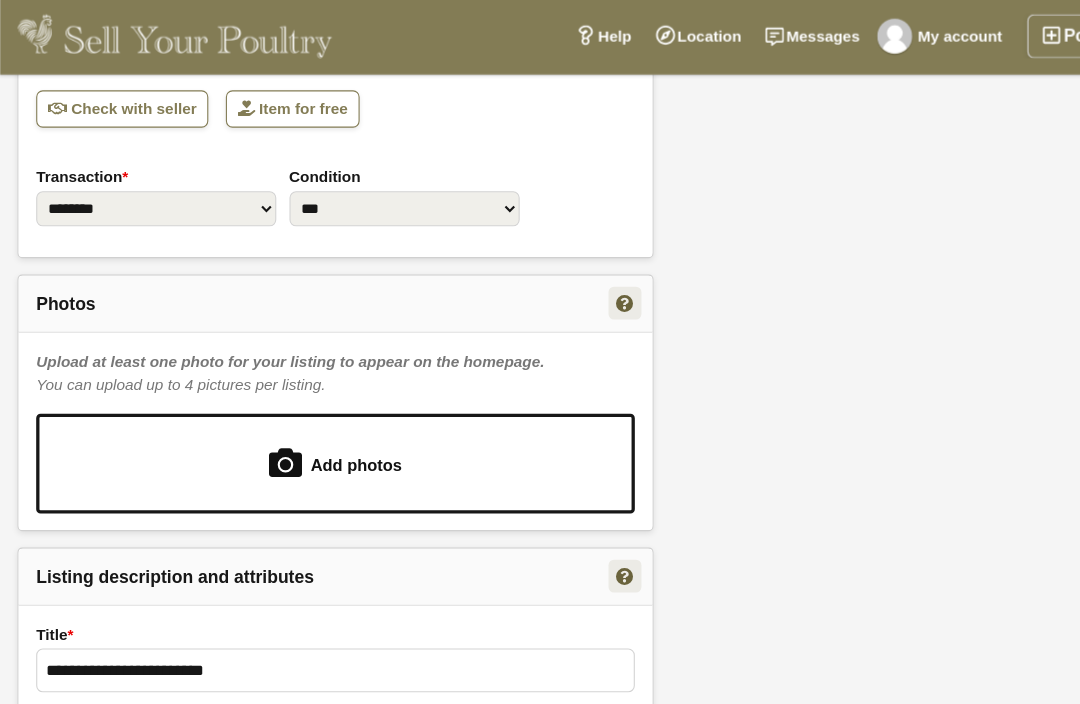 click at bounding box center (306, 424) 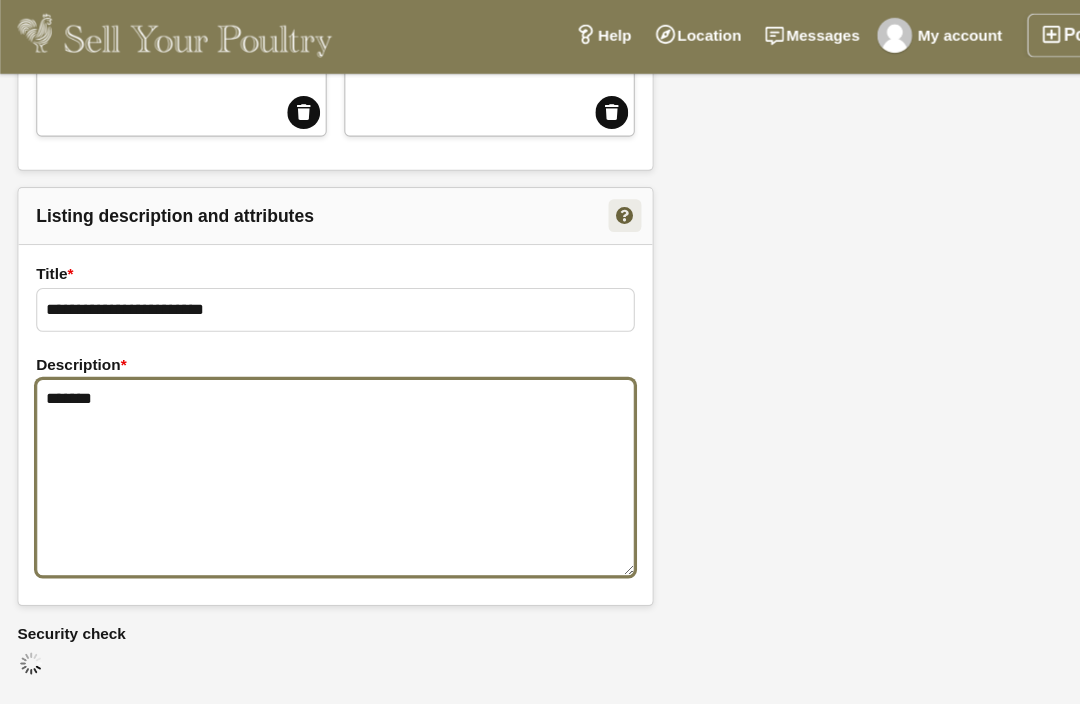 click on "******" at bounding box center [306, 438] 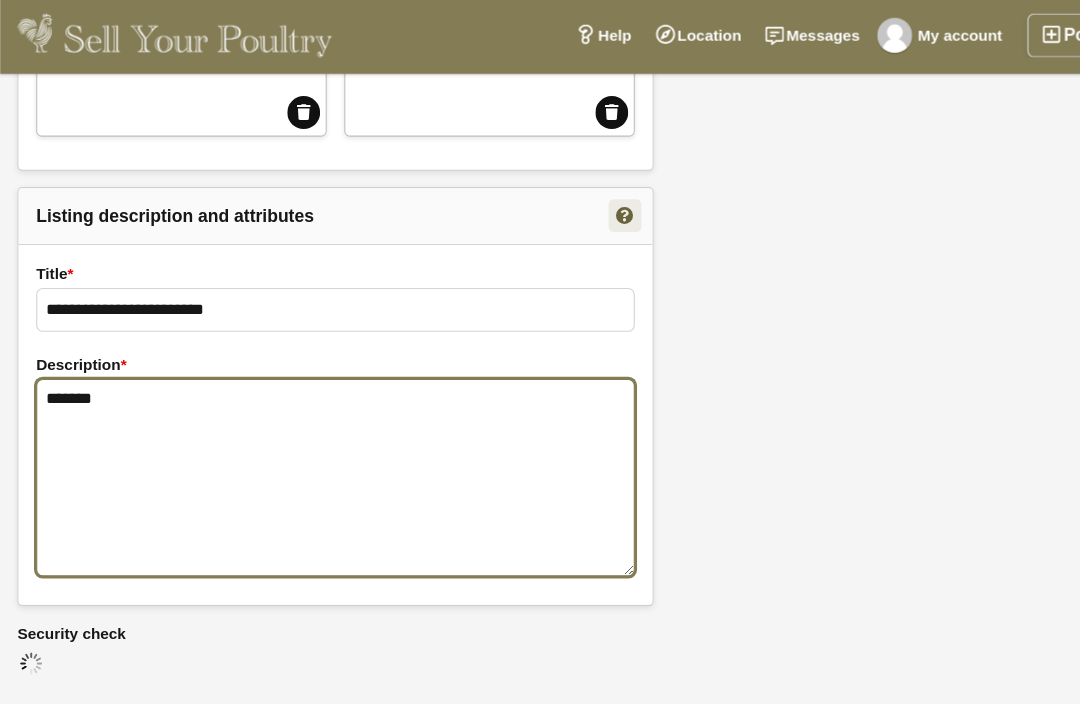 scroll, scrollTop: 1571, scrollLeft: 0, axis: vertical 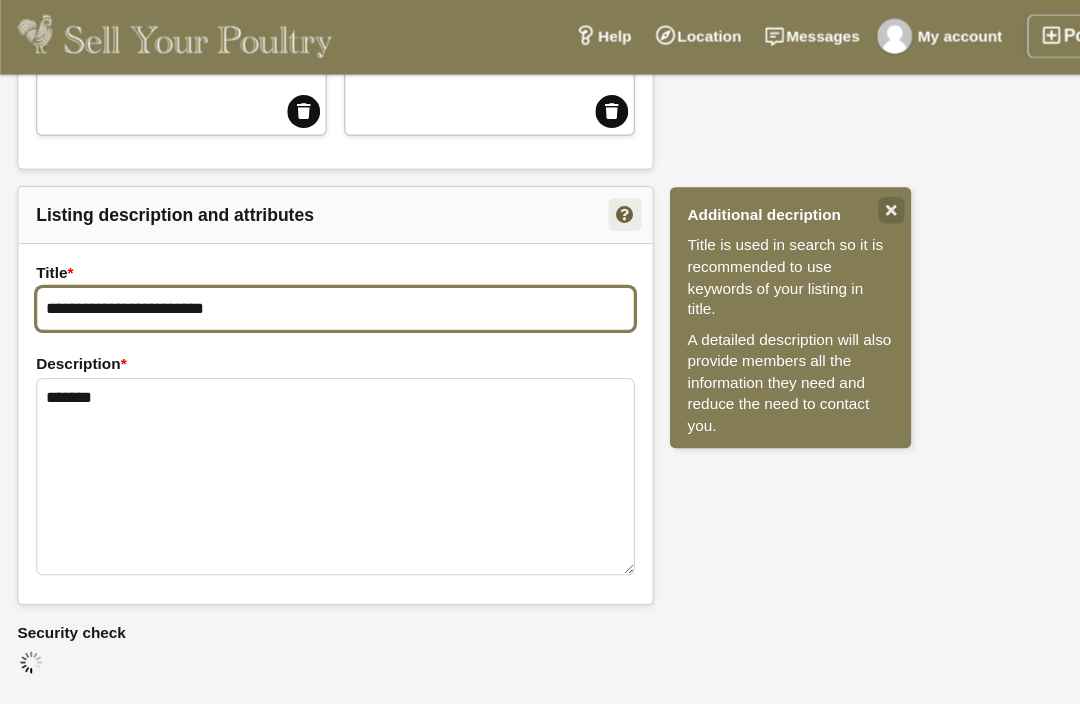 click on "**********" at bounding box center [306, 388] 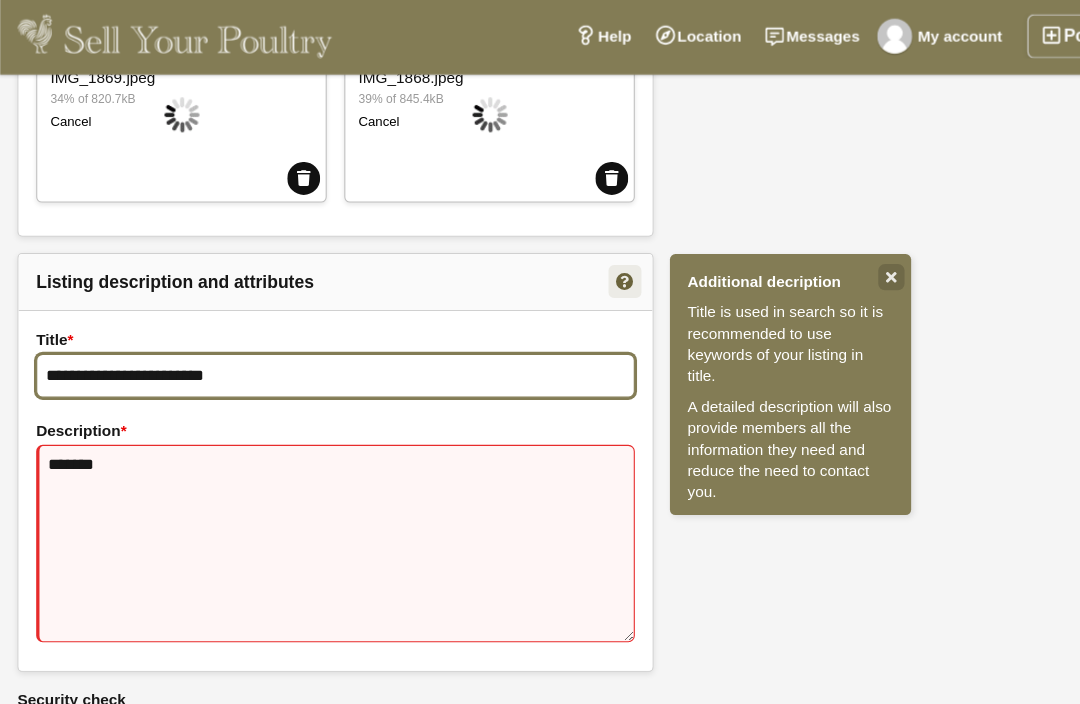 click on "**********" at bounding box center (306, 345) 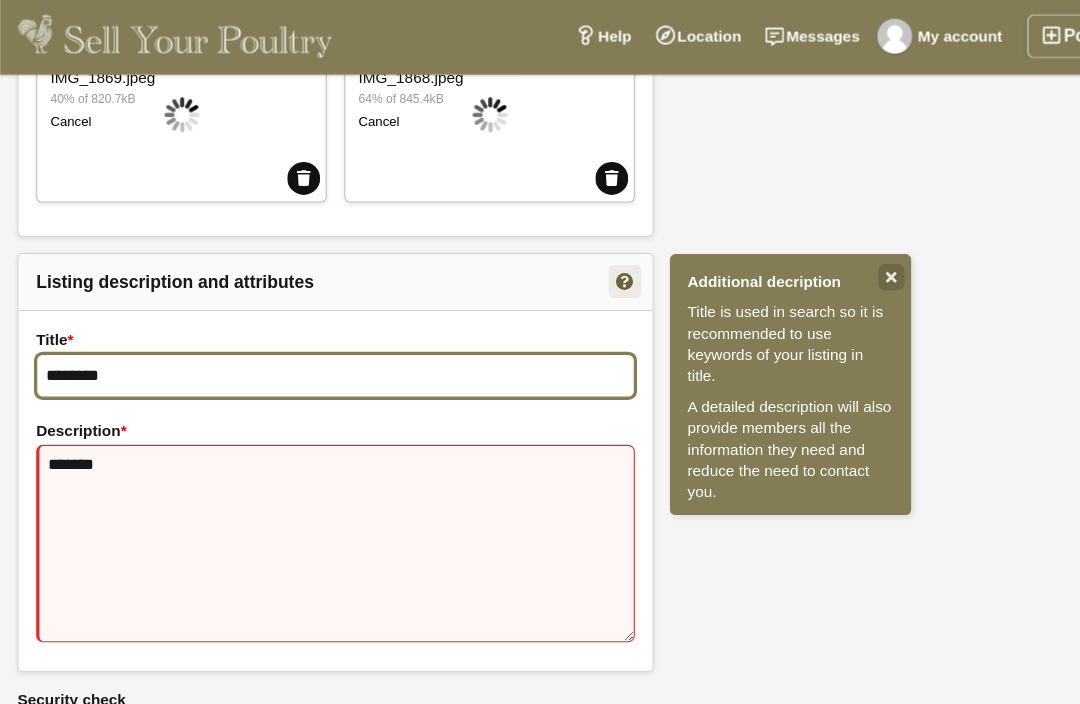 type on "********" 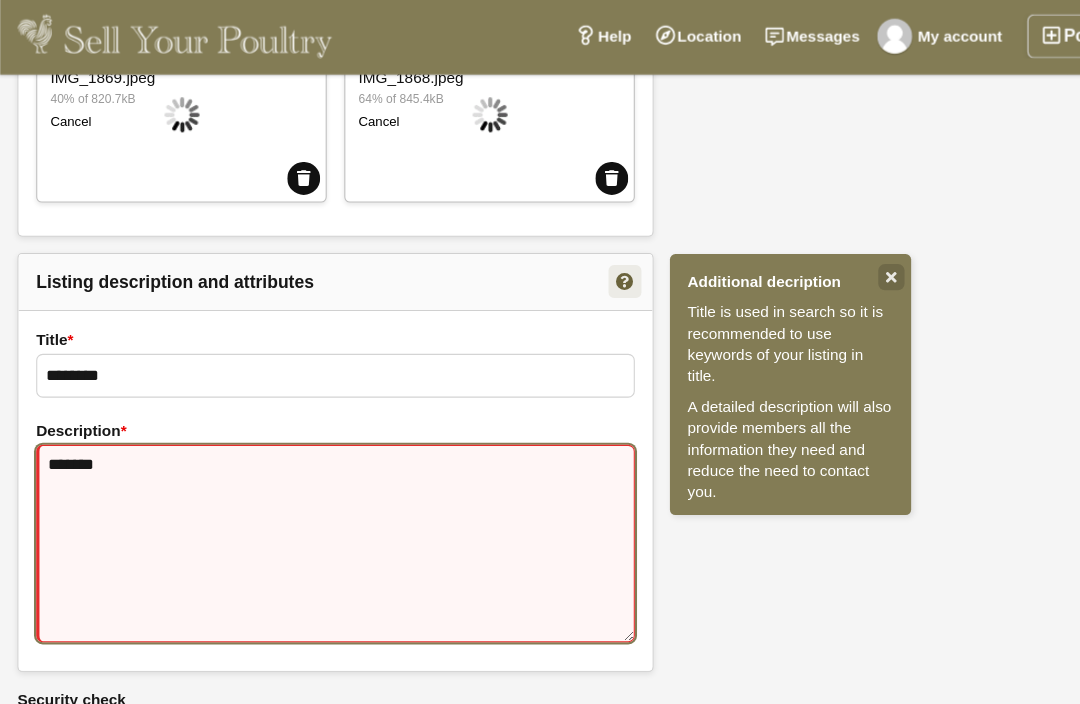 click on "******" at bounding box center (306, 498) 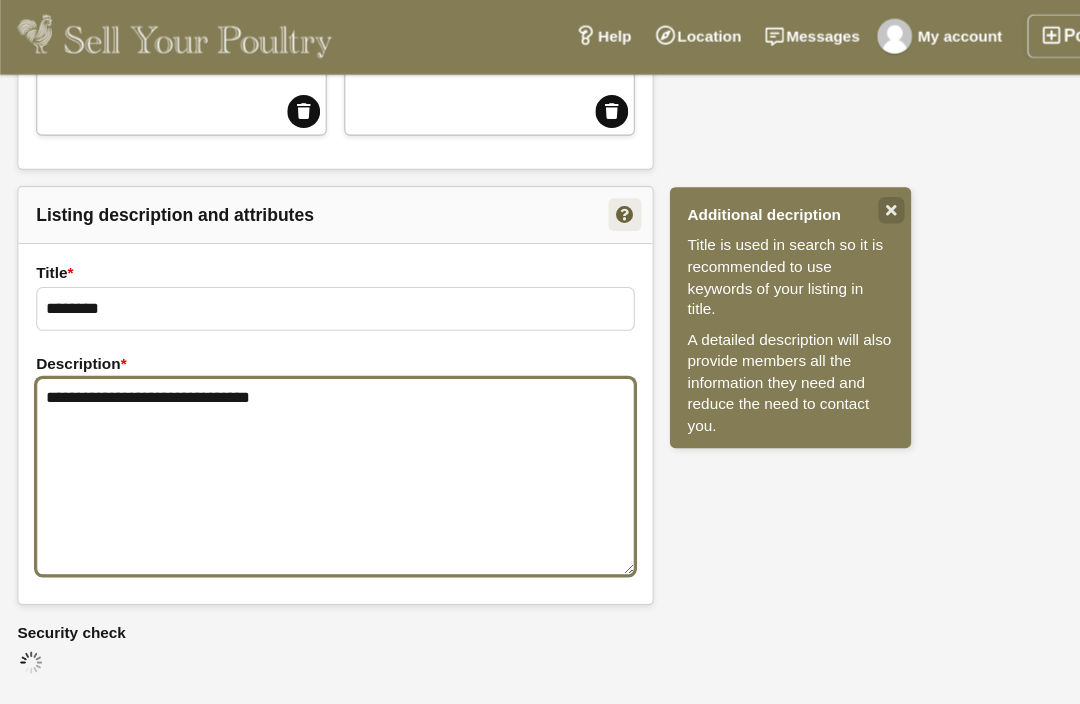 type on "**********" 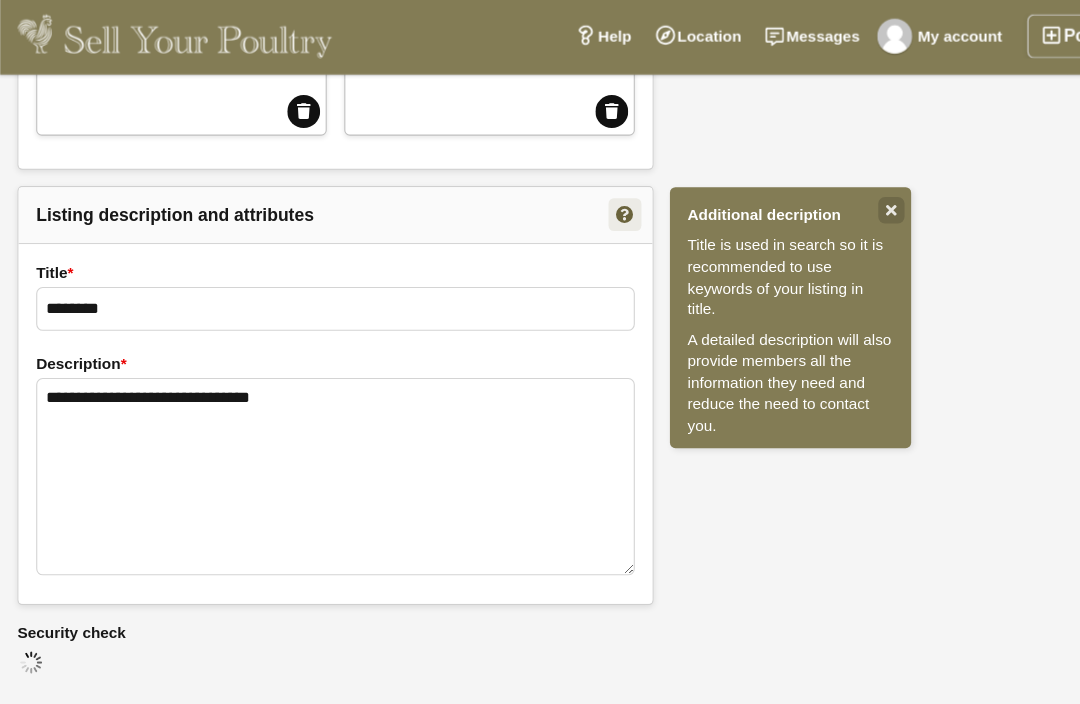 click on "**********" at bounding box center (540, -383) 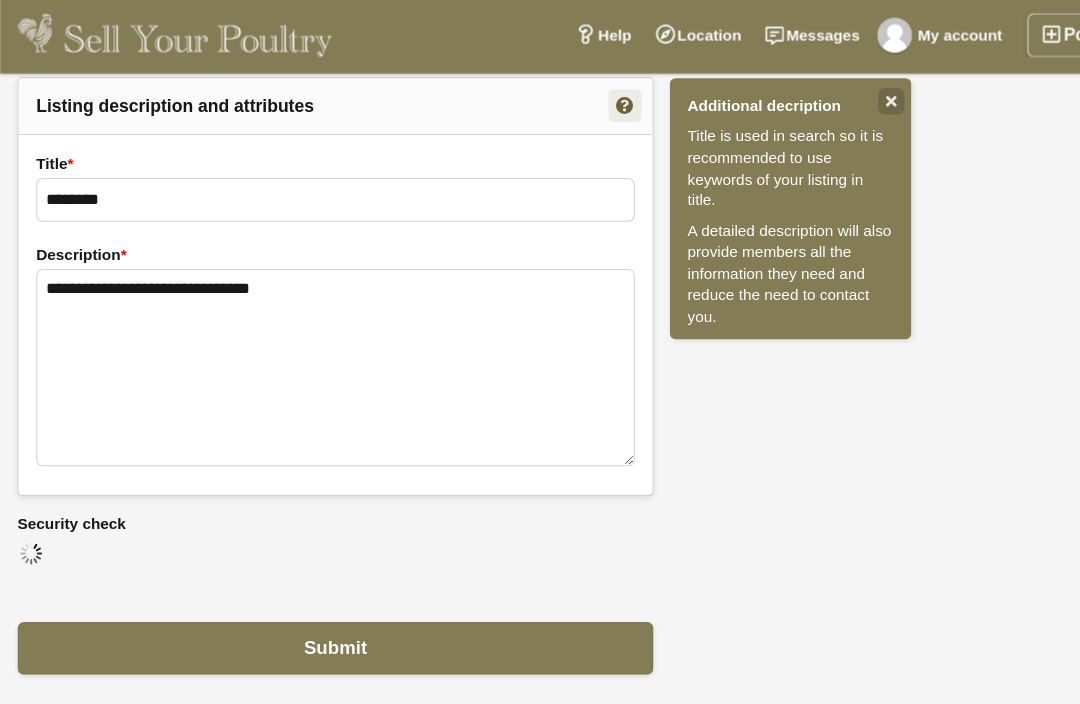 scroll, scrollTop: 1708, scrollLeft: 0, axis: vertical 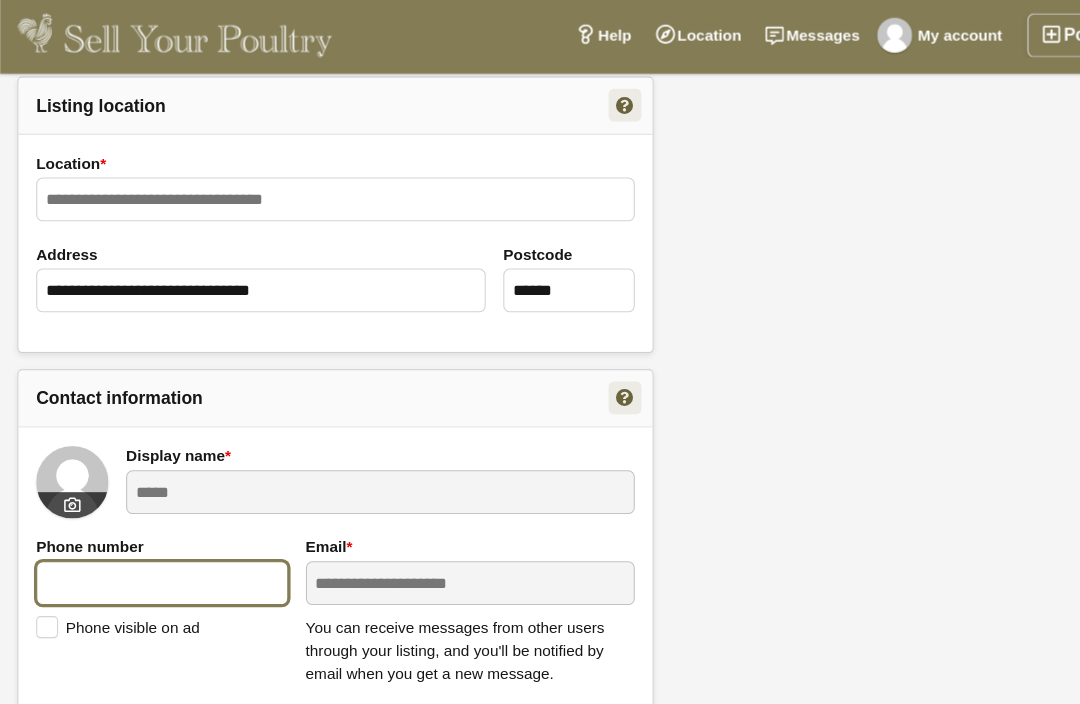 click at bounding box center (148, 535) 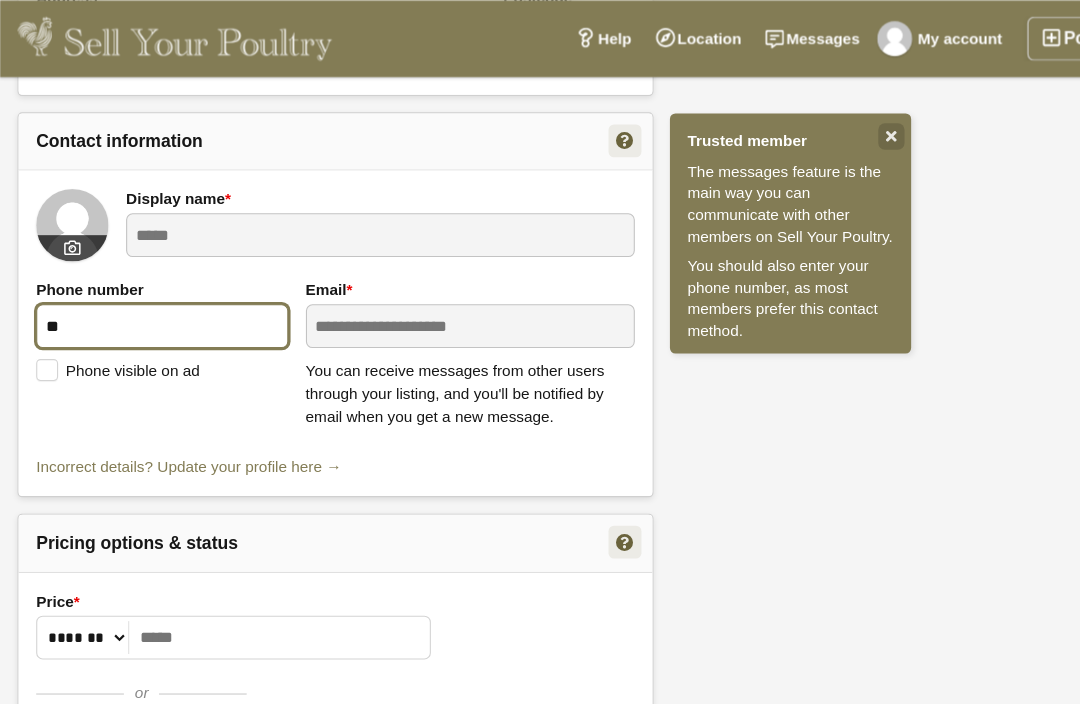 scroll, scrollTop: 472, scrollLeft: 0, axis: vertical 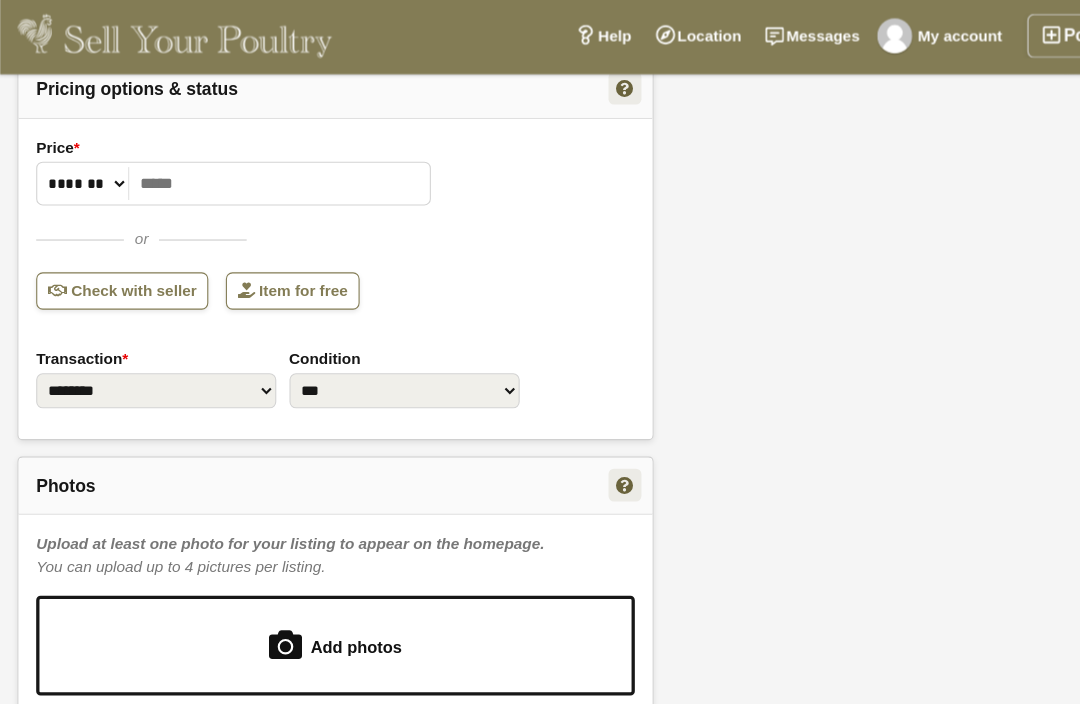 type on "**********" 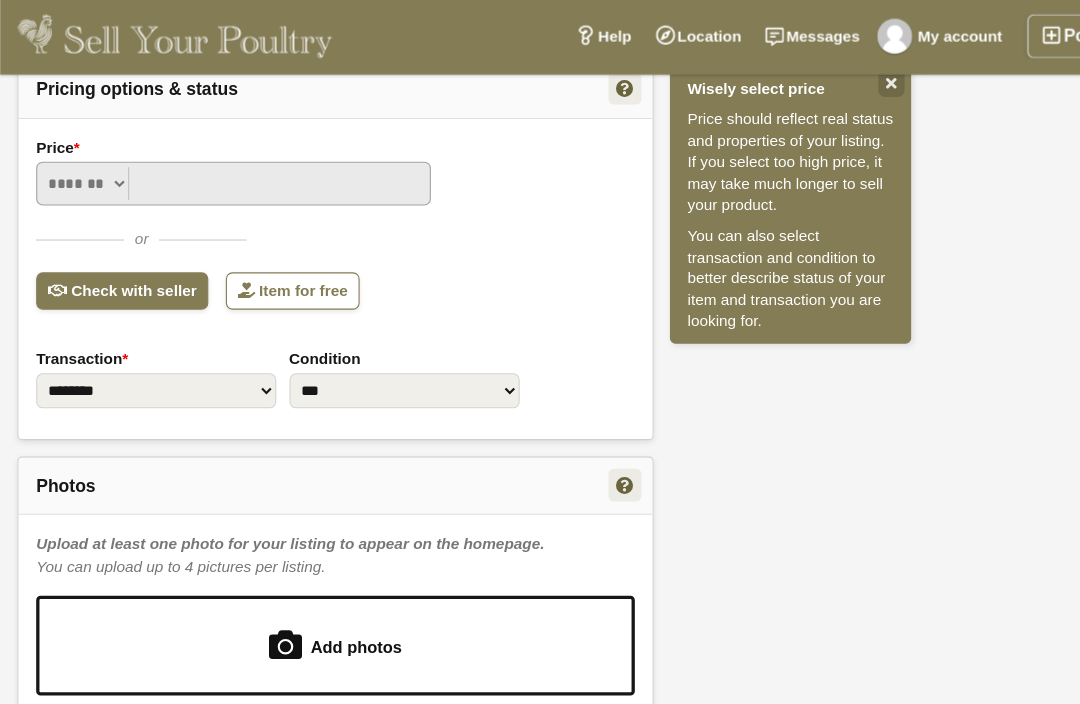 click on "Price  *" at bounding box center (213, 169) 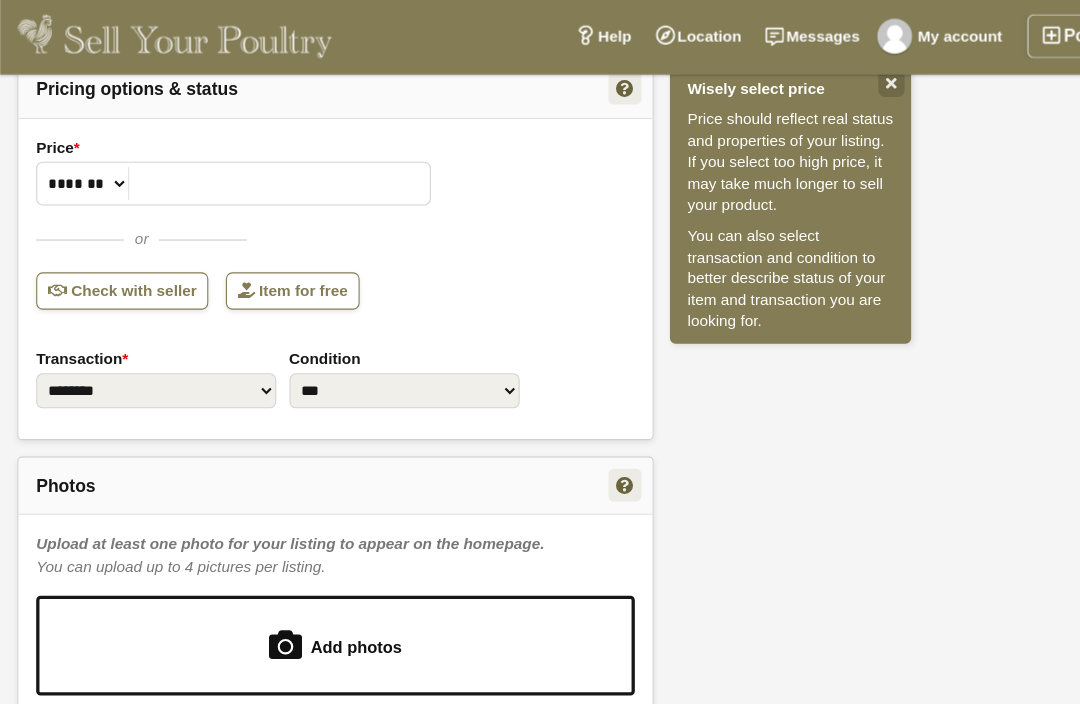 click on "Item for free" at bounding box center [267, 267] 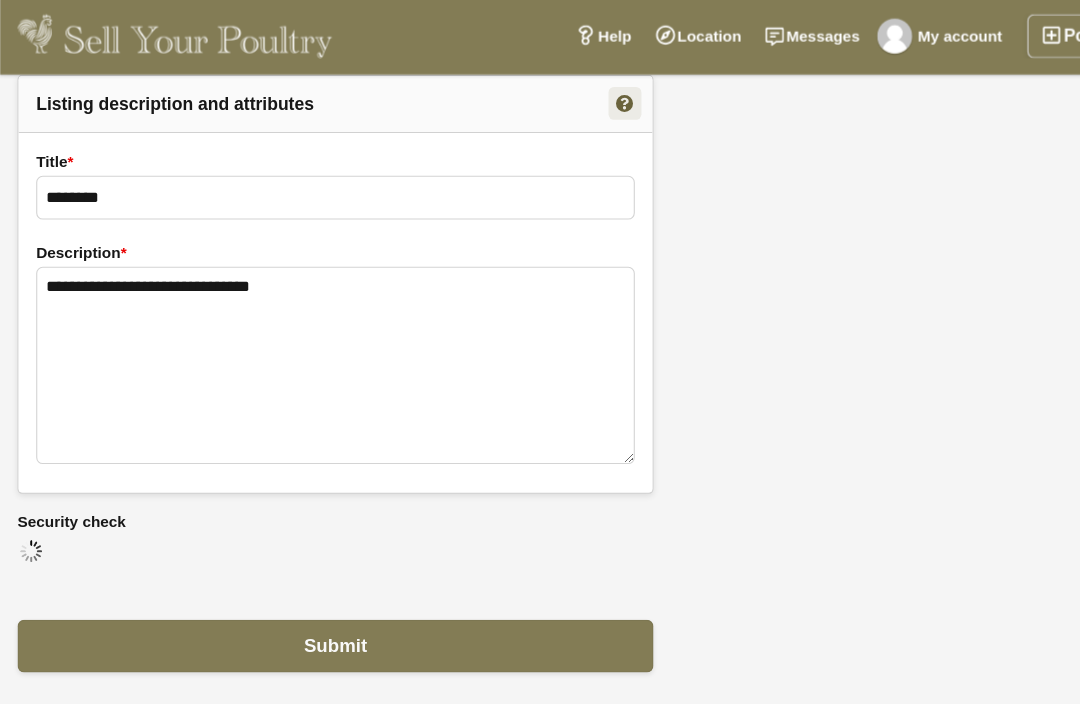 scroll, scrollTop: 1809, scrollLeft: 0, axis: vertical 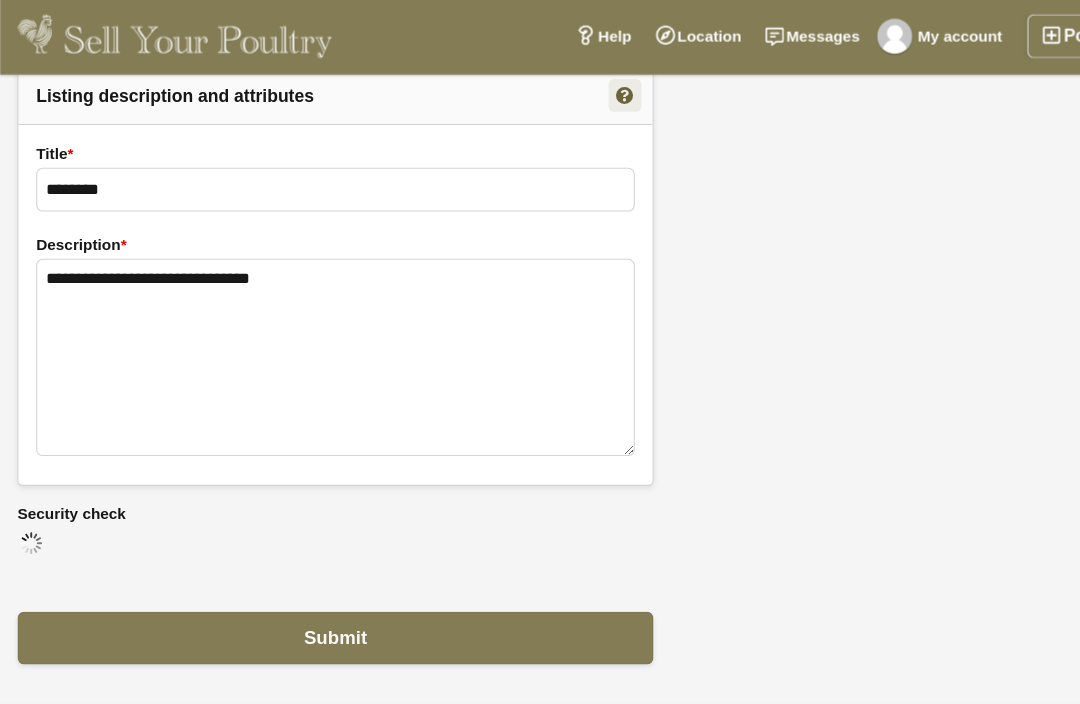click on "Submit" at bounding box center (306, 584) 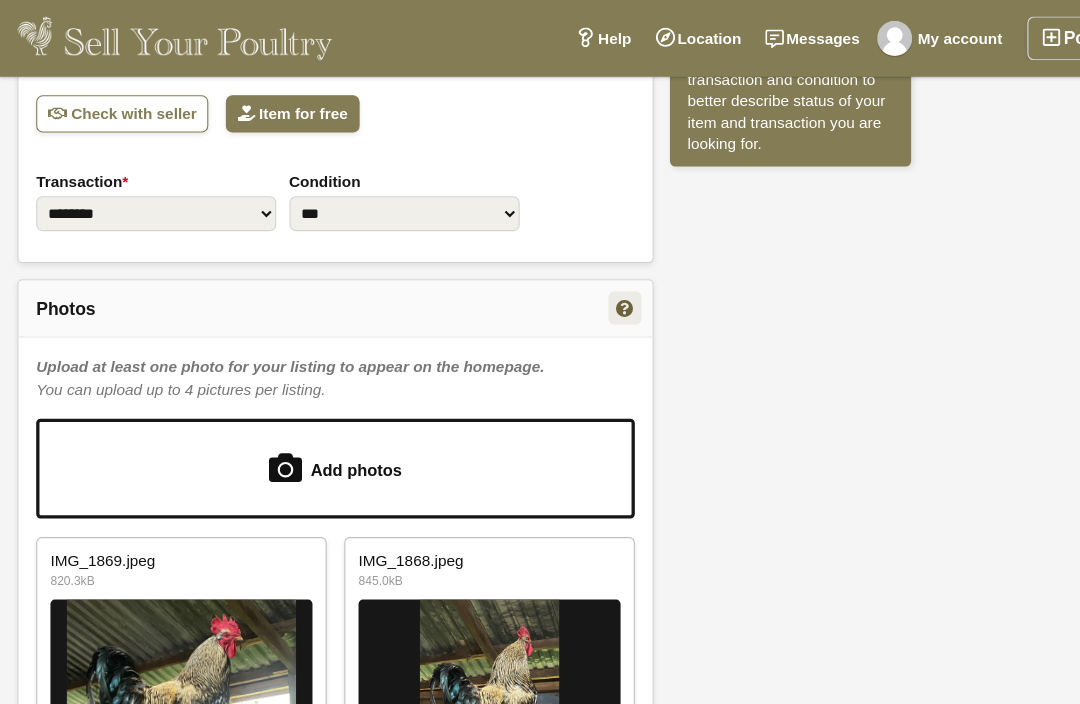 scroll, scrollTop: 0, scrollLeft: 0, axis: both 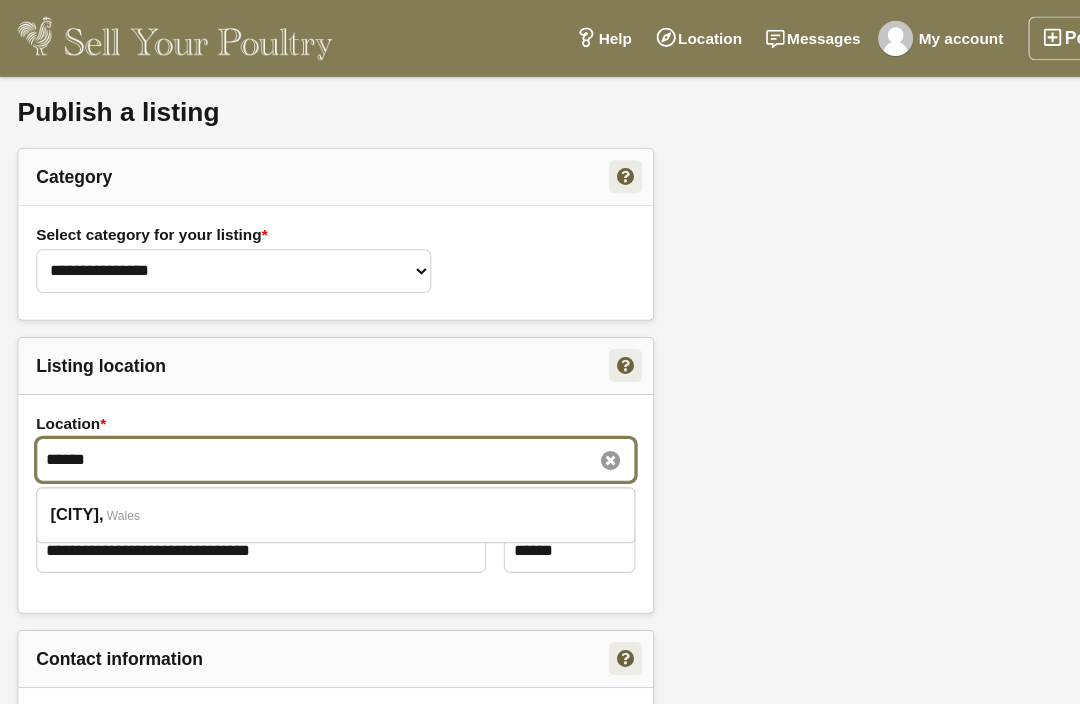 type on "******" 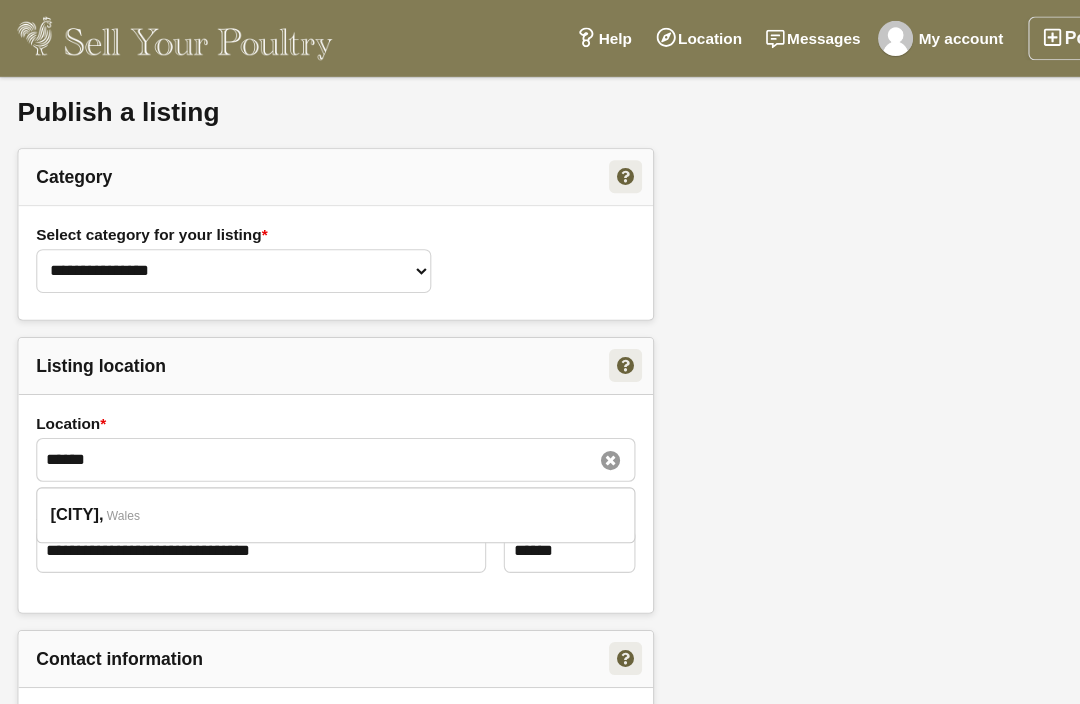click on "[CITY]" at bounding box center [70, 469] 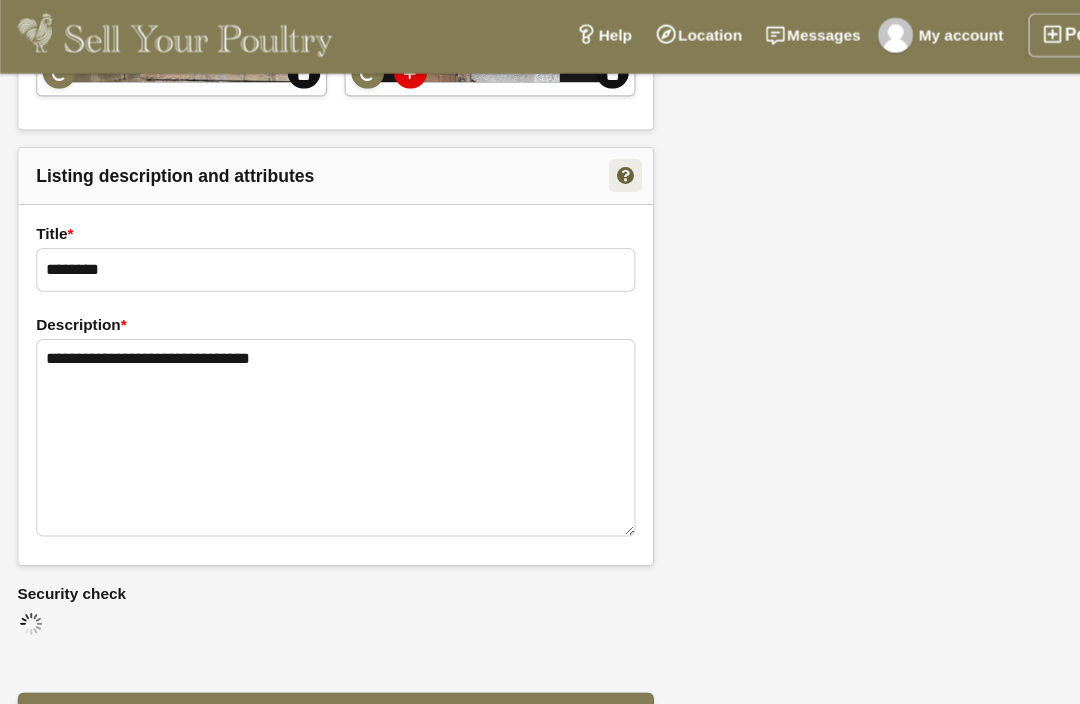 scroll, scrollTop: 1809, scrollLeft: 0, axis: vertical 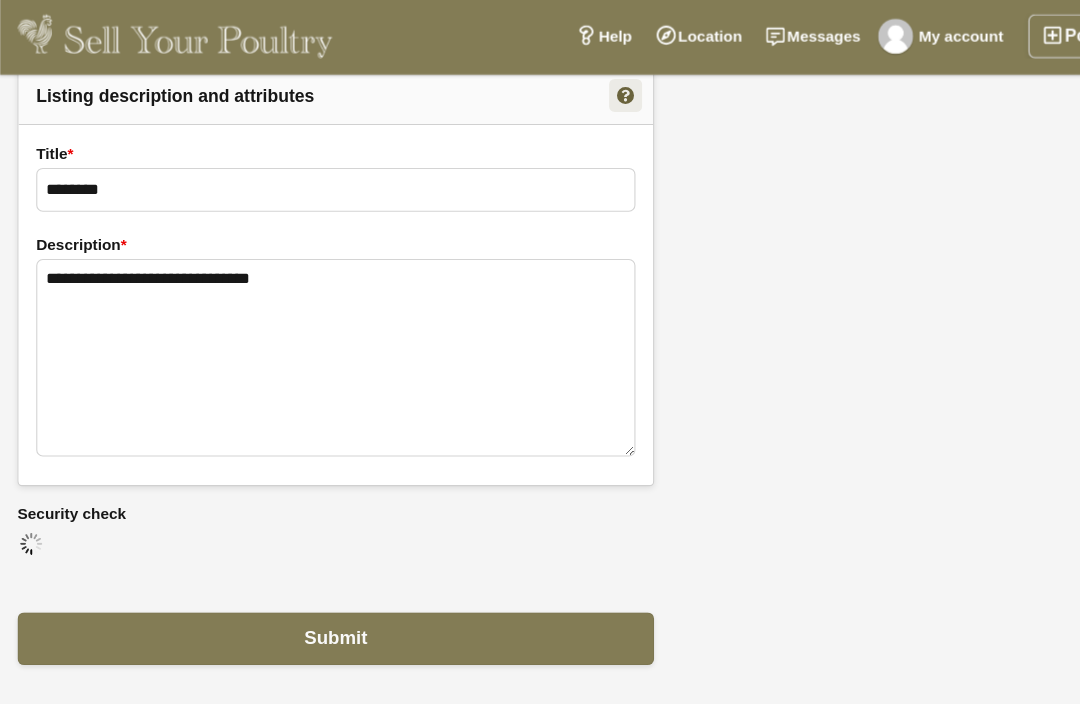 click on "Submit" at bounding box center (306, 584) 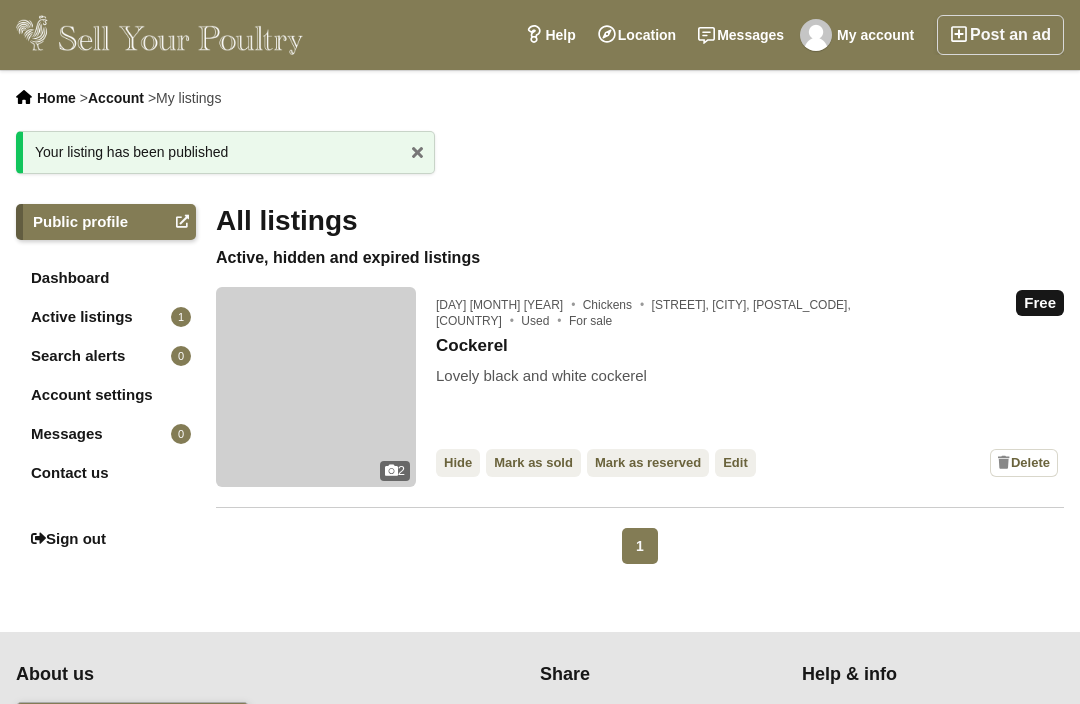 scroll, scrollTop: 0, scrollLeft: 0, axis: both 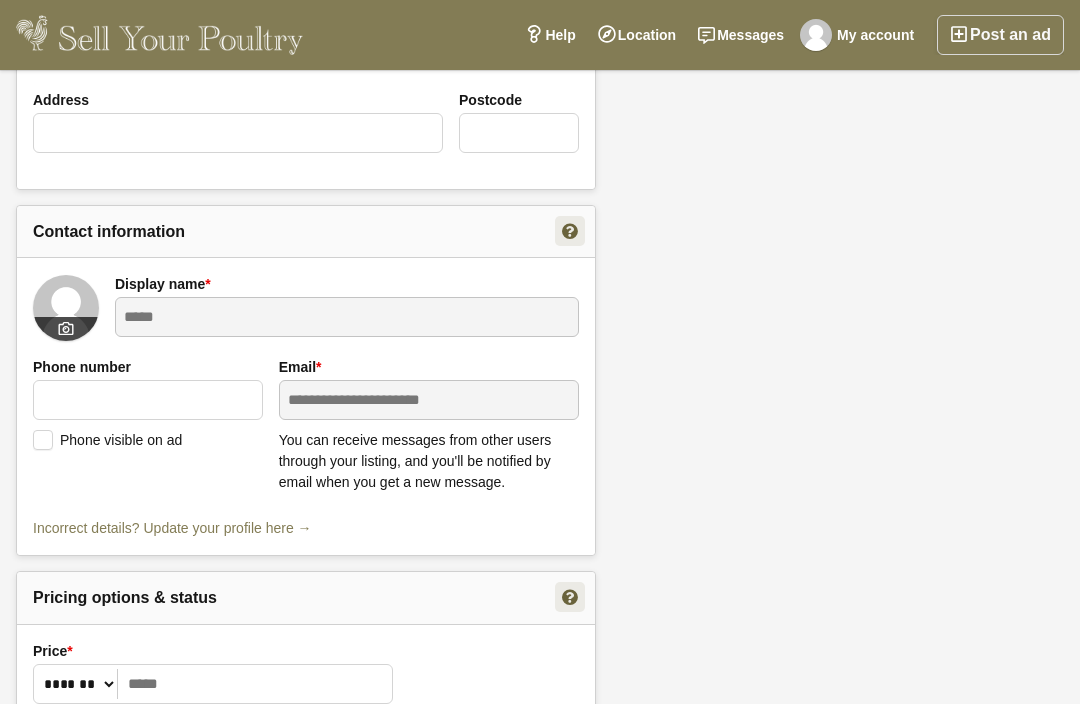 type on "**********" 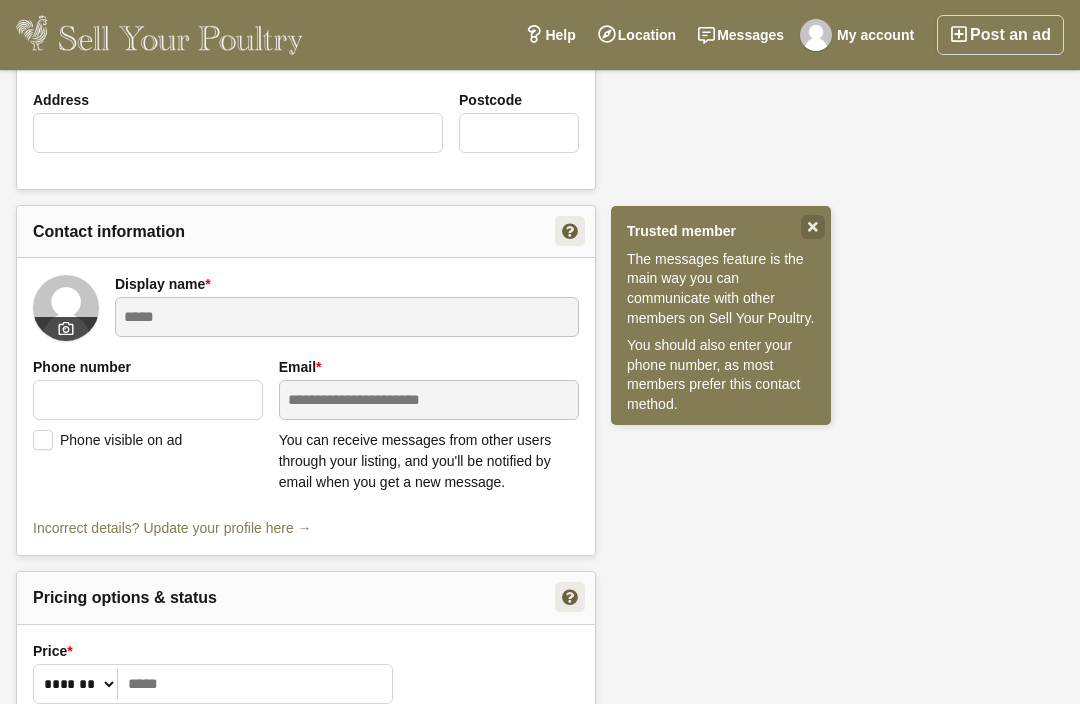 click on "**********" at bounding box center (429, 400) 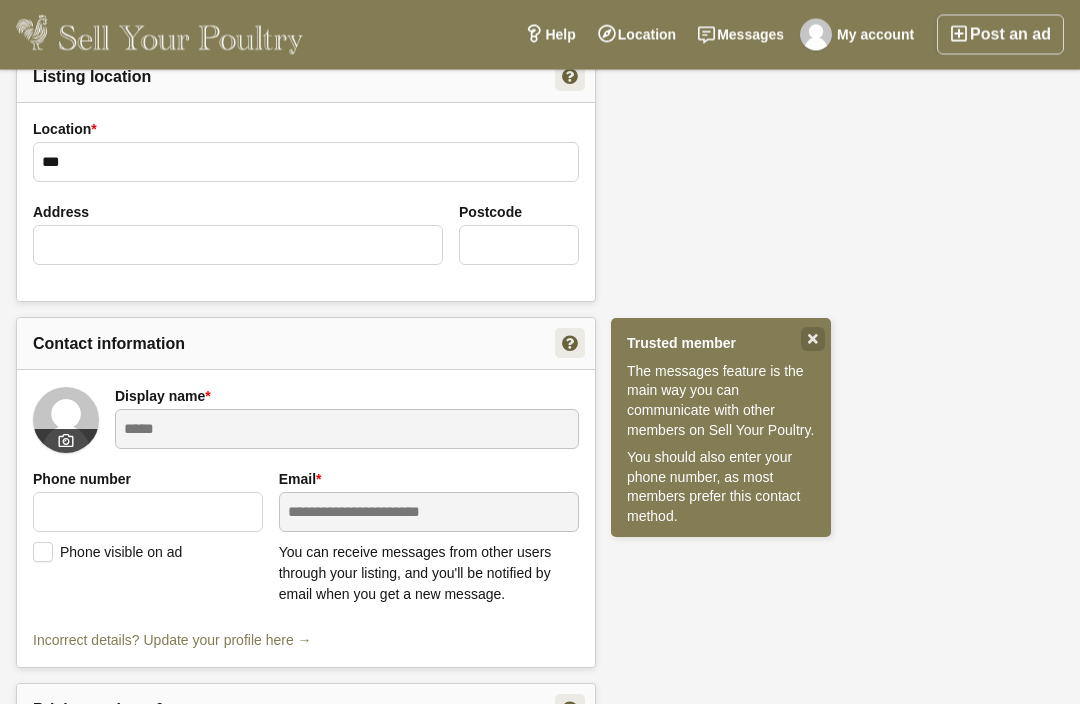 scroll, scrollTop: 0, scrollLeft: 0, axis: both 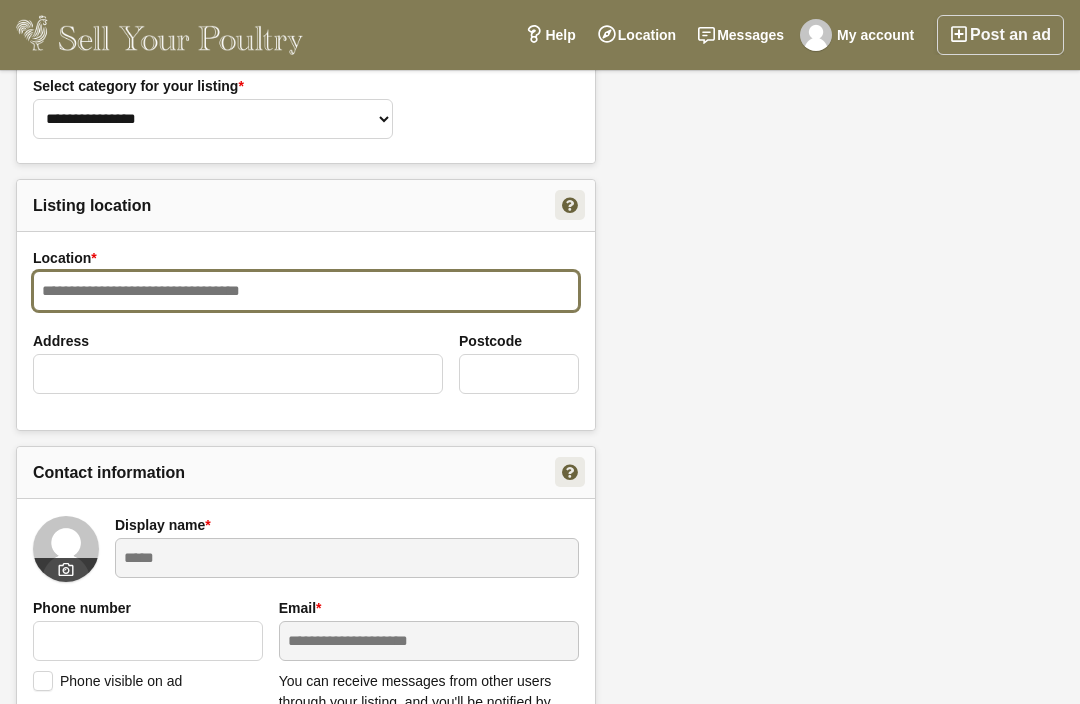 click on "Location  *" at bounding box center (306, 291) 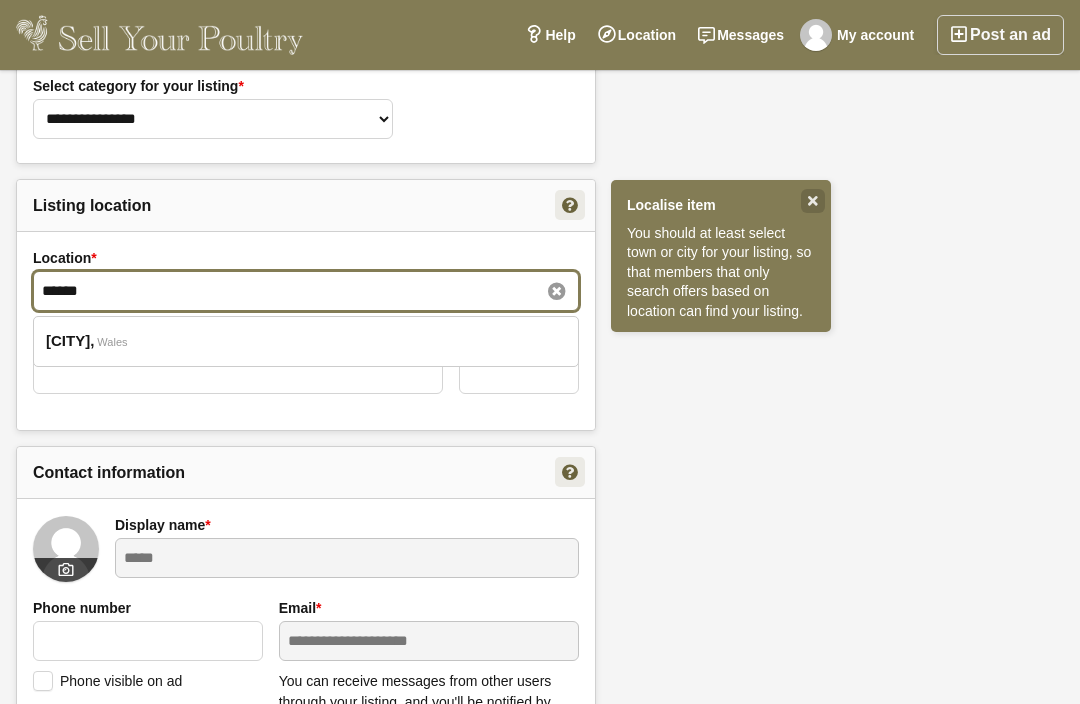 type on "******" 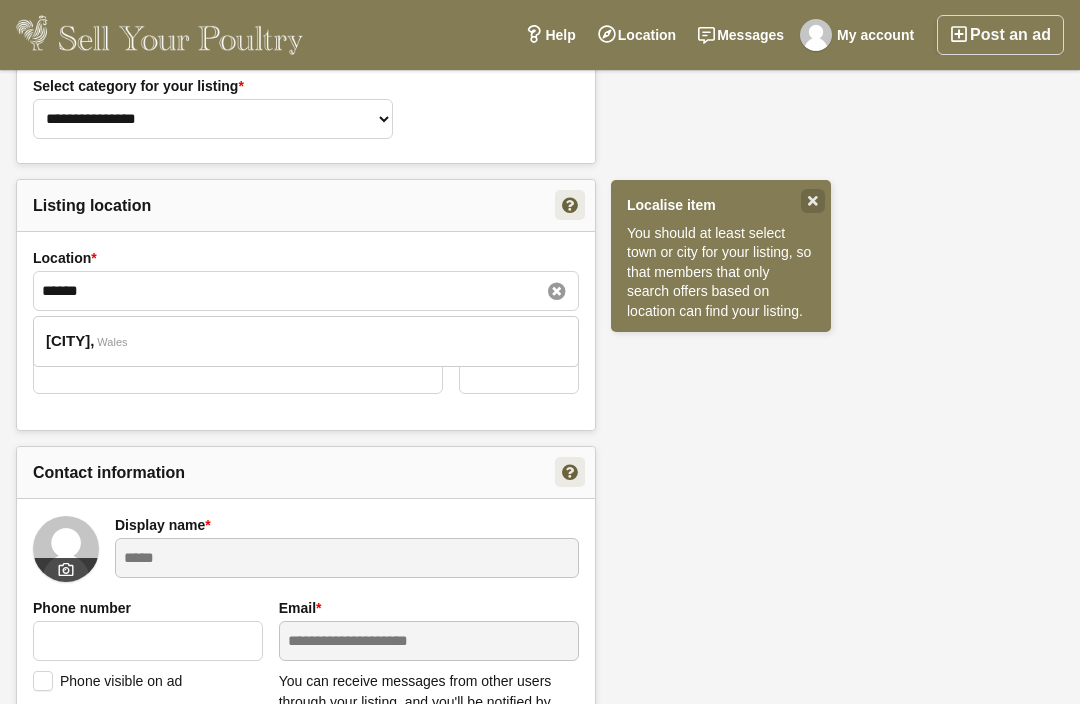 click on "[CITY] [COUNTRY]" at bounding box center (306, 341) 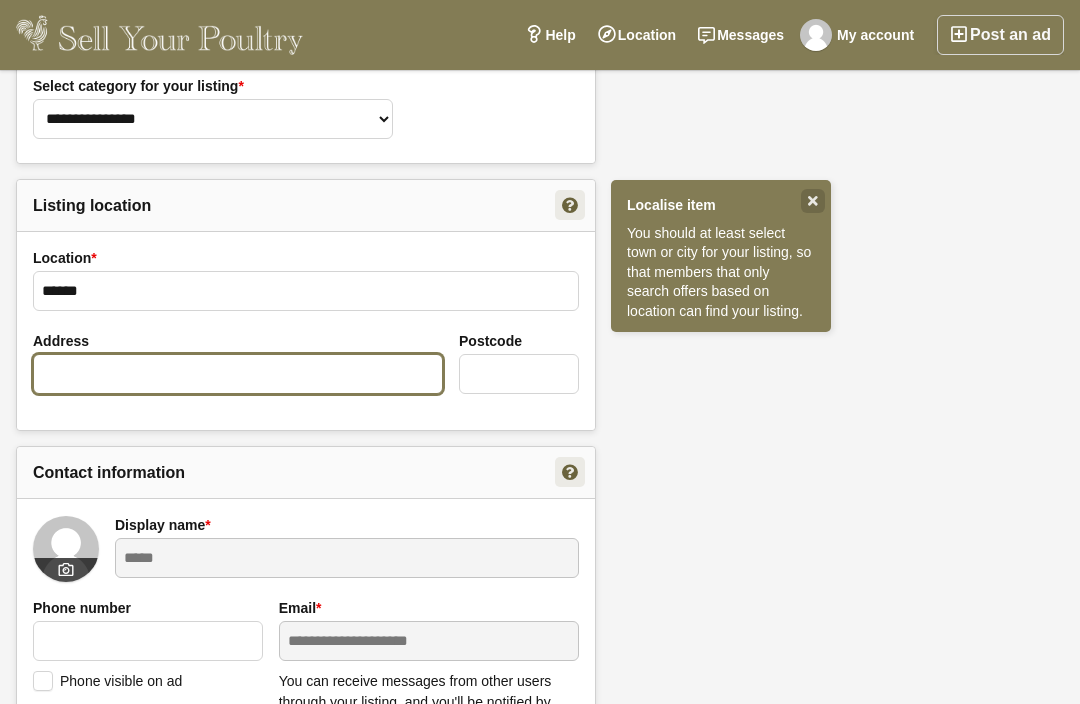 click on "Address" at bounding box center (238, 374) 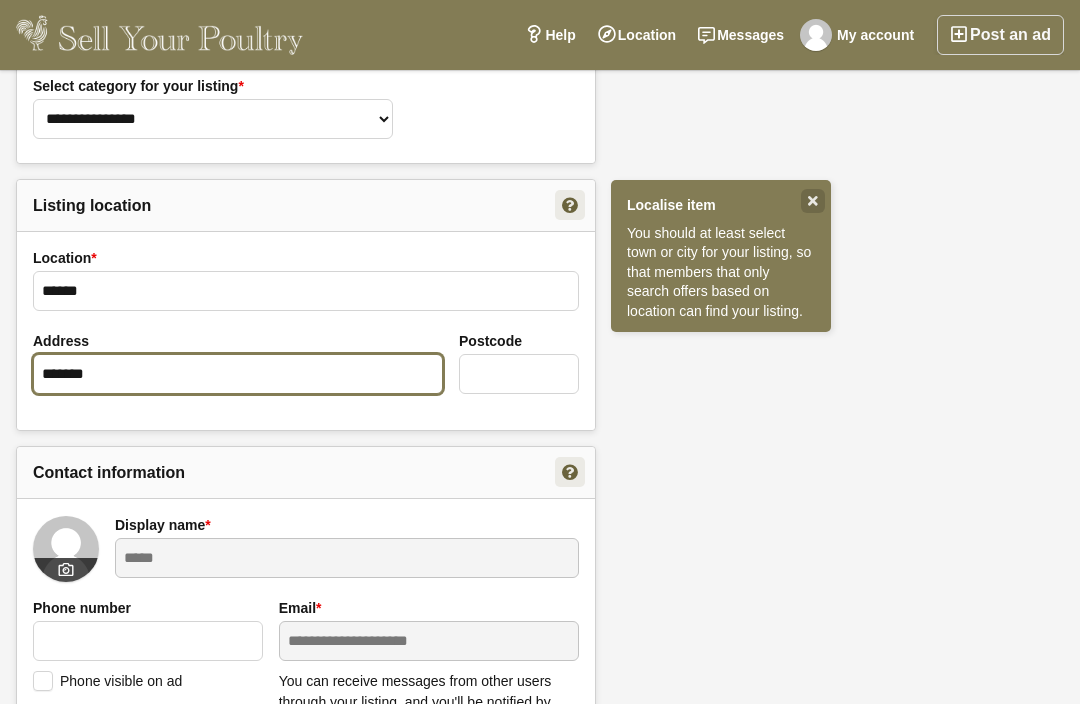 type on "*******" 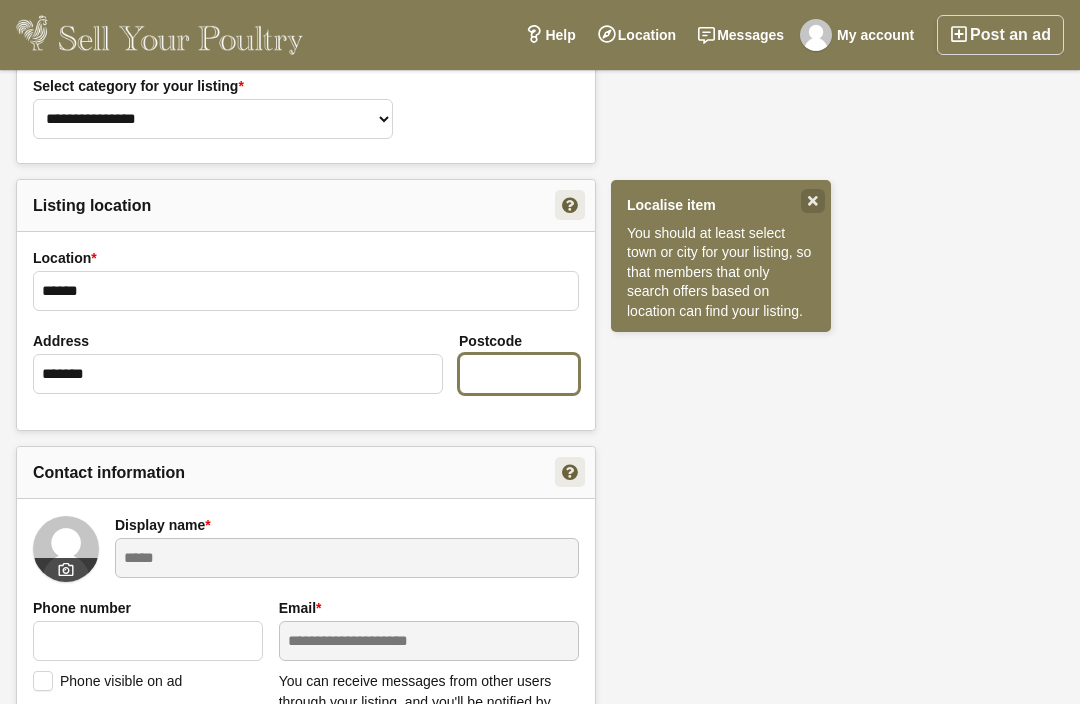 click on "Postcode" at bounding box center (519, 374) 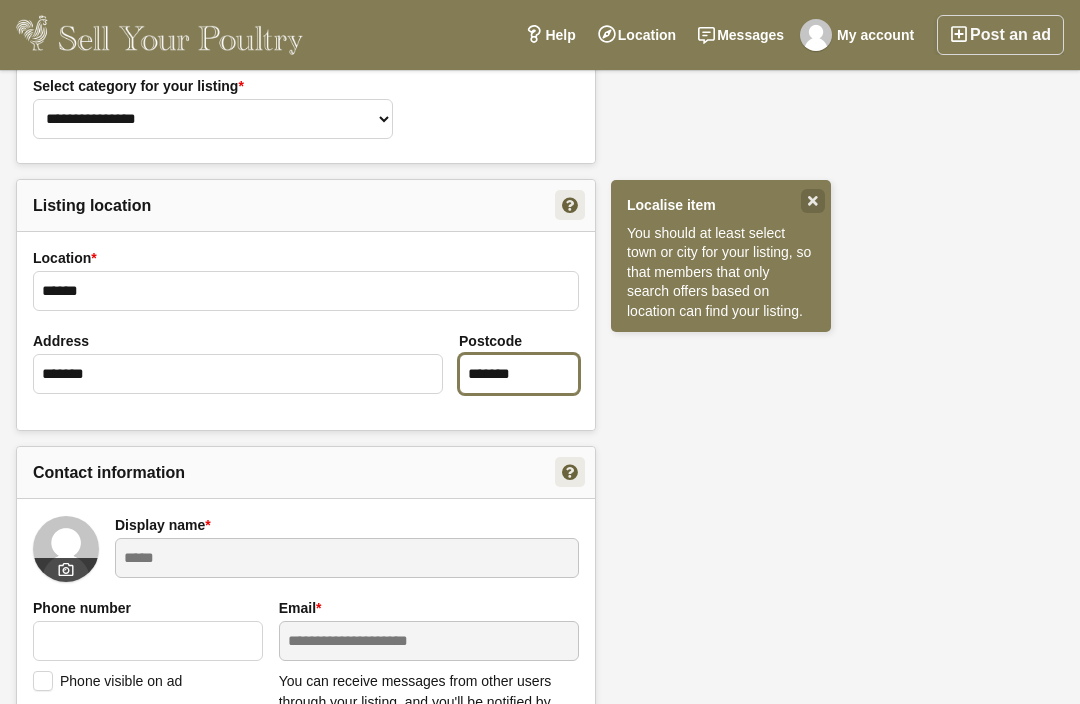 type on "*******" 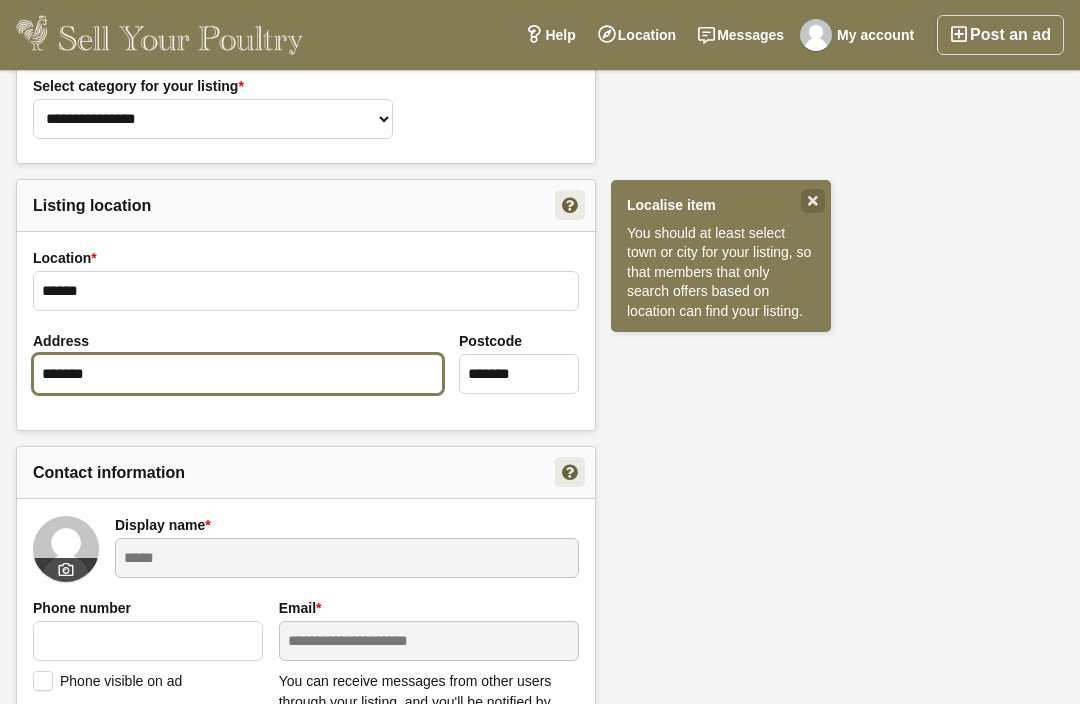 click on "*******" at bounding box center [238, 374] 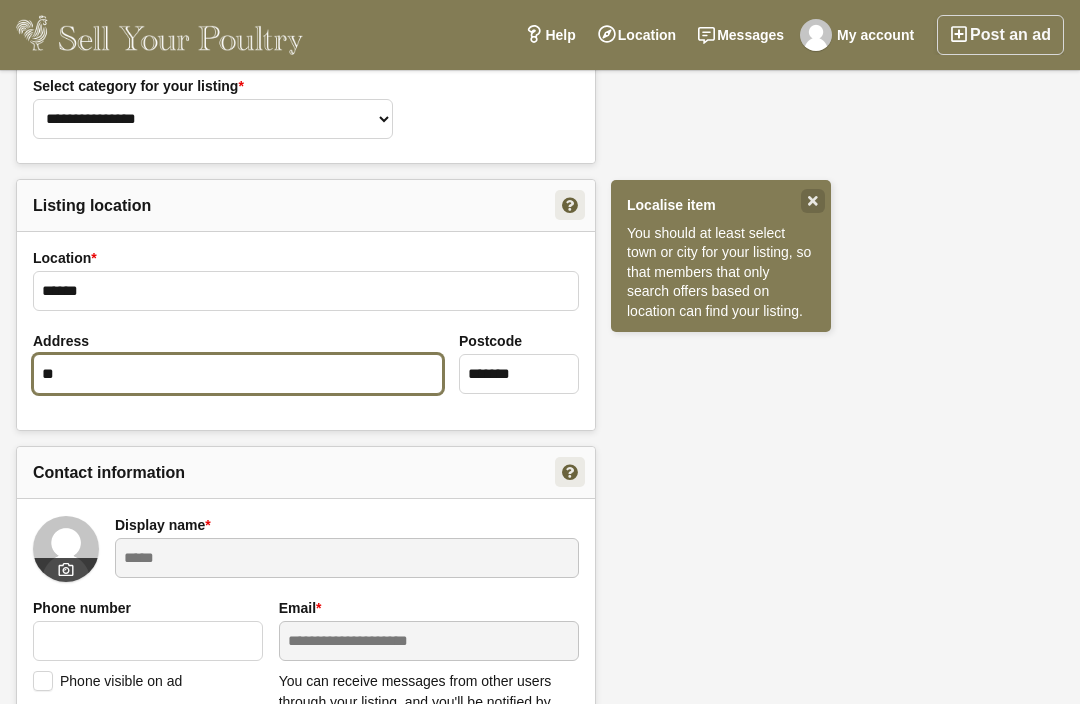 type on "*" 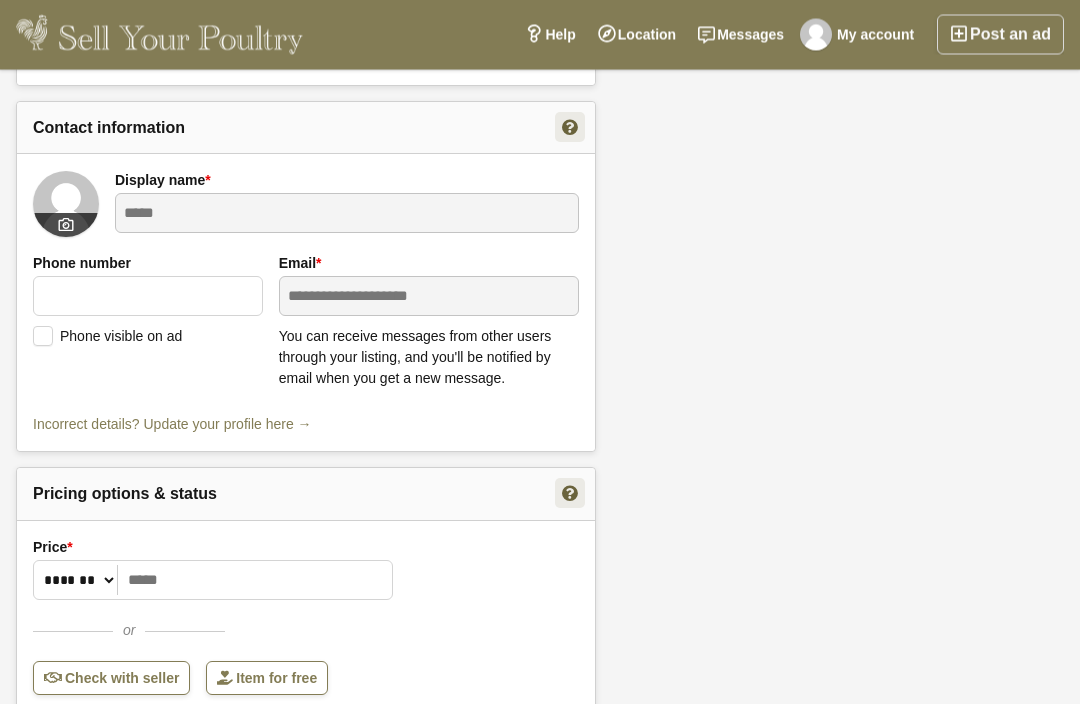 scroll, scrollTop: 487, scrollLeft: 0, axis: vertical 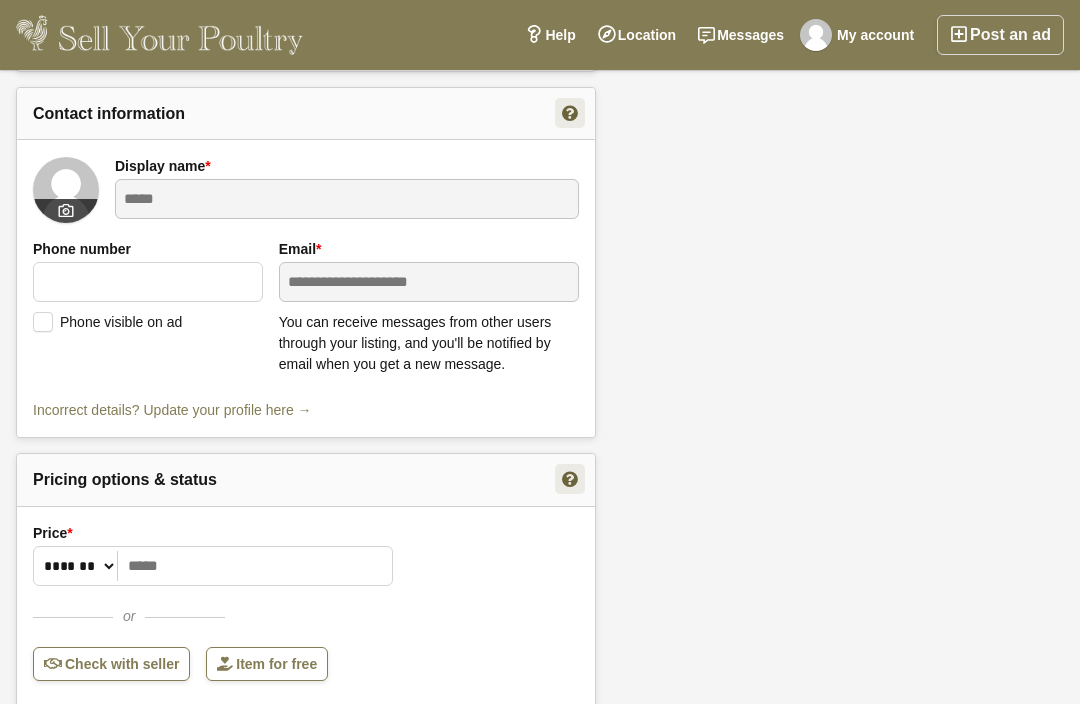 type on "**********" 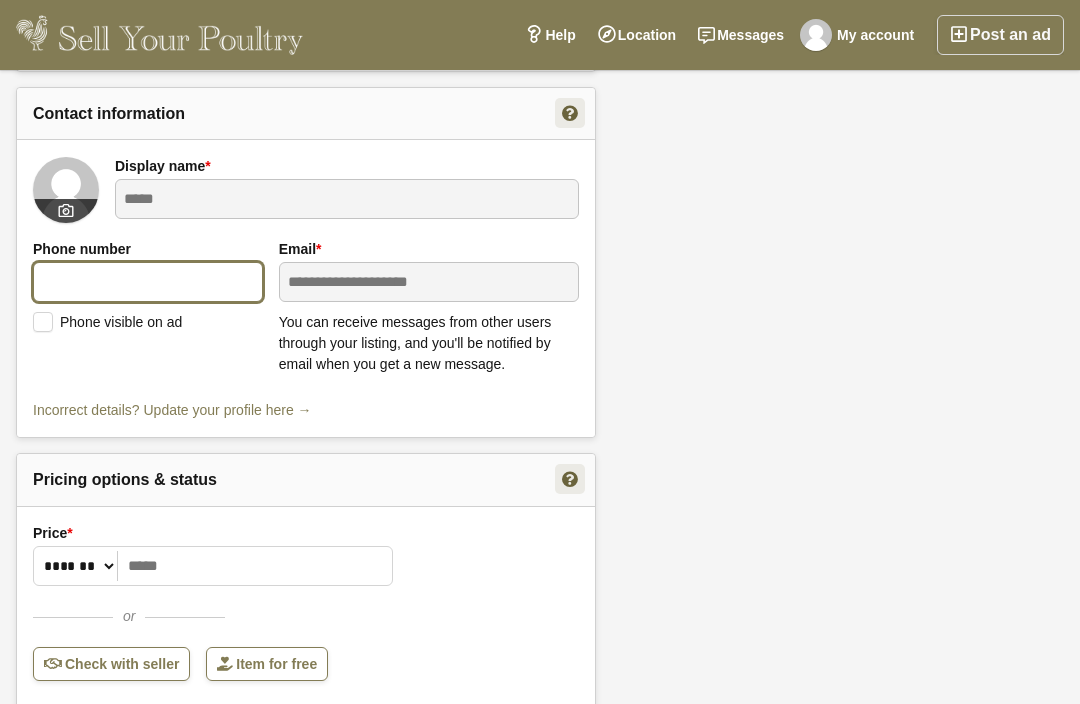 click at bounding box center (148, 282) 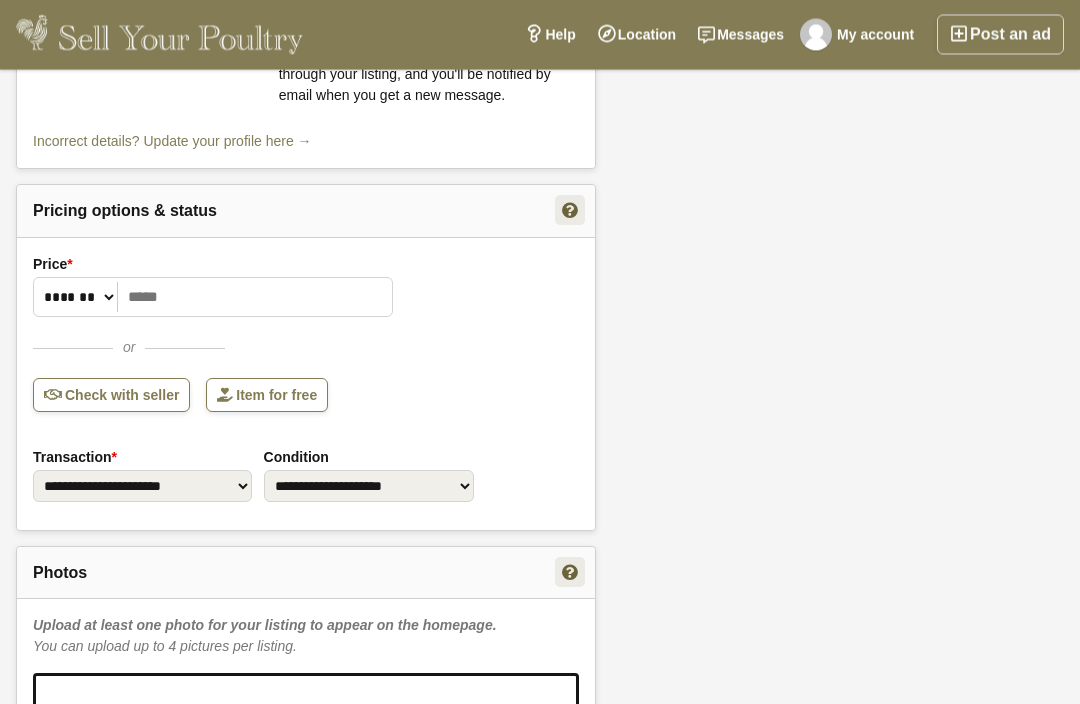 type on "**********" 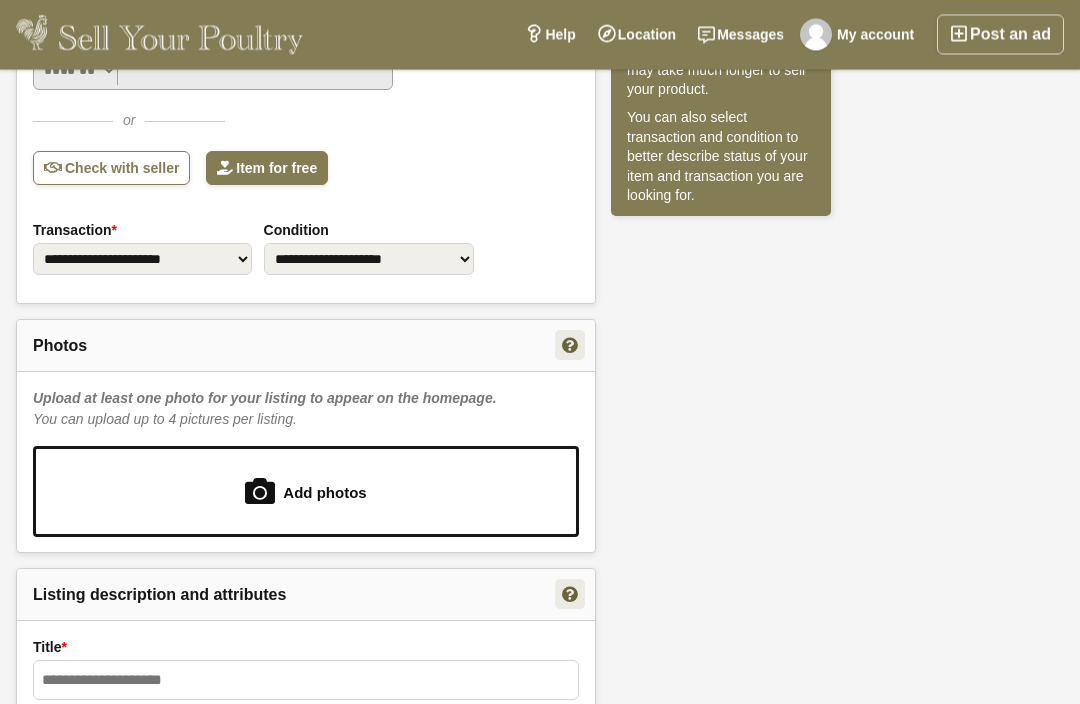 scroll, scrollTop: 987, scrollLeft: 0, axis: vertical 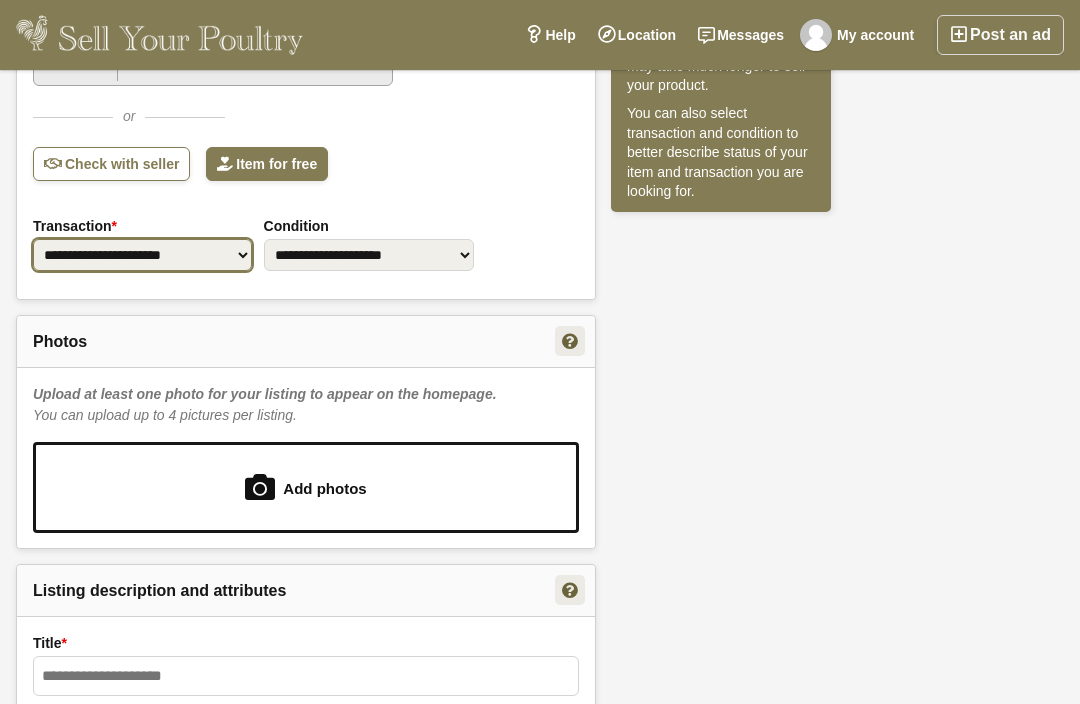click on "**********" at bounding box center (142, 255) 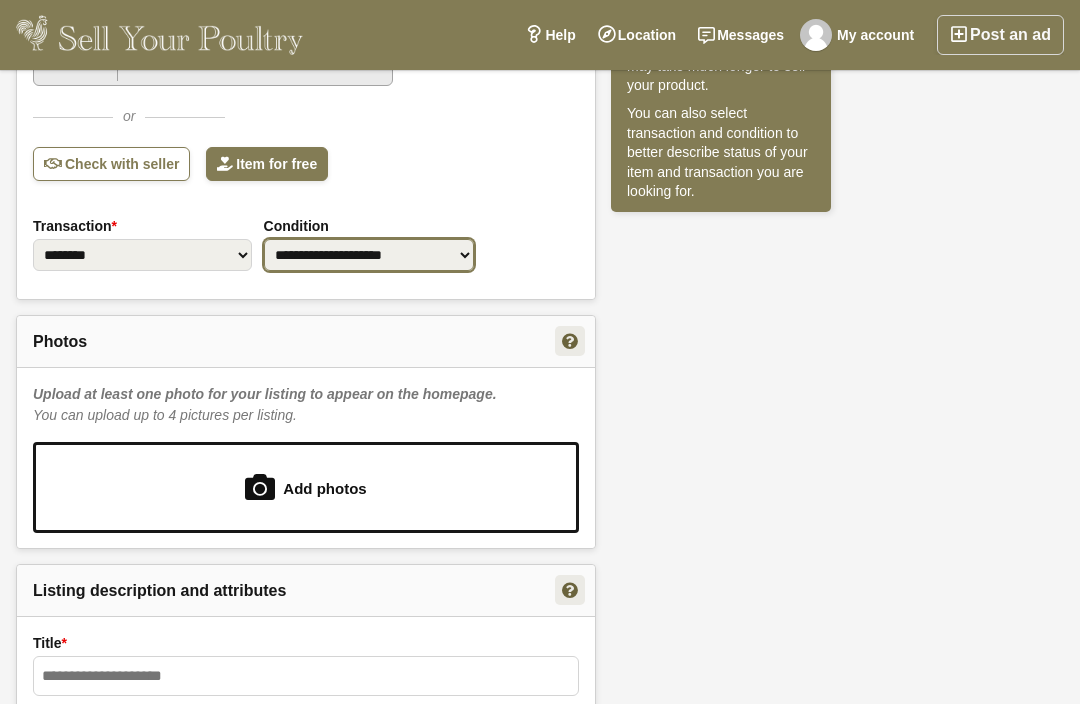 click on "**********" at bounding box center (369, 255) 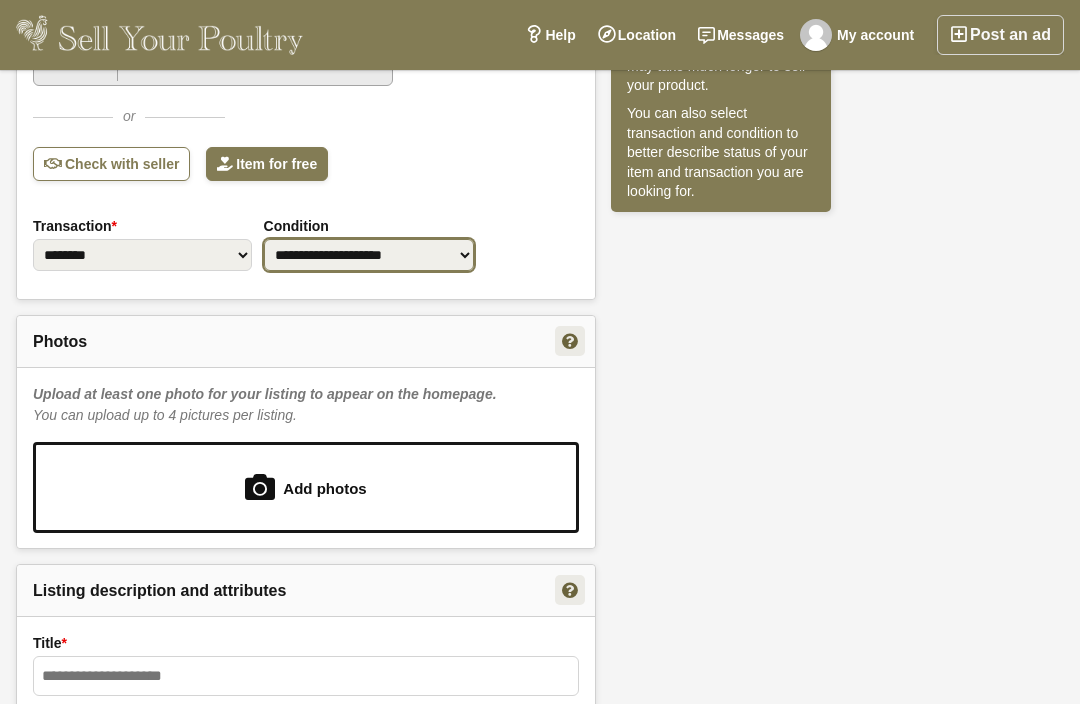 click on "**********" at bounding box center [369, 255] 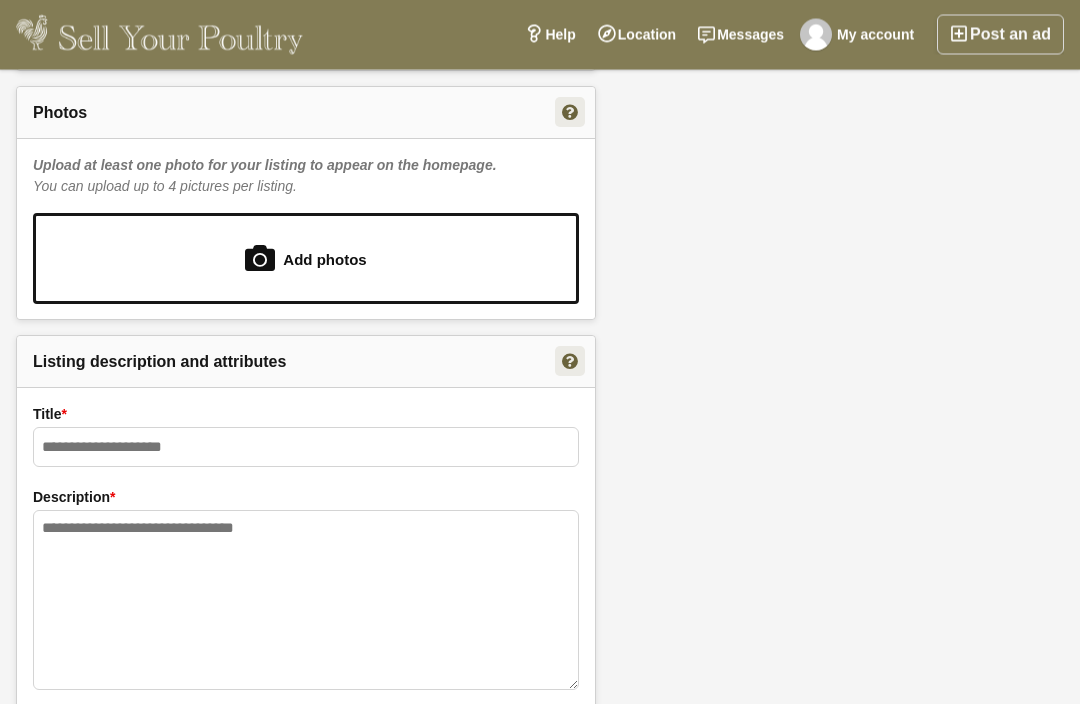 scroll, scrollTop: 1215, scrollLeft: 0, axis: vertical 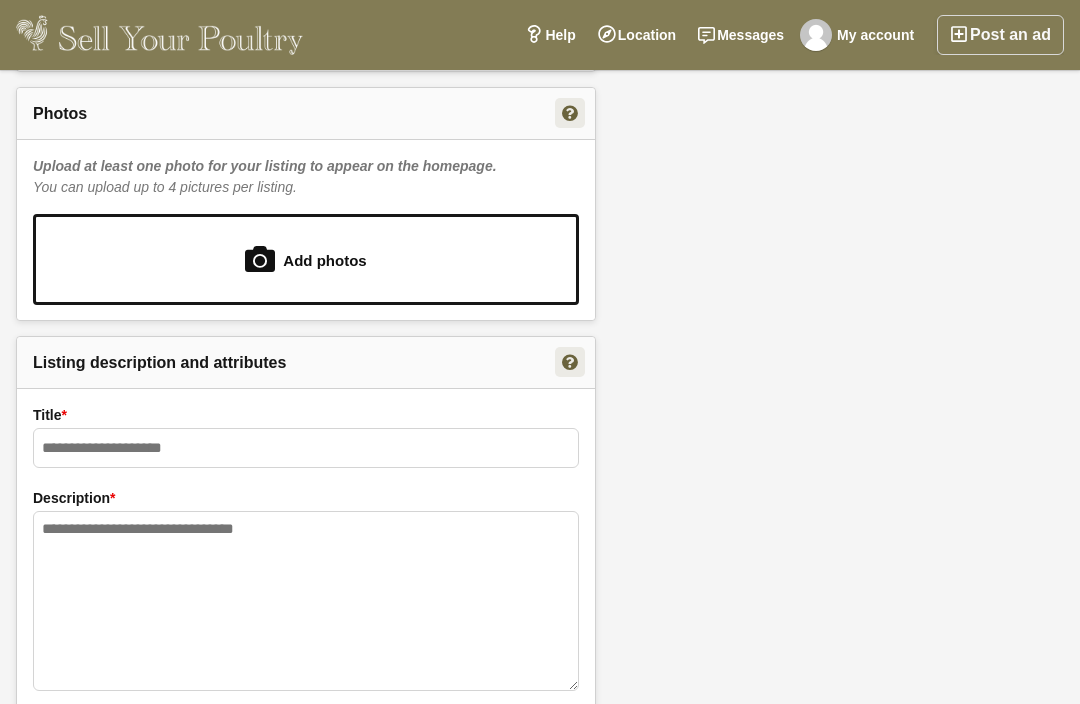click at bounding box center (306, 259) 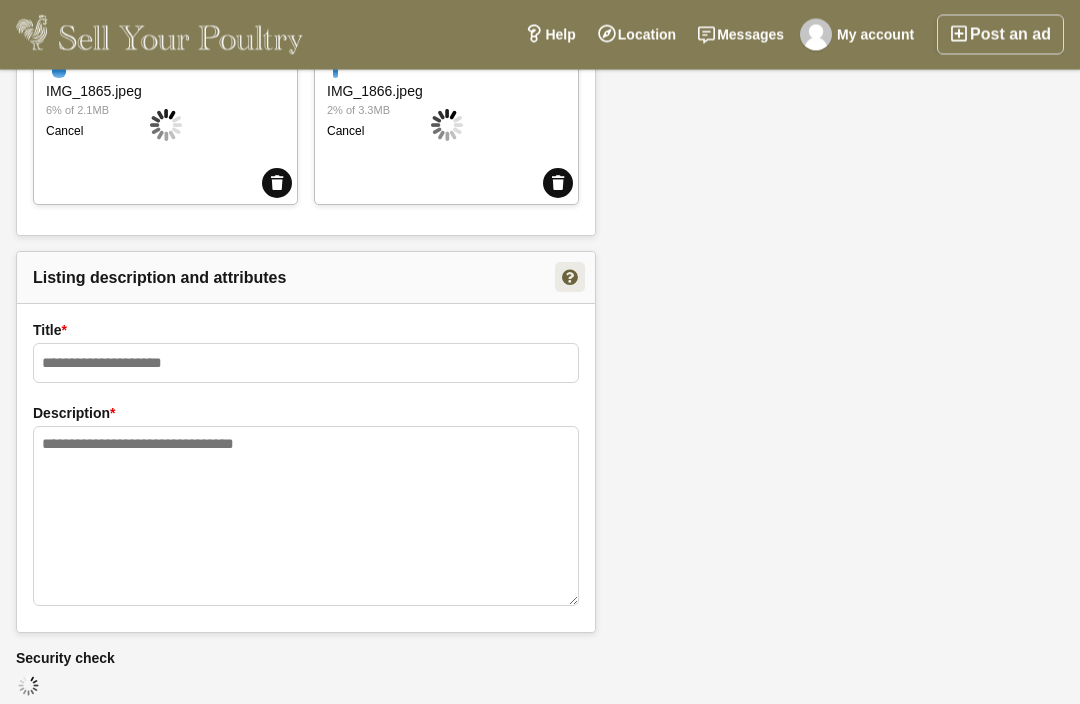 scroll, scrollTop: 1492, scrollLeft: 0, axis: vertical 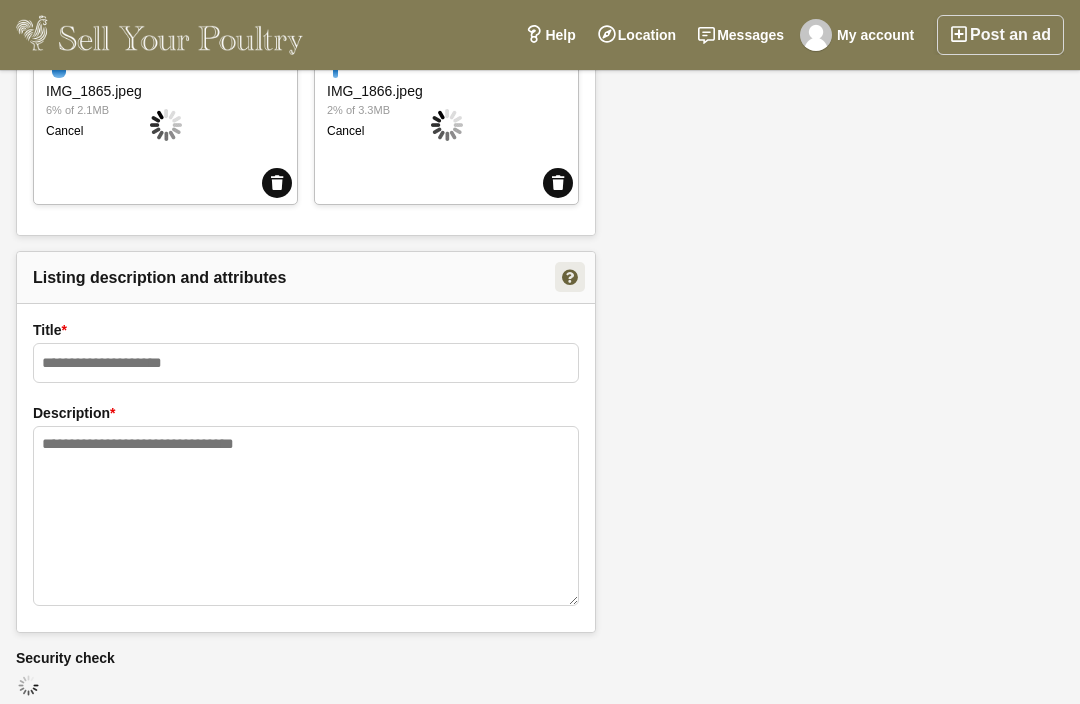 click on "Title  *" at bounding box center [306, 330] 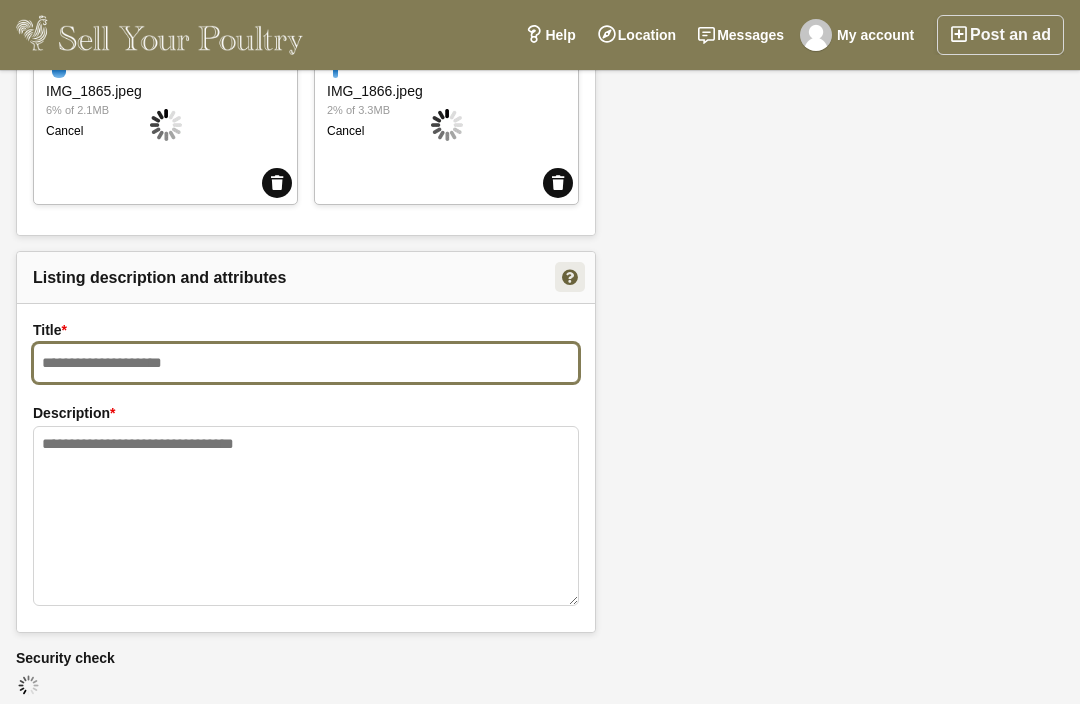 click at bounding box center (306, 363) 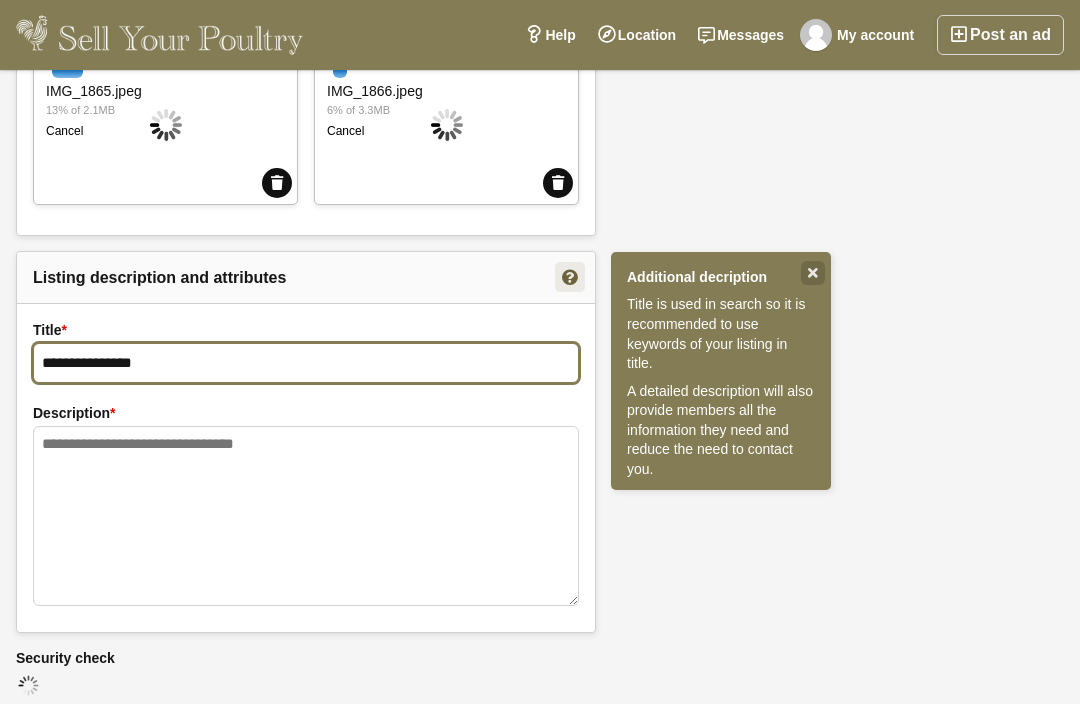 click on "**********" at bounding box center [306, 363] 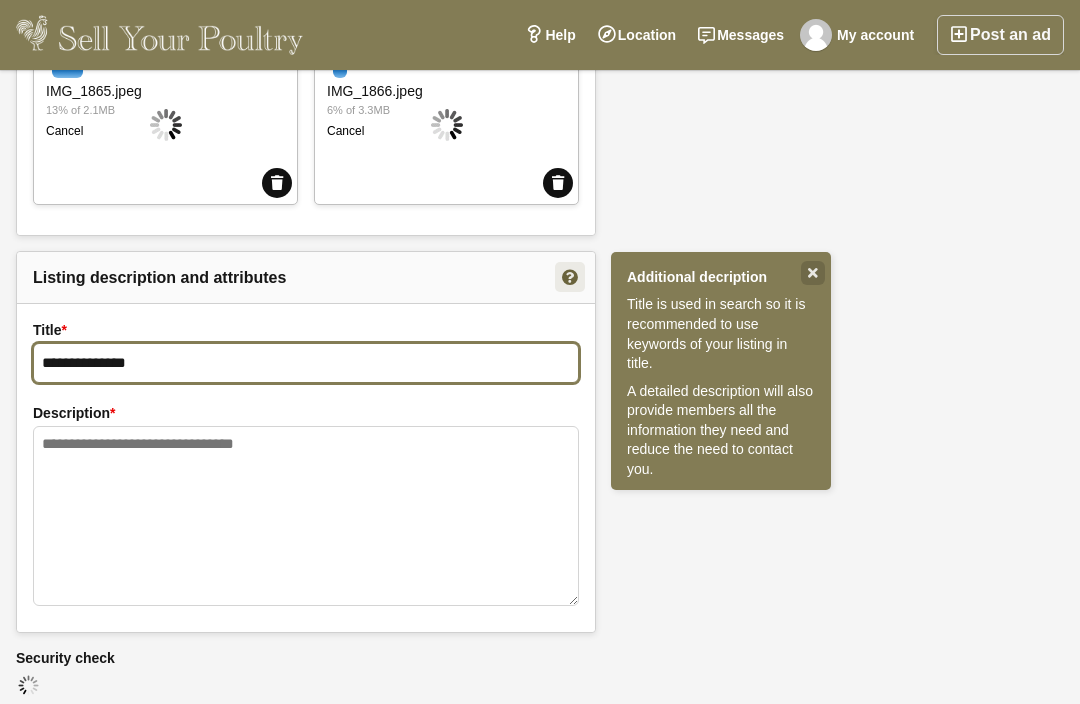 type on "**********" 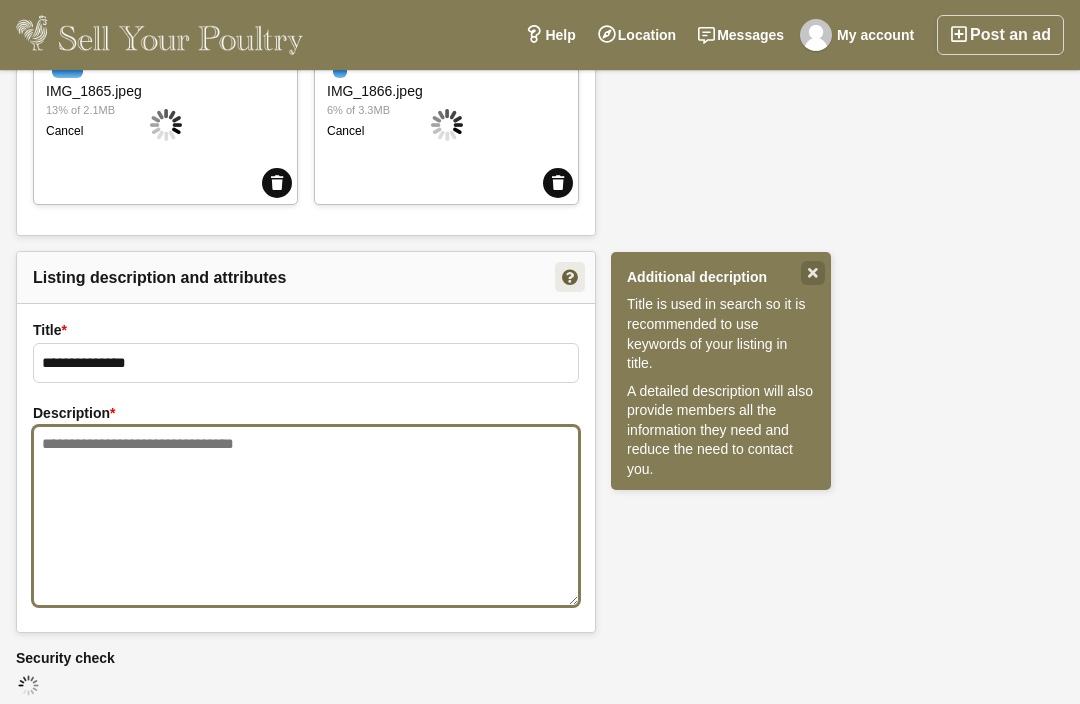 click at bounding box center (306, 516) 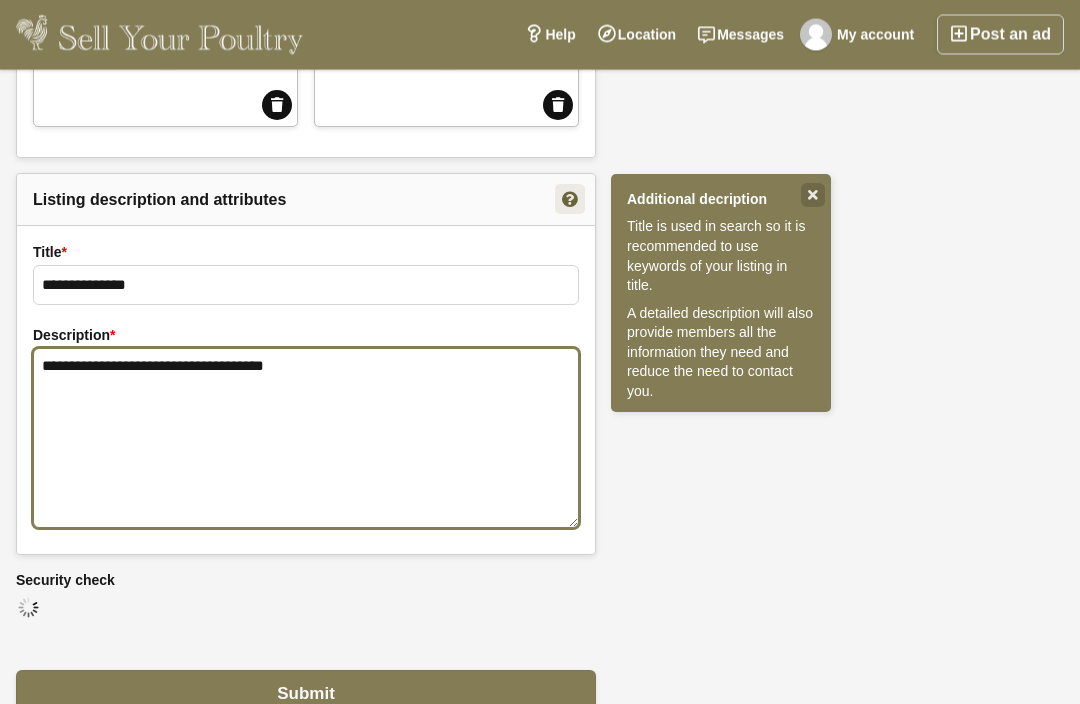 scroll, scrollTop: 1642, scrollLeft: 0, axis: vertical 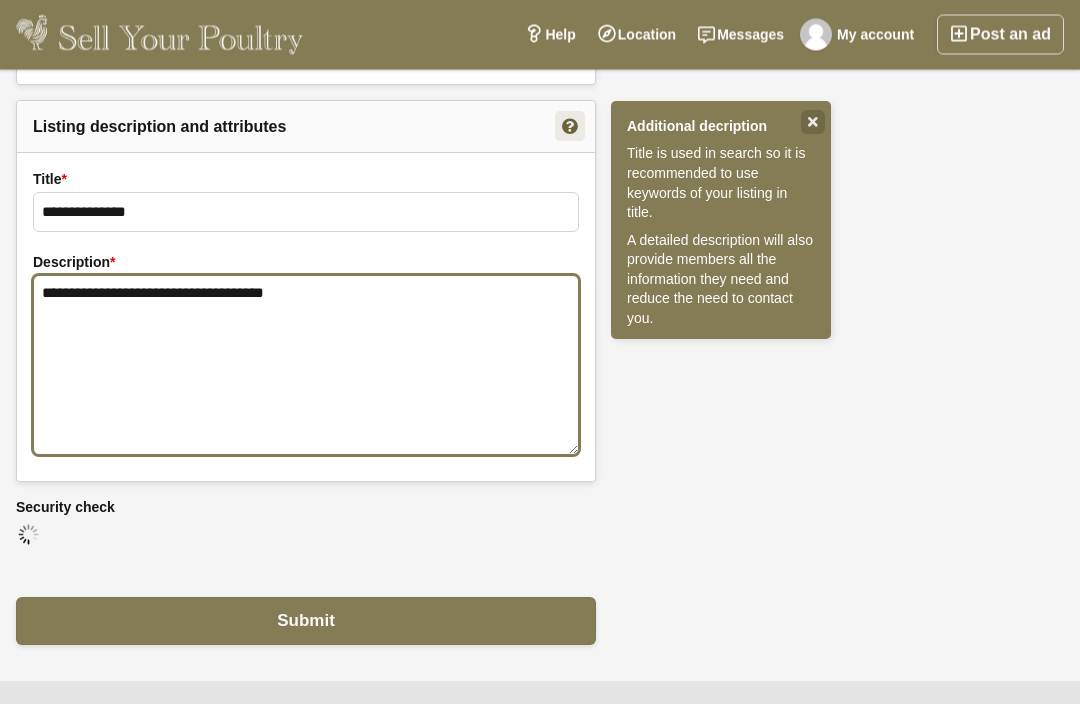 type on "**********" 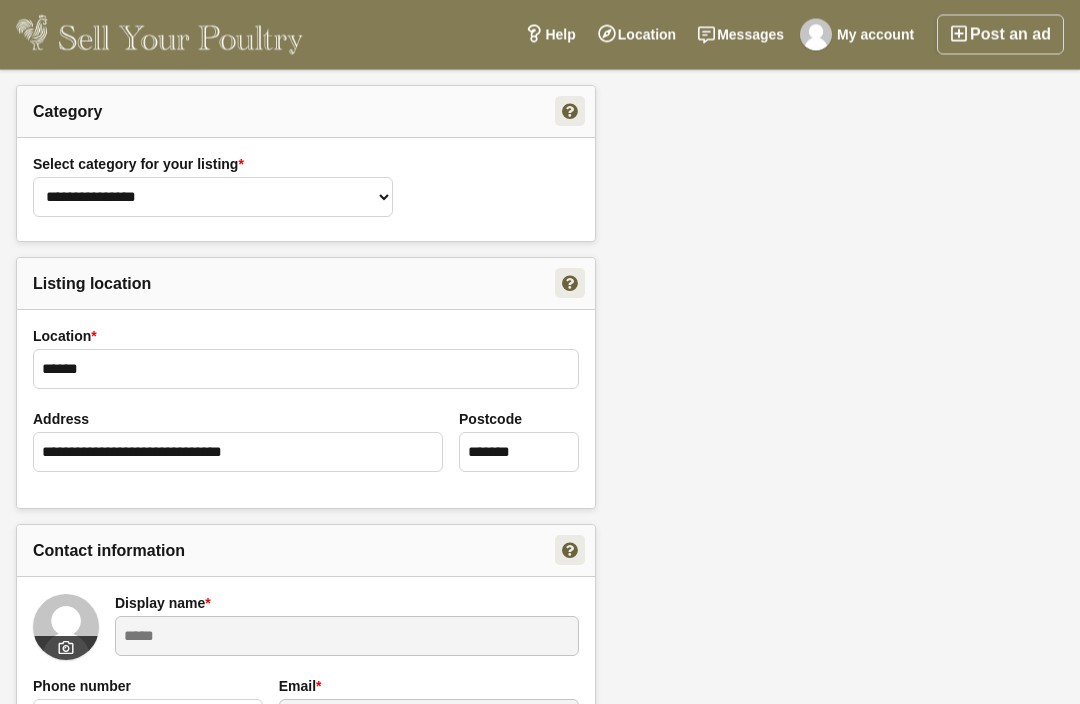 scroll, scrollTop: 0, scrollLeft: 0, axis: both 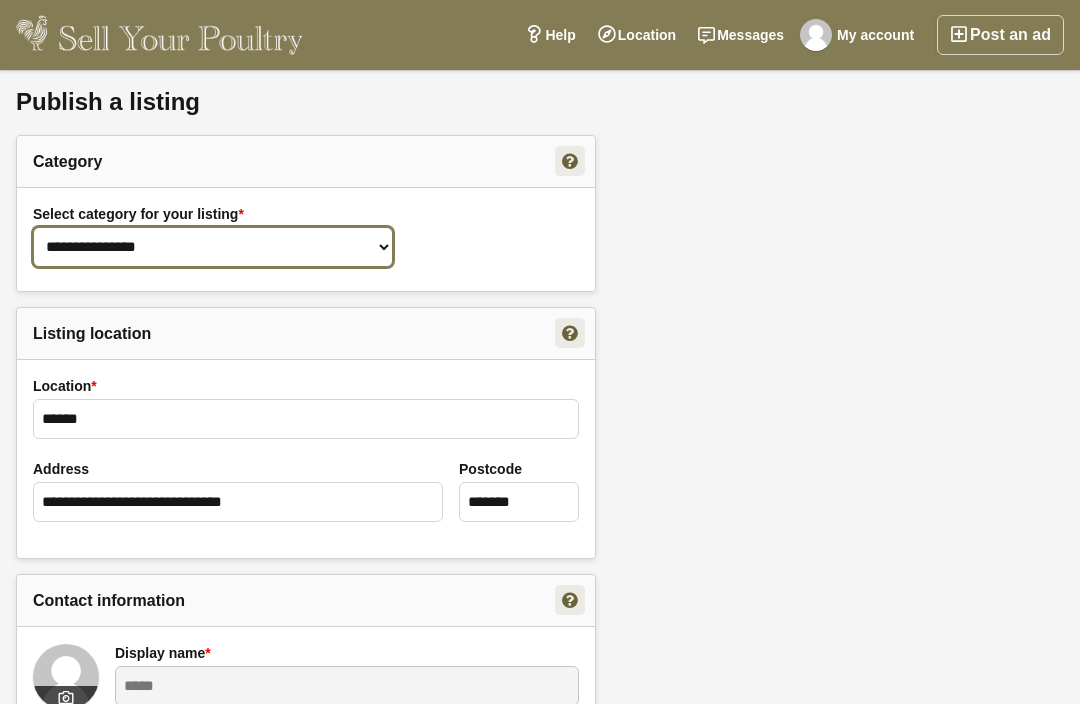 click on "**********" at bounding box center [213, 247] 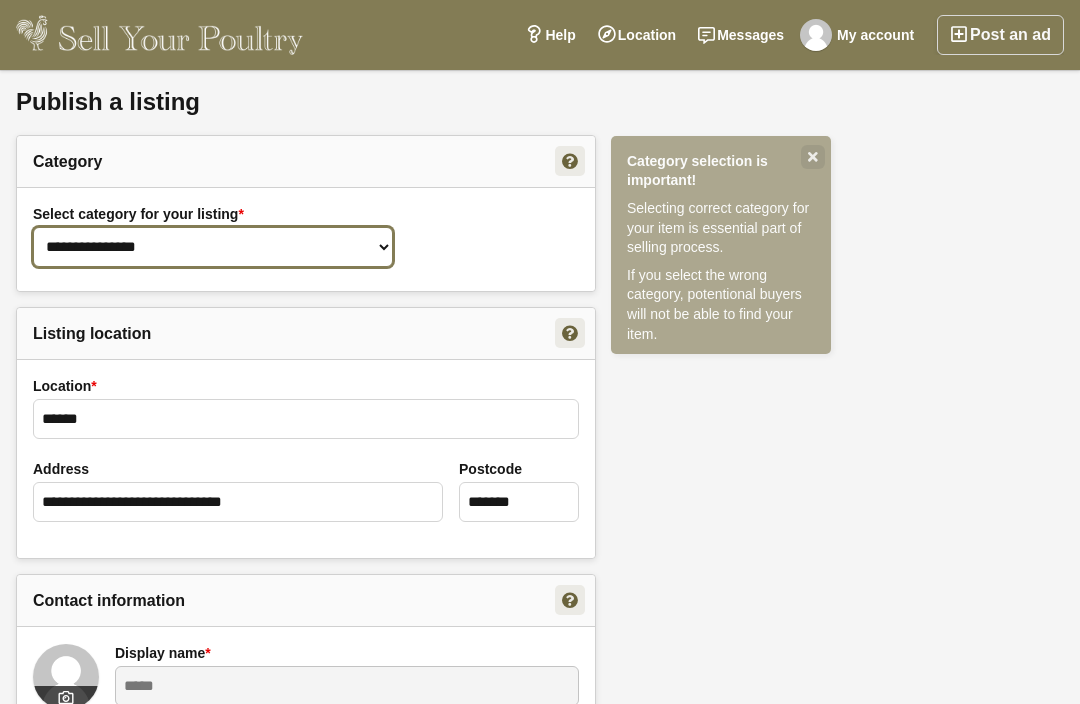 select on "**" 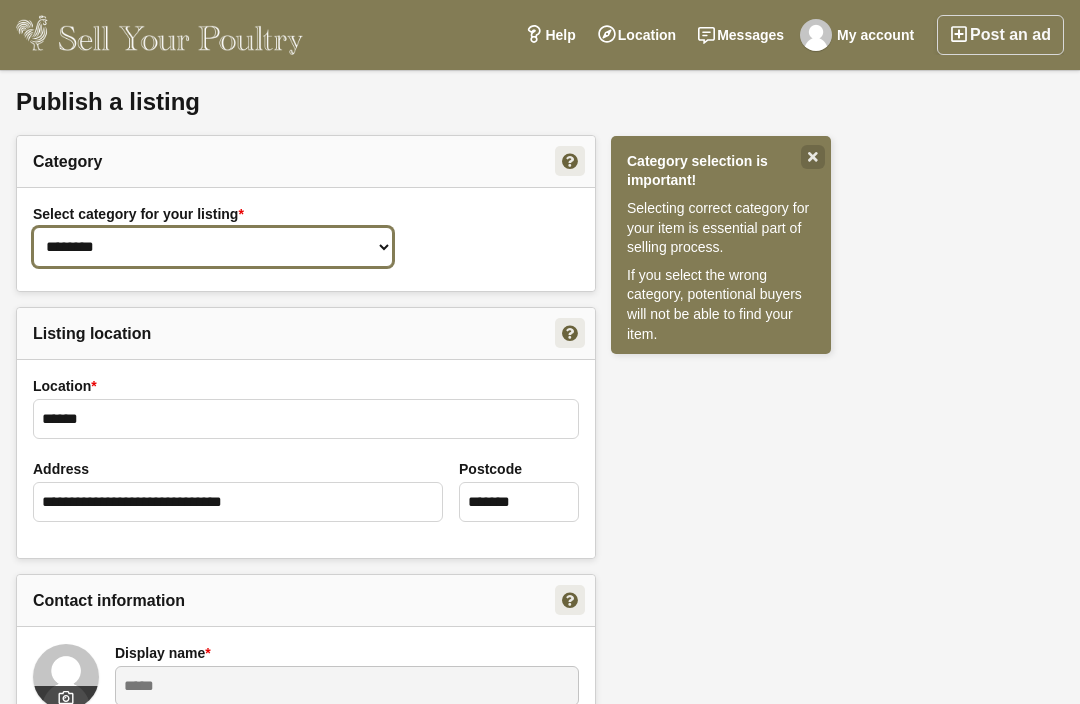 click on "**********" at bounding box center [213, 247] 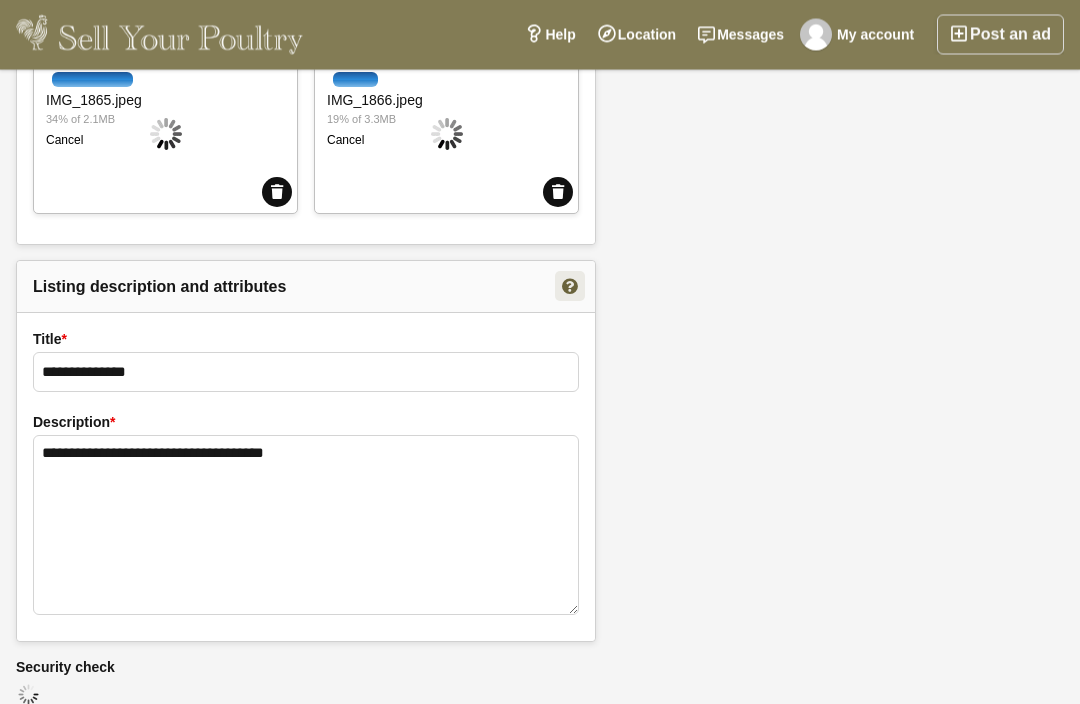 scroll, scrollTop: 1642, scrollLeft: 0, axis: vertical 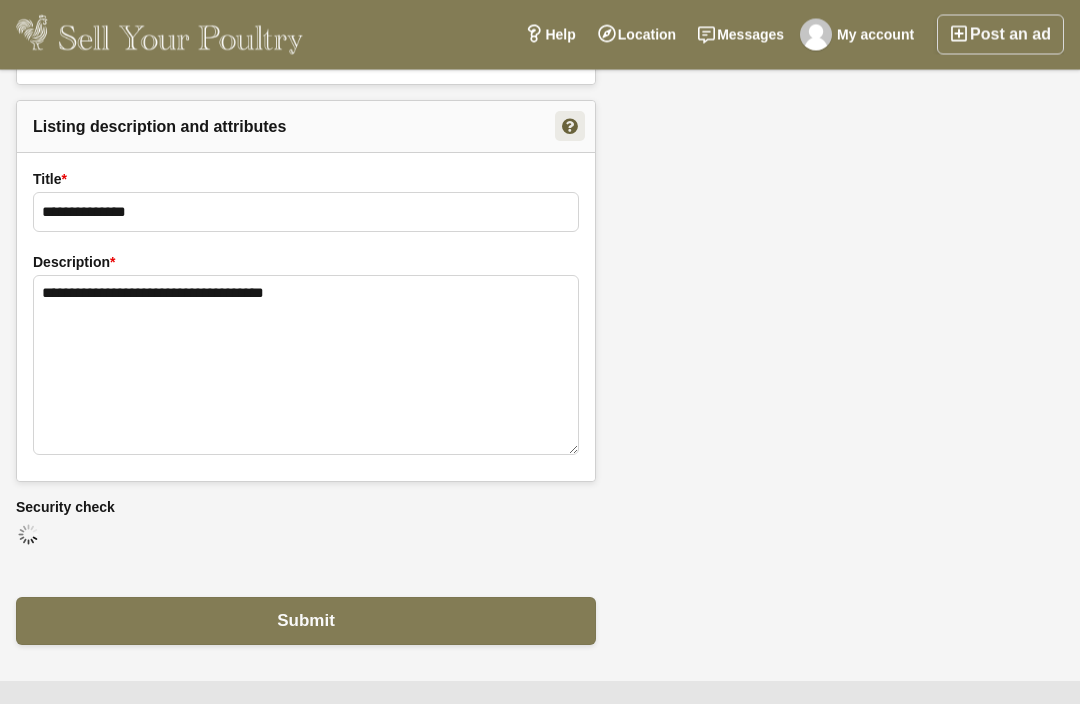 click on "Submit" at bounding box center (306, 622) 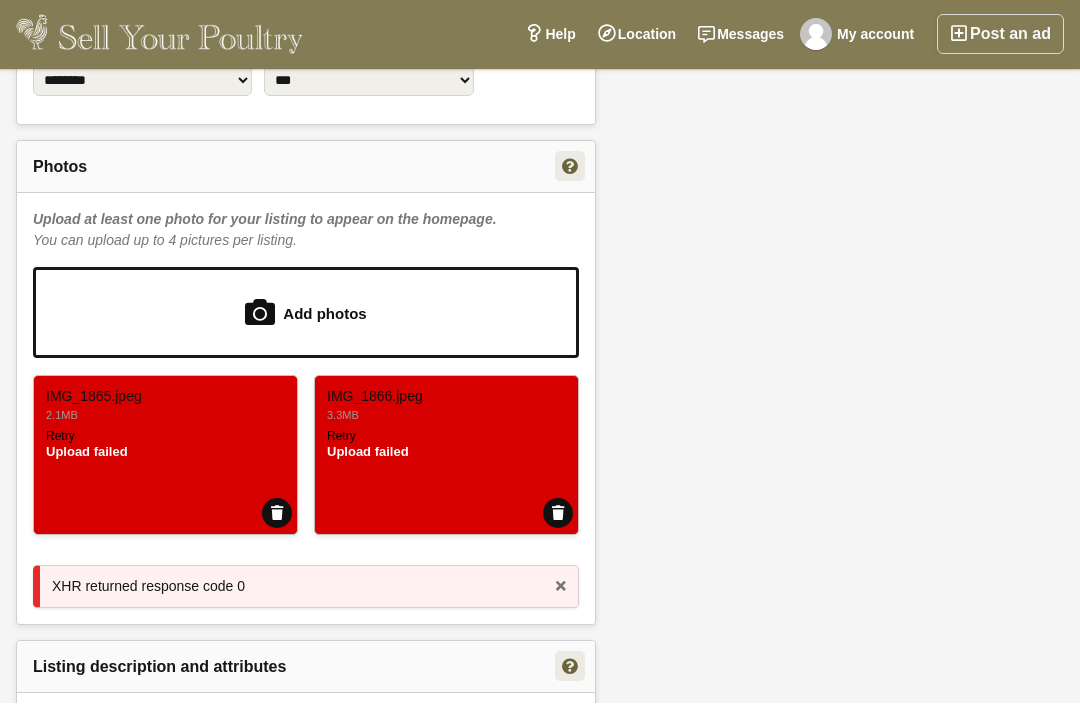 scroll, scrollTop: 1162, scrollLeft: 0, axis: vertical 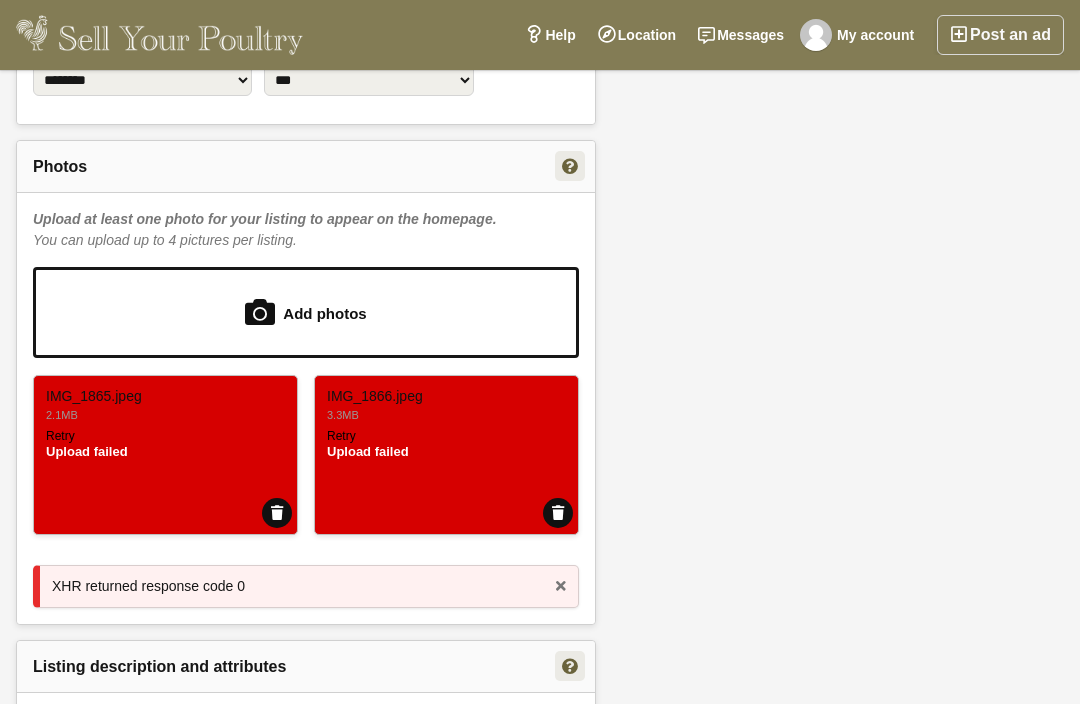 click on "Delete" at bounding box center (277, 513) 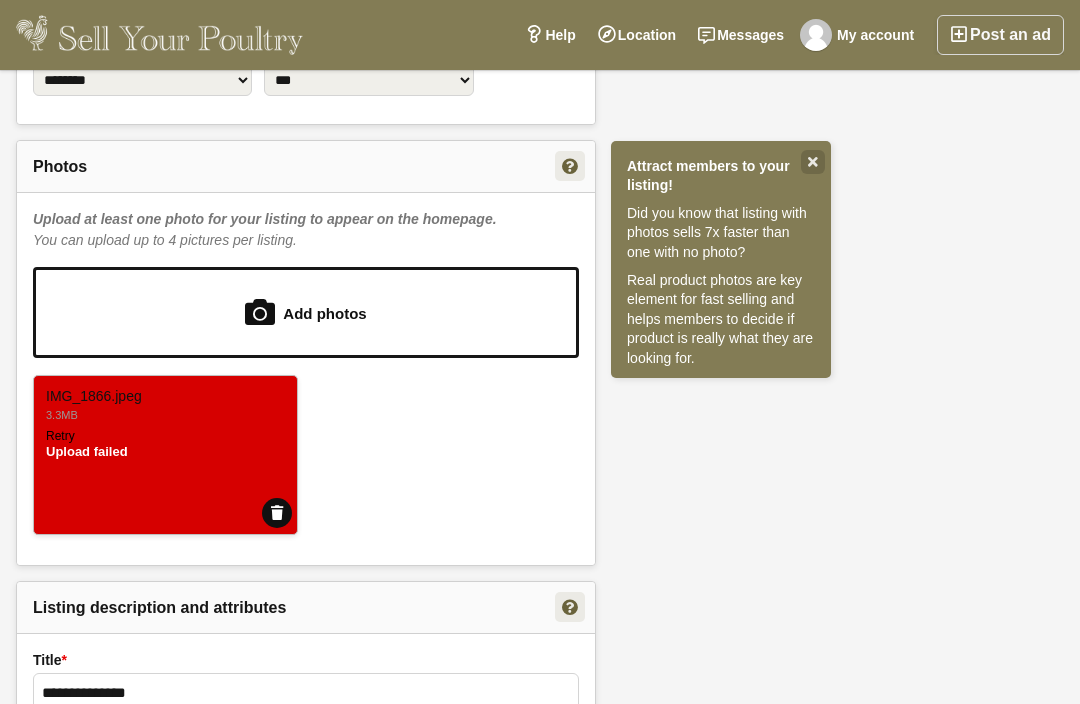 click on "Retry" at bounding box center [60, 436] 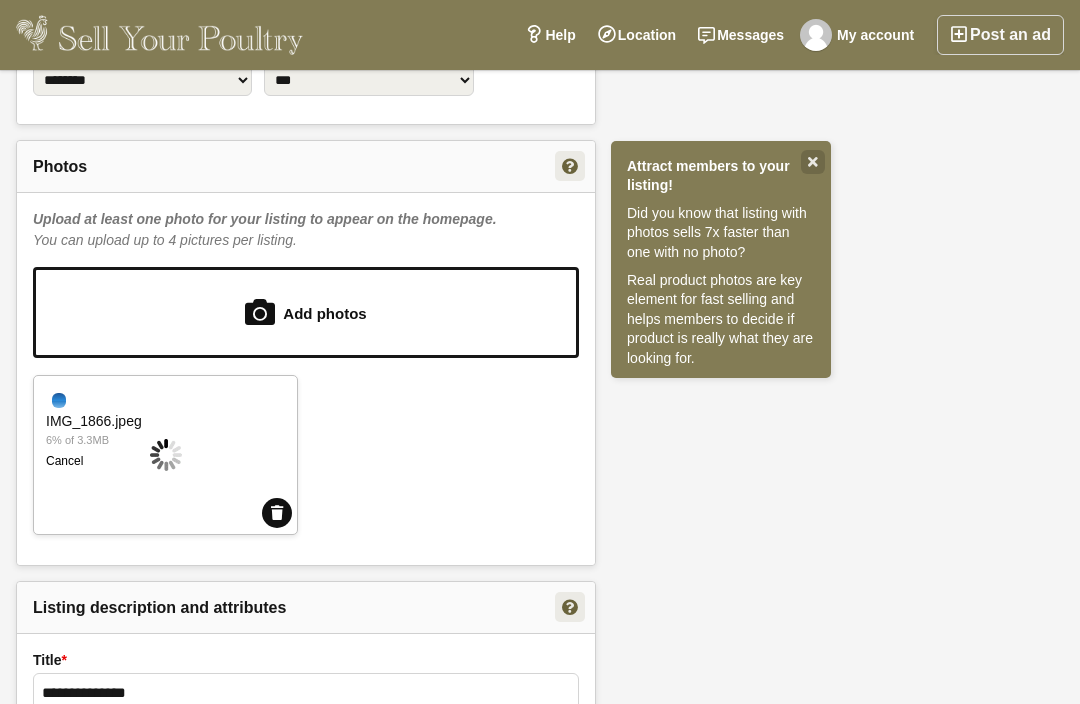 click on "Delete" at bounding box center [277, 513] 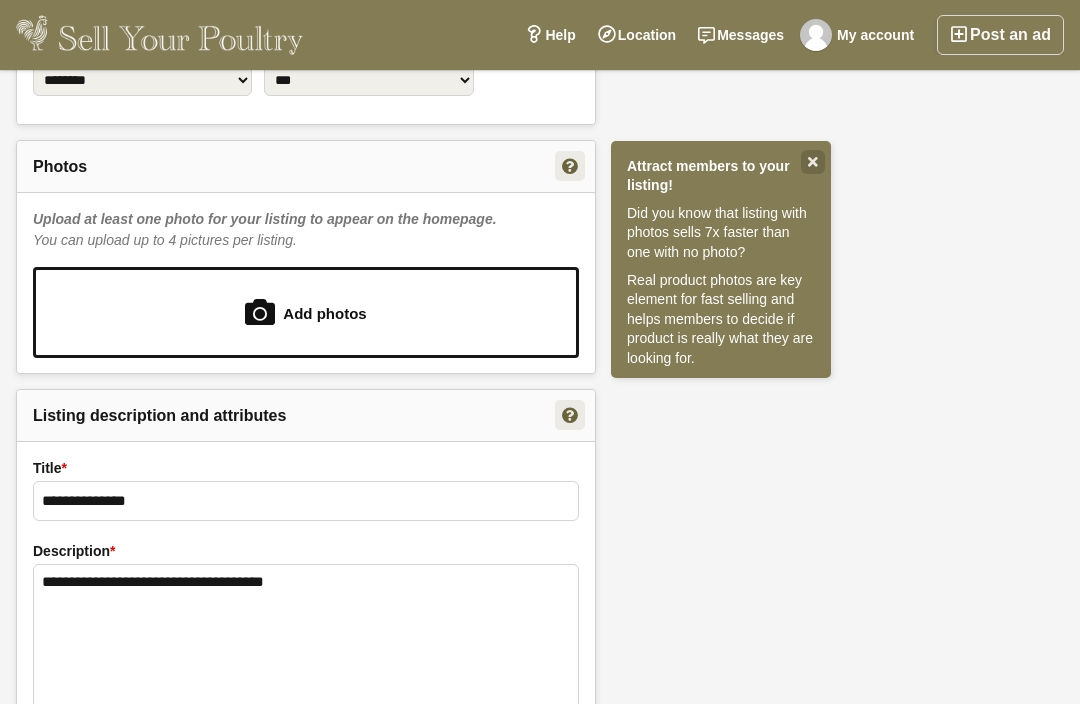 click at bounding box center (813, 162) 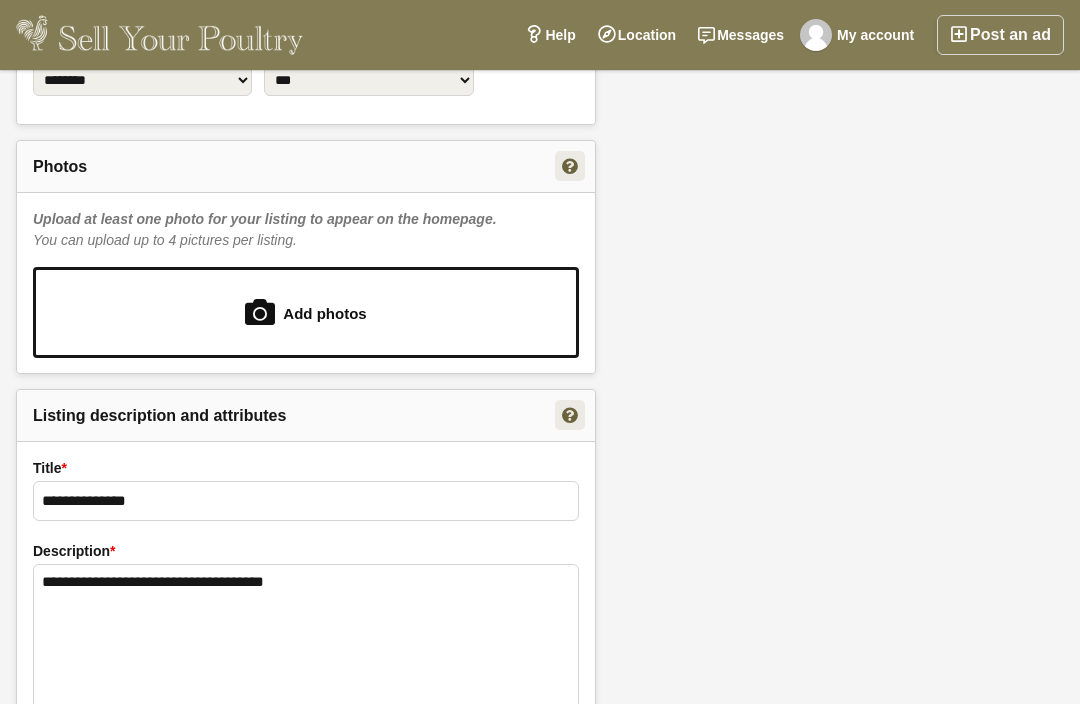 click at bounding box center [306, 312] 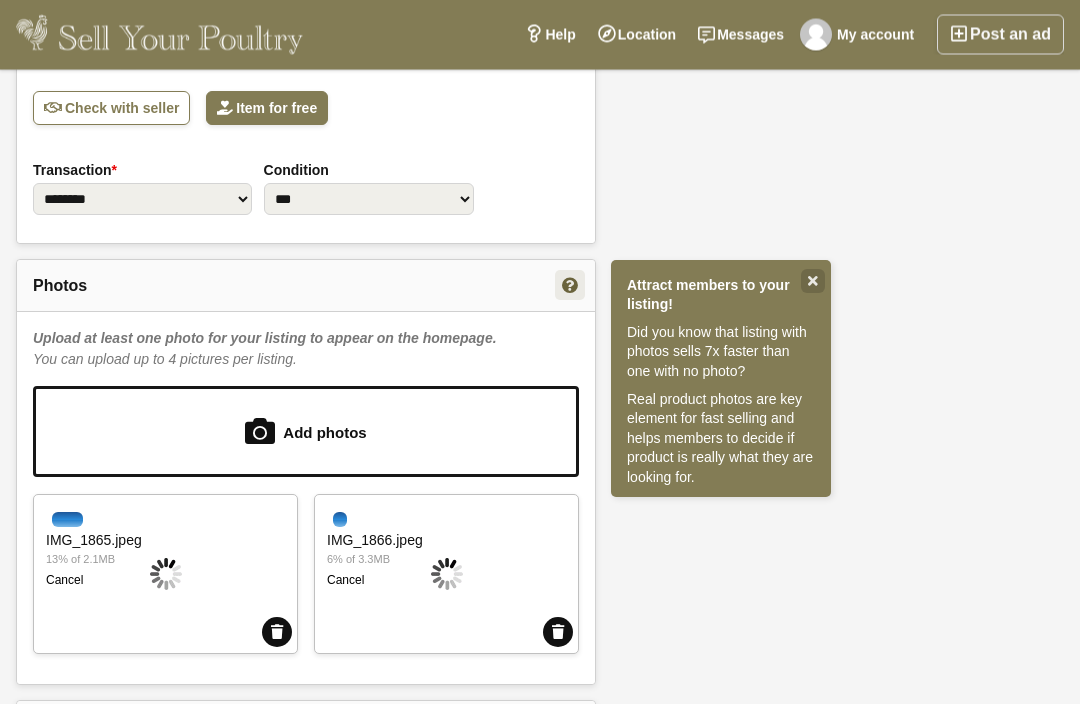 scroll, scrollTop: 1043, scrollLeft: 0, axis: vertical 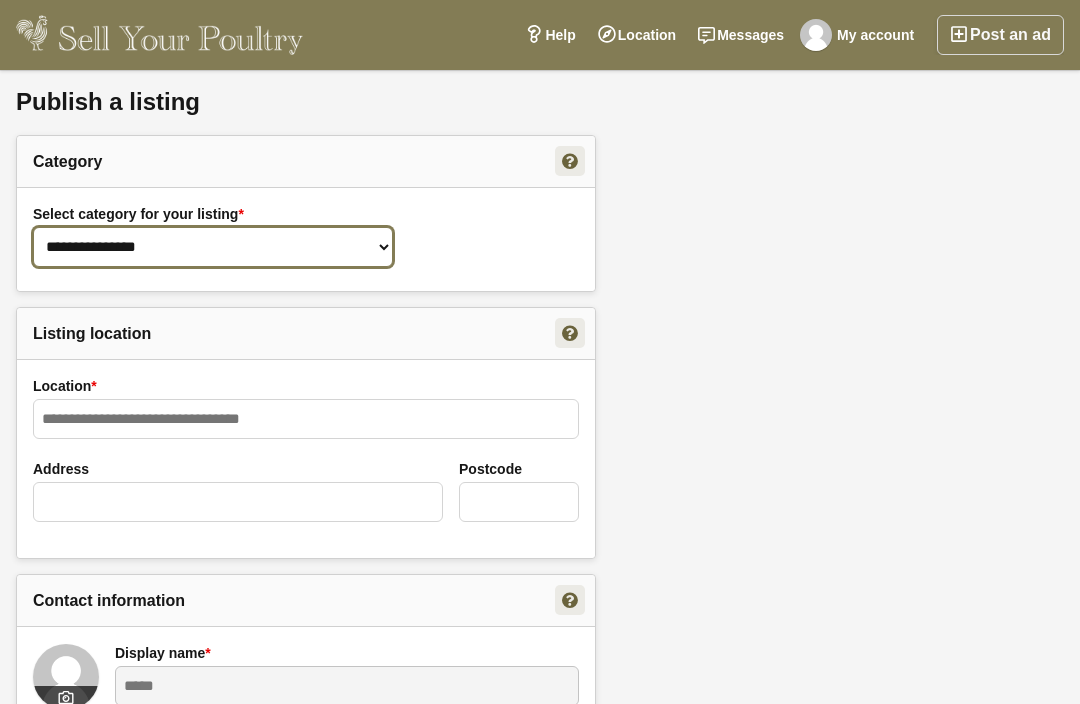 click on "**********" at bounding box center [213, 247] 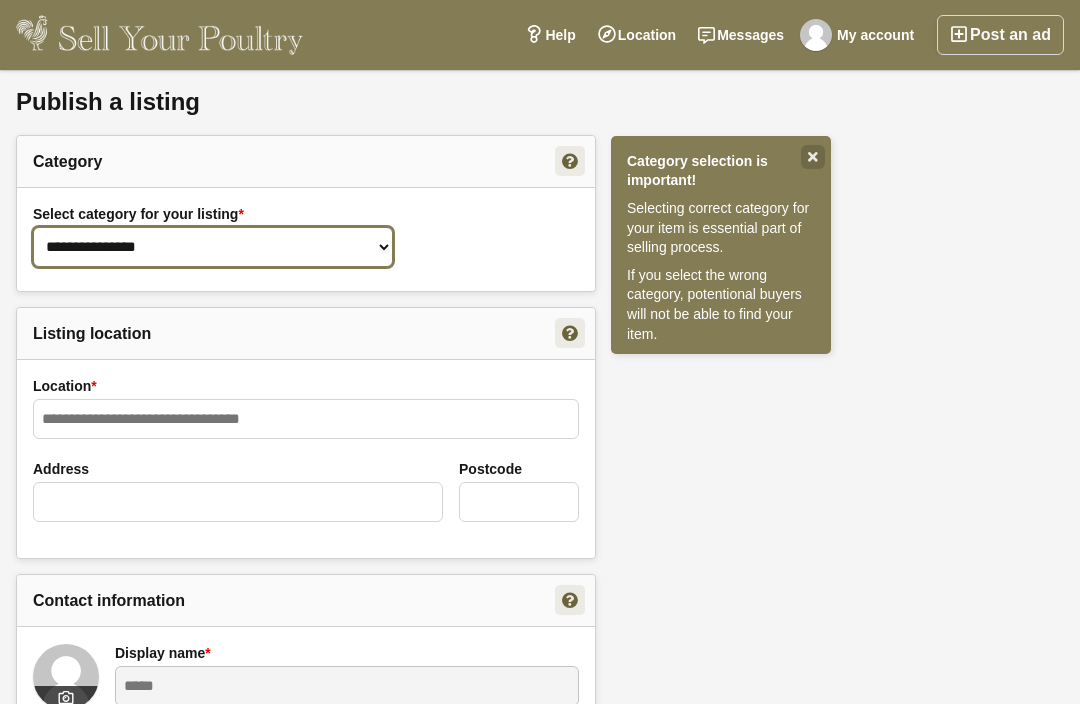 select on "**" 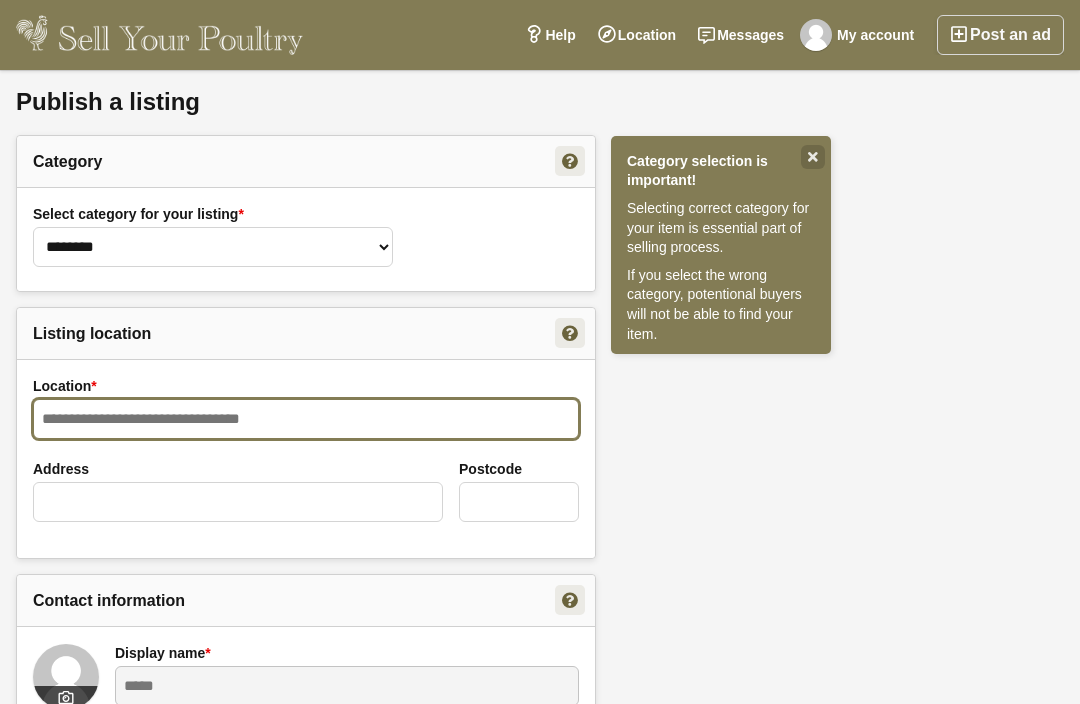 click on "Location  *" at bounding box center [306, 419] 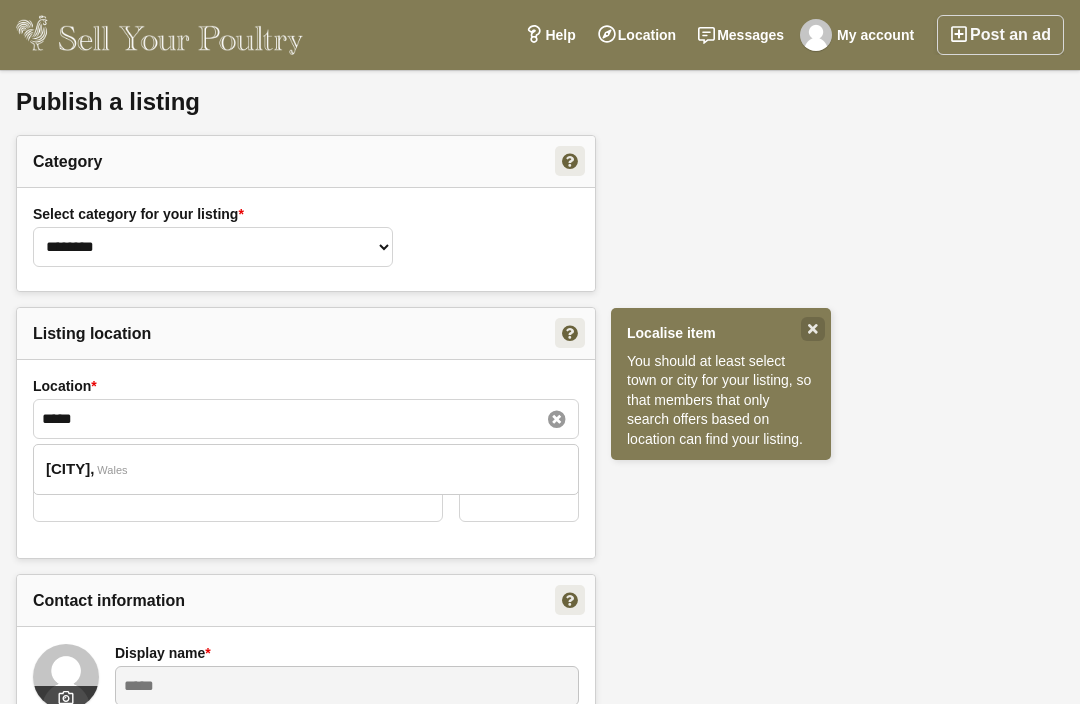 click on "Brecon [COUNTRY]" at bounding box center [306, 469] 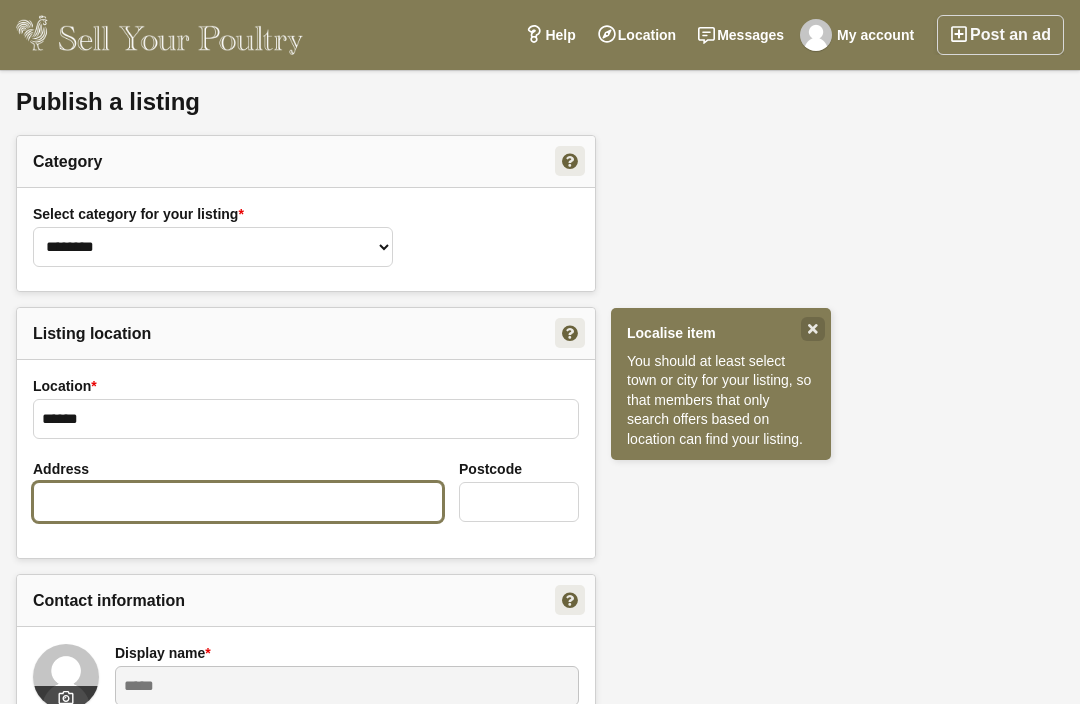 click on "Address" at bounding box center (238, 502) 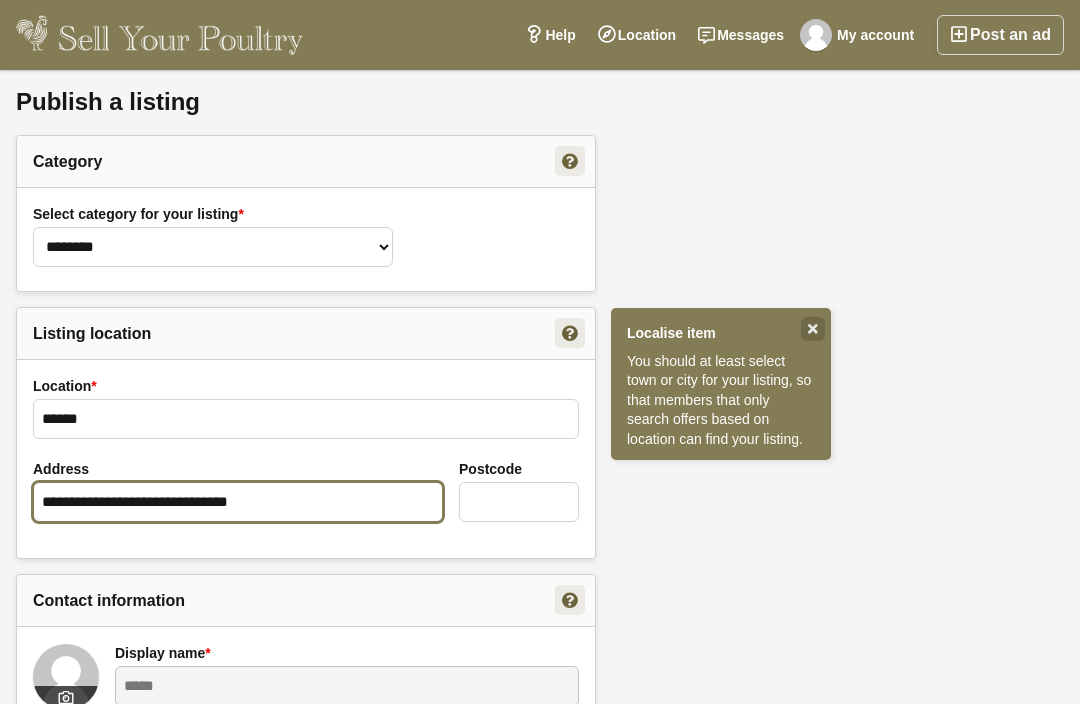 type on "**********" 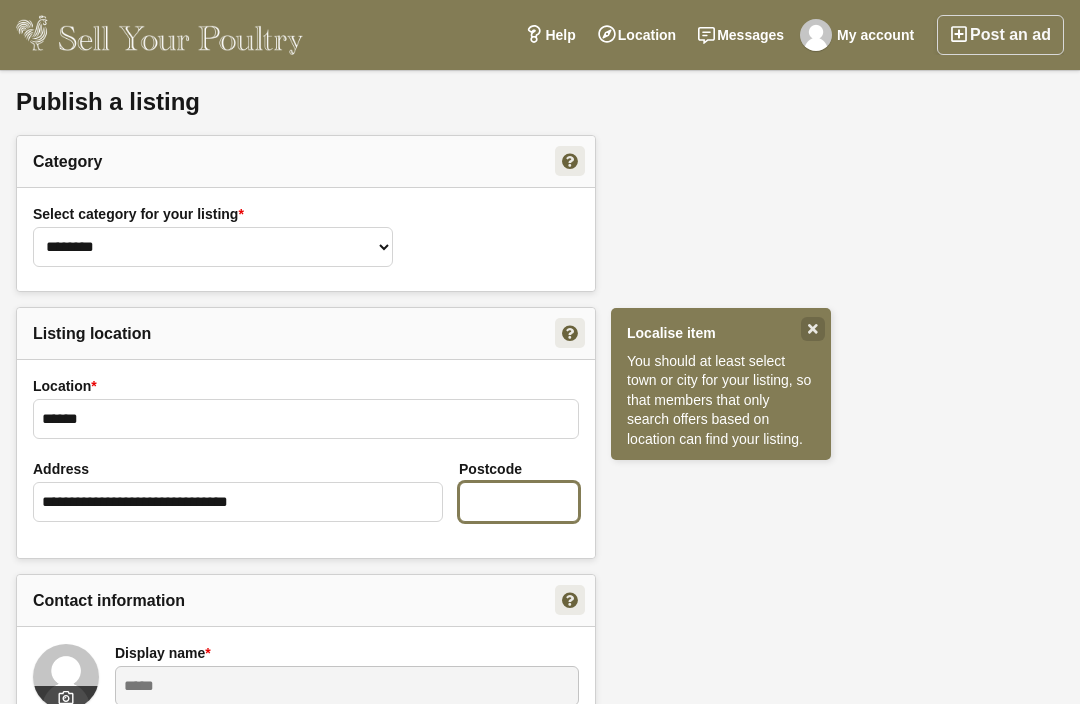 click on "Postcode" at bounding box center [519, 502] 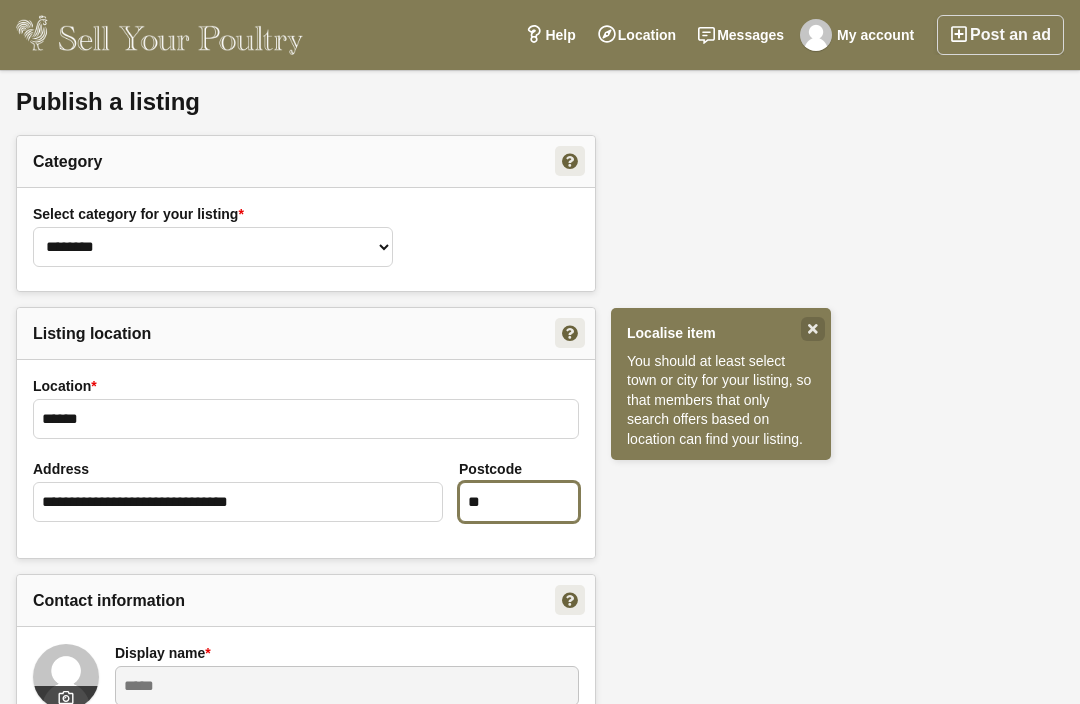 type on "*" 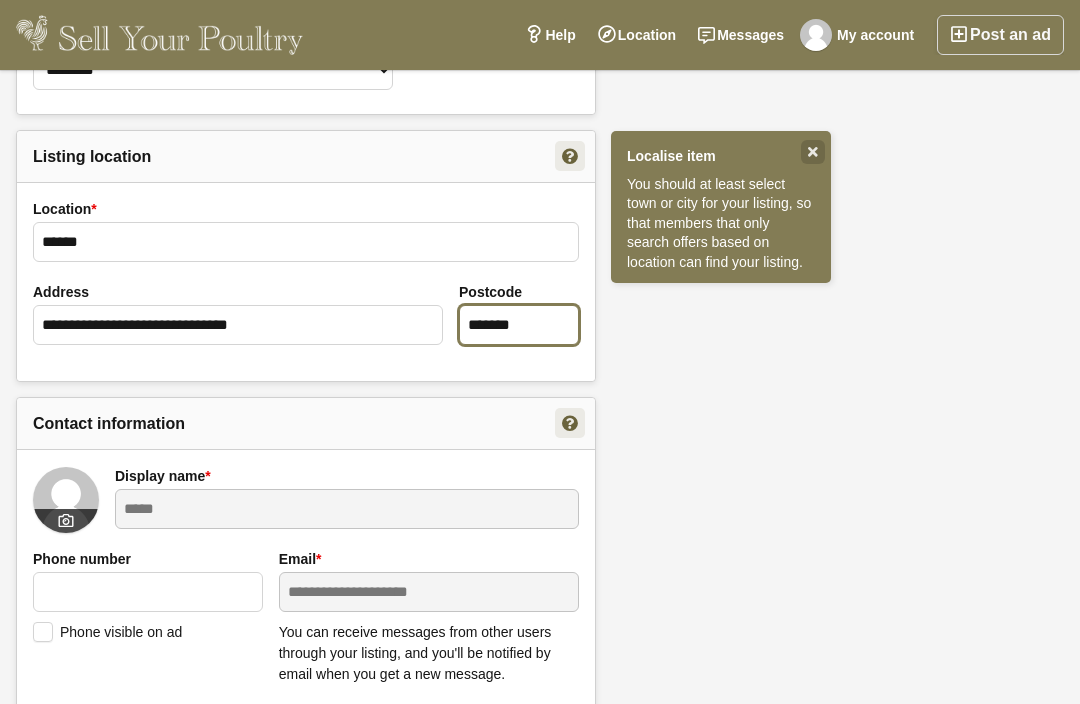 scroll, scrollTop: 174, scrollLeft: 0, axis: vertical 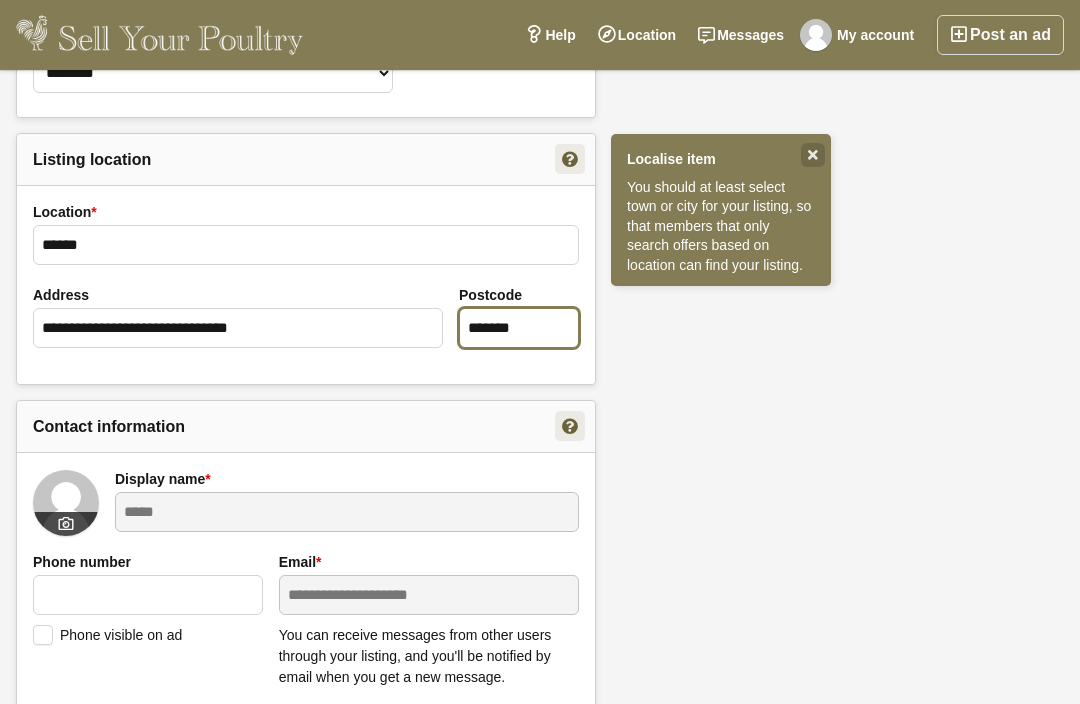 type on "*******" 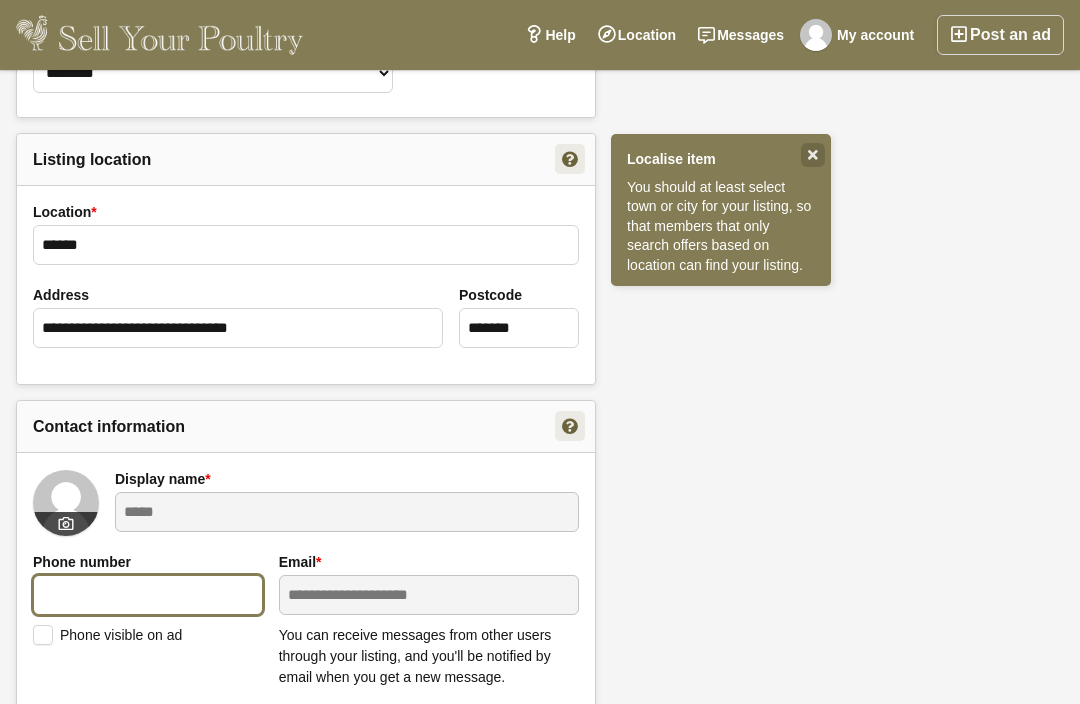 click at bounding box center [148, 595] 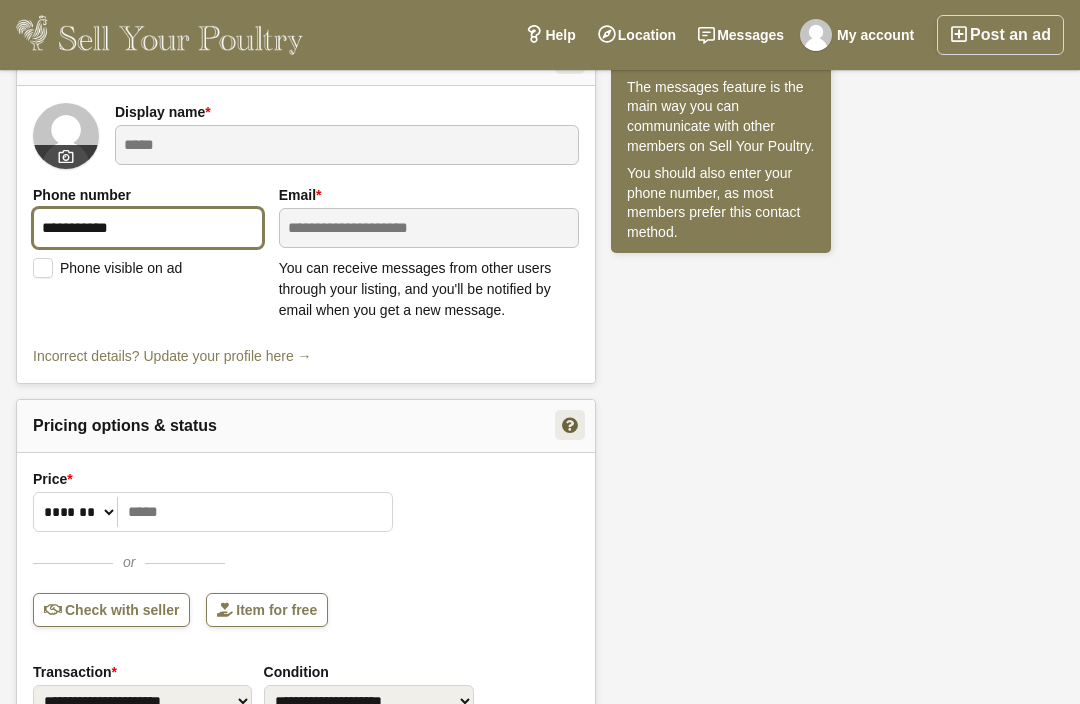 scroll, scrollTop: 539, scrollLeft: 0, axis: vertical 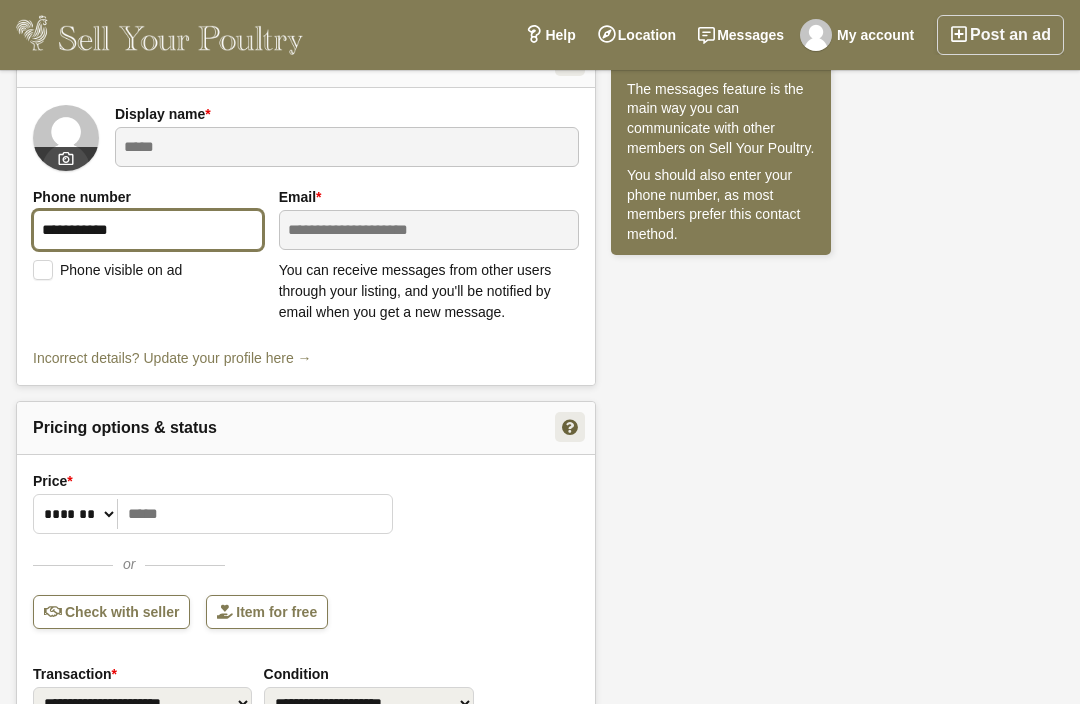 type on "**********" 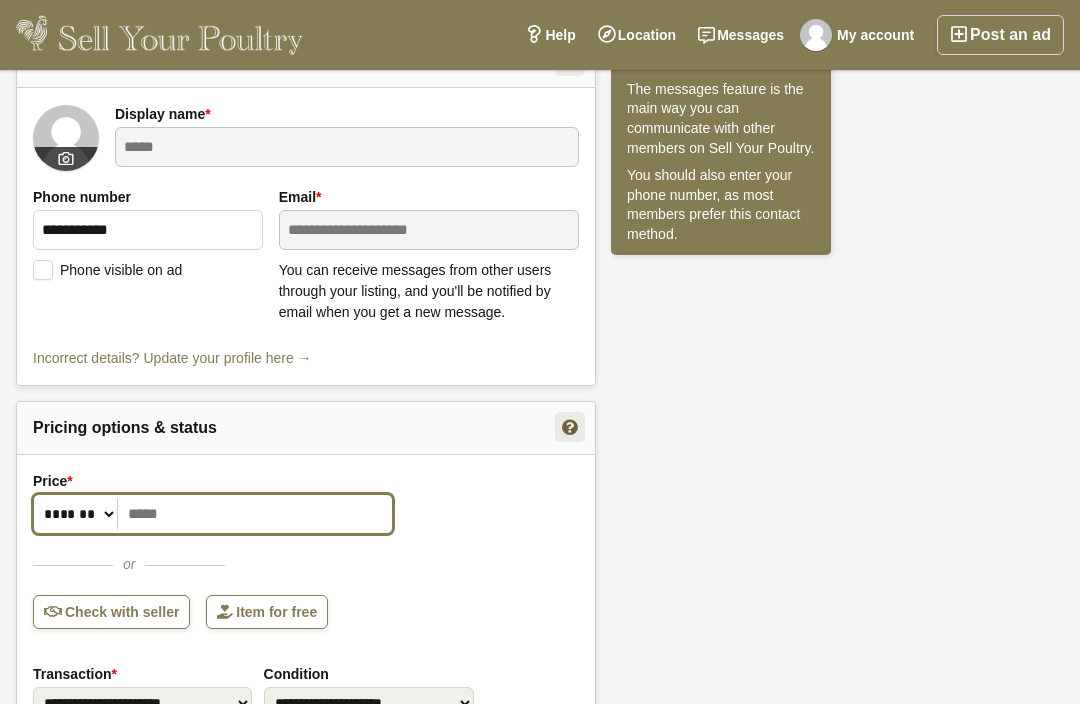 click on "Price  *" at bounding box center [213, 514] 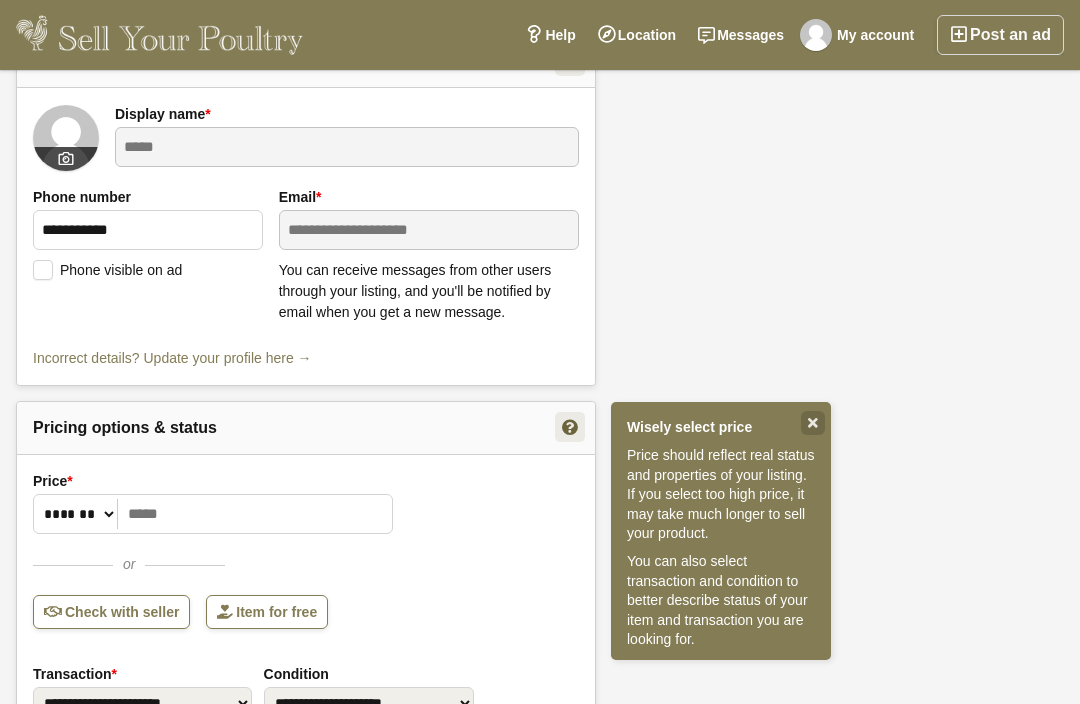 click on "Item for free" at bounding box center (267, 612) 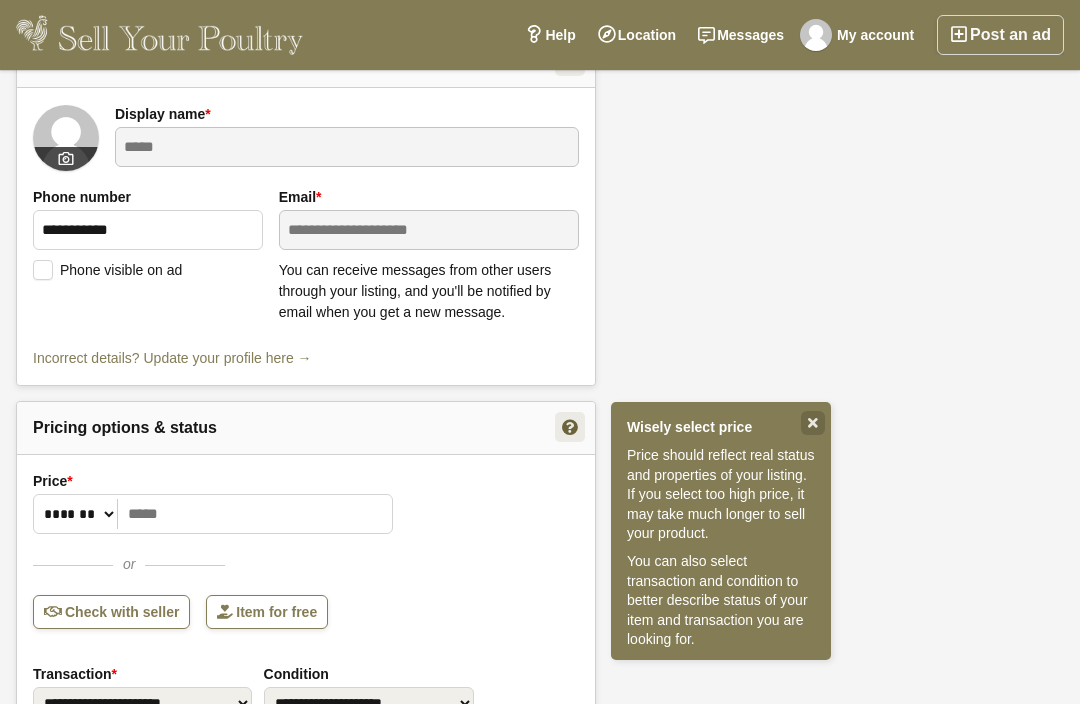 type on "*" 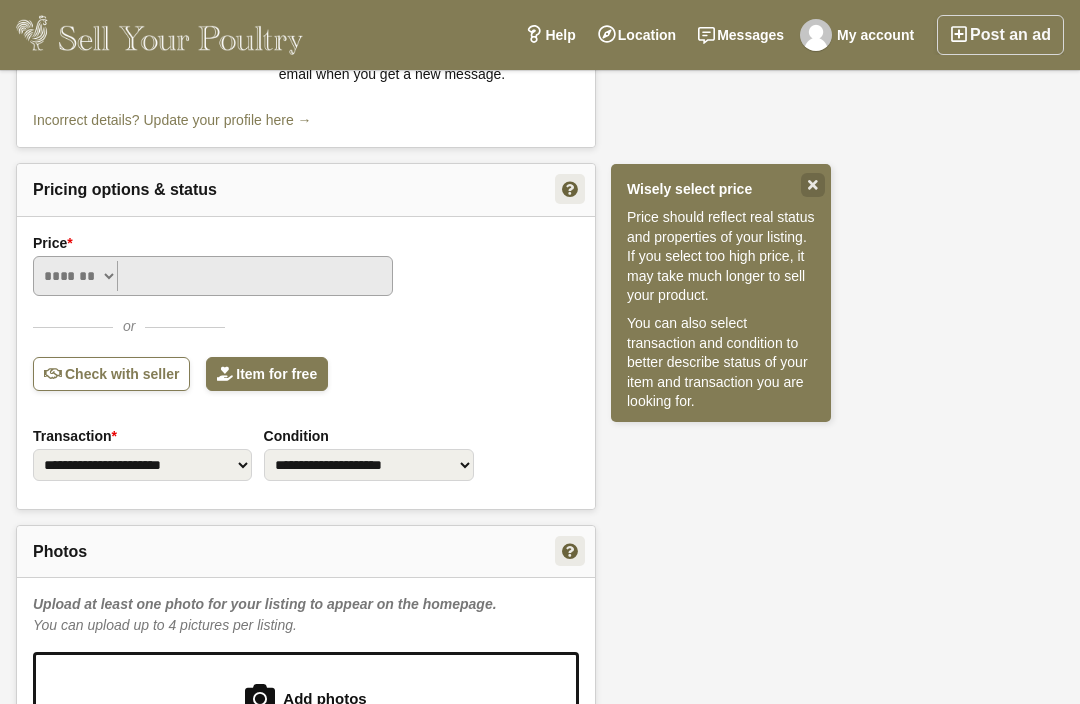 scroll, scrollTop: 808, scrollLeft: 0, axis: vertical 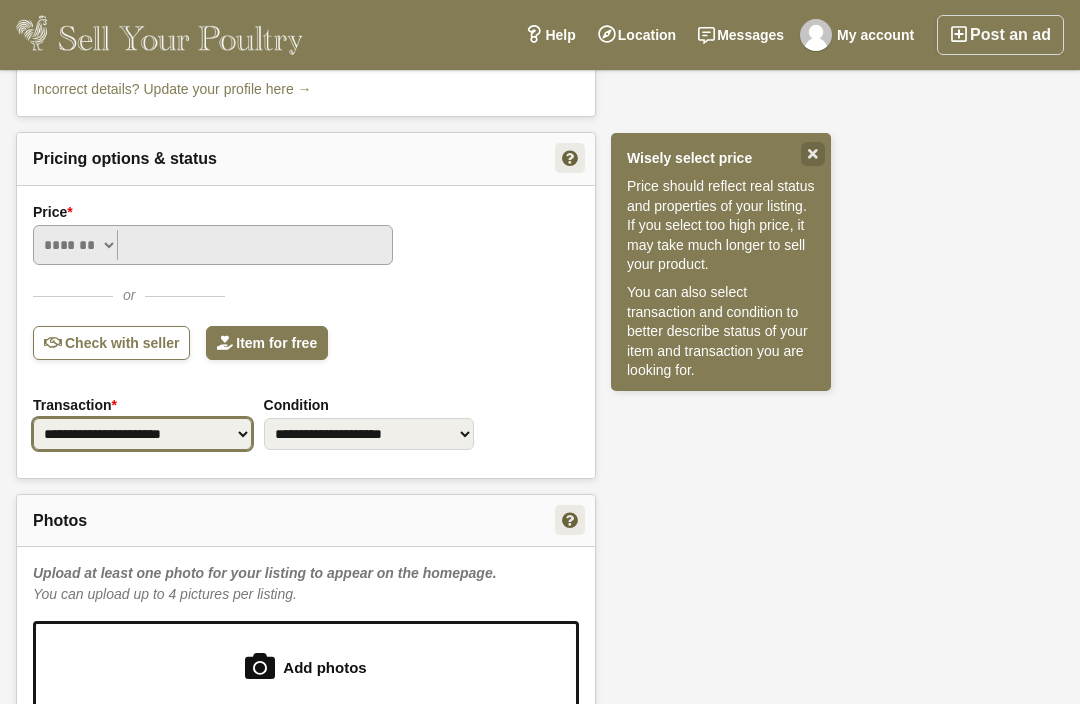click on "**********" at bounding box center [142, 434] 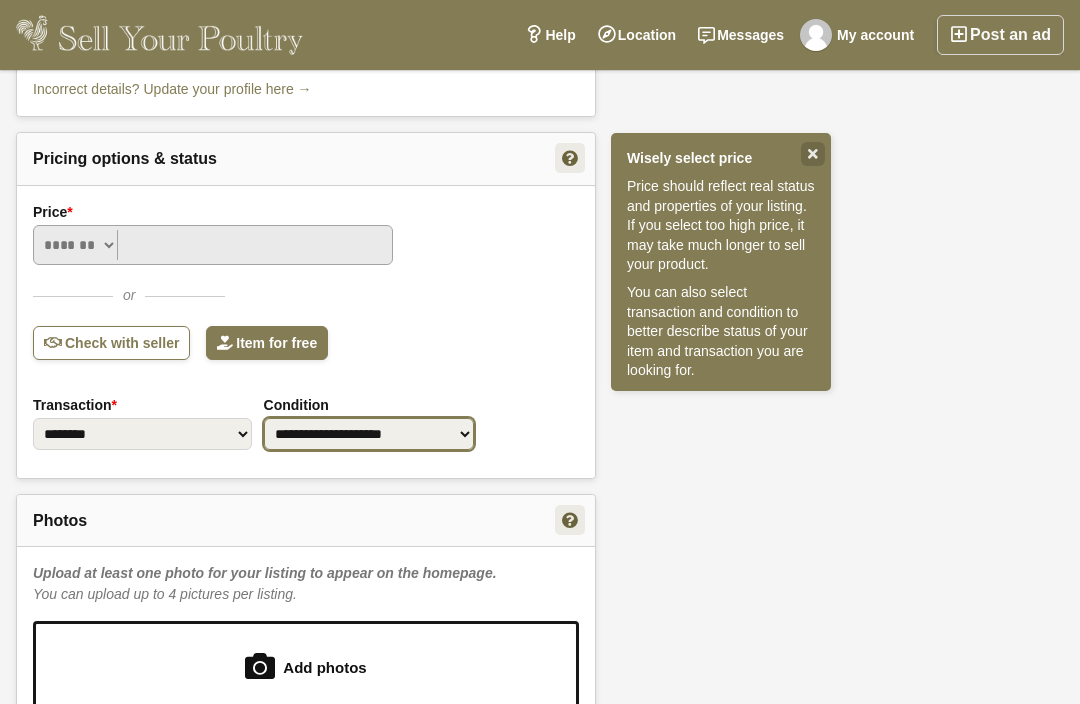 click on "**********" at bounding box center (369, 434) 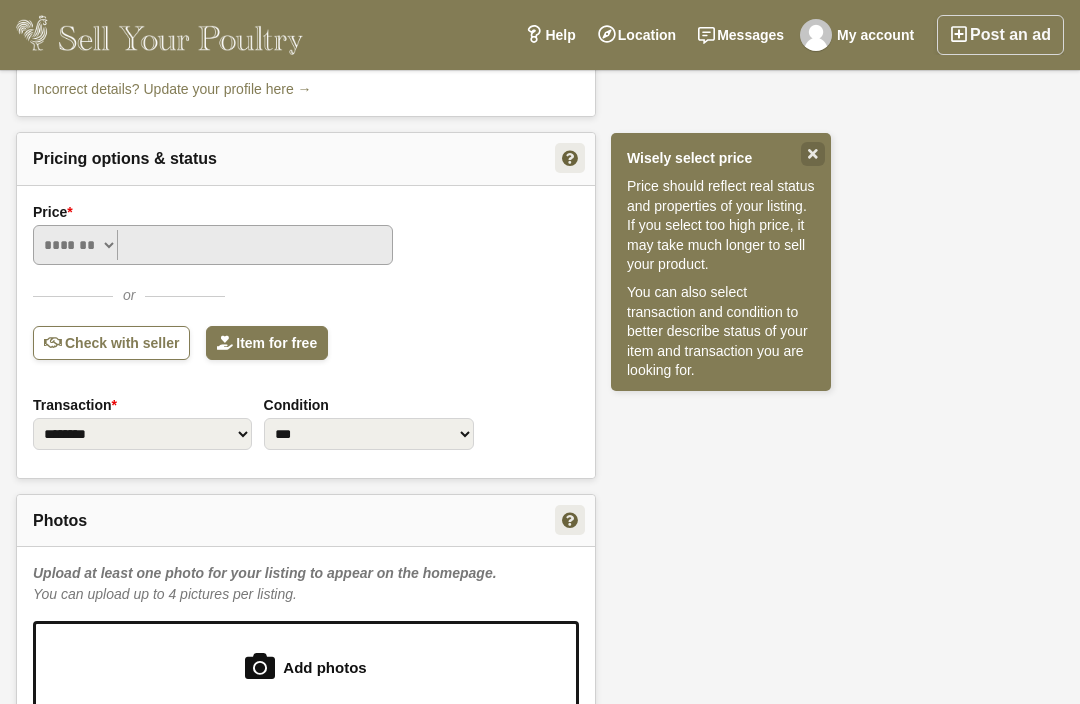 click at bounding box center (306, 666) 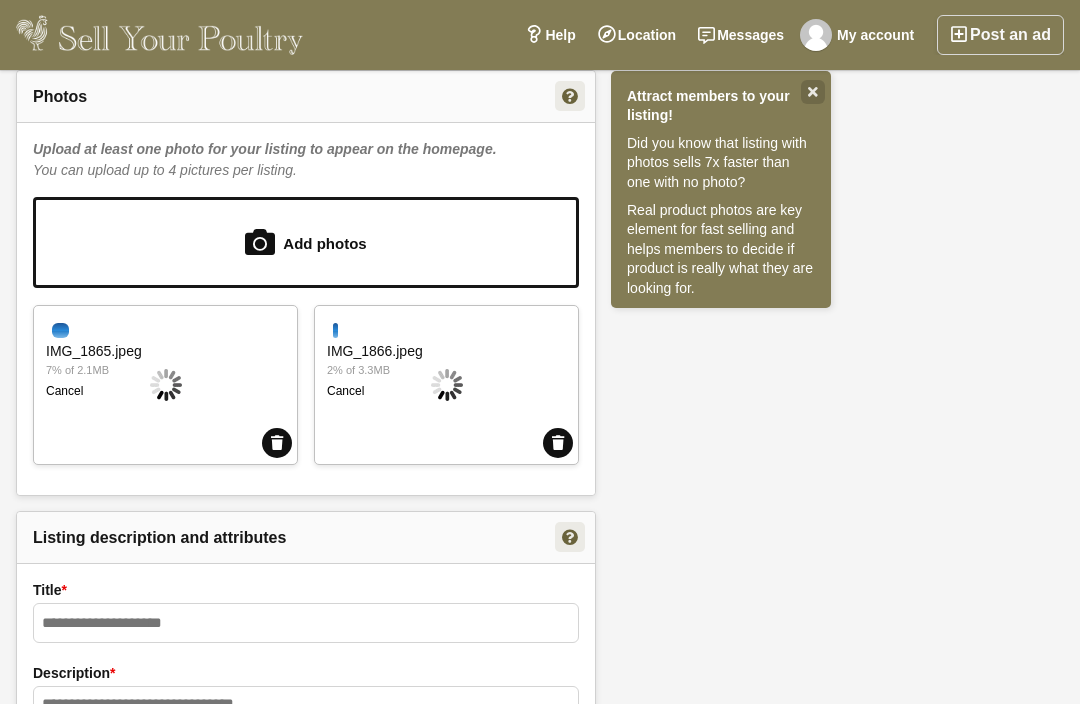 scroll, scrollTop: 1244, scrollLeft: 0, axis: vertical 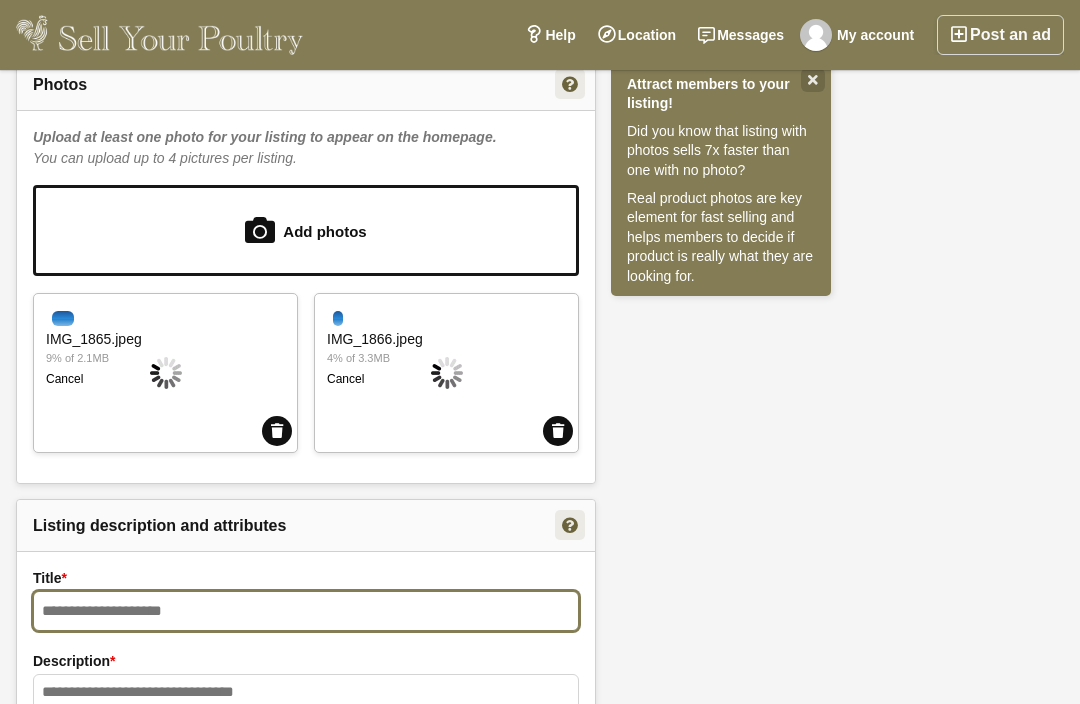 click at bounding box center [306, 611] 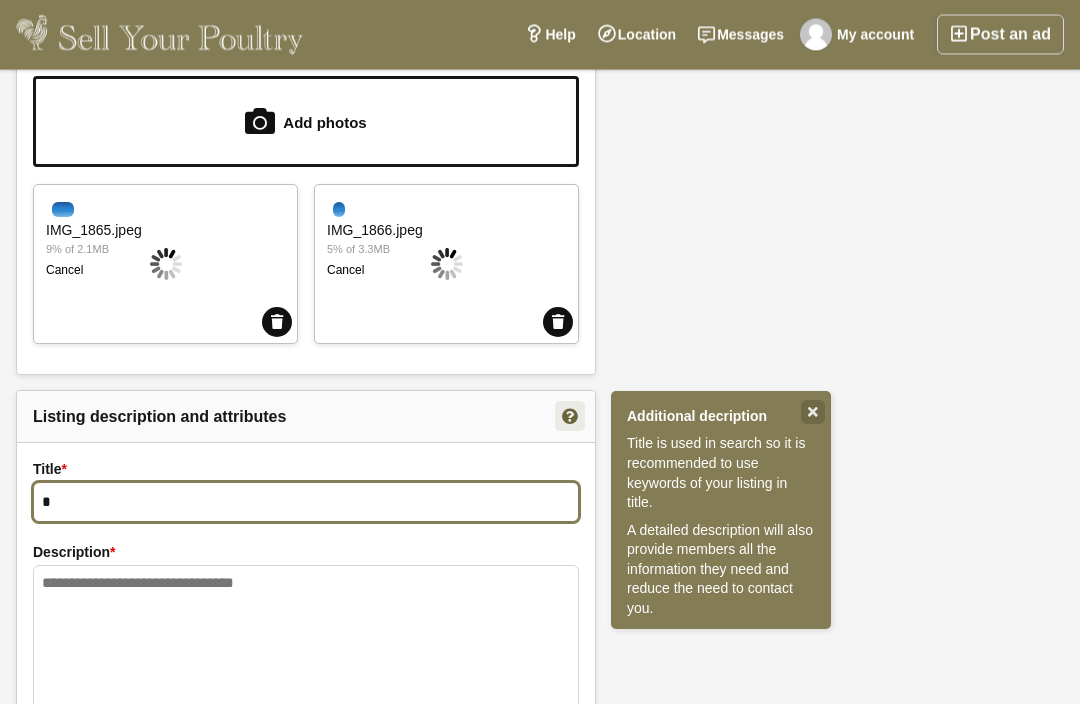 scroll, scrollTop: 1353, scrollLeft: 0, axis: vertical 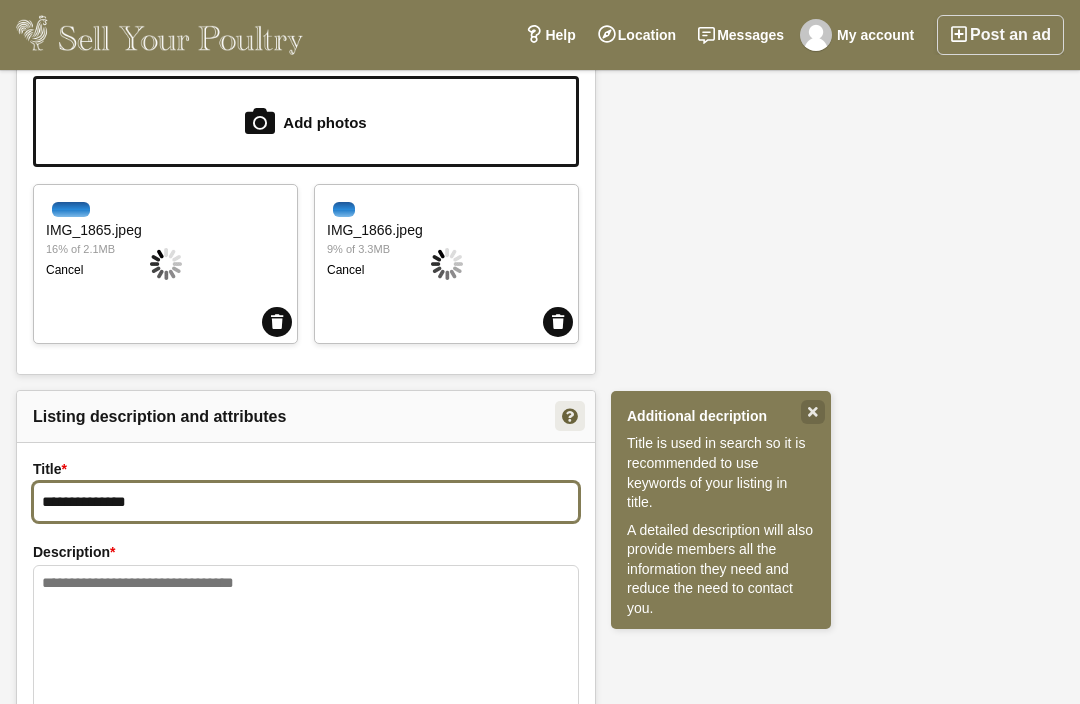 type on "**********" 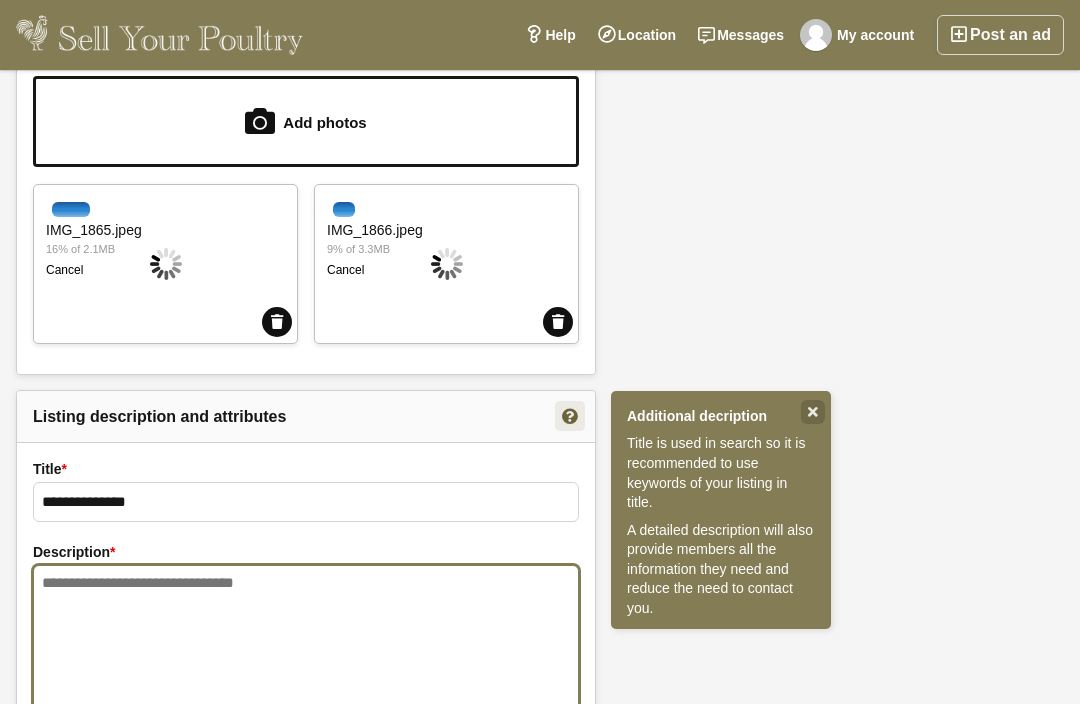 click at bounding box center (306, 655) 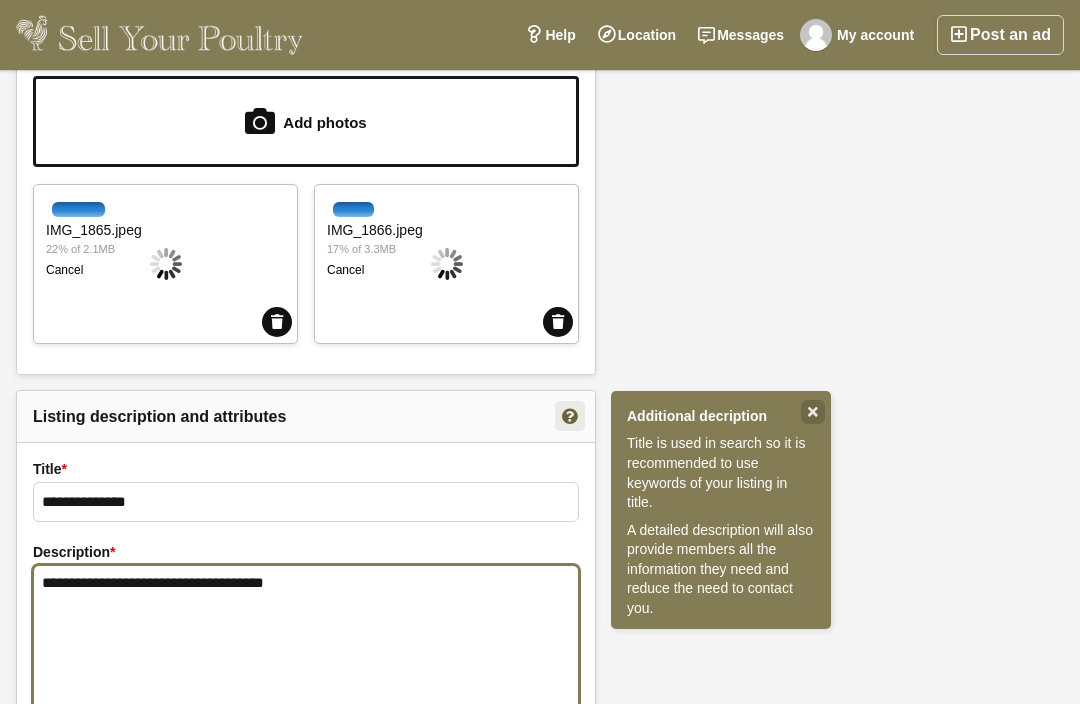 scroll, scrollTop: 1642, scrollLeft: 0, axis: vertical 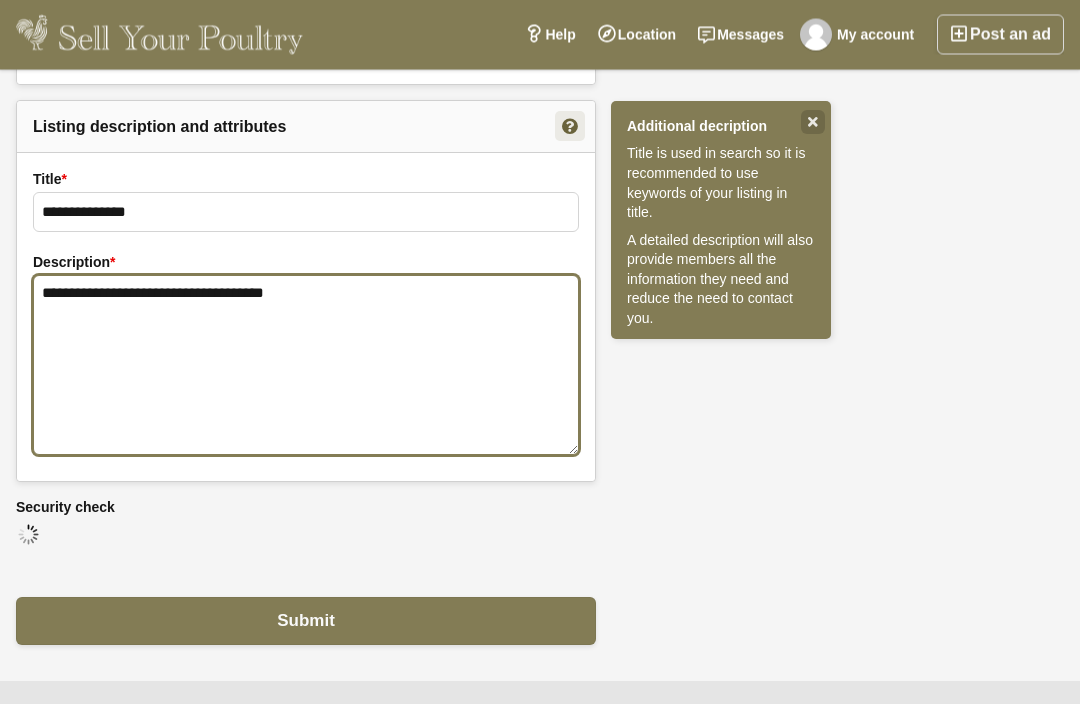 type on "**********" 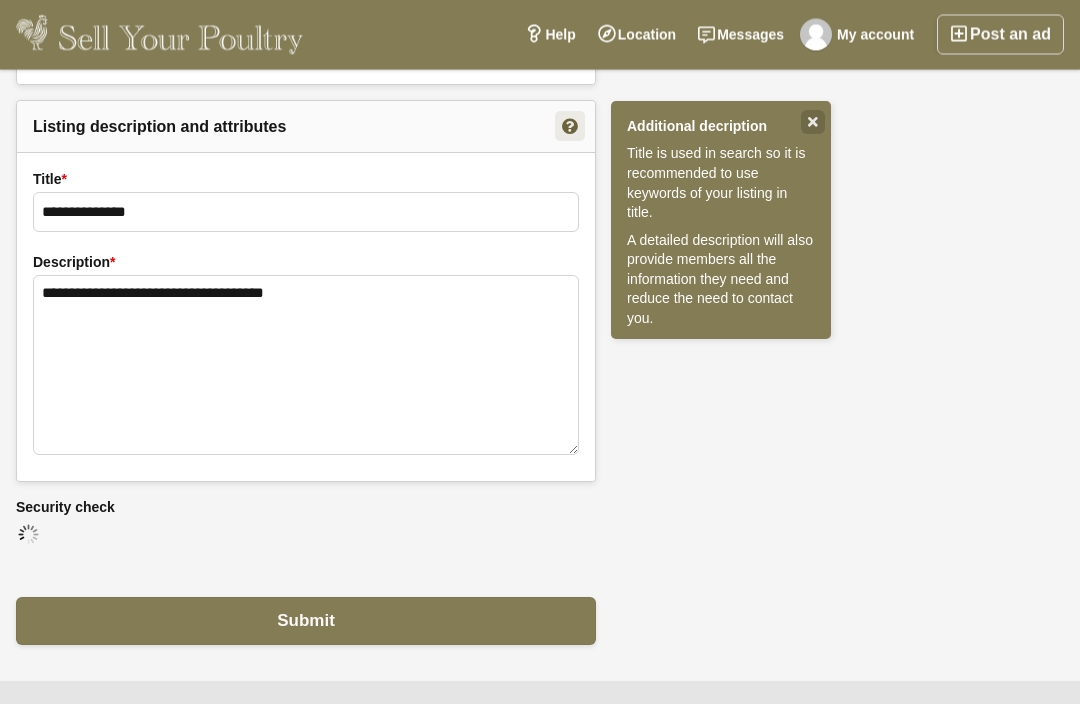 scroll, scrollTop: 1642, scrollLeft: 0, axis: vertical 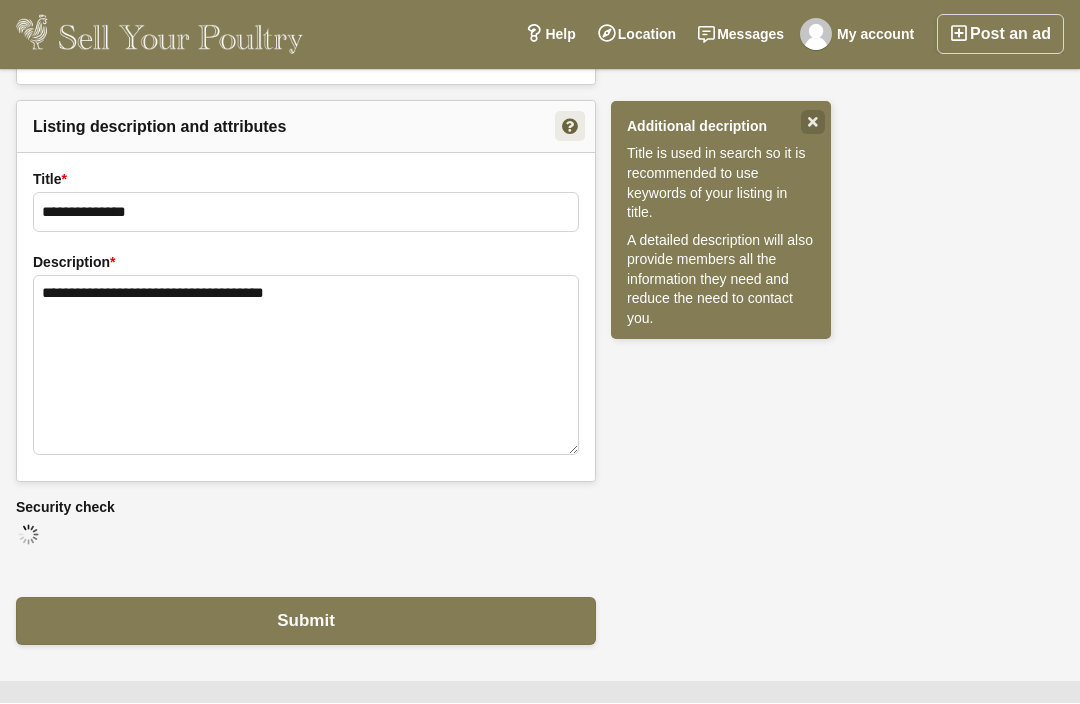 click on "**********" at bounding box center [540, -454] 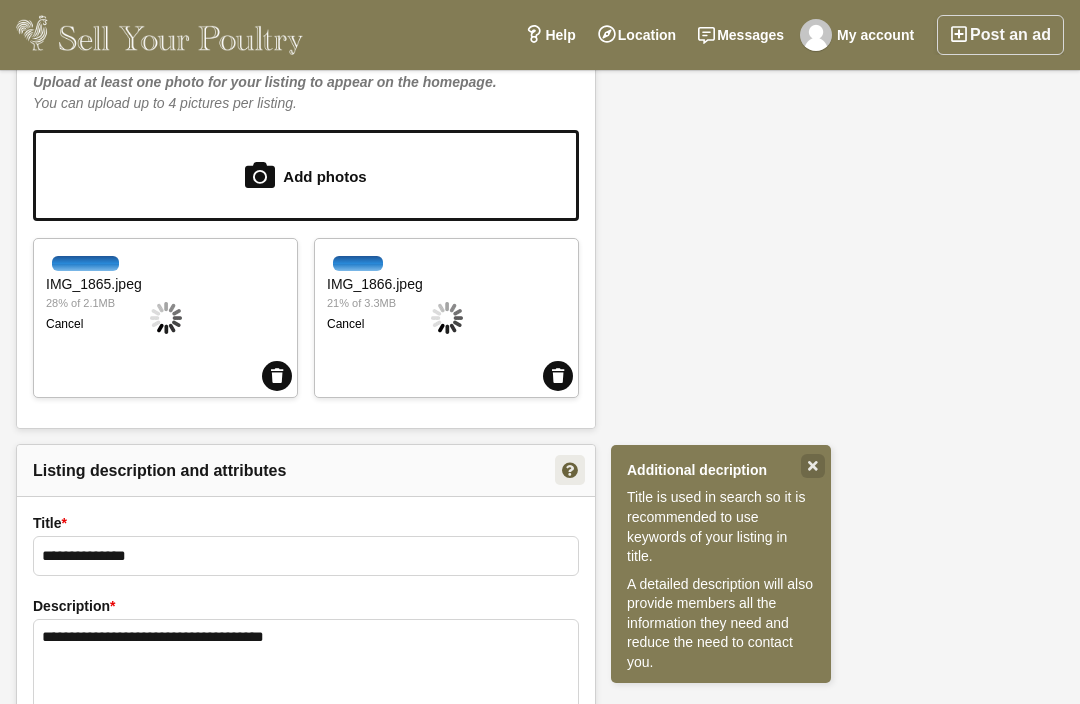 click at bounding box center (813, 466) 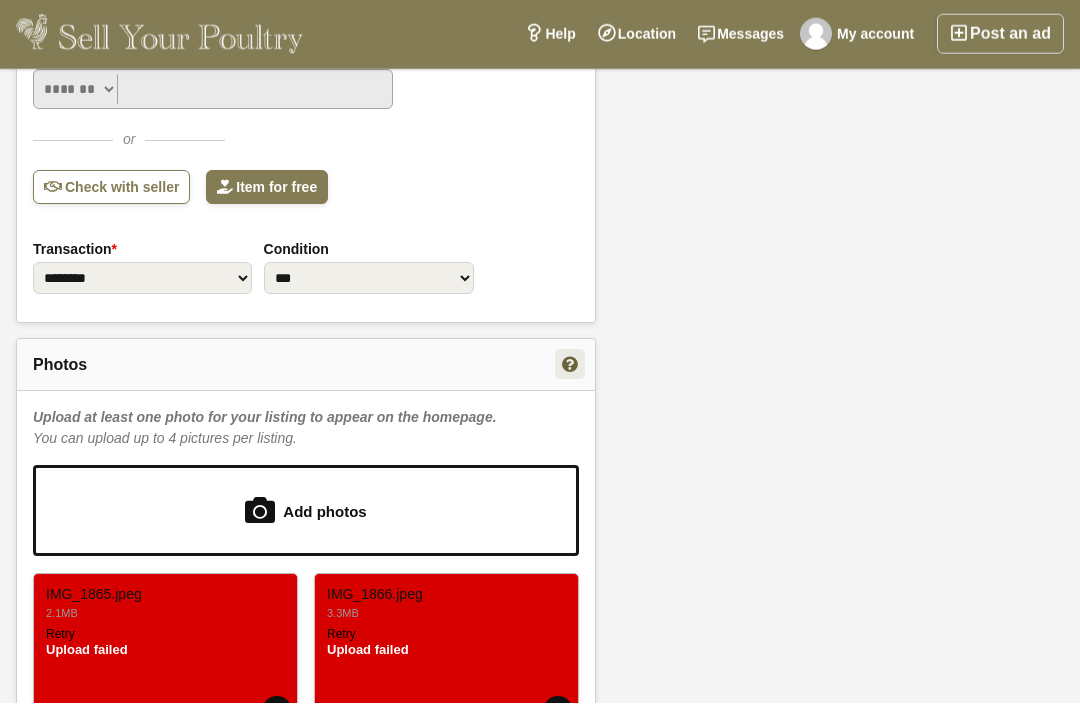 scroll, scrollTop: 1096, scrollLeft: 0, axis: vertical 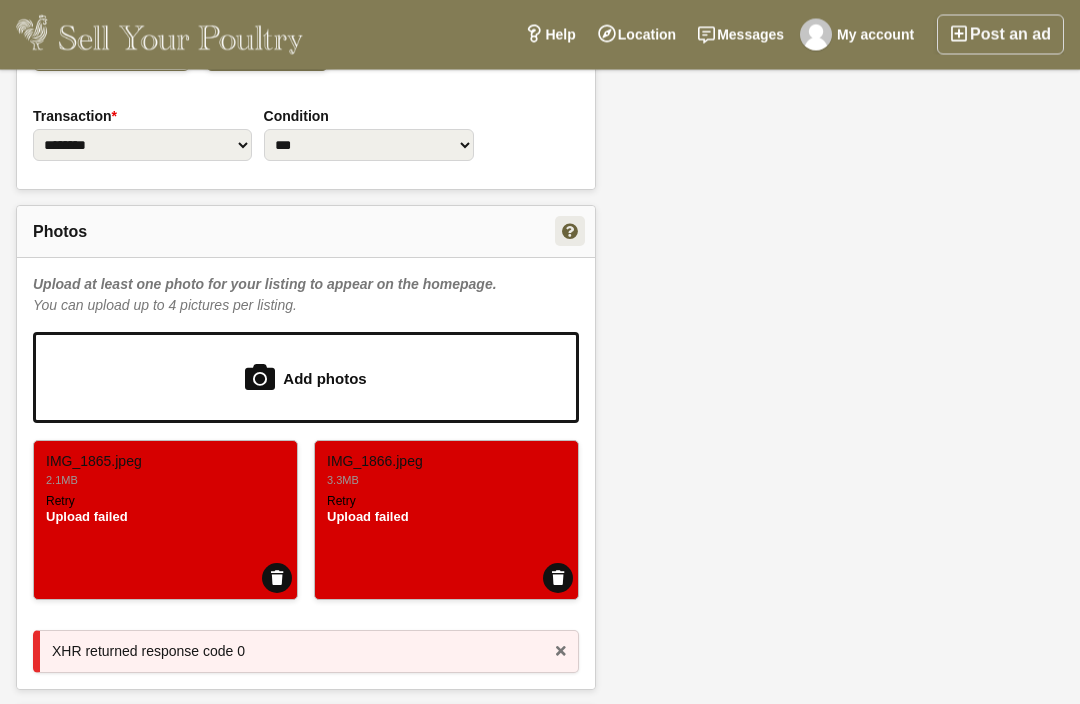 click on "Retry" at bounding box center (60, 502) 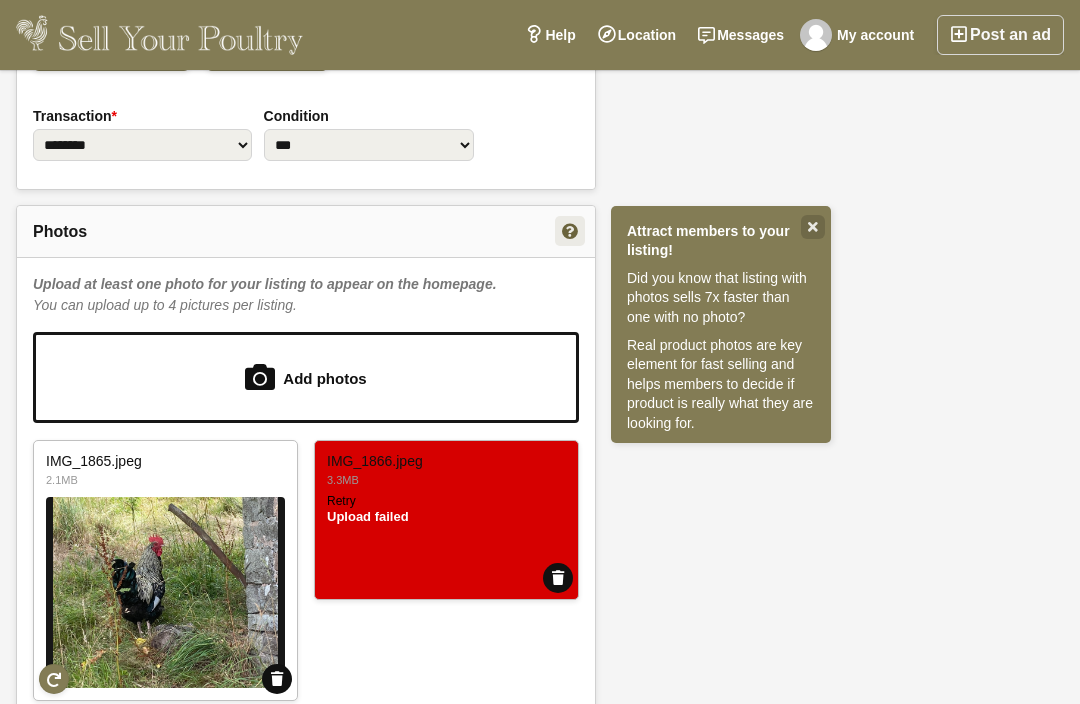 click on "Retry" at bounding box center [341, 501] 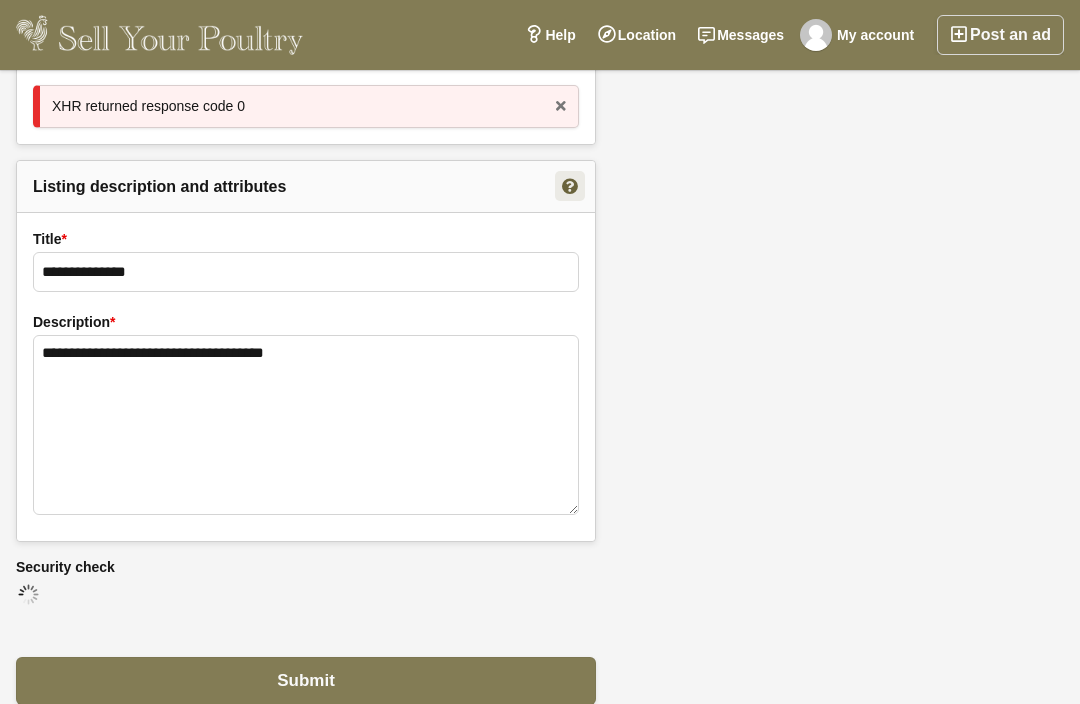 scroll, scrollTop: 1802, scrollLeft: 0, axis: vertical 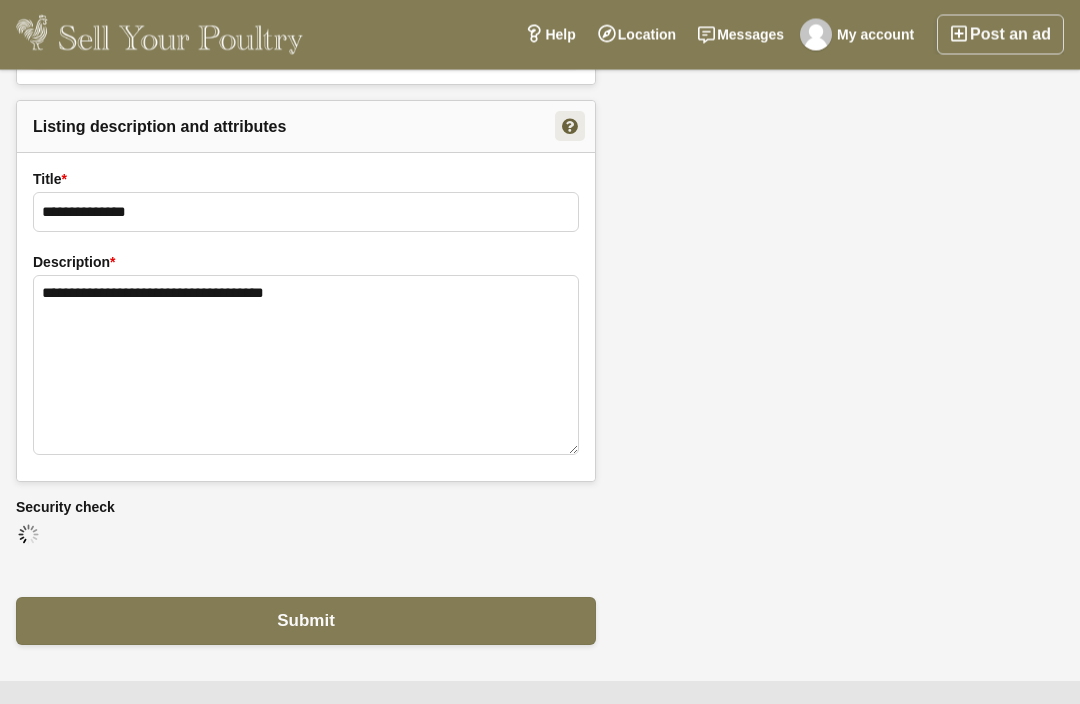 click on "**********" at bounding box center (540, -525) 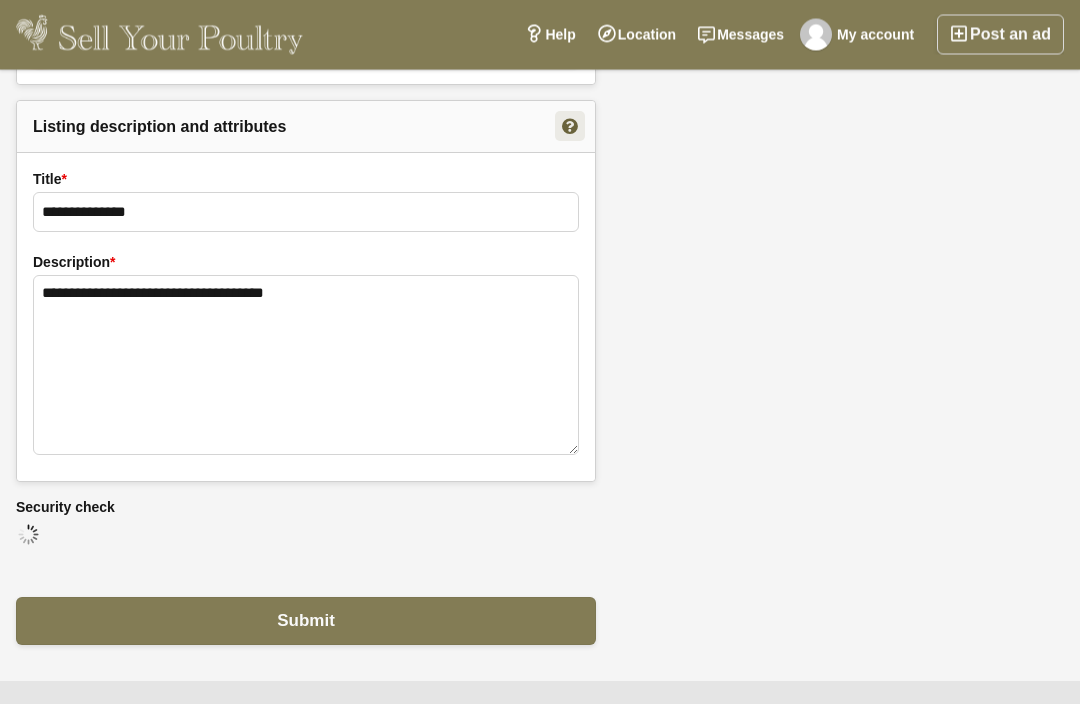 scroll, scrollTop: 1802, scrollLeft: 0, axis: vertical 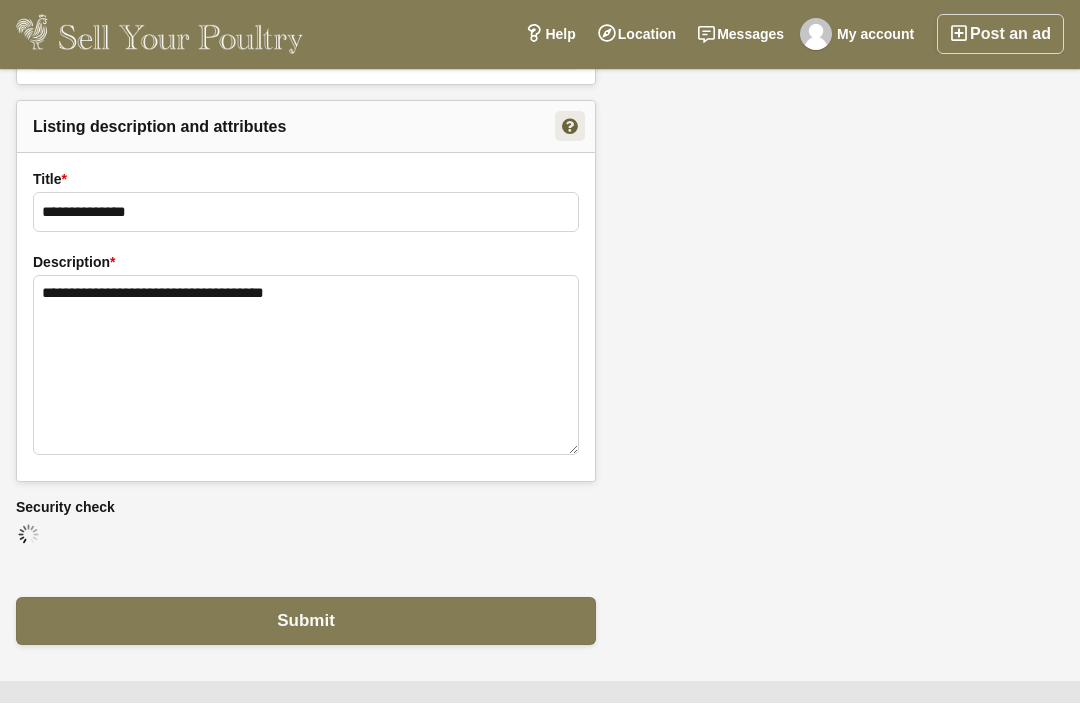 click on "Submit" at bounding box center (306, 622) 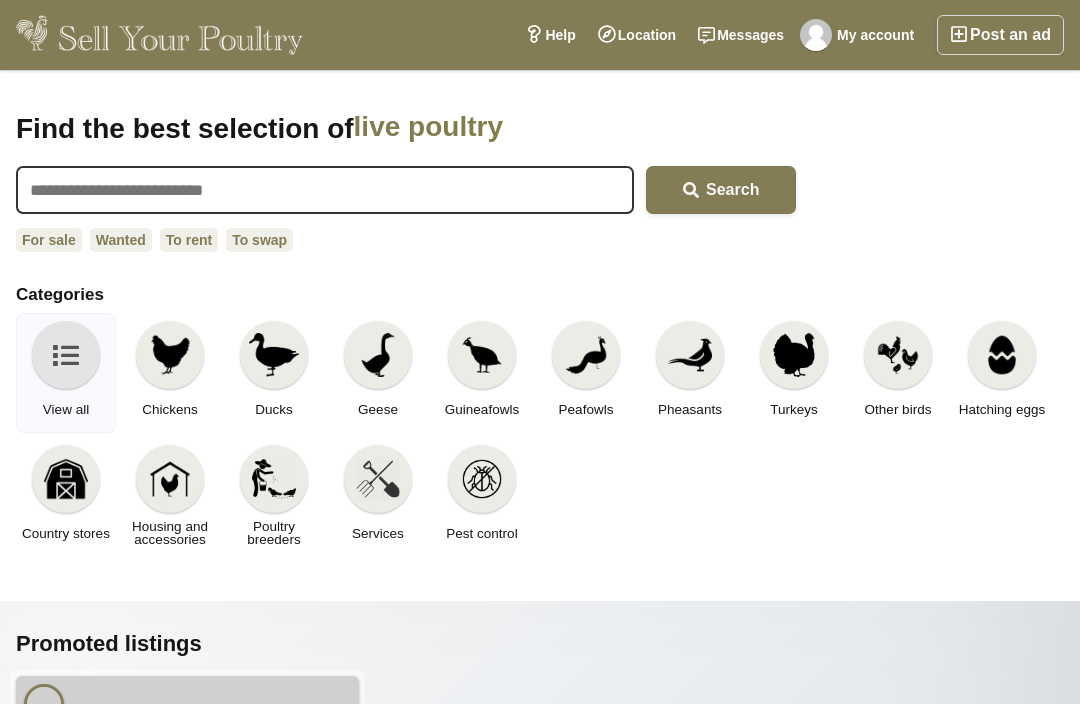 scroll, scrollTop: 107, scrollLeft: 0, axis: vertical 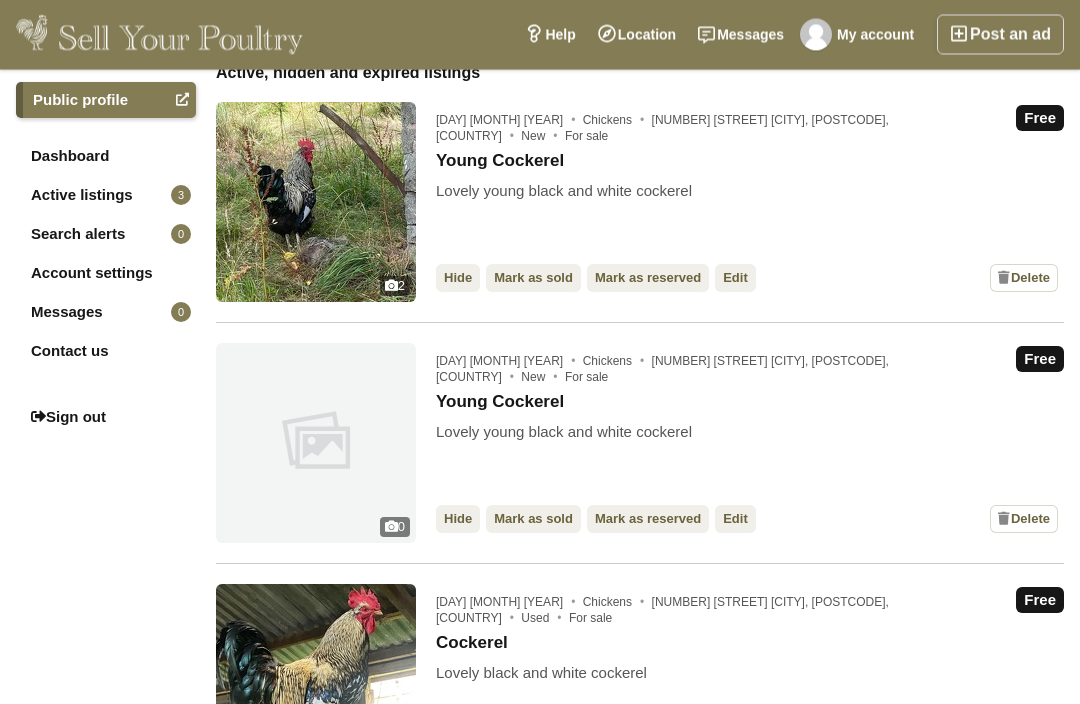 click on "Lovely young black and white cockerel" at bounding box center [564, 443] 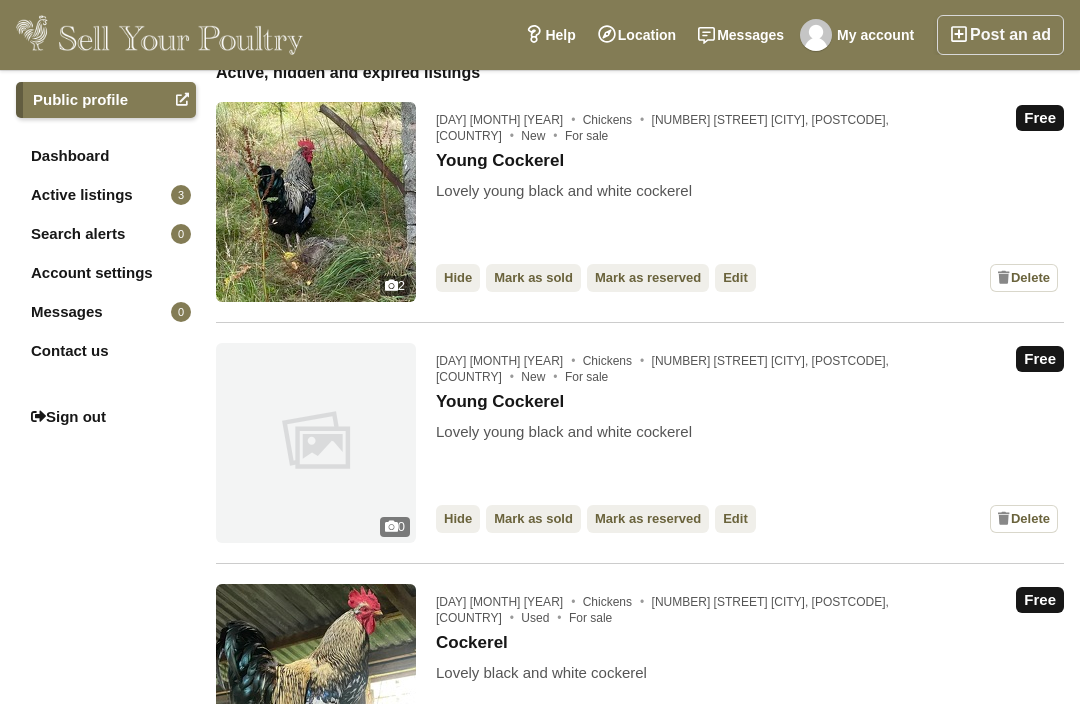 click on "Free
[DAY] [MONTH] [YEAR]
Chickens
[NUMBER] [STREET] [CITY], [POSTCODE], [COUNTRY]
New
For sale
Young Cockerel
Lovely young black and white cockerel
Hide
/
Mark as sold
/
Mark as reserved
/
Edit" at bounding box center (750, 443) 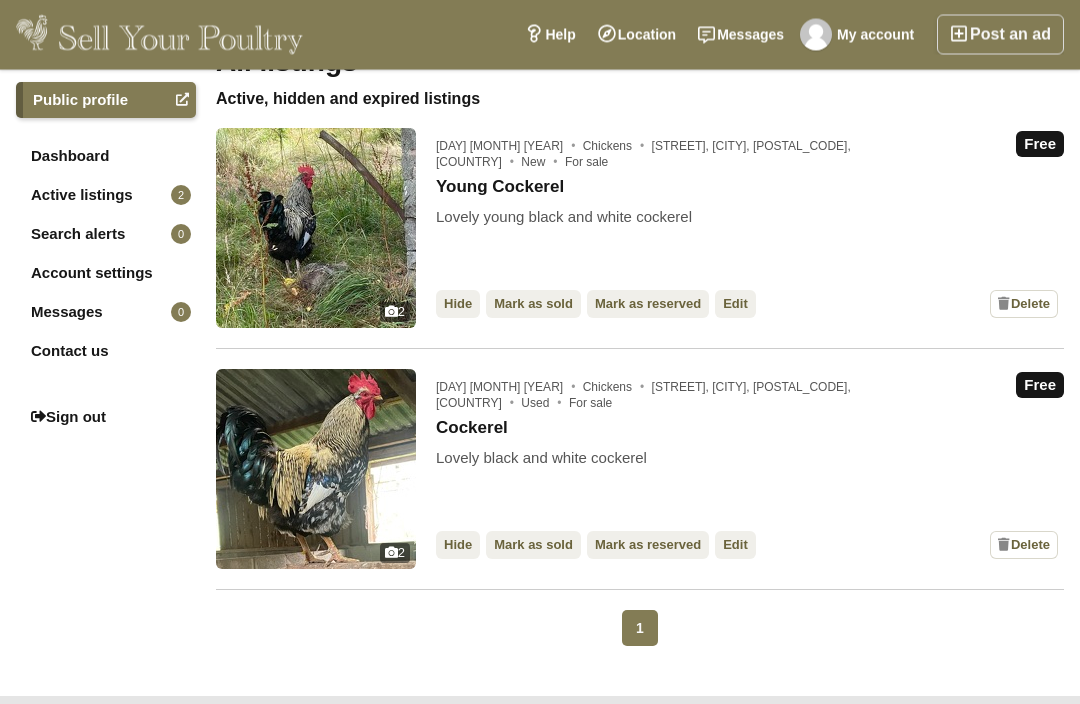 scroll, scrollTop: 159, scrollLeft: 0, axis: vertical 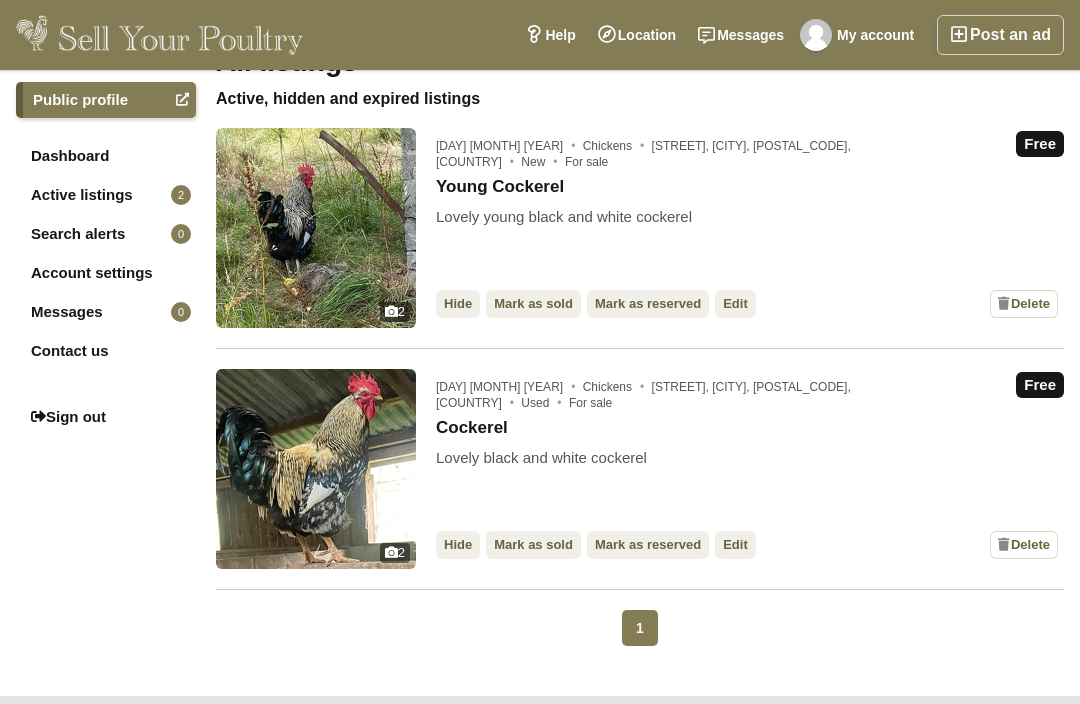 click on "Edit" at bounding box center [735, 545] 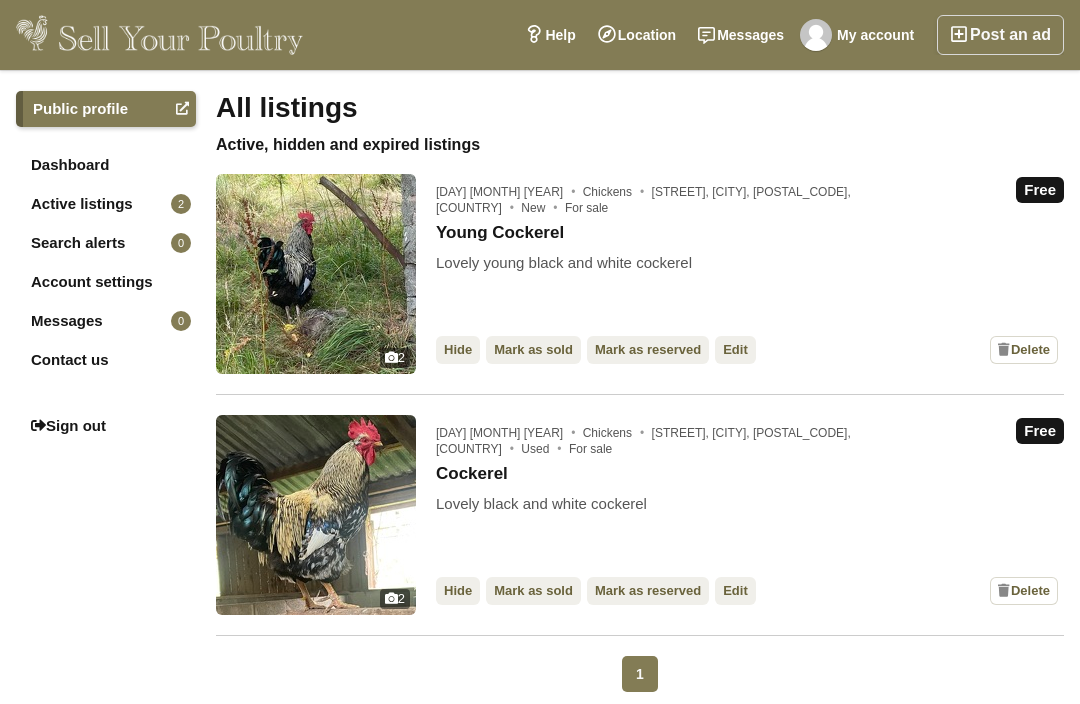 scroll, scrollTop: 0, scrollLeft: 0, axis: both 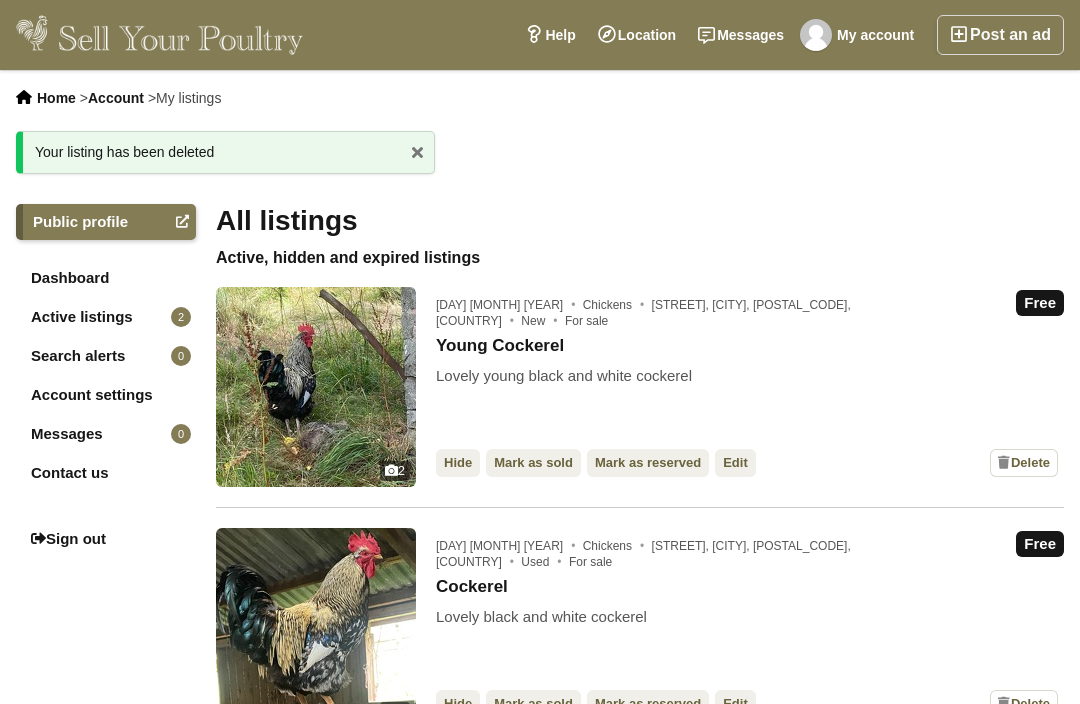 click on "Post an ad" at bounding box center [1000, 35] 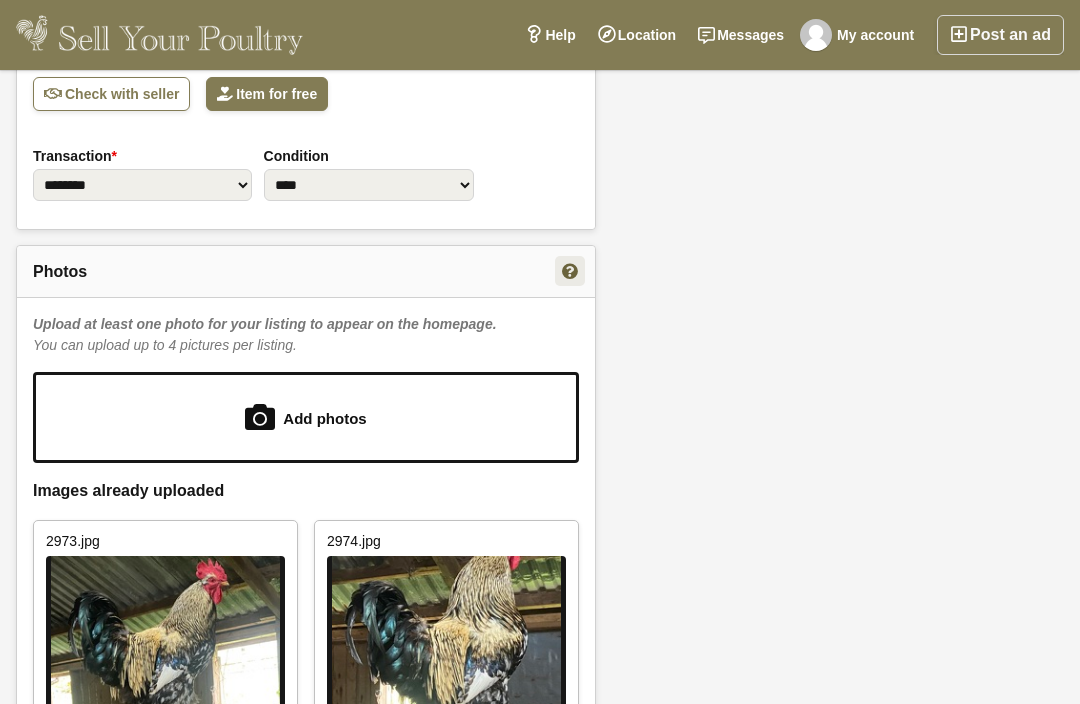 scroll, scrollTop: 591, scrollLeft: 0, axis: vertical 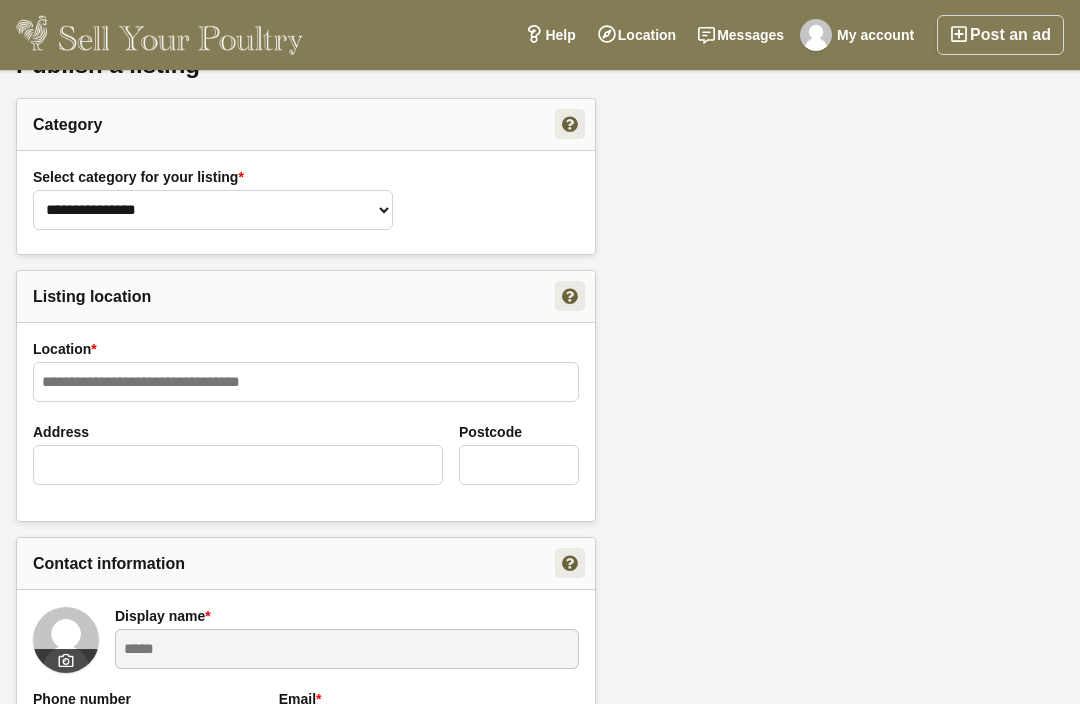click on "Location  *" at bounding box center [306, 380] 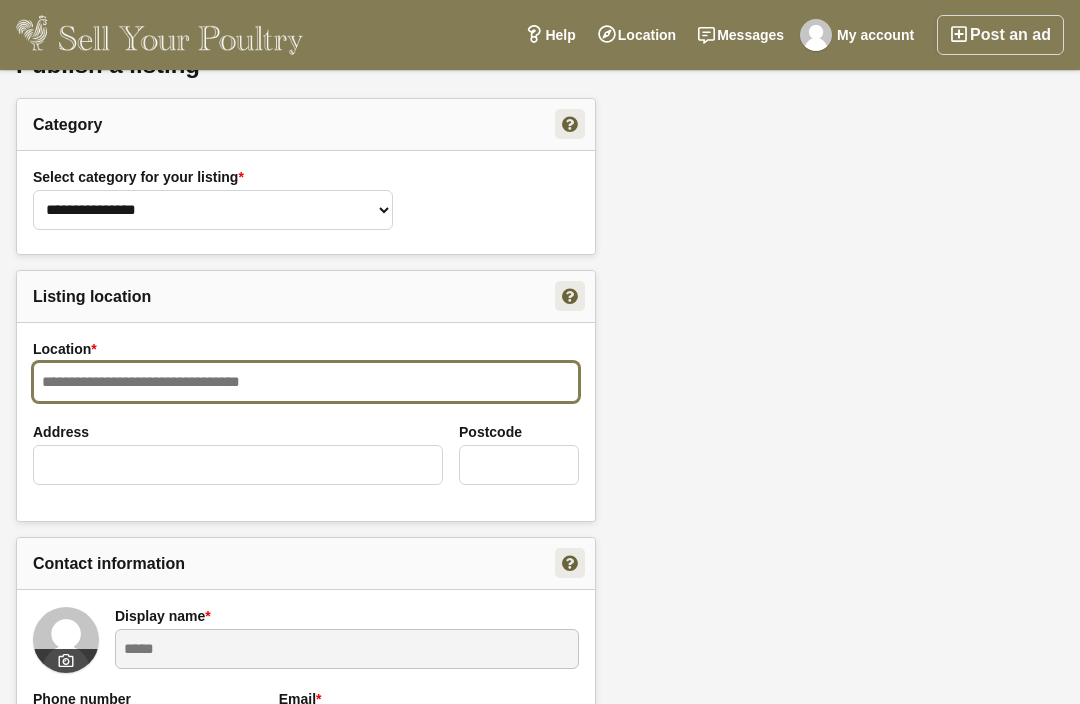 click on "Location  *" at bounding box center (306, 382) 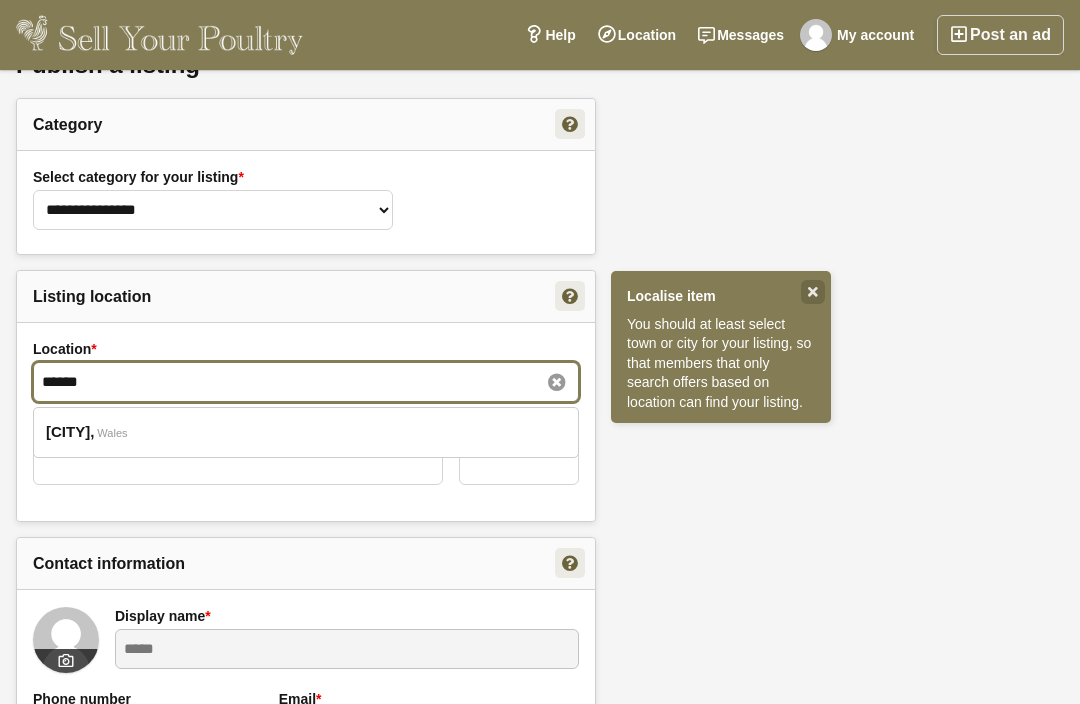 type on "******" 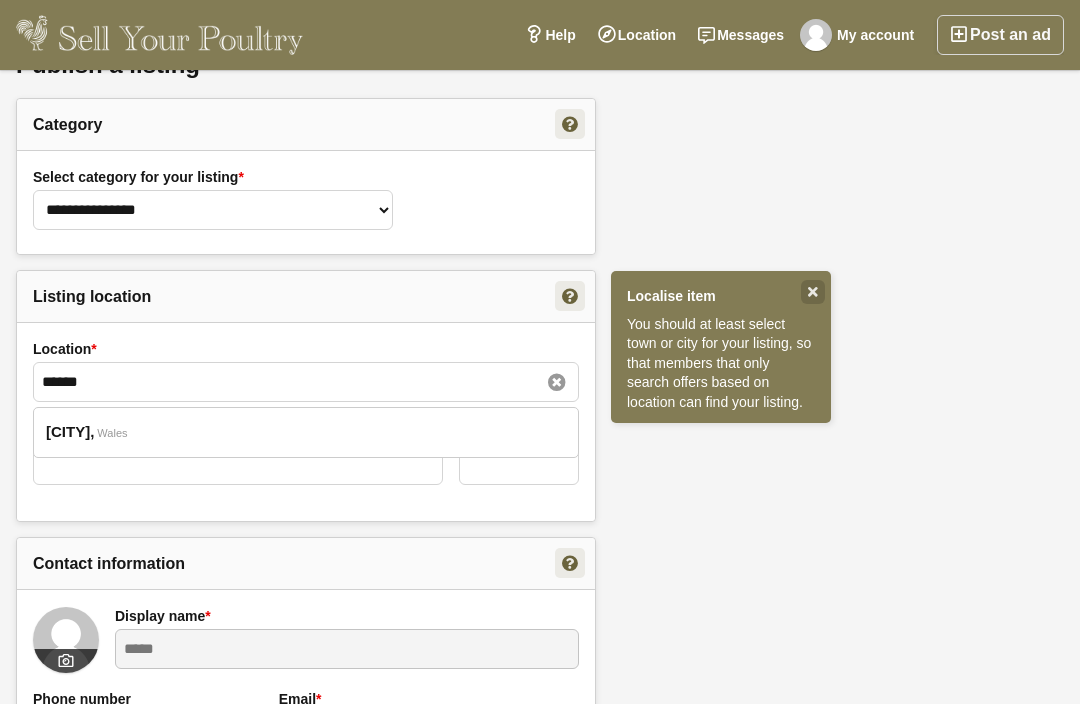click on "[CITY]" at bounding box center [70, 432] 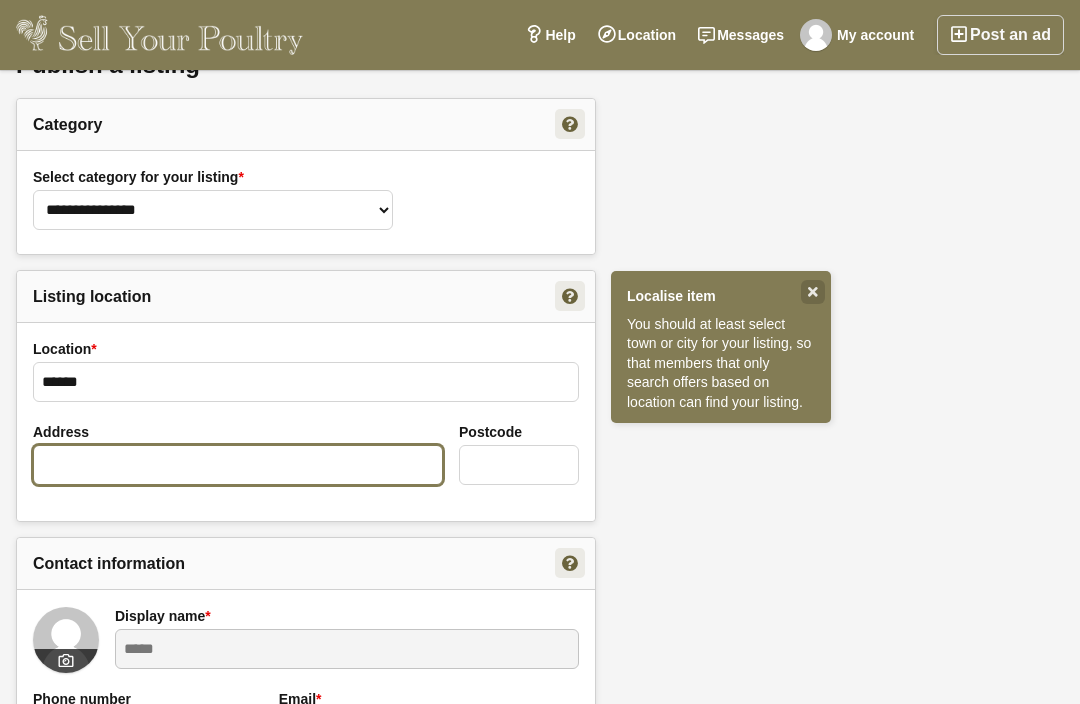 click on "Address" at bounding box center (238, 465) 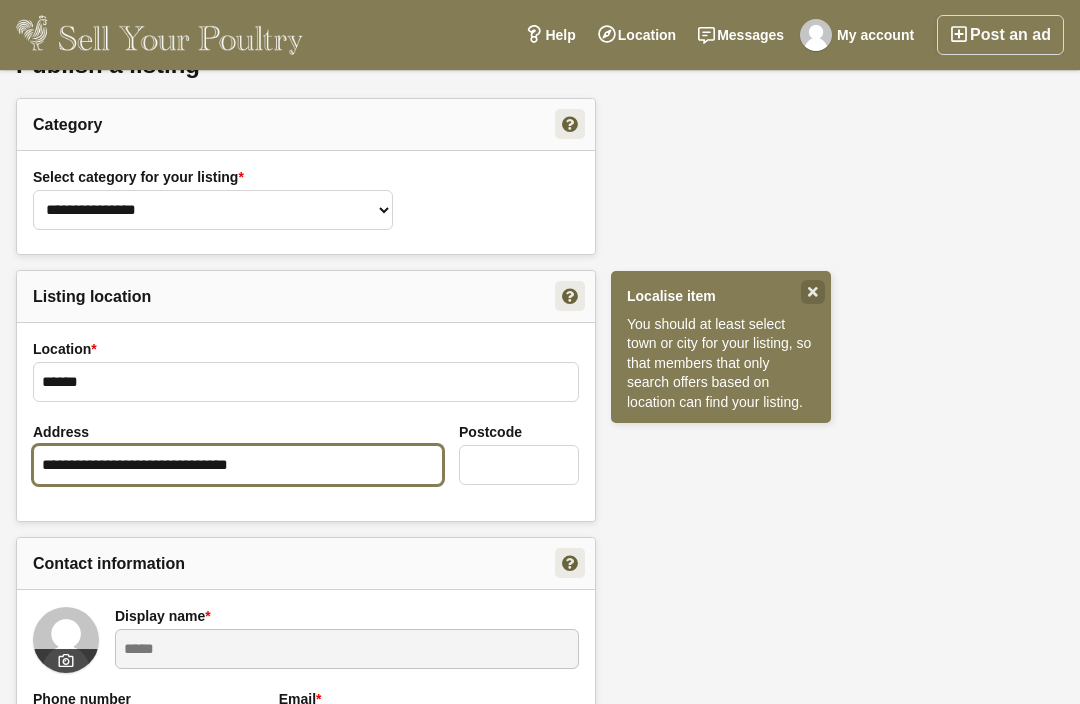 type on "**********" 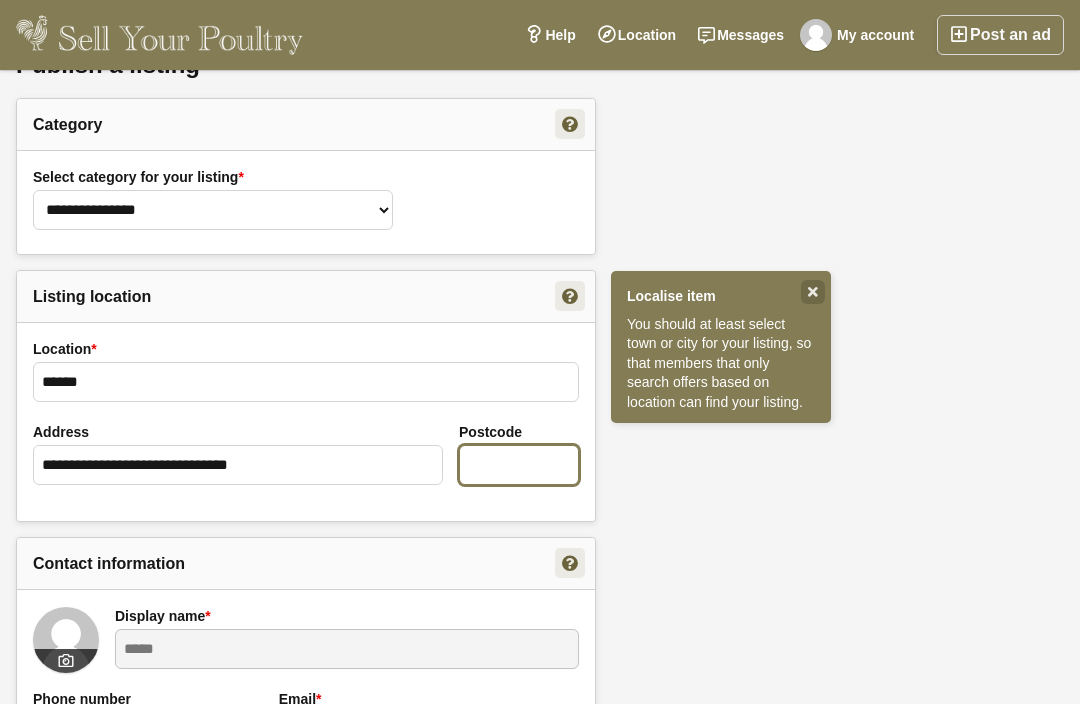 click on "Postcode" at bounding box center (519, 465) 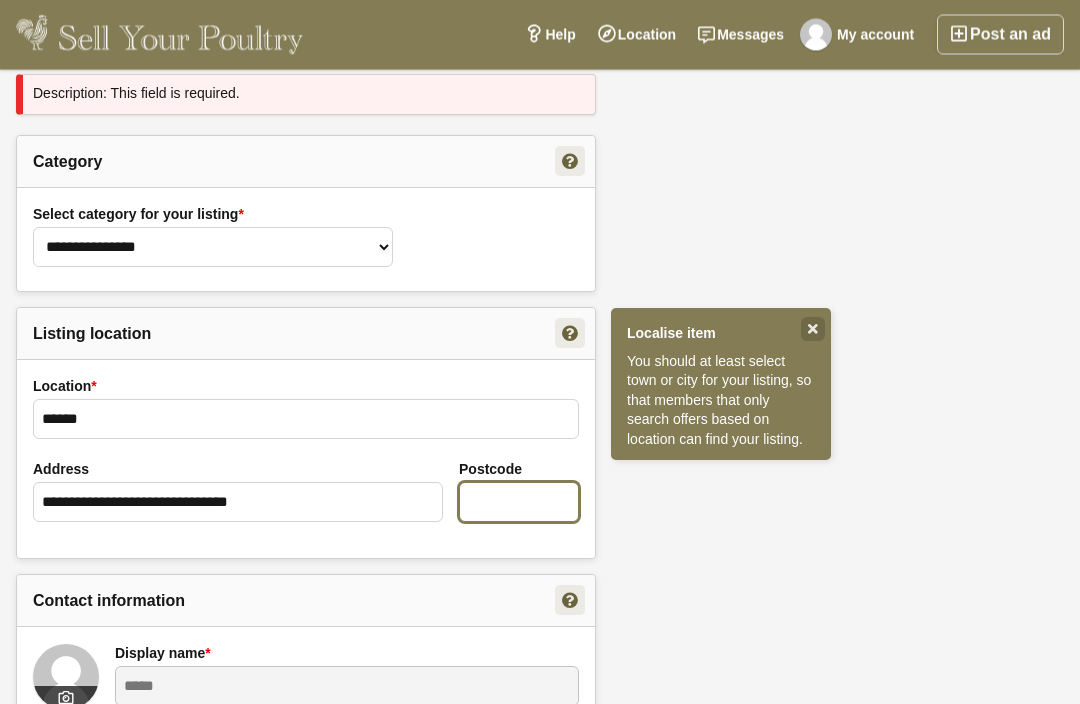 scroll, scrollTop: 207, scrollLeft: 0, axis: vertical 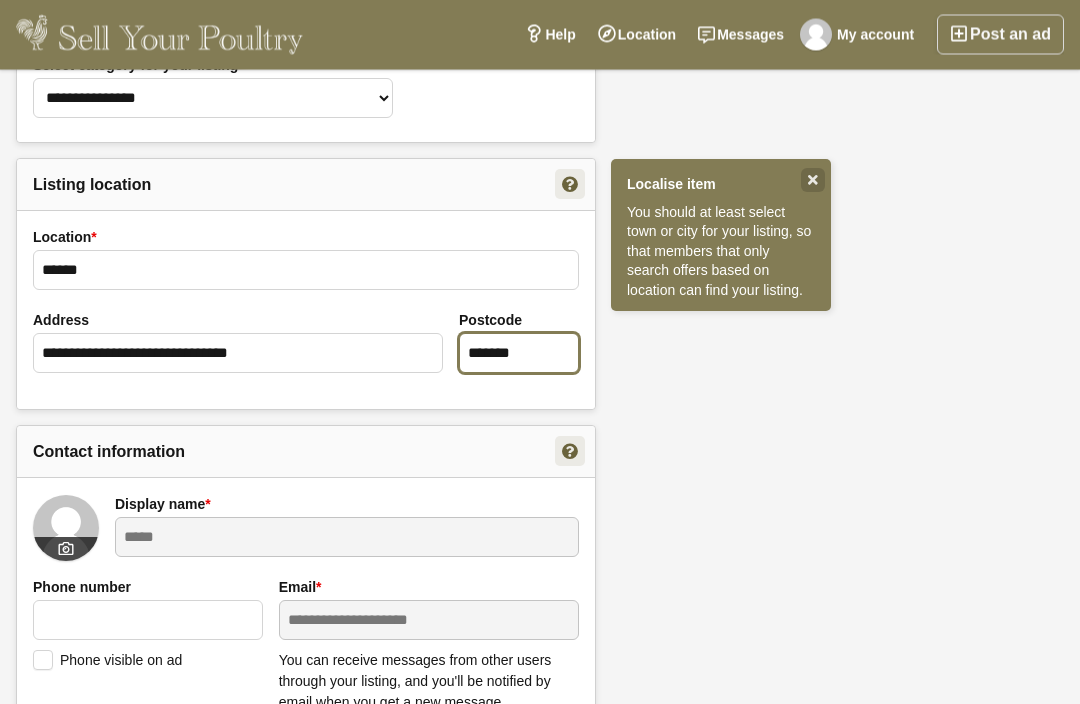 type on "*******" 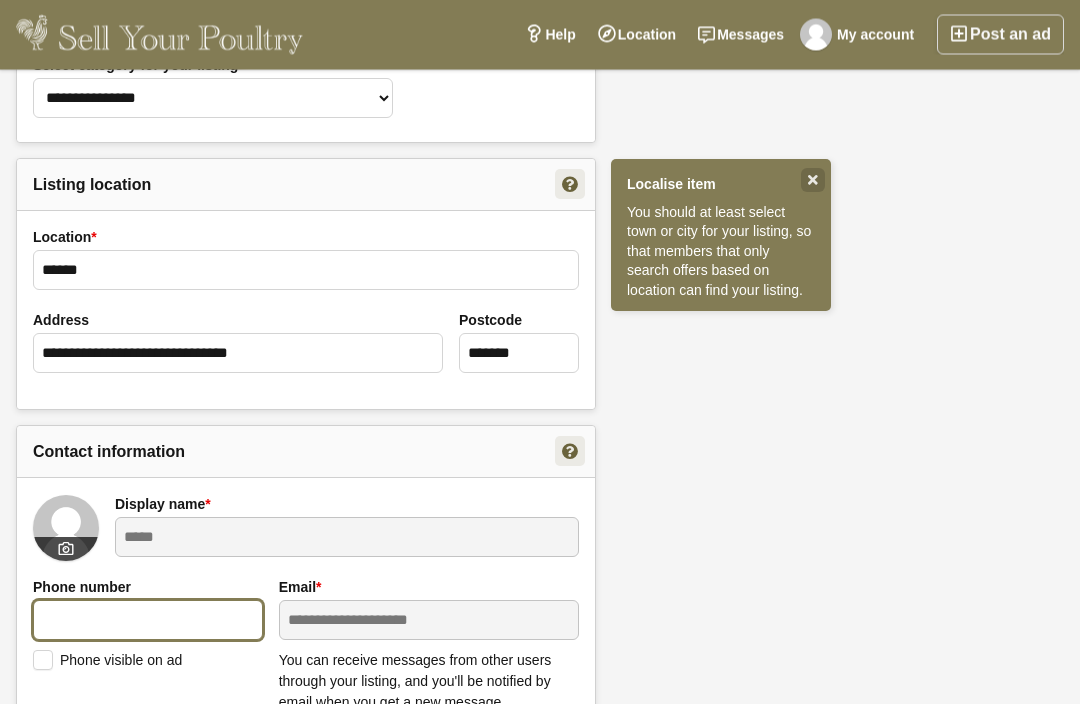 click at bounding box center (148, 621) 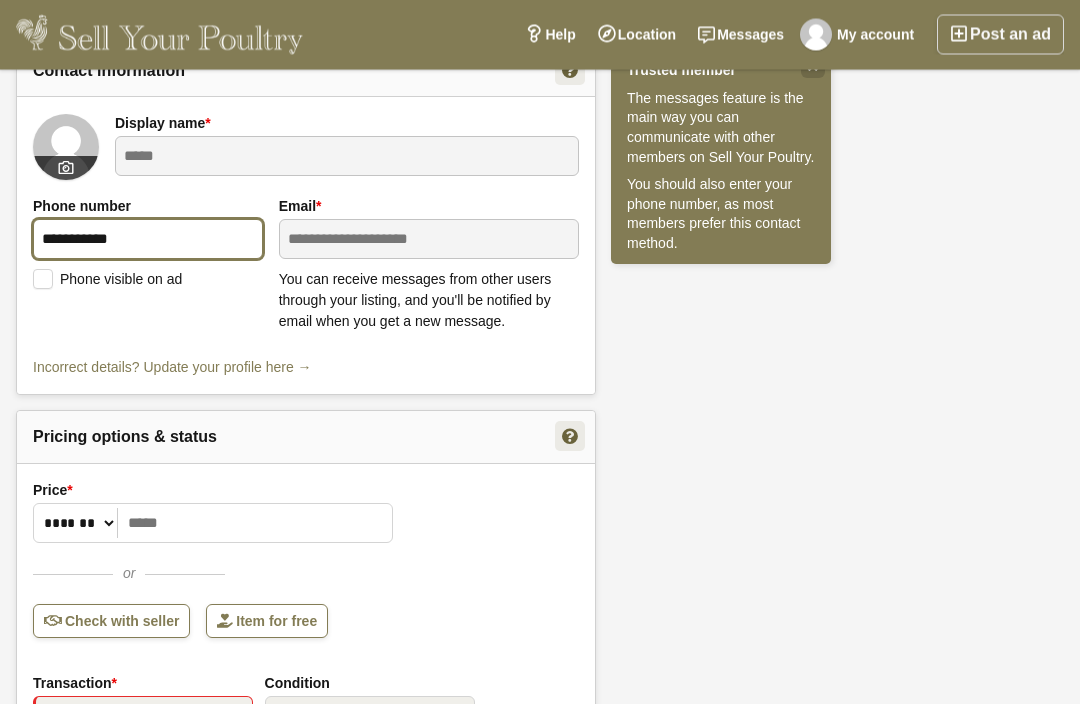 scroll, scrollTop: 738, scrollLeft: 0, axis: vertical 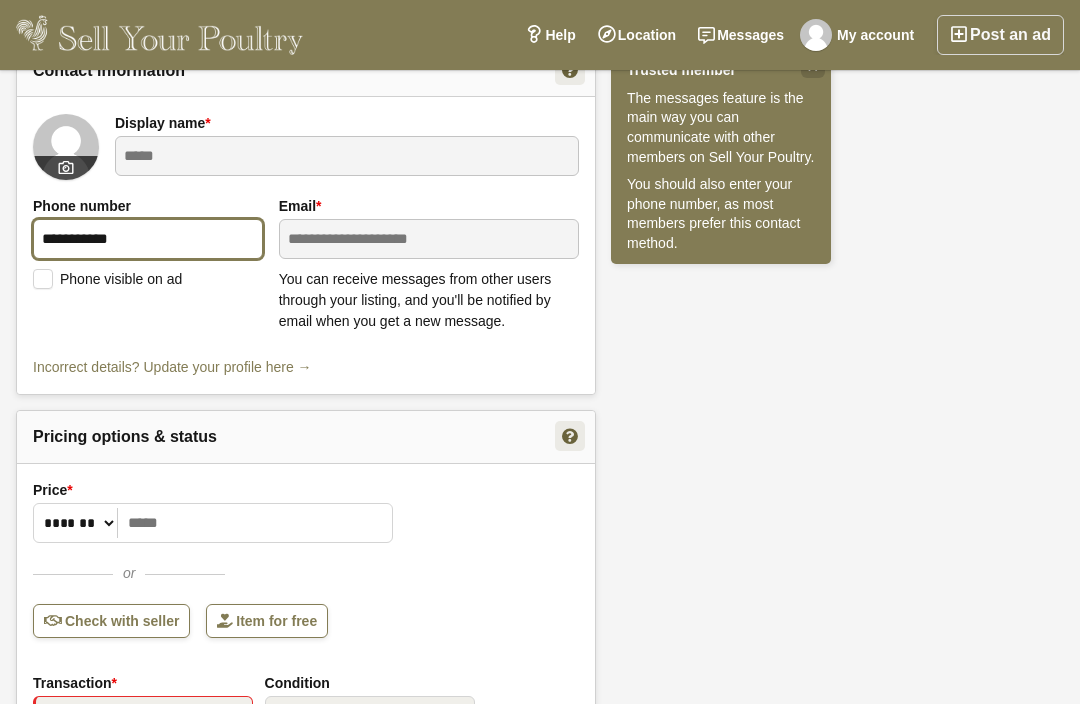 type on "**********" 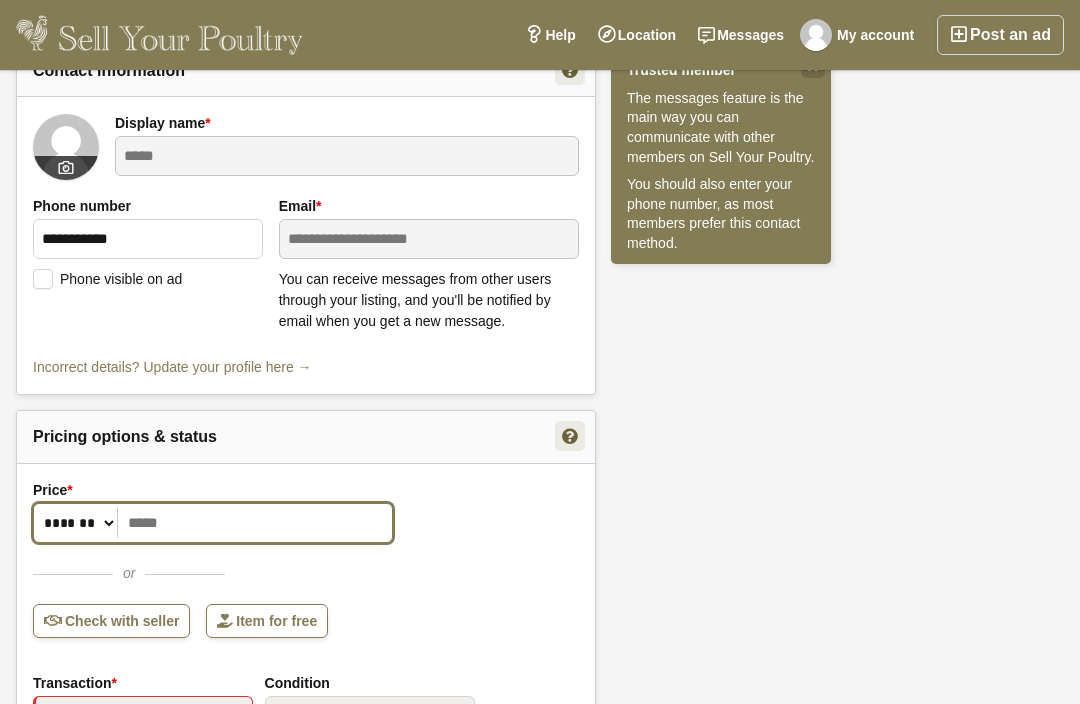click on "Price  *" at bounding box center (213, 523) 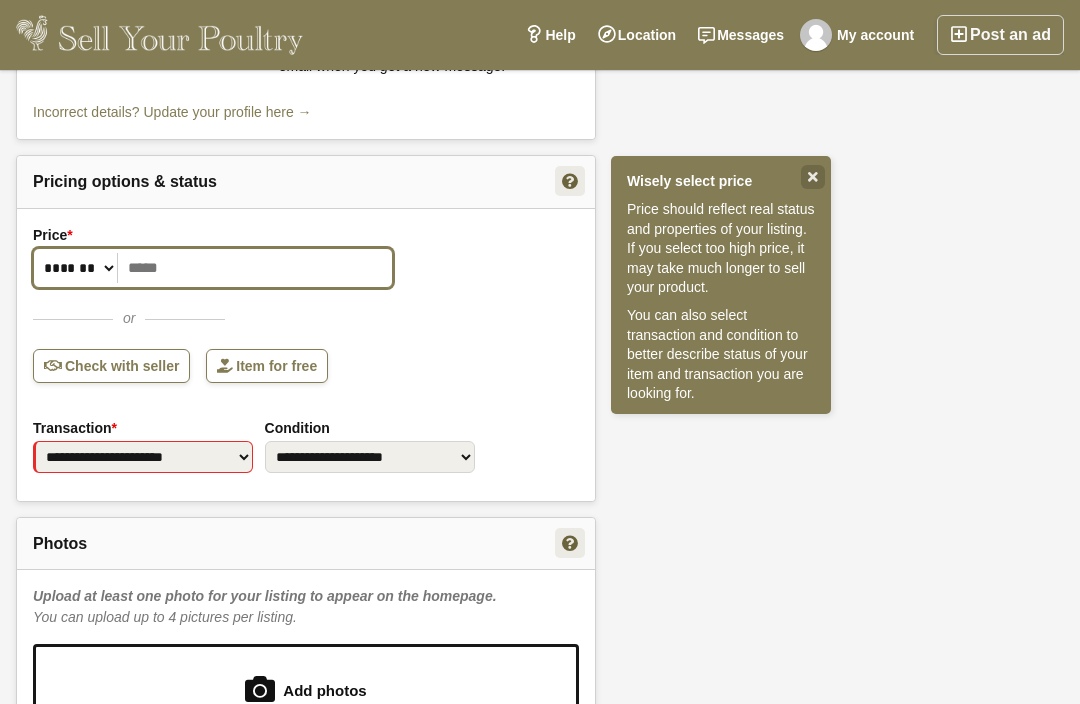 scroll, scrollTop: 1029, scrollLeft: 0, axis: vertical 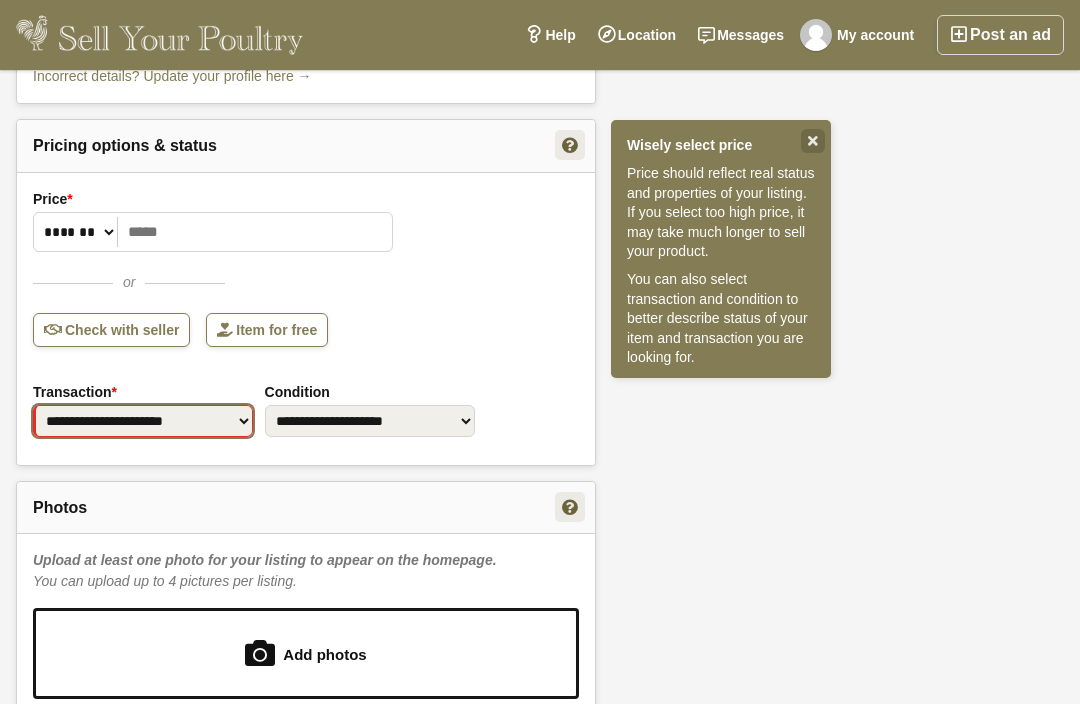click on "**********" at bounding box center [143, 421] 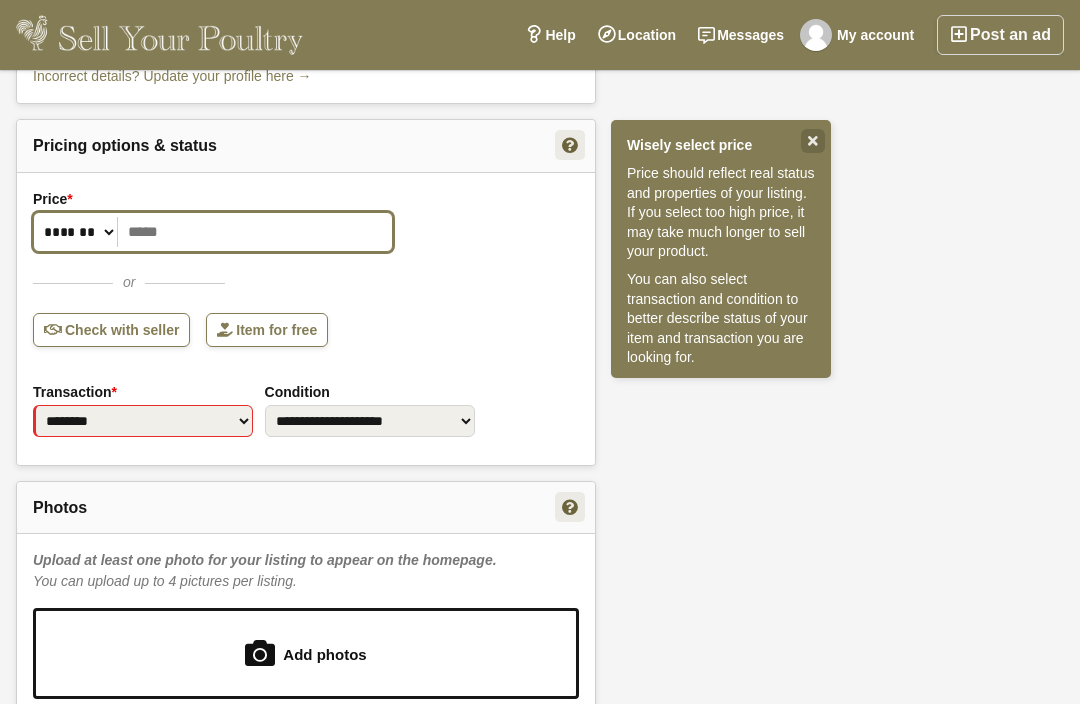 click on "*******
or" at bounding box center (306, 252) 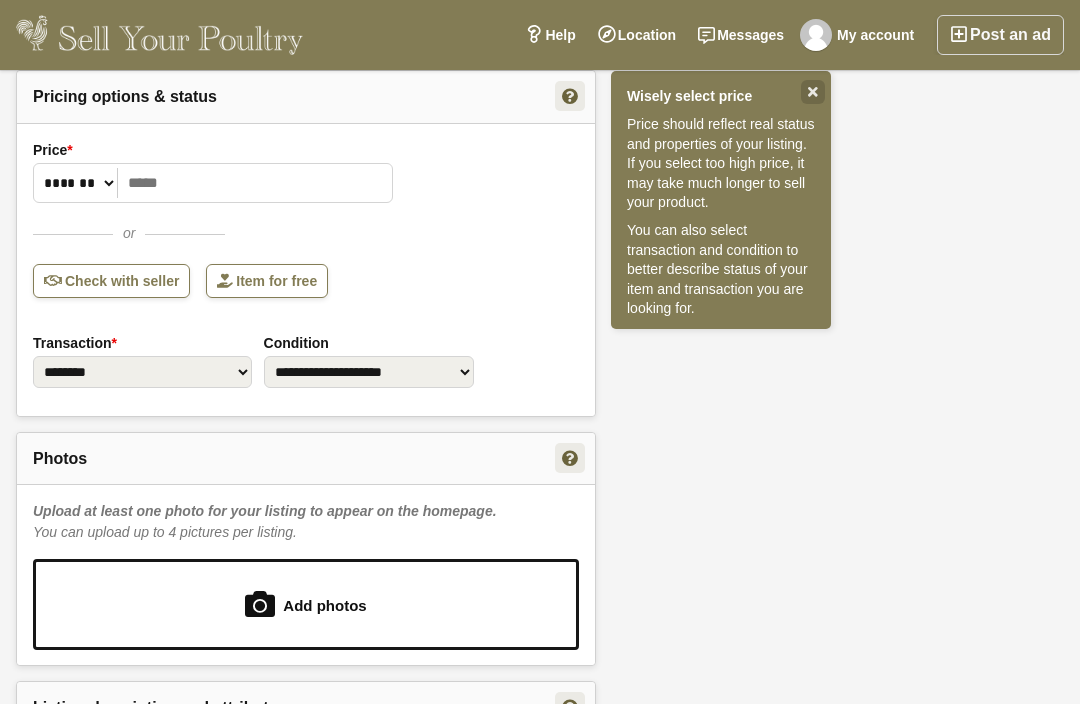 click on "Item for free" at bounding box center [267, 281] 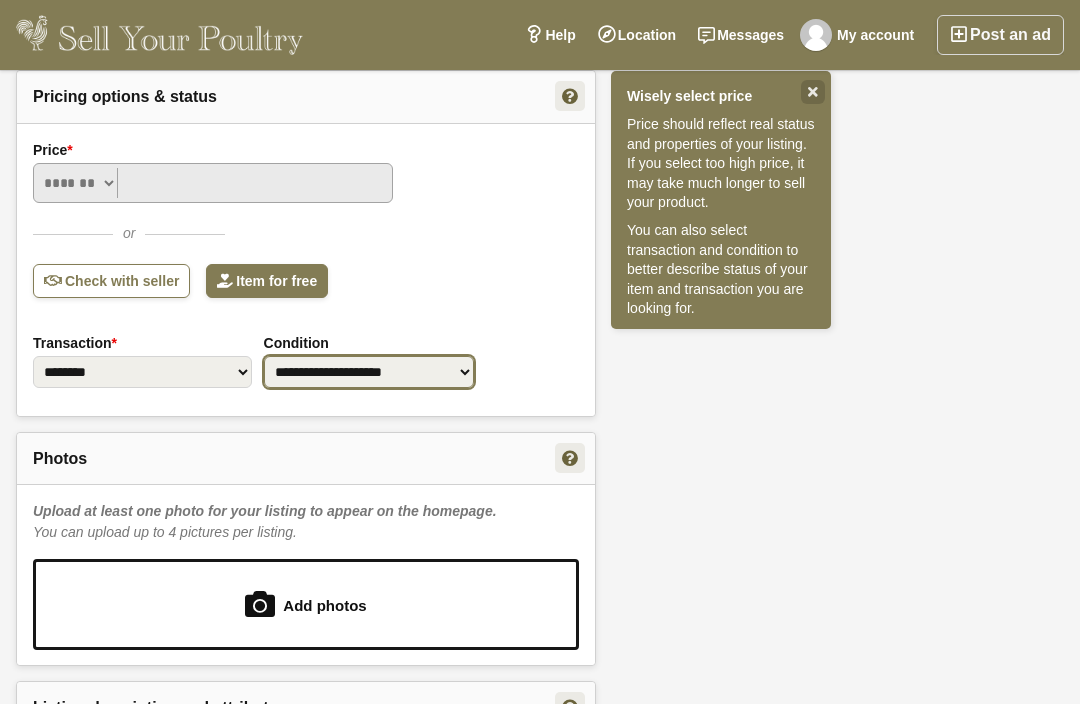 click on "**********" at bounding box center (369, 372) 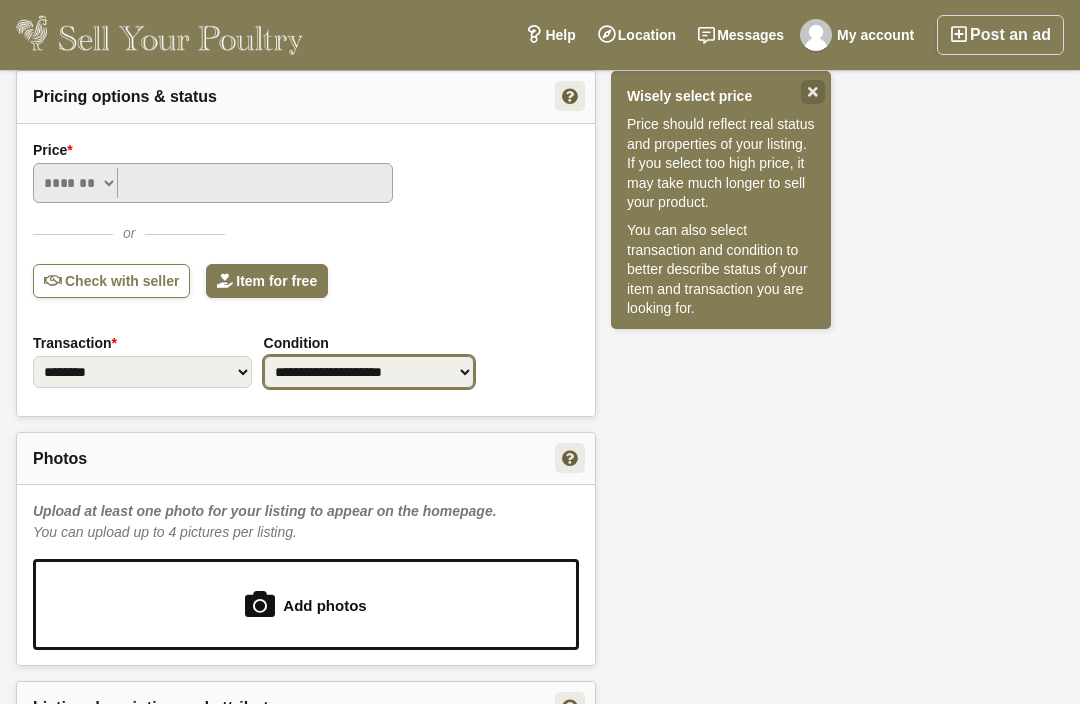 select on "*" 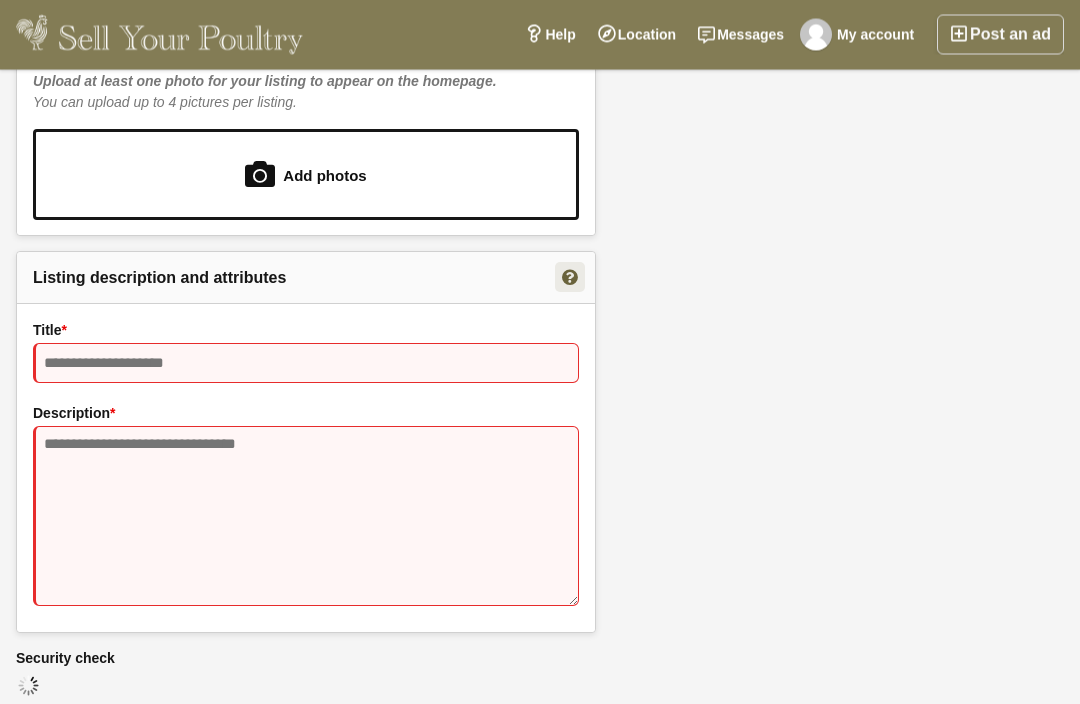 scroll, scrollTop: 1504, scrollLeft: 0, axis: vertical 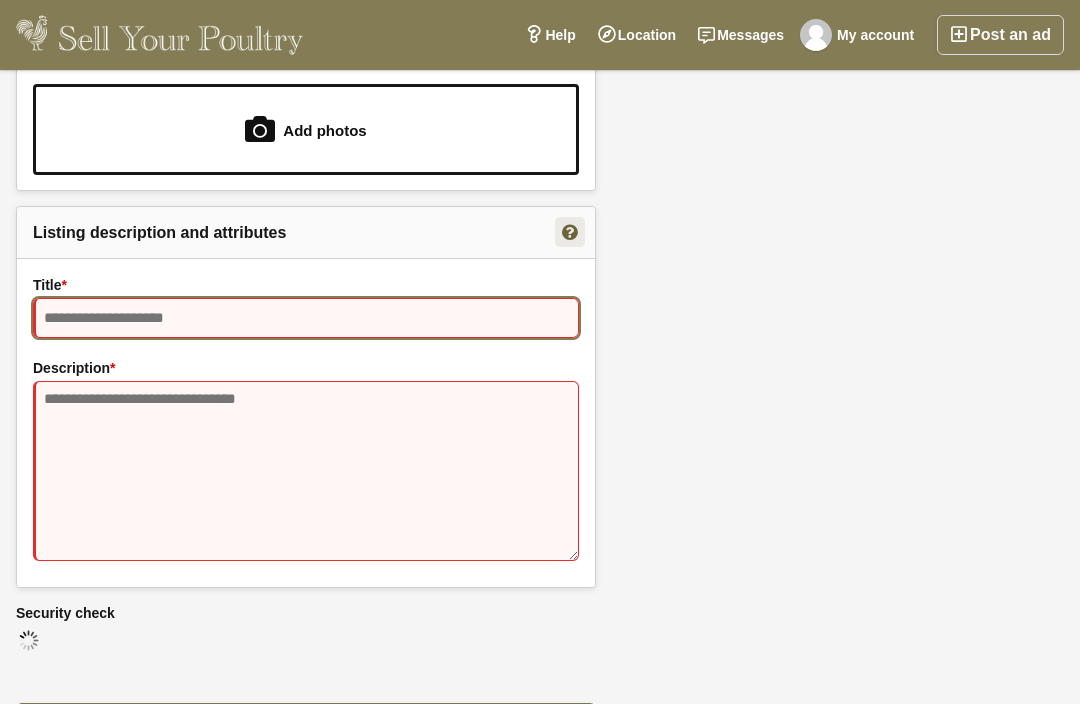 click on "Title: This field is required." at bounding box center [306, 318] 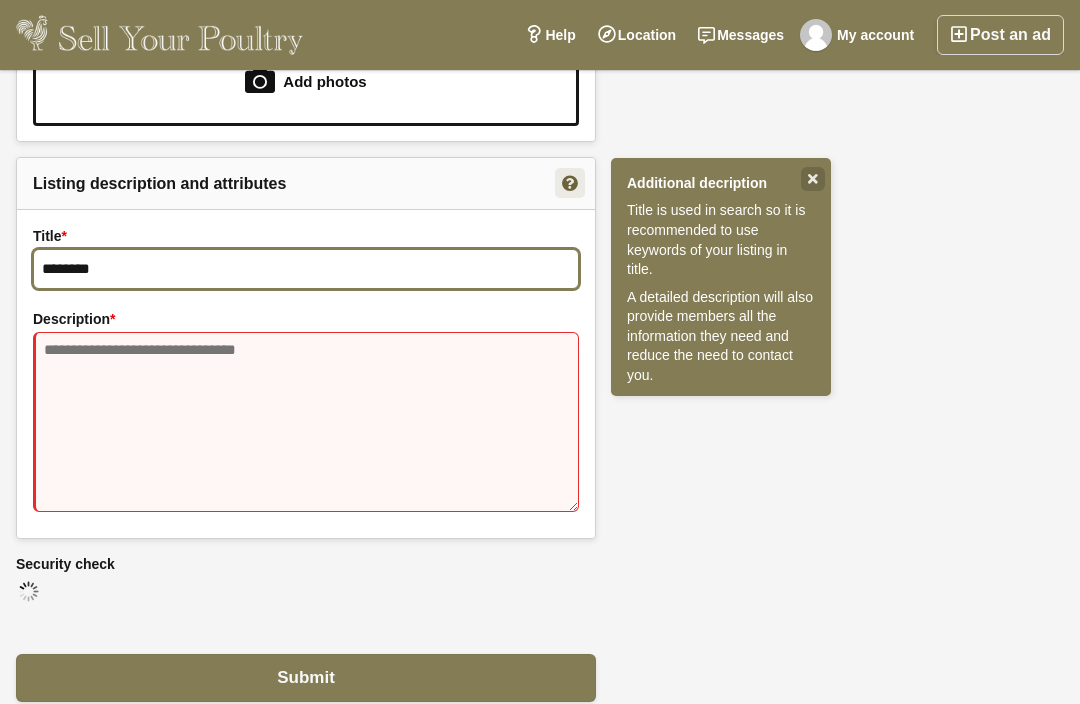 type on "********" 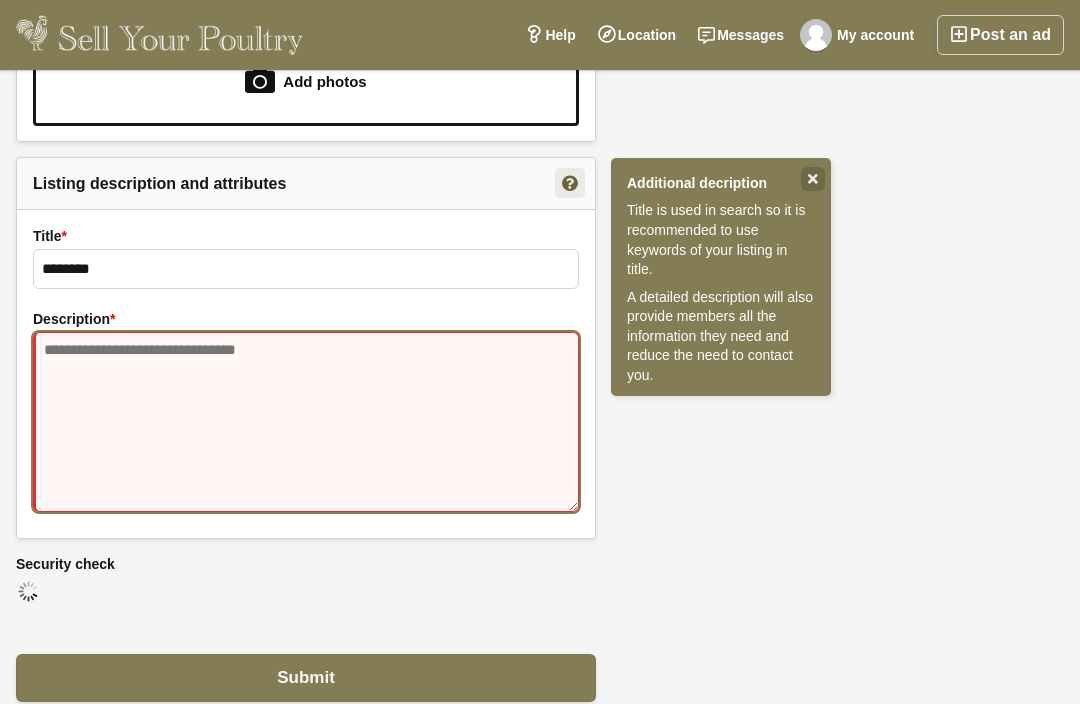 click on "Description: This field is required." at bounding box center (306, 422) 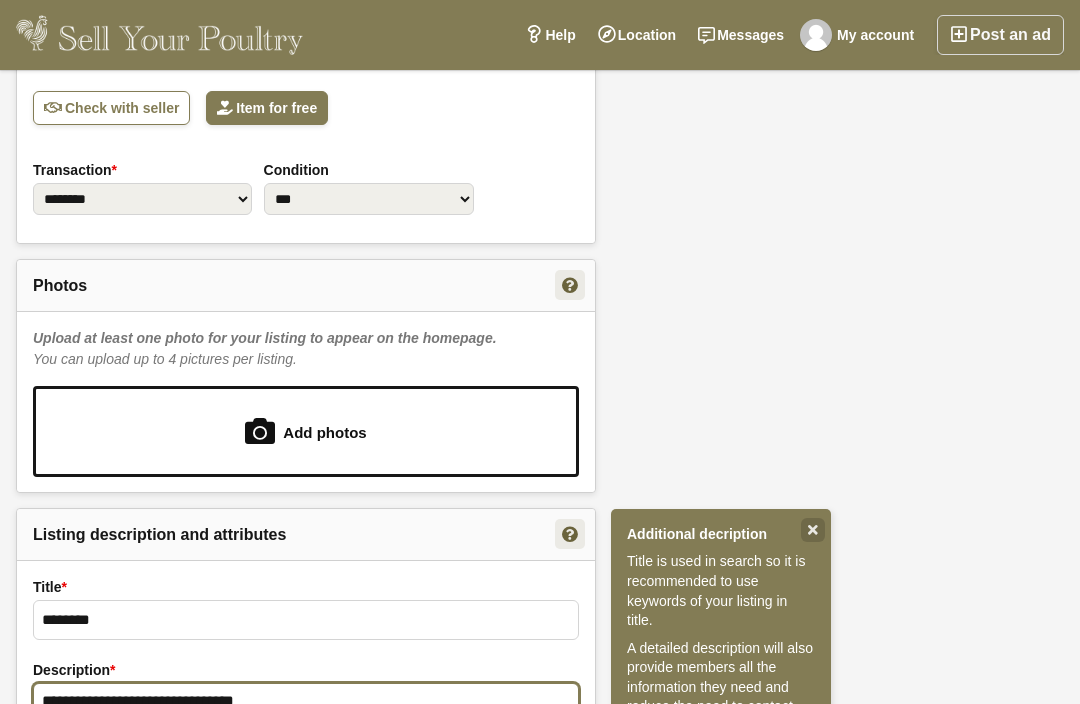 scroll, scrollTop: 1118, scrollLeft: 0, axis: vertical 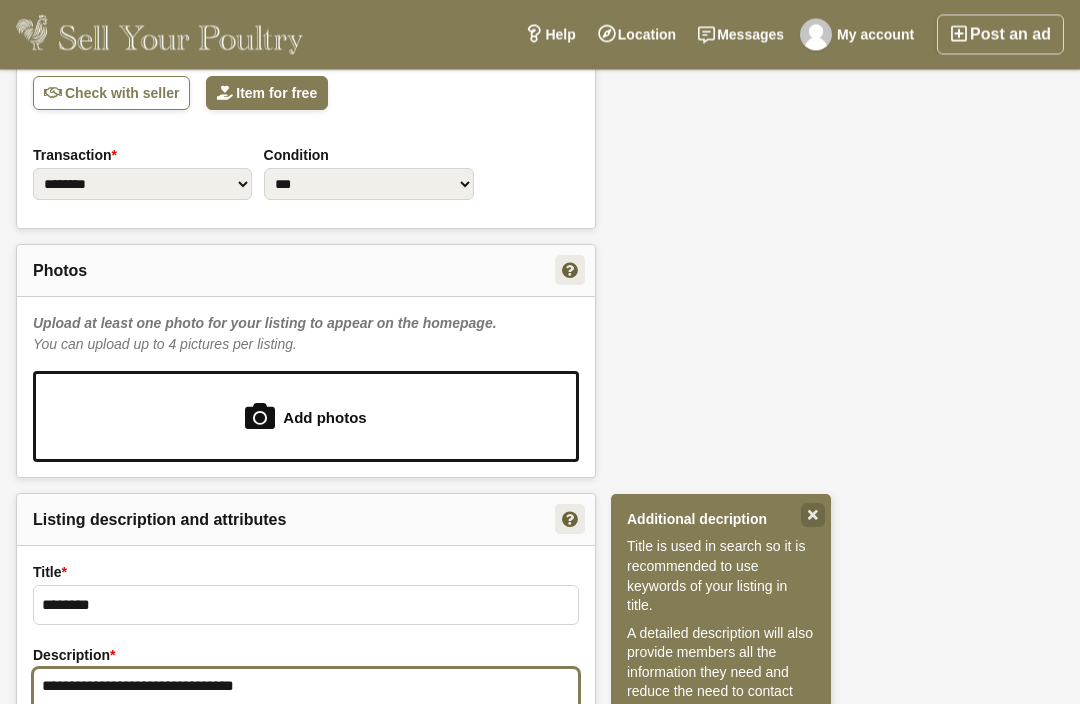 type on "**********" 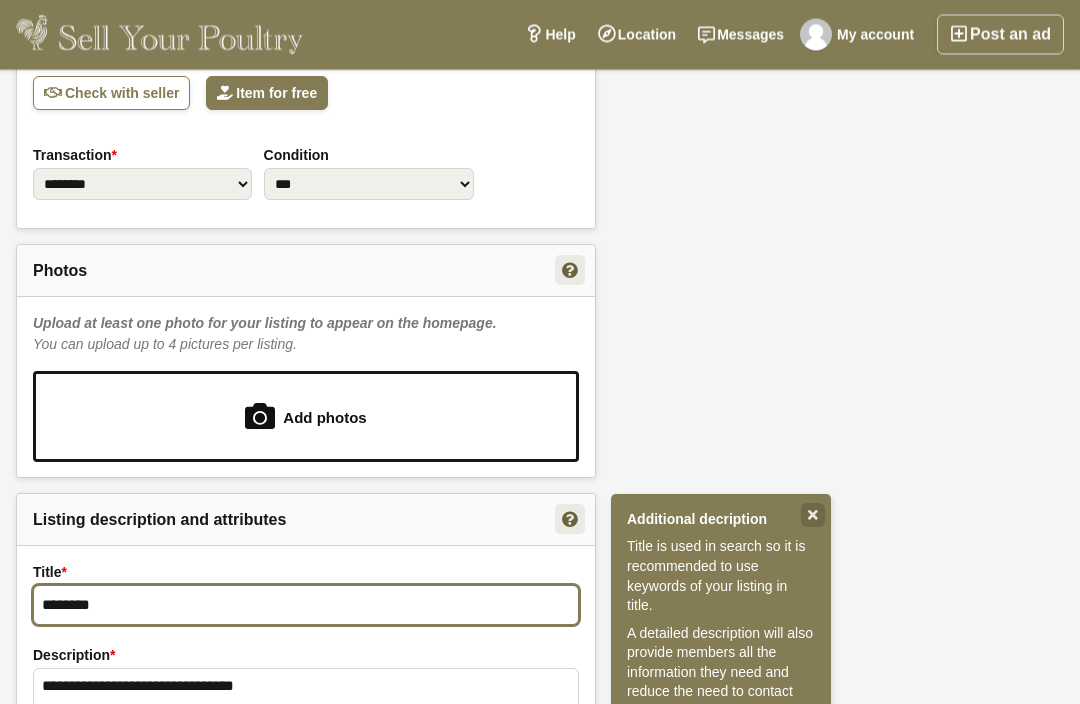 click on "********" at bounding box center [306, 606] 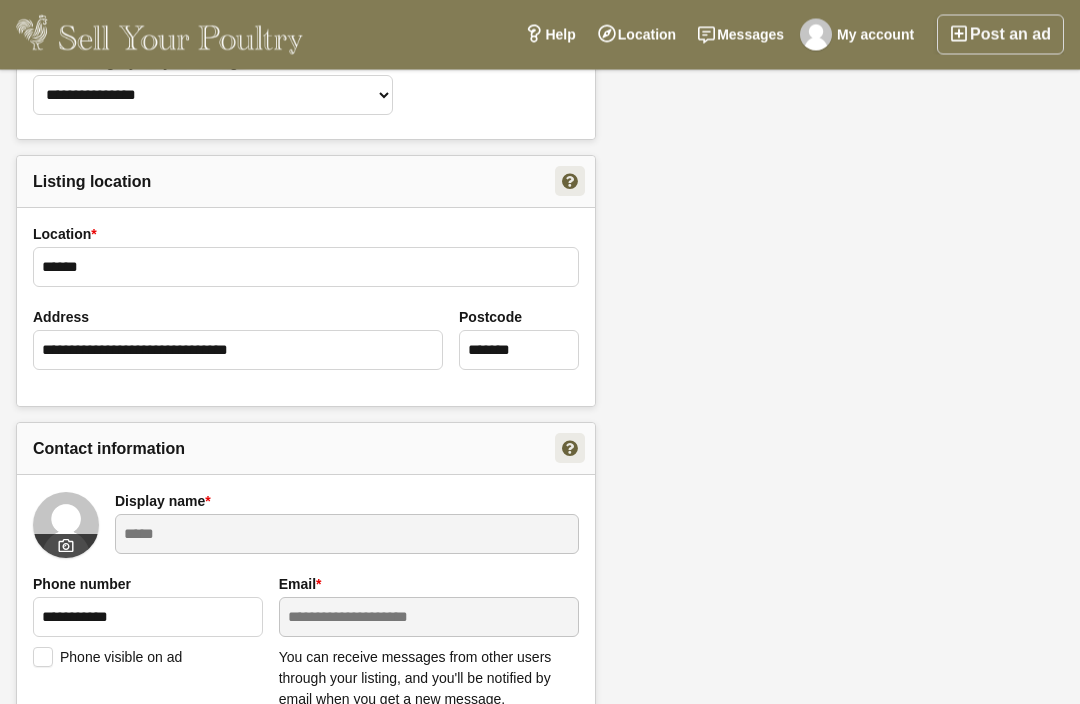 scroll, scrollTop: 0, scrollLeft: 0, axis: both 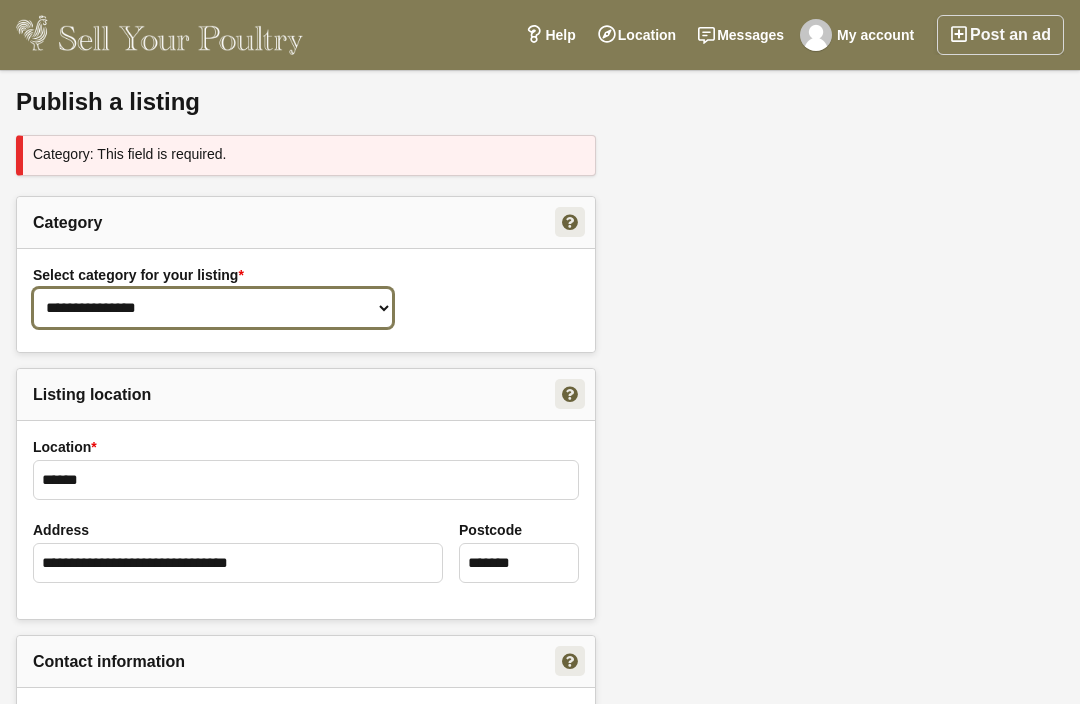 click on "**********" at bounding box center [213, 308] 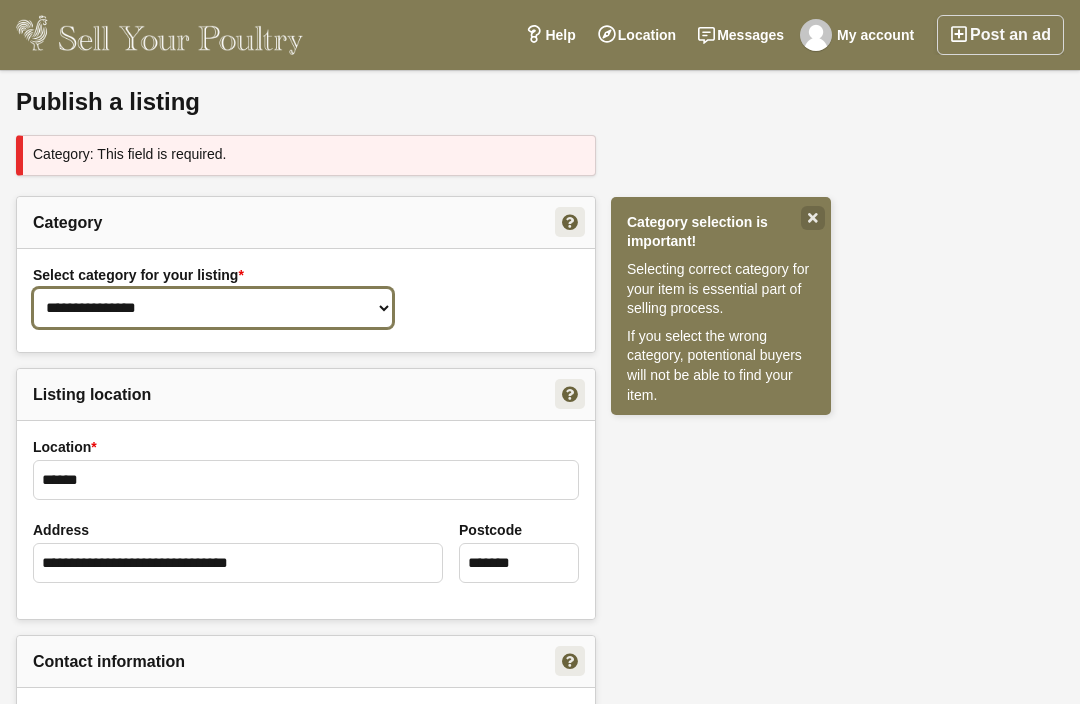 select on "**" 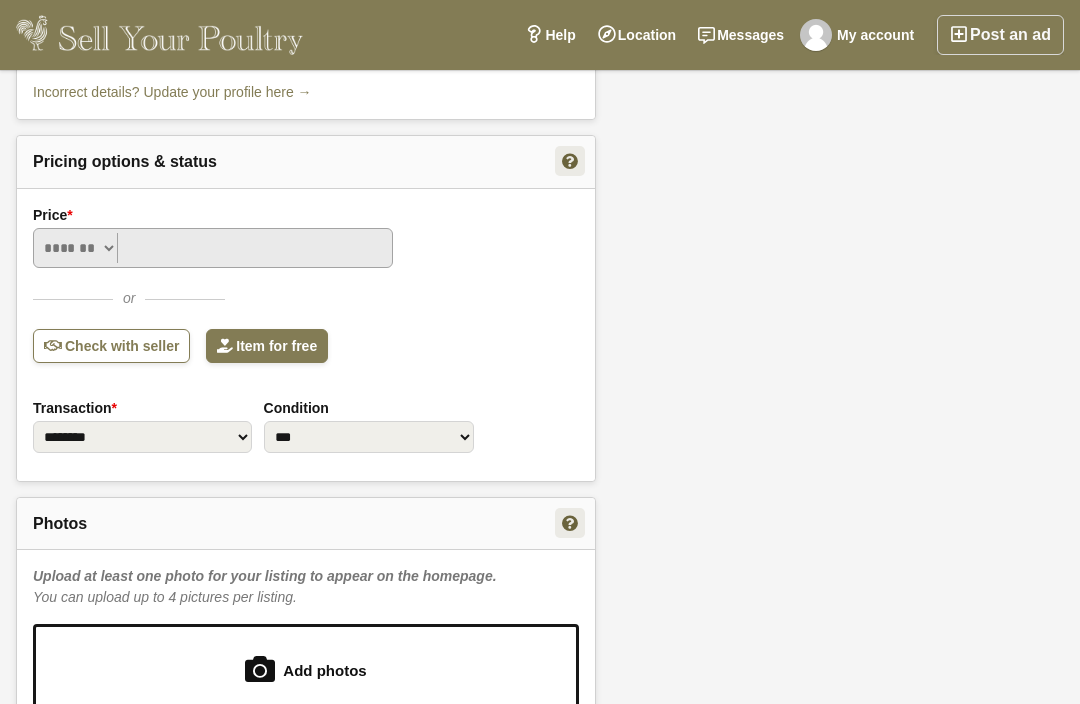 scroll, scrollTop: 953, scrollLeft: 0, axis: vertical 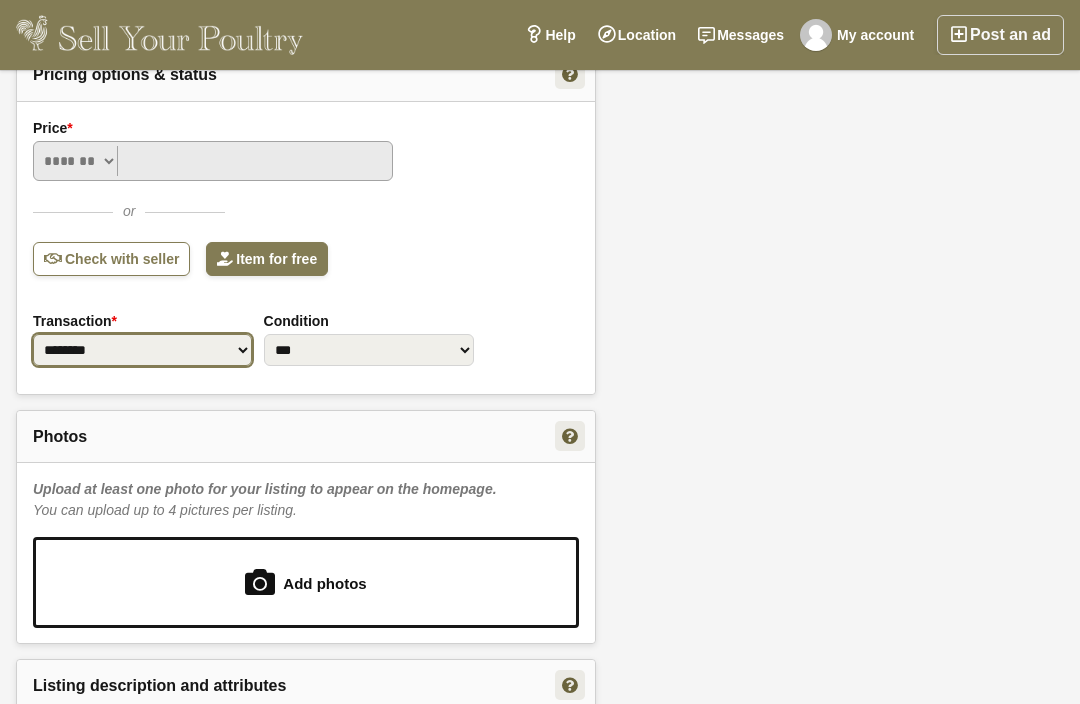 click on "**********" at bounding box center (142, 350) 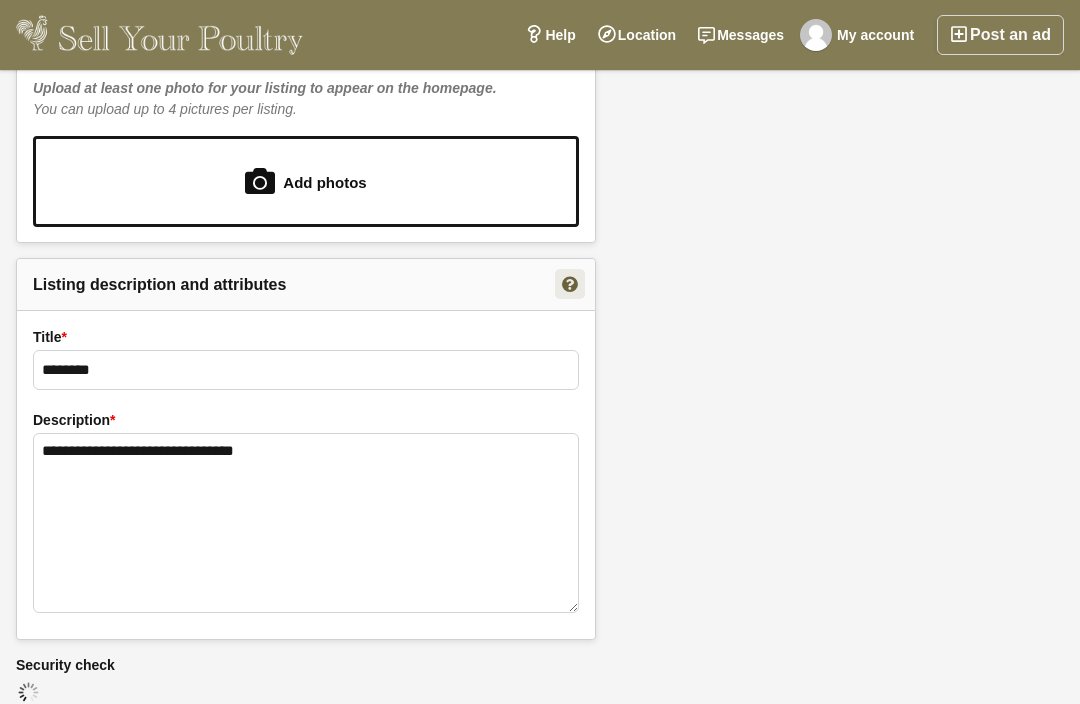 scroll, scrollTop: 1511, scrollLeft: 0, axis: vertical 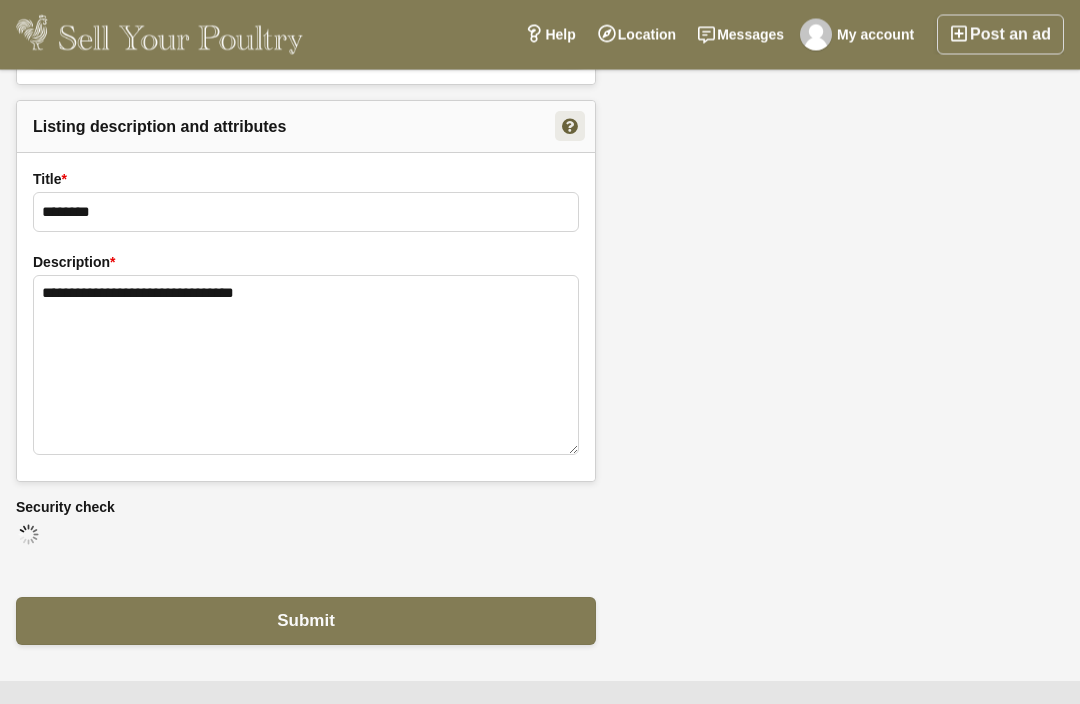 click on "Submit" at bounding box center (306, 622) 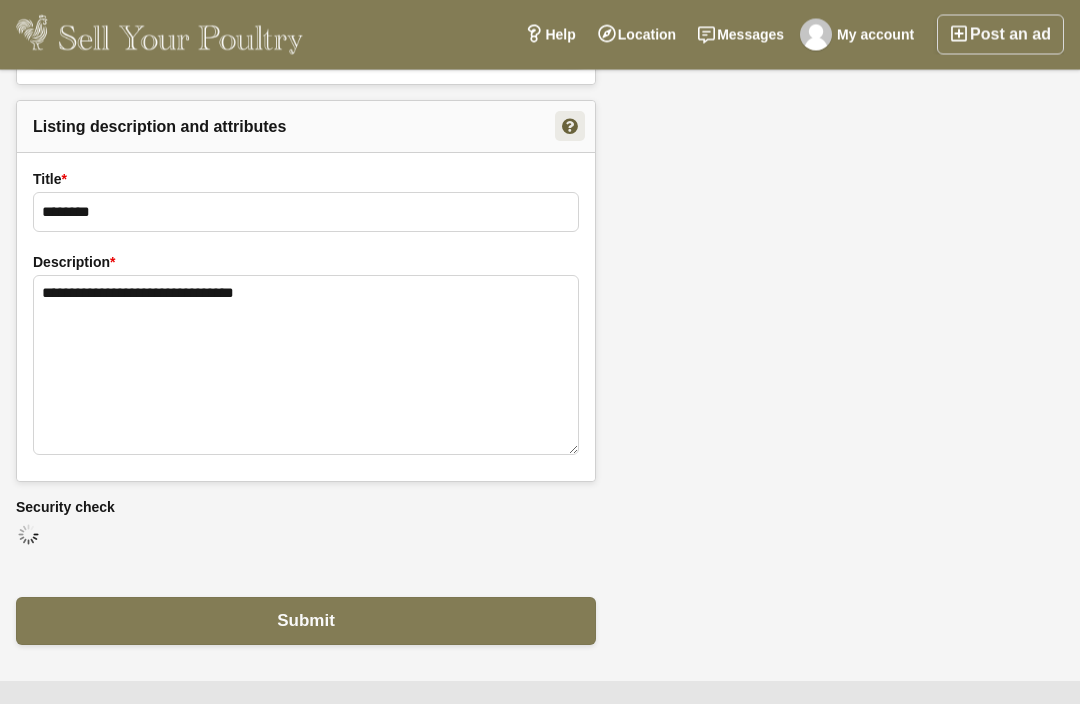 scroll, scrollTop: 1450, scrollLeft: 0, axis: vertical 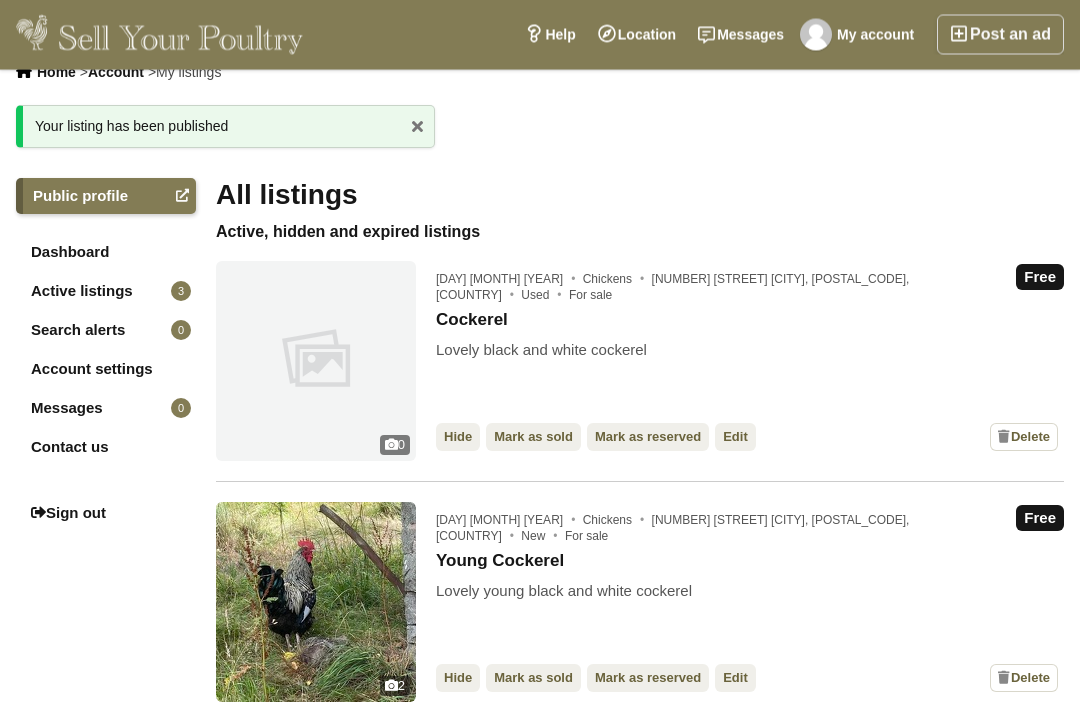 click on "Post an ad" at bounding box center (1000, 35) 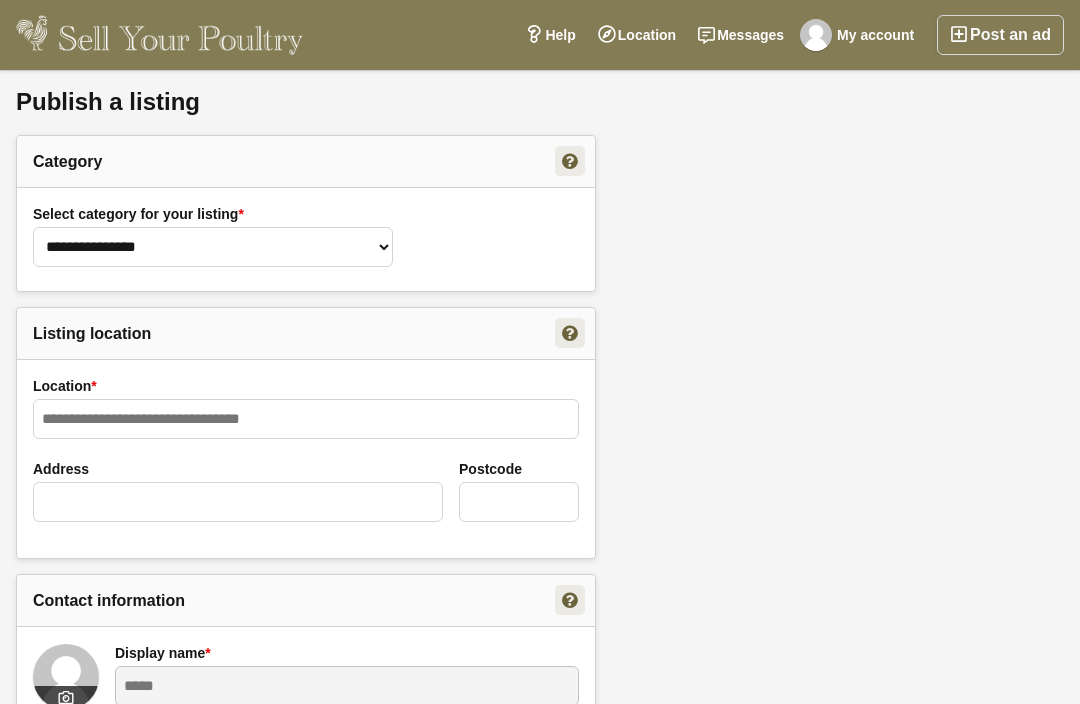 scroll, scrollTop: 0, scrollLeft: 0, axis: both 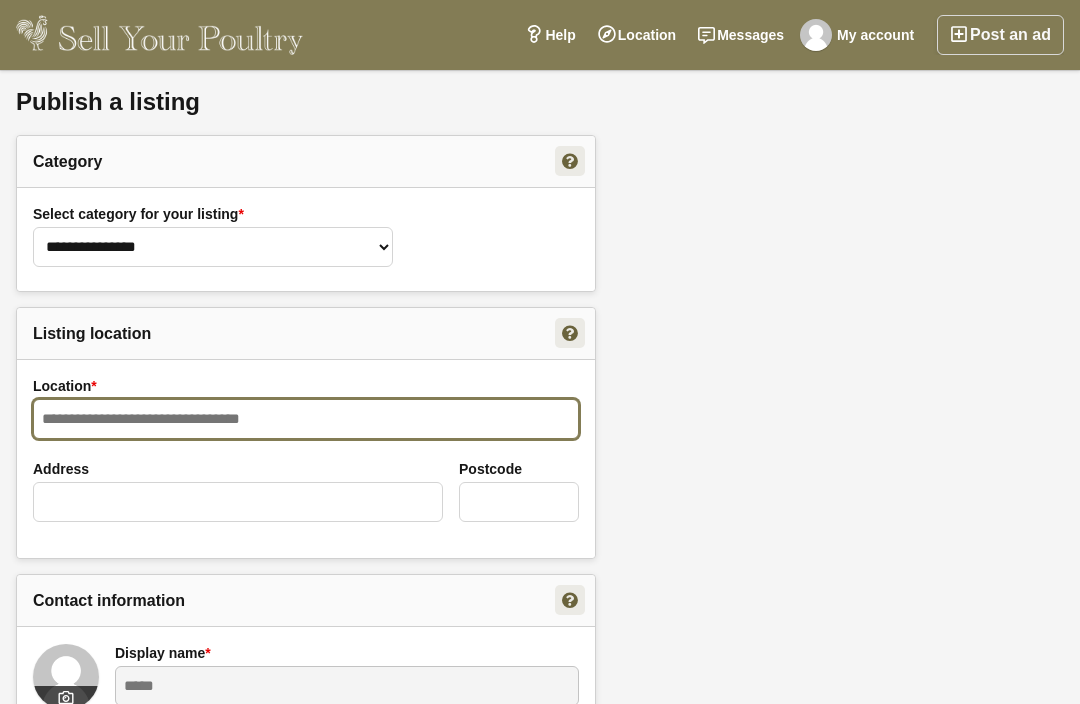 click on "Location  *" at bounding box center [306, 419] 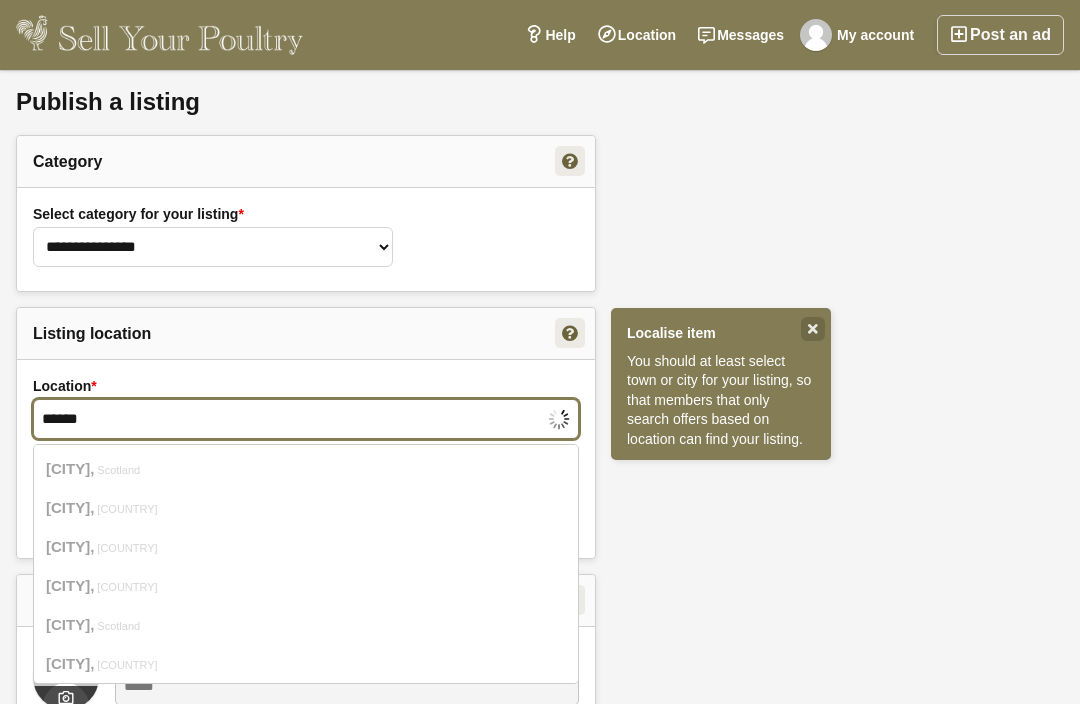 type on "******" 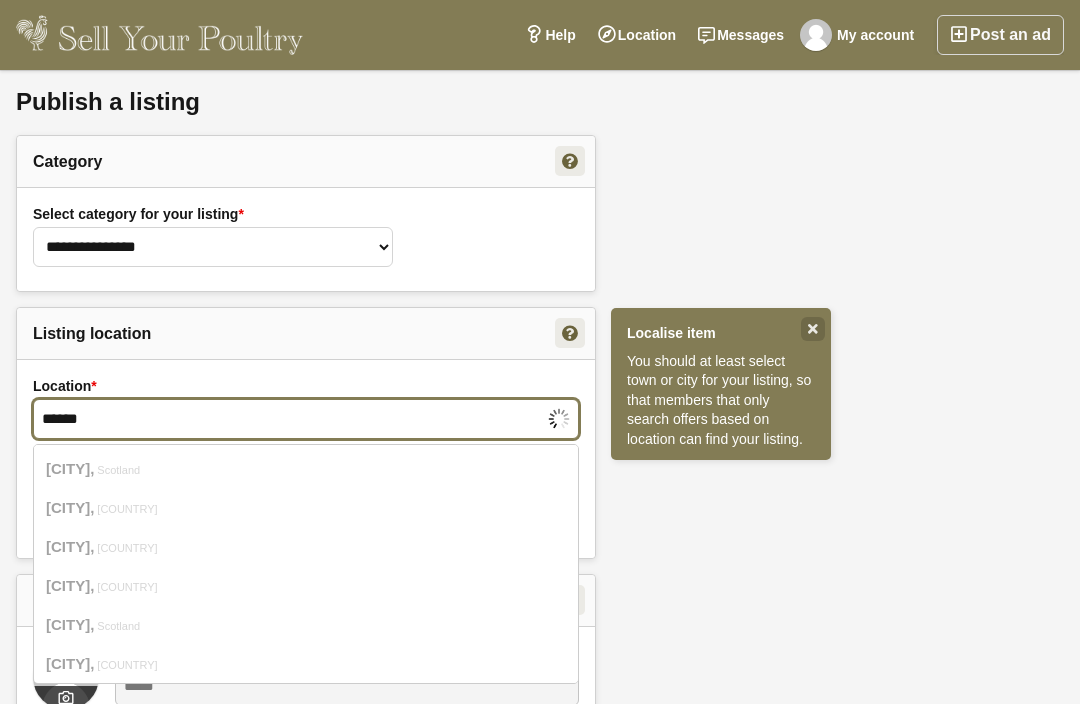 click on "Submit" at bounding box center (306, 2072) 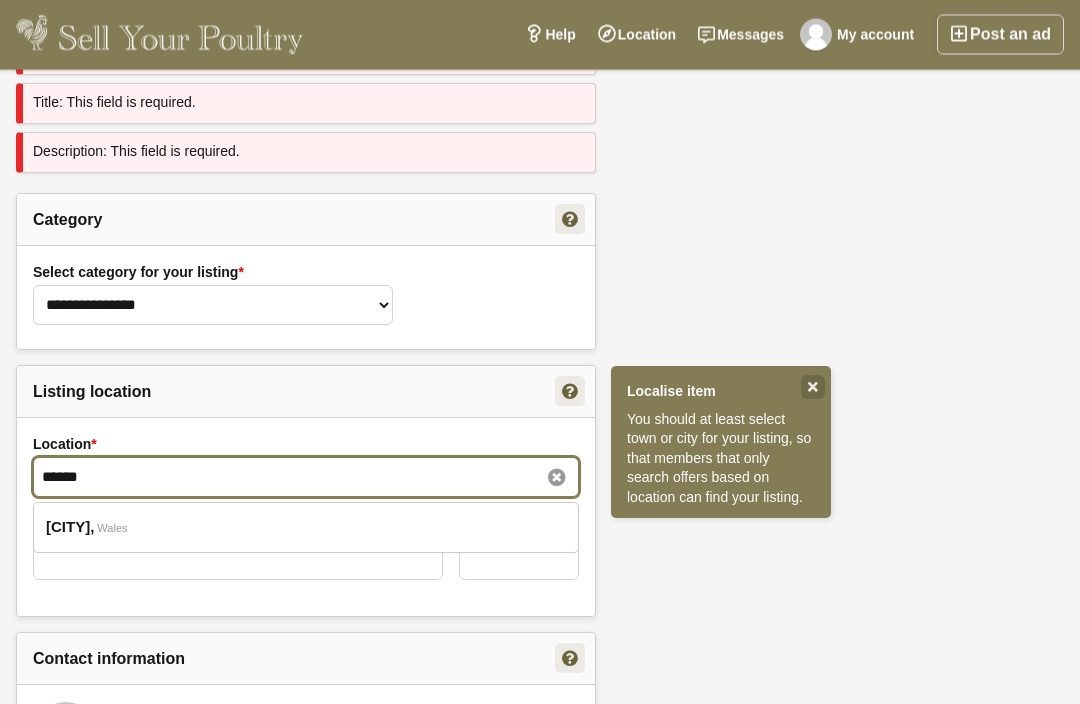 scroll, scrollTop: 207, scrollLeft: 0, axis: vertical 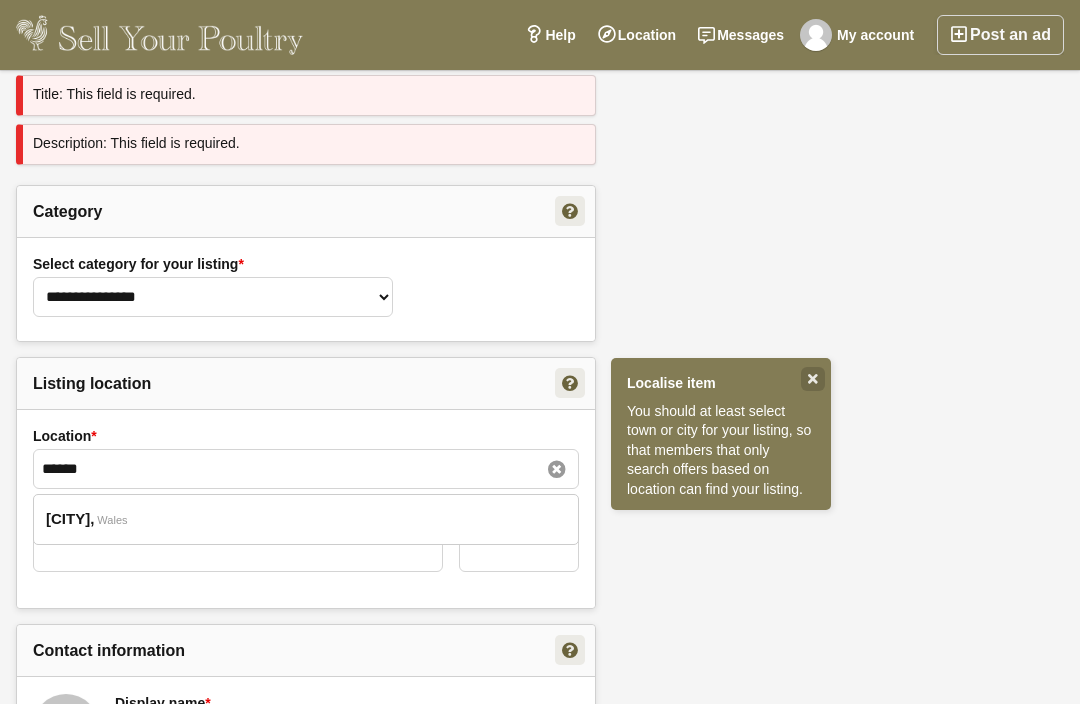 click on "Wales" at bounding box center (112, 520) 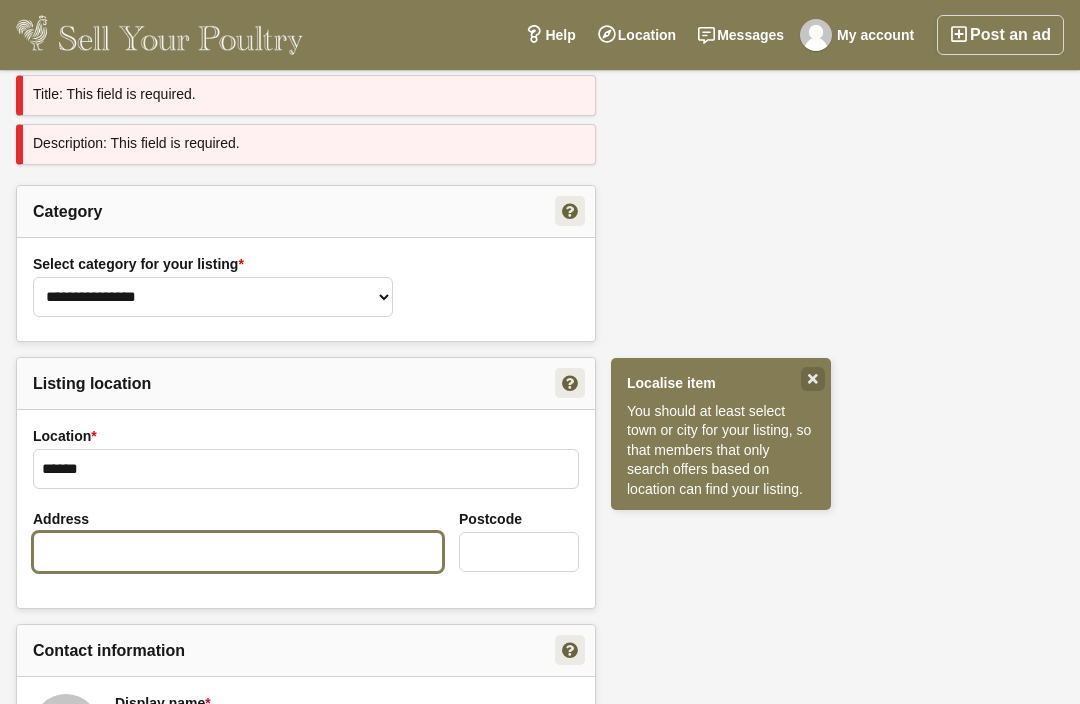 click on "Address" at bounding box center (238, 552) 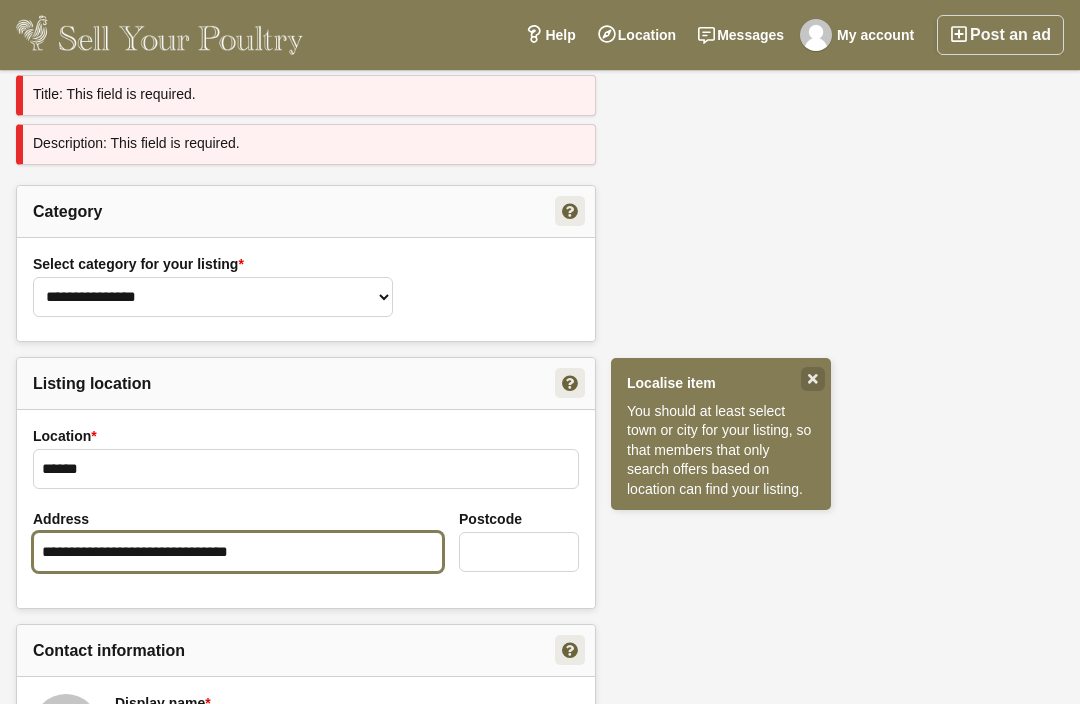 type on "**********" 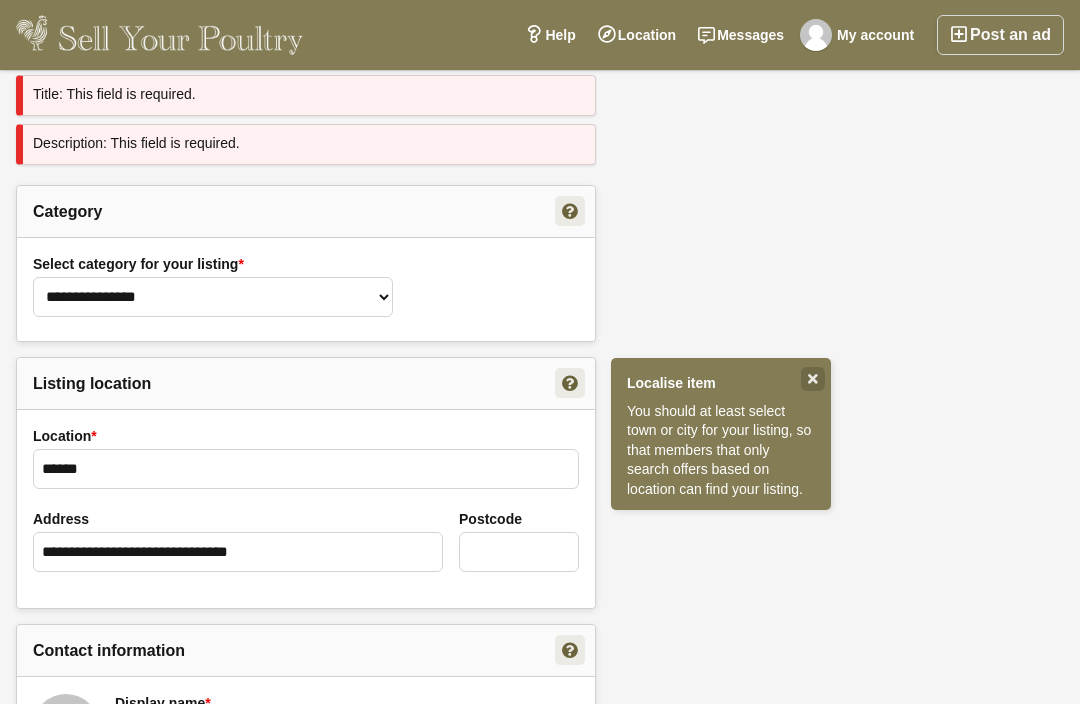click on "Postcode" at bounding box center [519, 550] 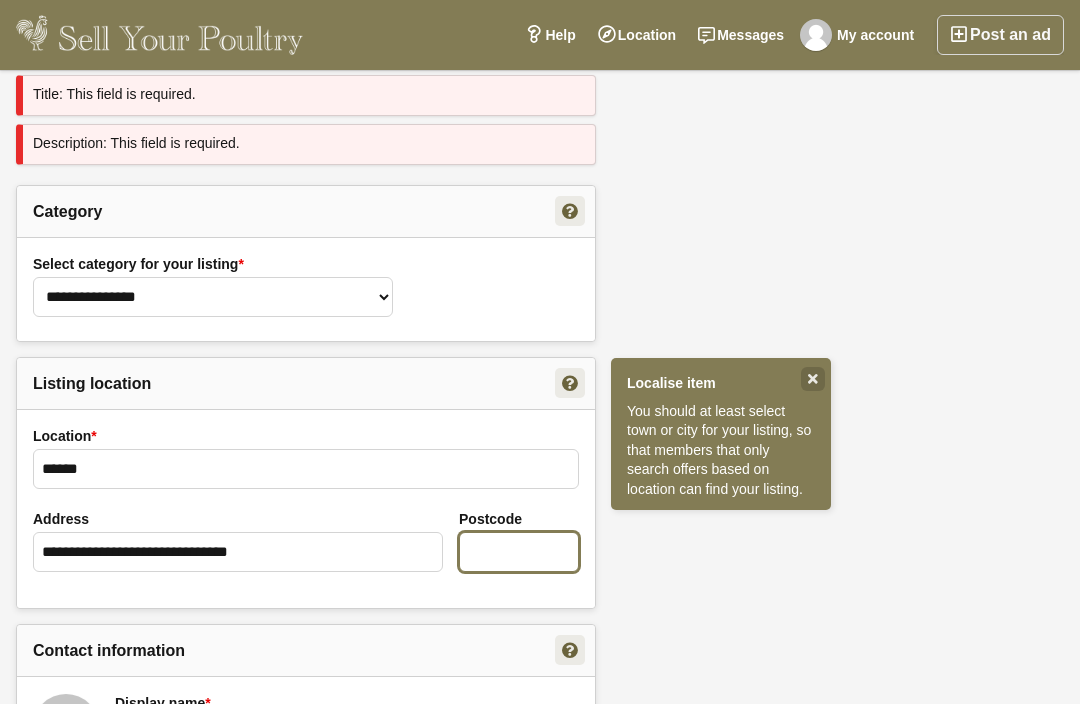 click on "Postcode" at bounding box center [519, 552] 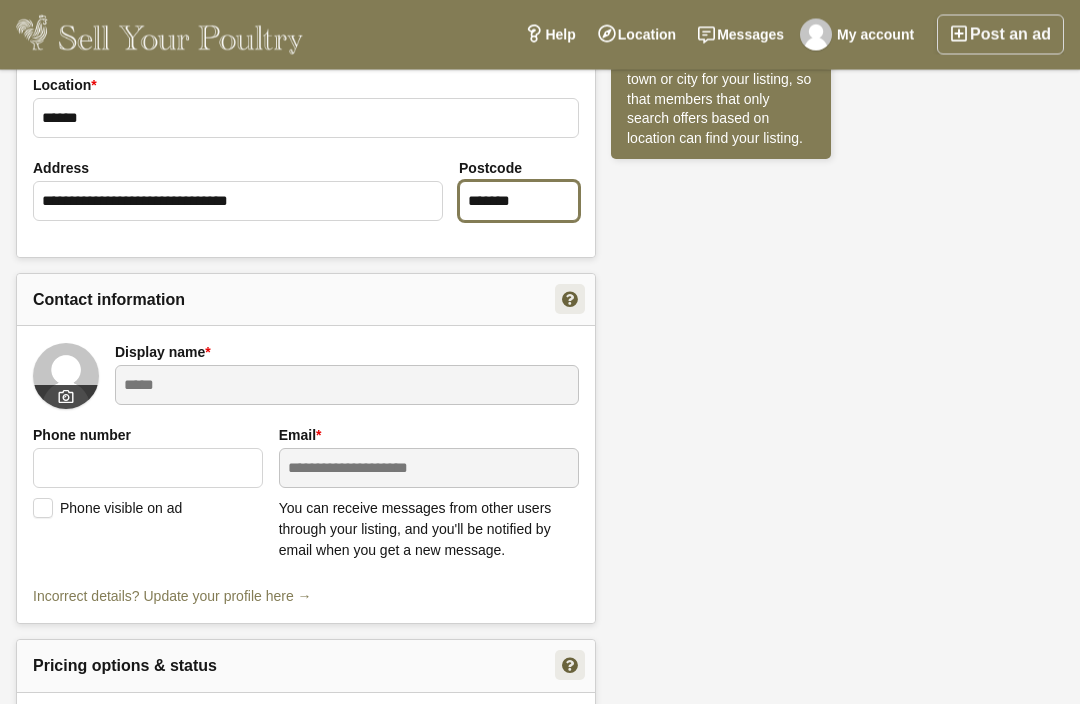 scroll, scrollTop: 557, scrollLeft: 0, axis: vertical 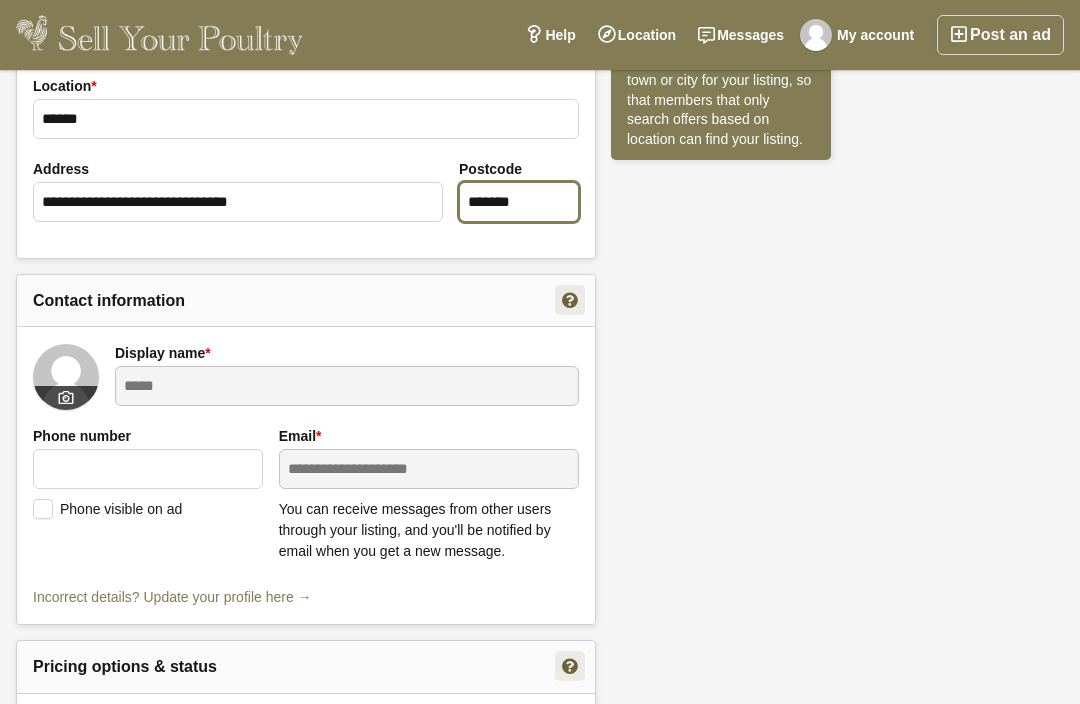 type on "*******" 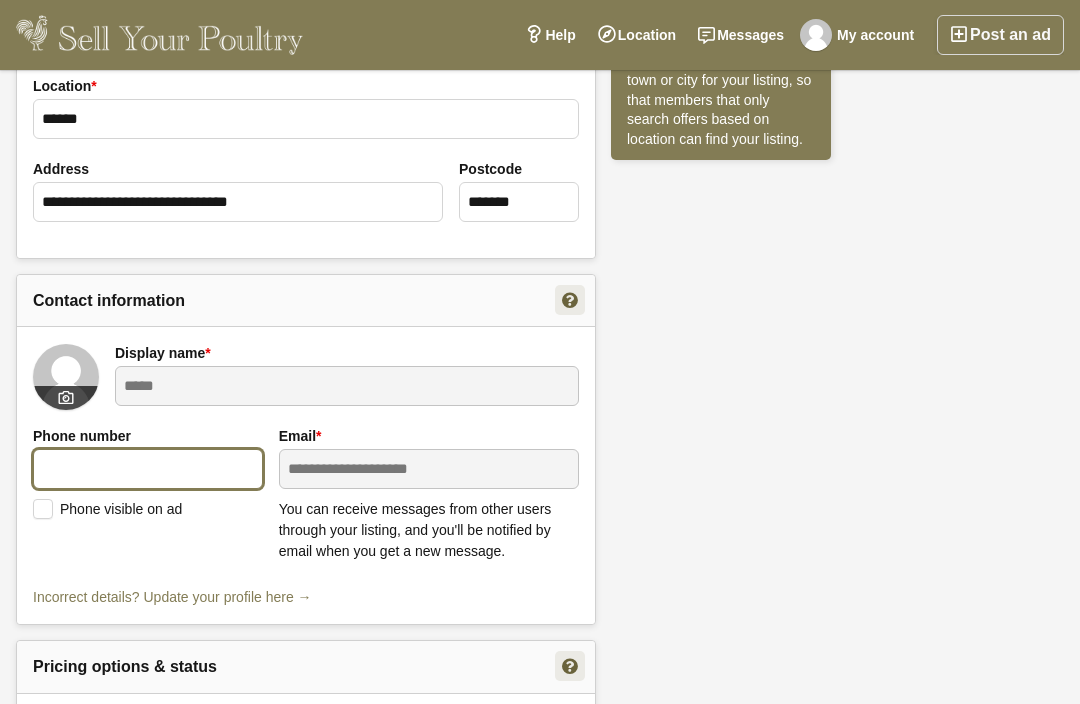 click at bounding box center (148, 469) 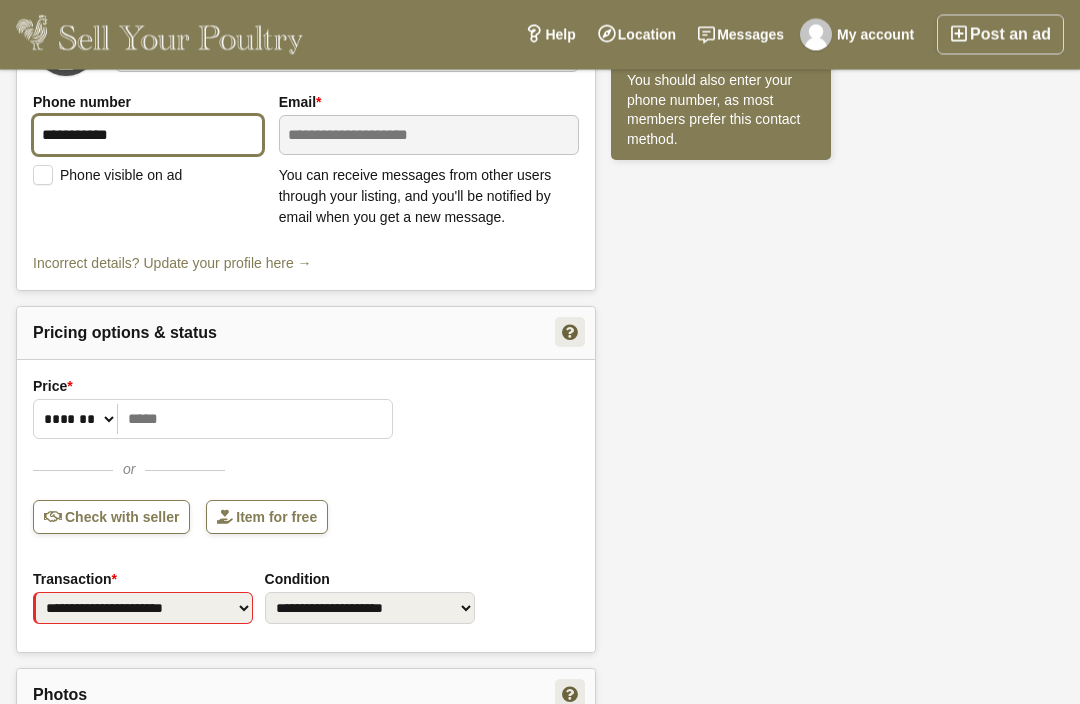 type on "**********" 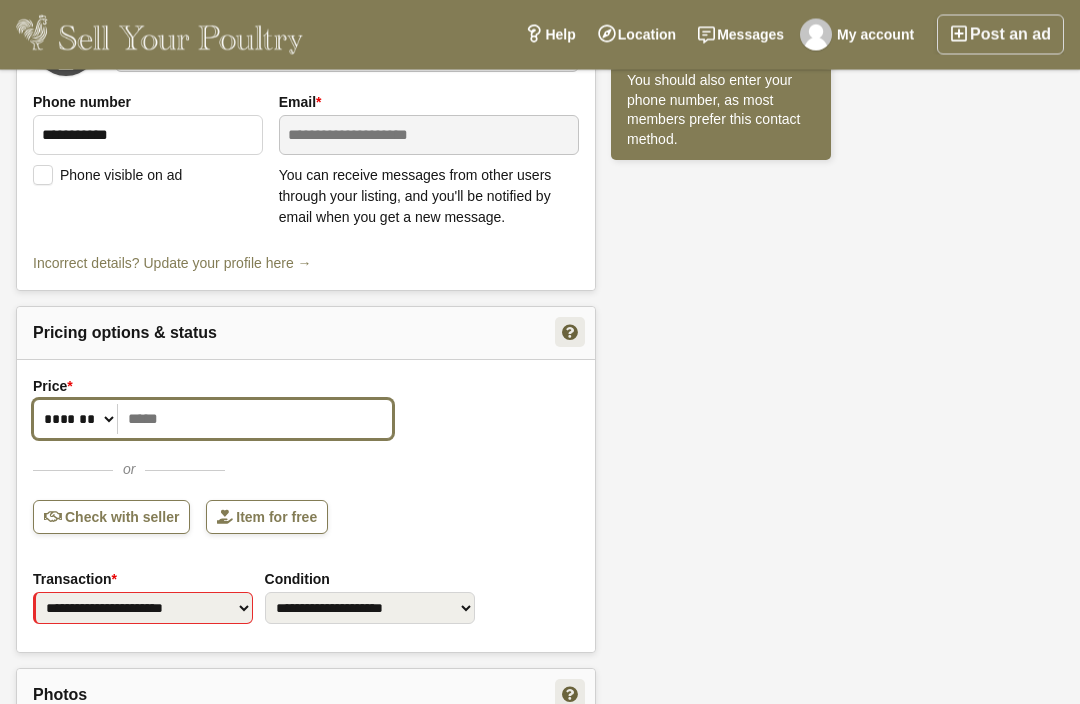 click on "Price  *" at bounding box center [213, 420] 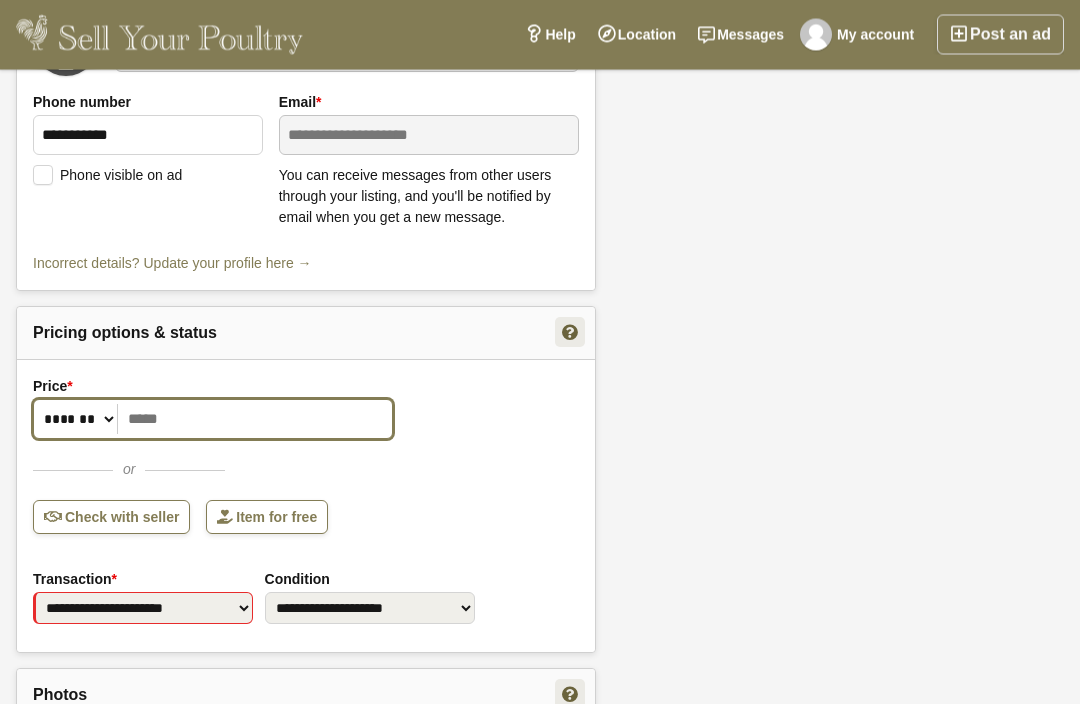 scroll, scrollTop: 891, scrollLeft: 0, axis: vertical 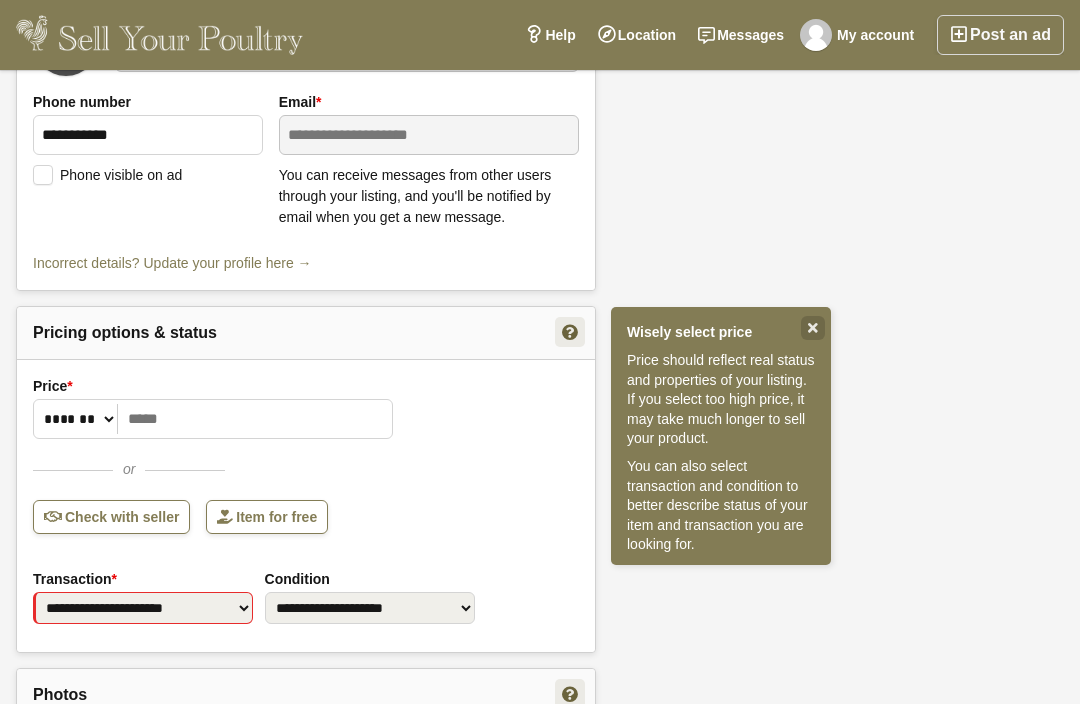 click on "Item for free" at bounding box center (267, 517) 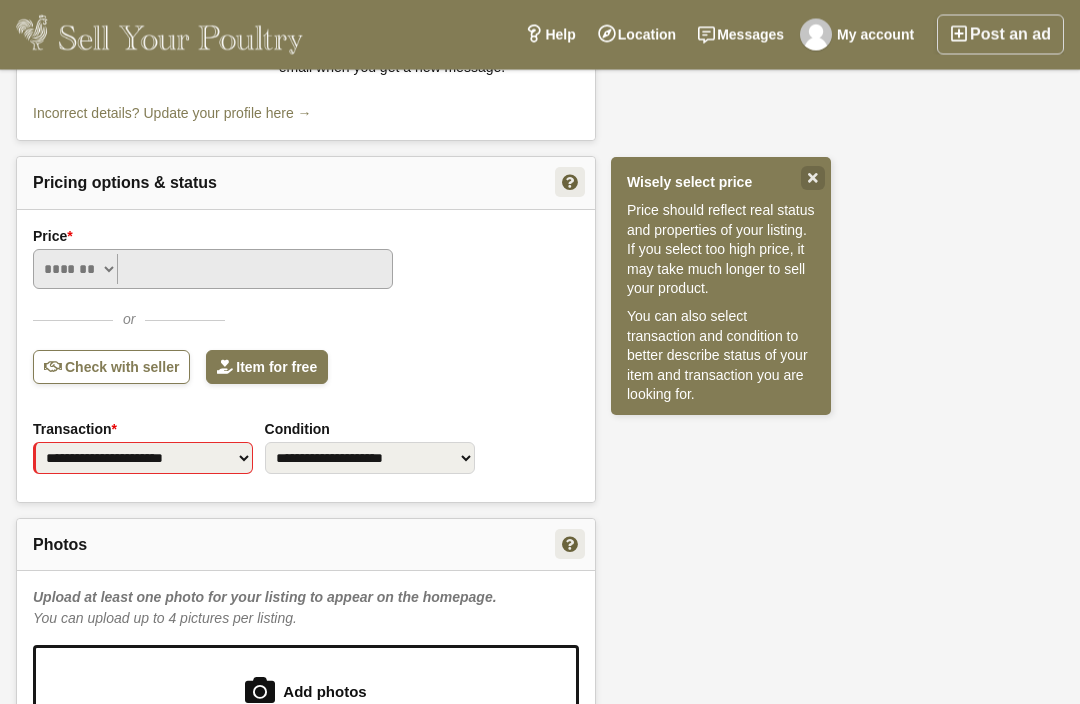 scroll, scrollTop: 1047, scrollLeft: 0, axis: vertical 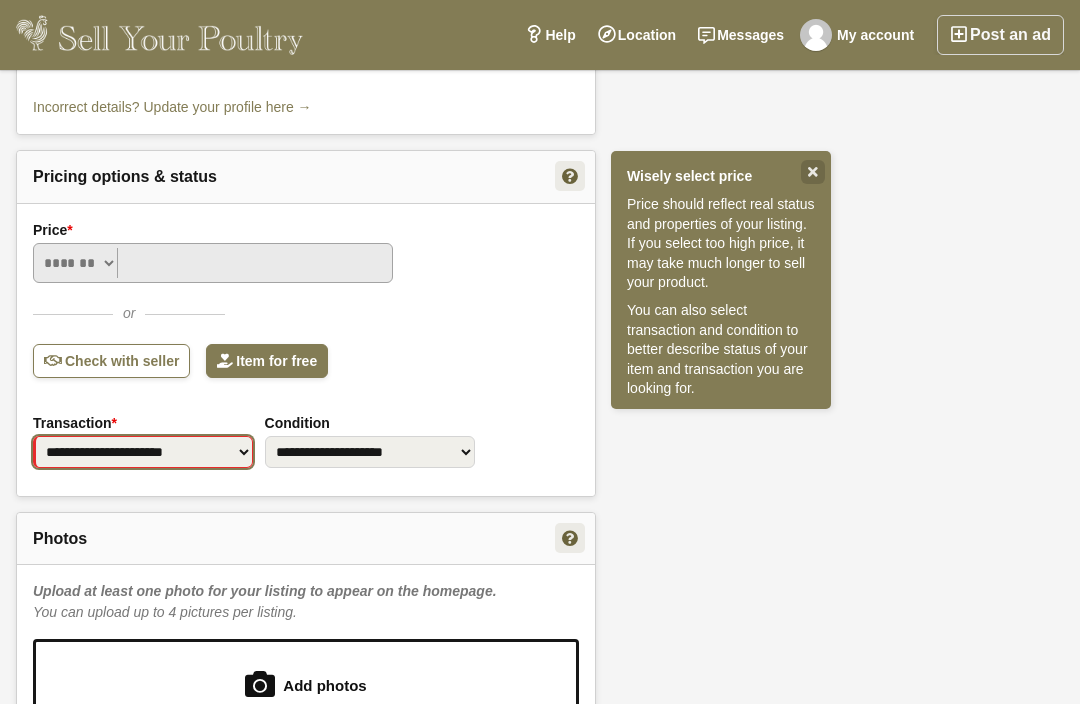 click on "**********" at bounding box center [143, 452] 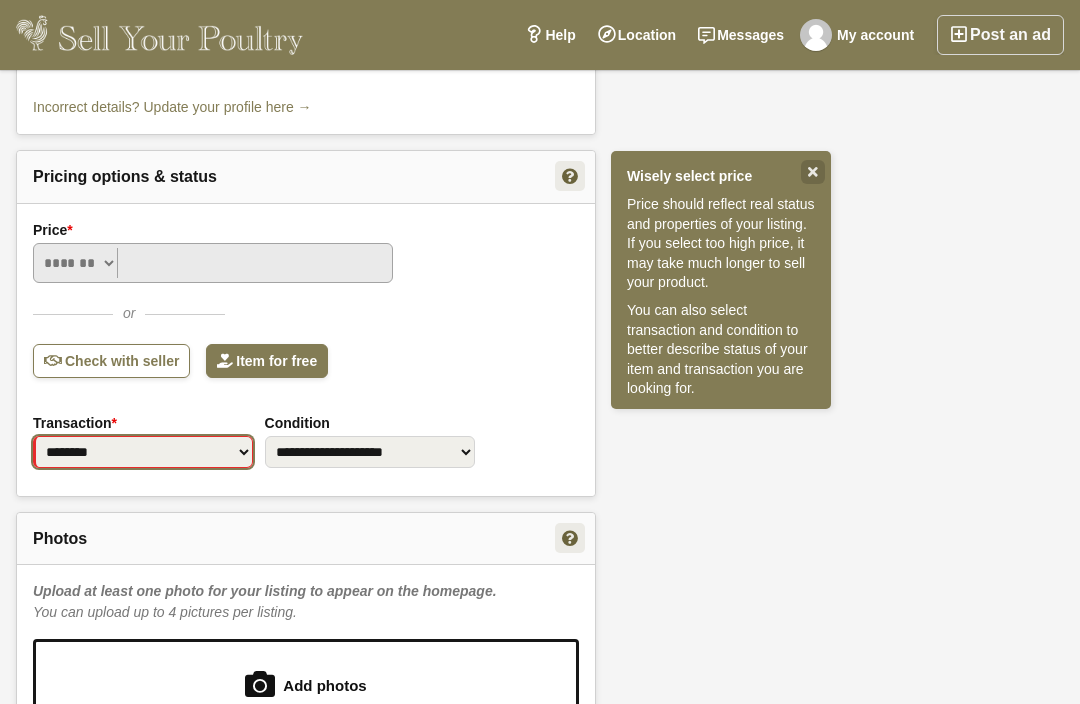 click on "**********" at bounding box center (143, 452) 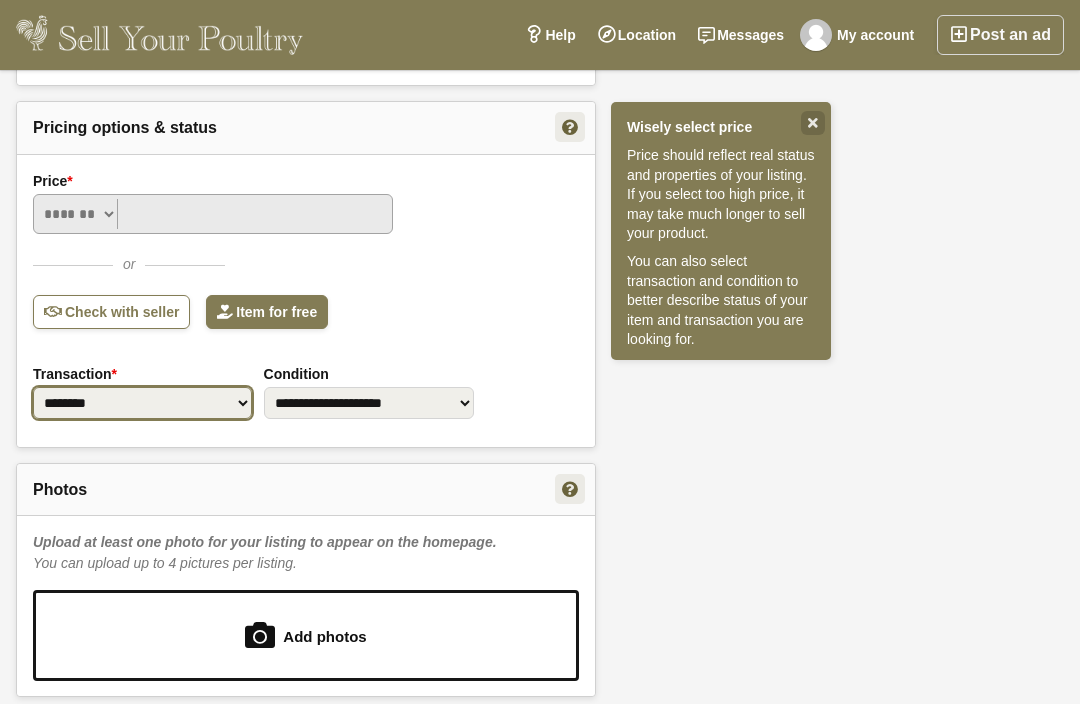 select on "*" 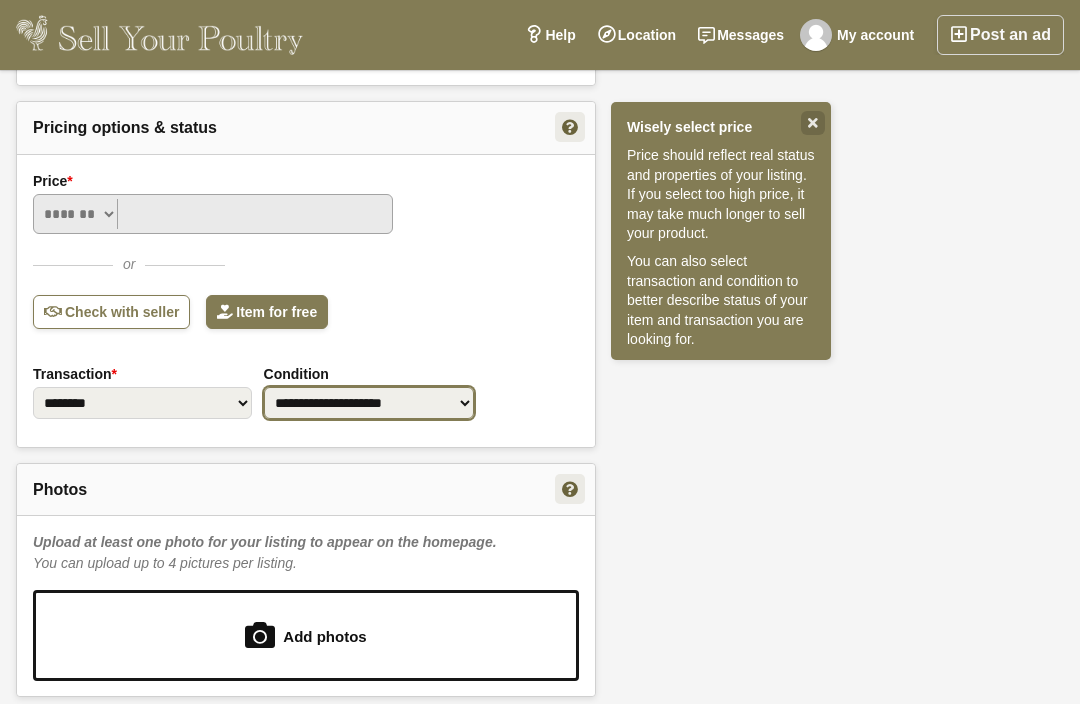 click on "**********" at bounding box center (369, 403) 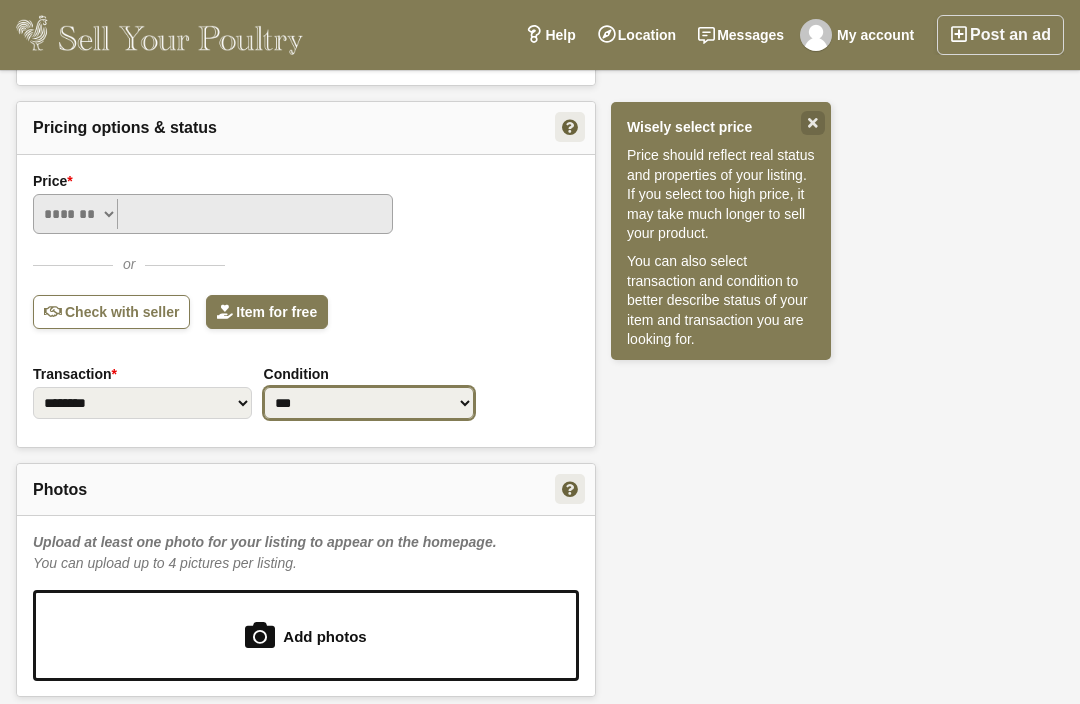 click on "**********" at bounding box center [369, 403] 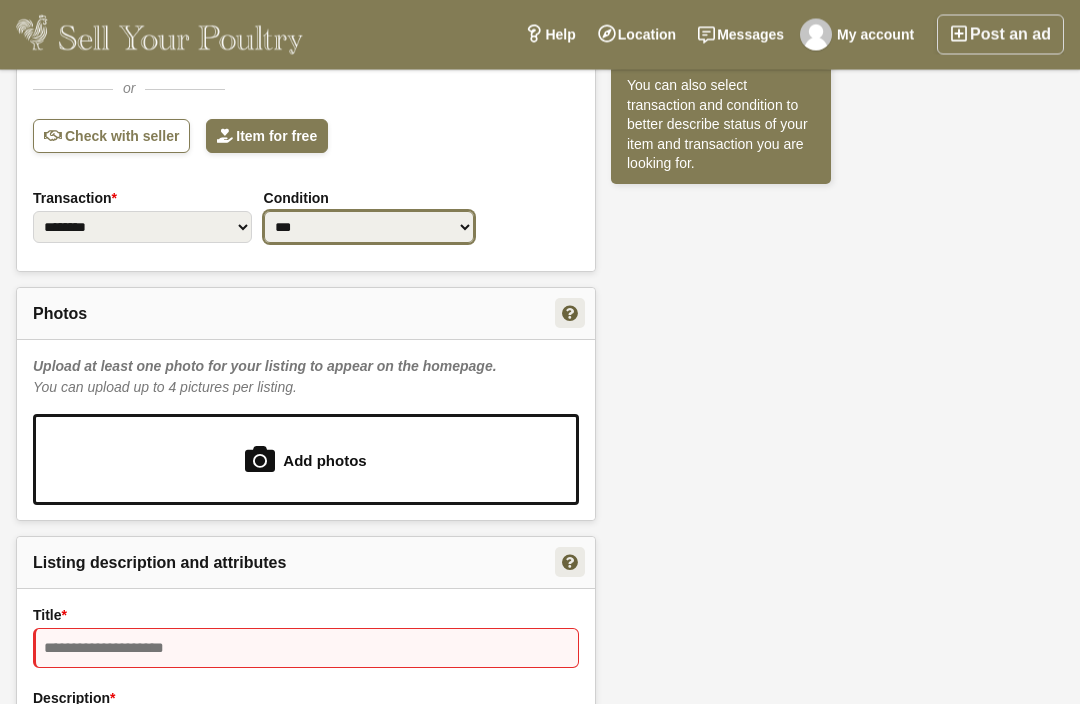 scroll, scrollTop: 1507, scrollLeft: 0, axis: vertical 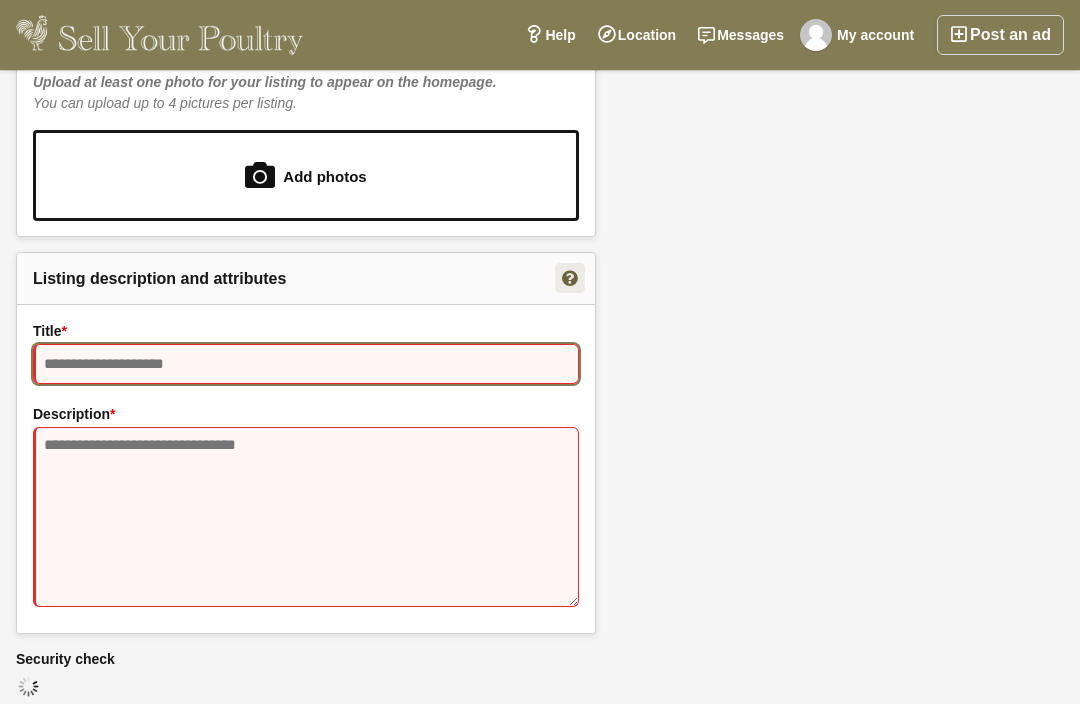 click on "Title: This field is required." at bounding box center [306, 364] 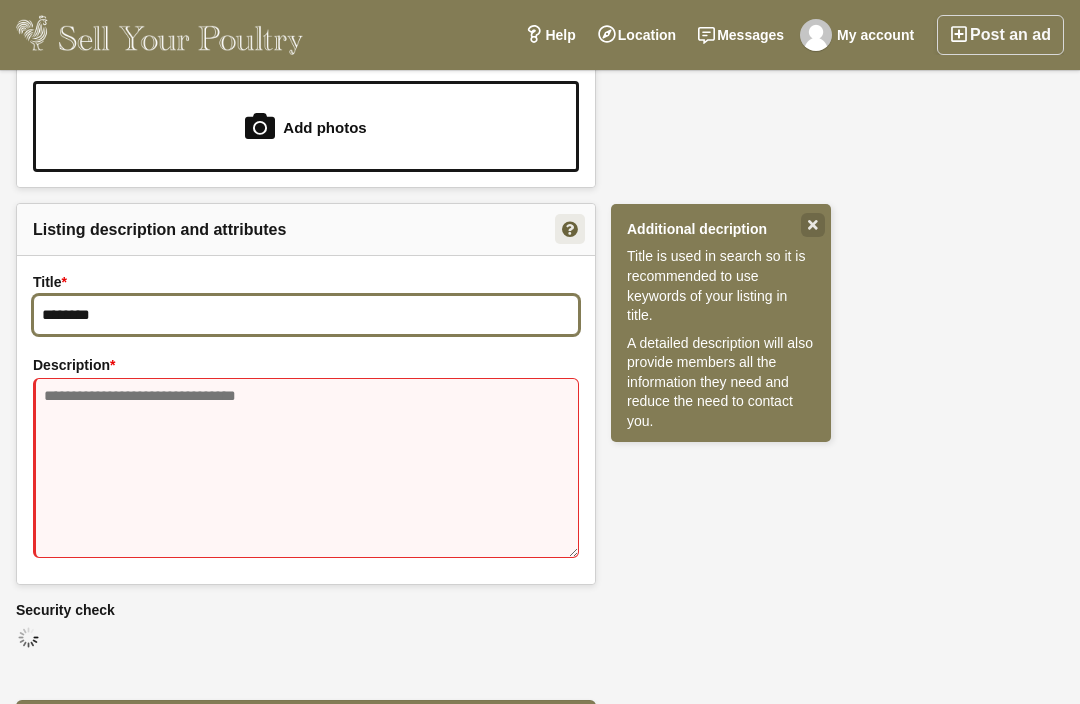 type on "********" 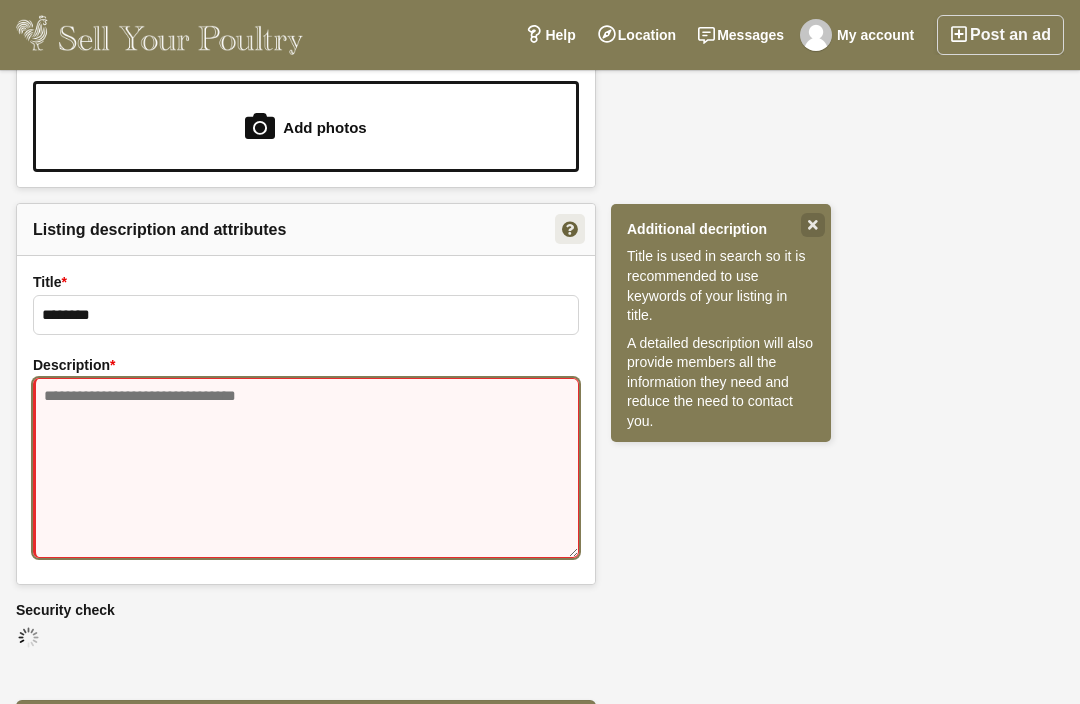 click on "Description: This field is required." at bounding box center (306, 468) 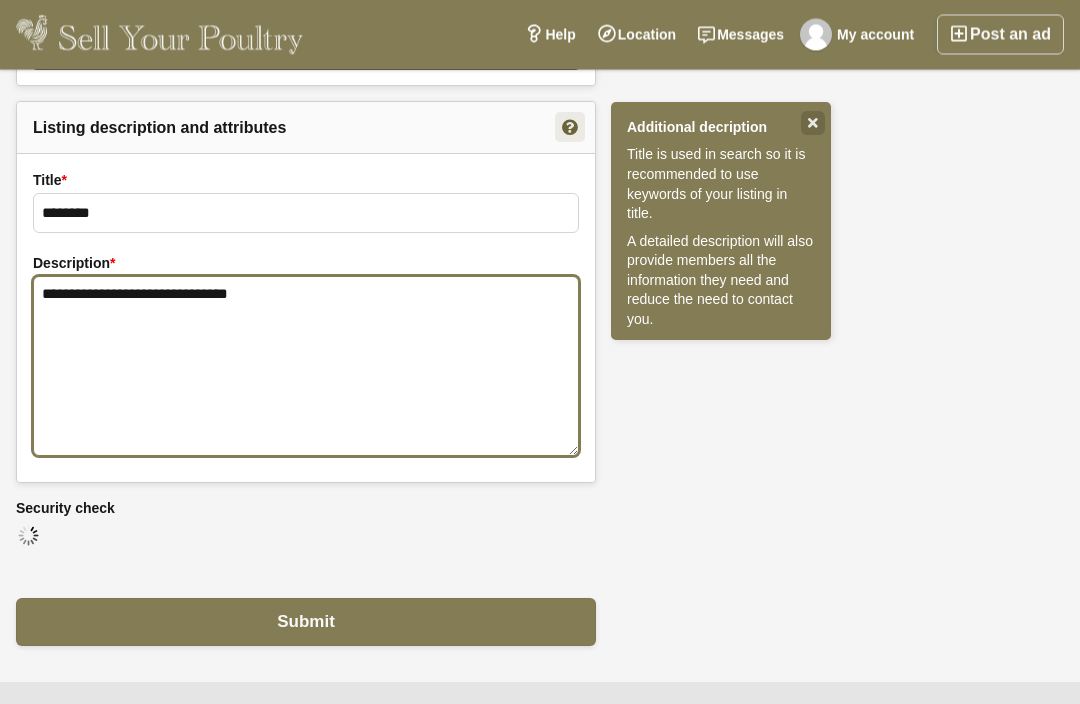 scroll, scrollTop: 1560, scrollLeft: 0, axis: vertical 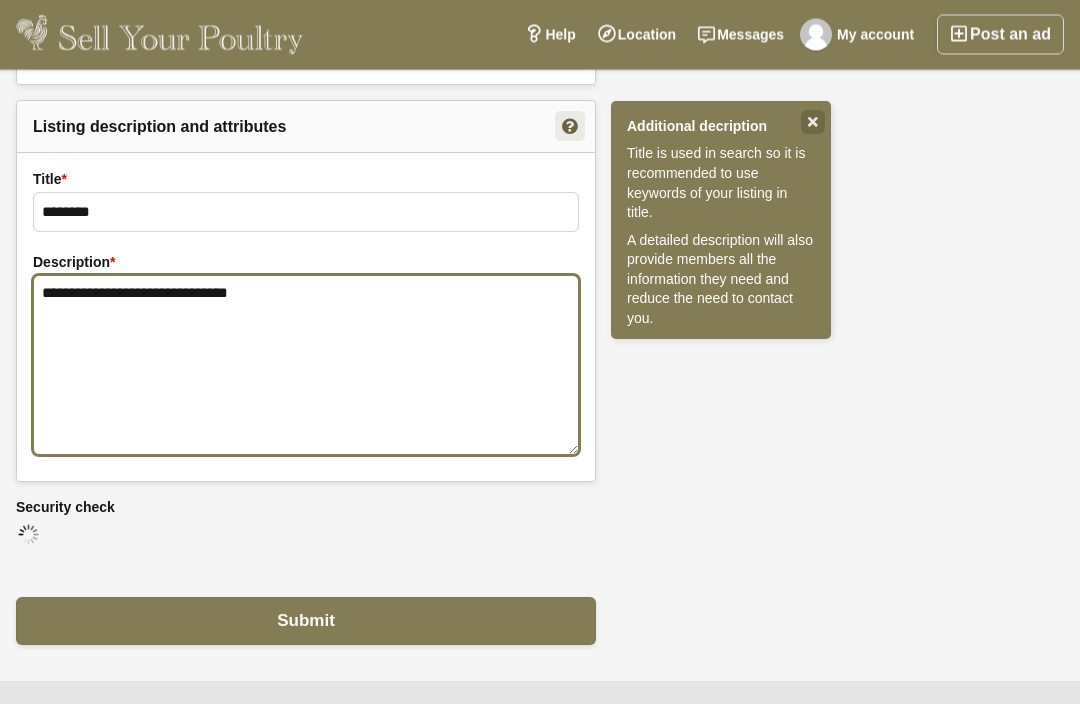 type on "**********" 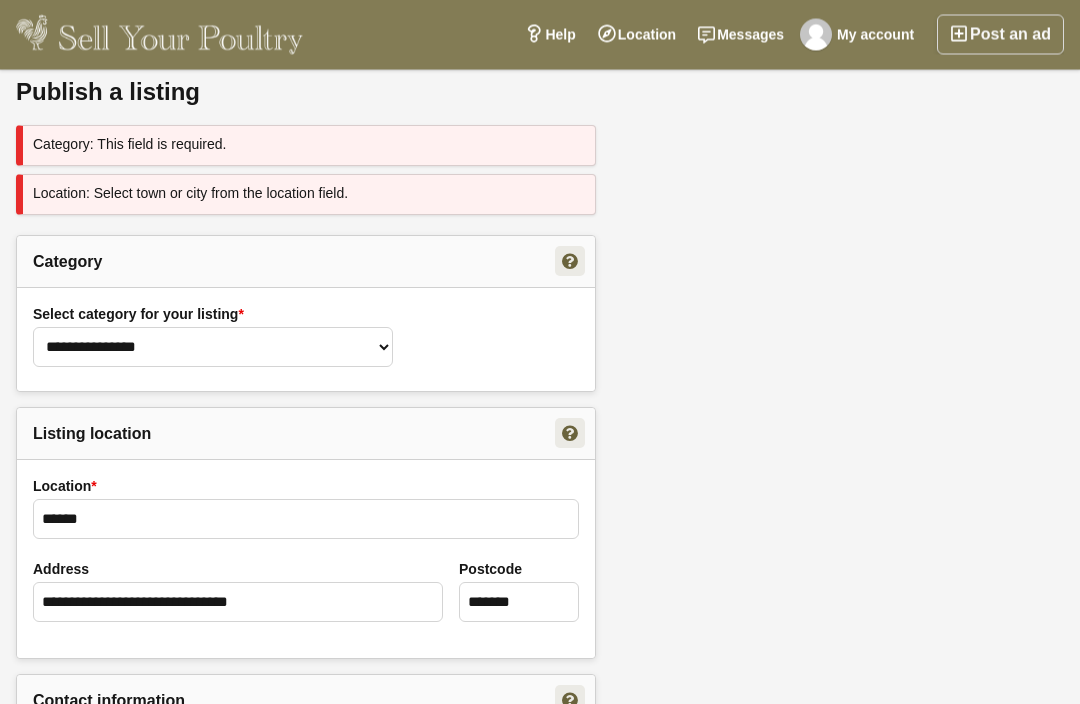 scroll, scrollTop: 0, scrollLeft: 0, axis: both 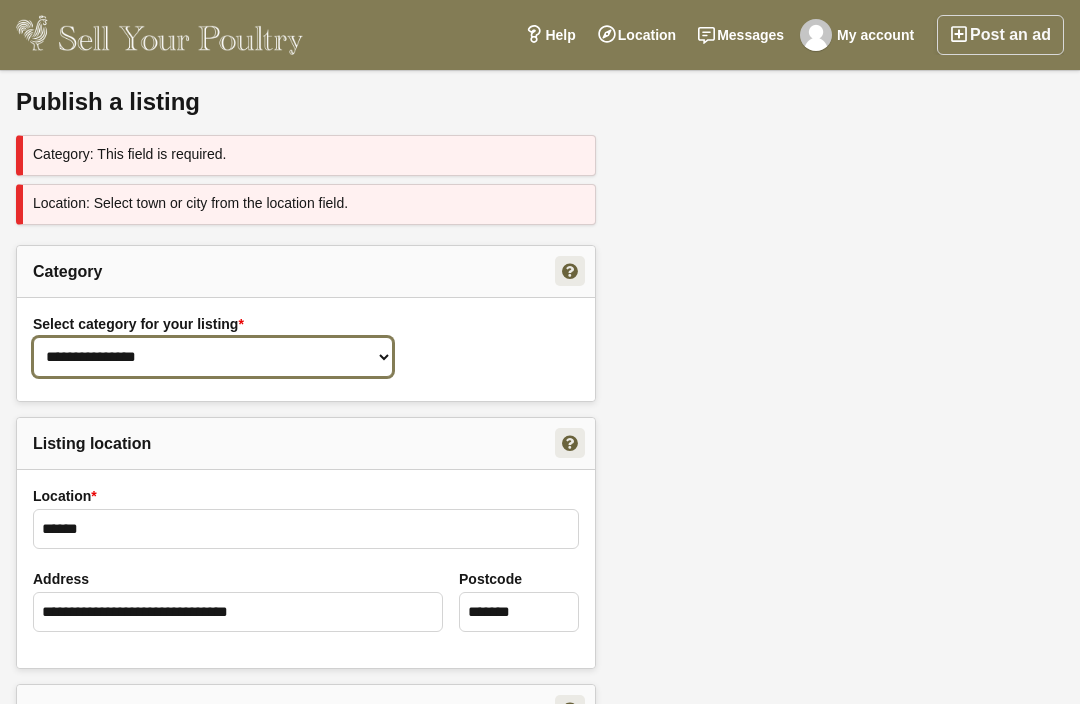 click on "**********" at bounding box center (213, 357) 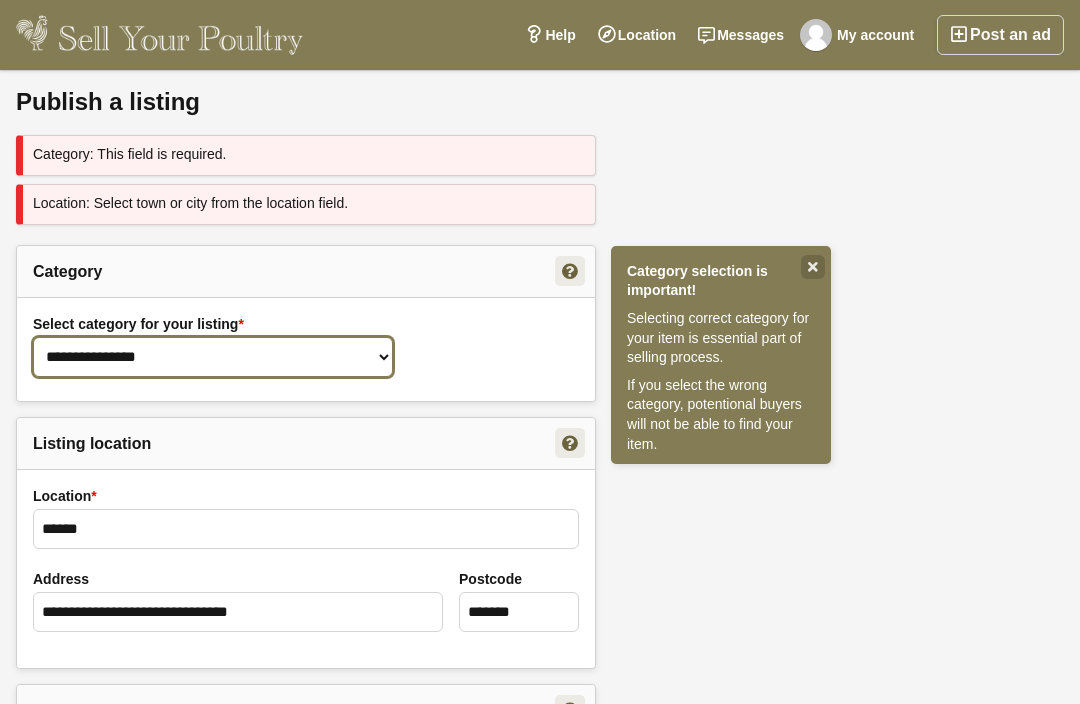 select on "**" 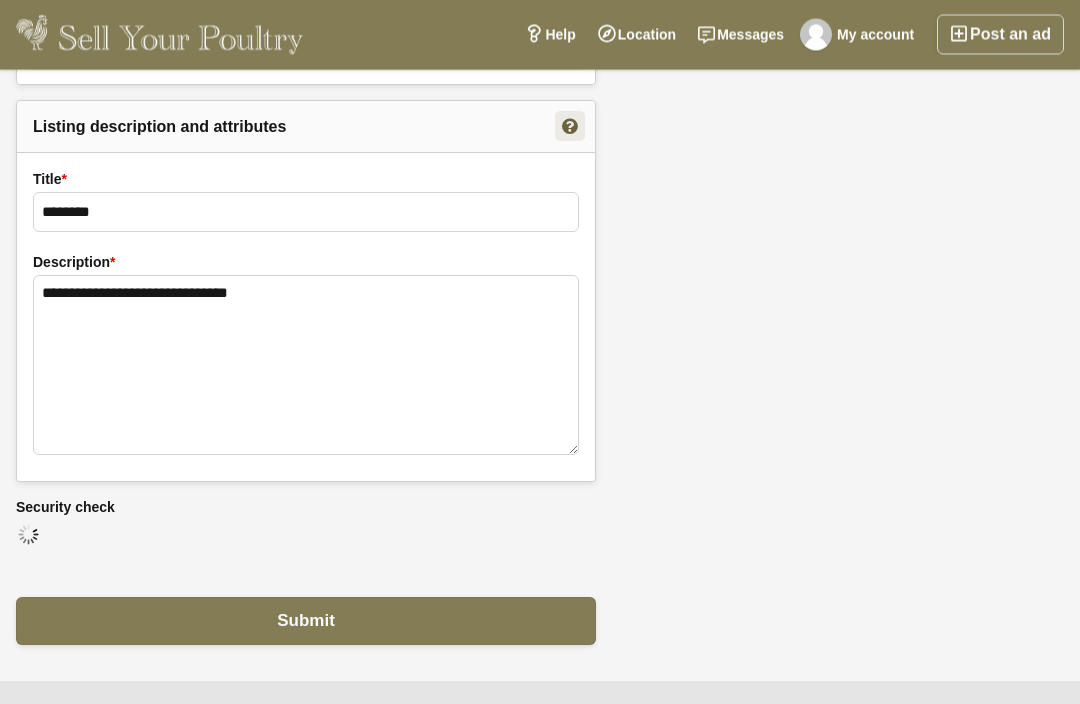 scroll, scrollTop: 1560, scrollLeft: 0, axis: vertical 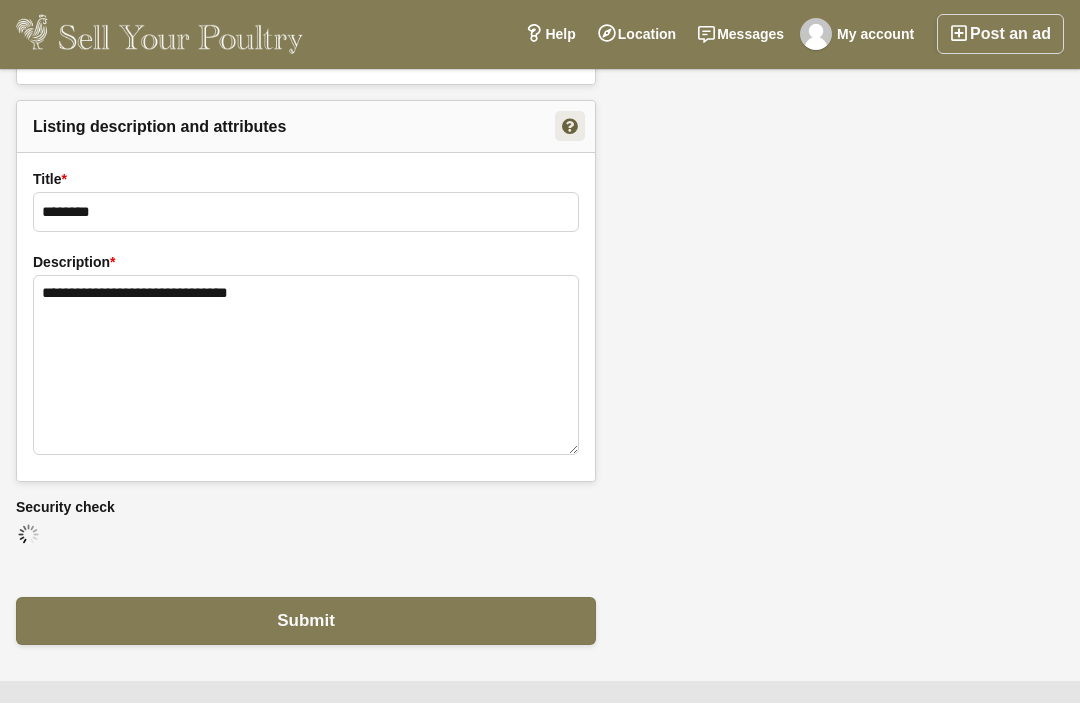 click on "Submit" at bounding box center [306, 622] 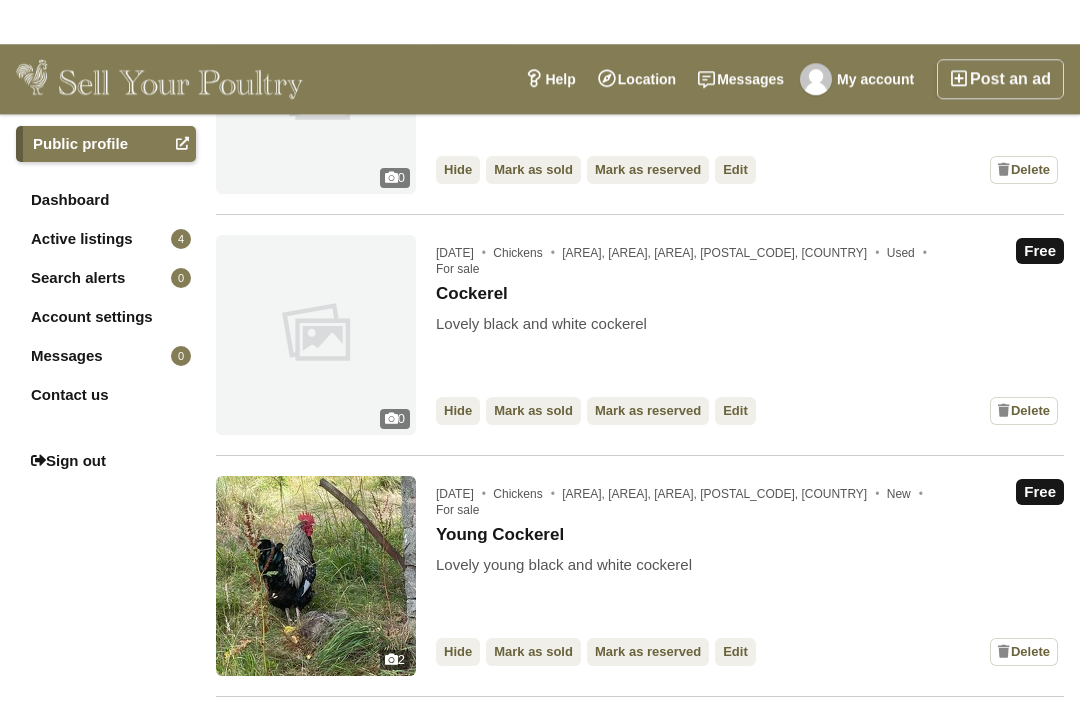 scroll, scrollTop: 0, scrollLeft: 0, axis: both 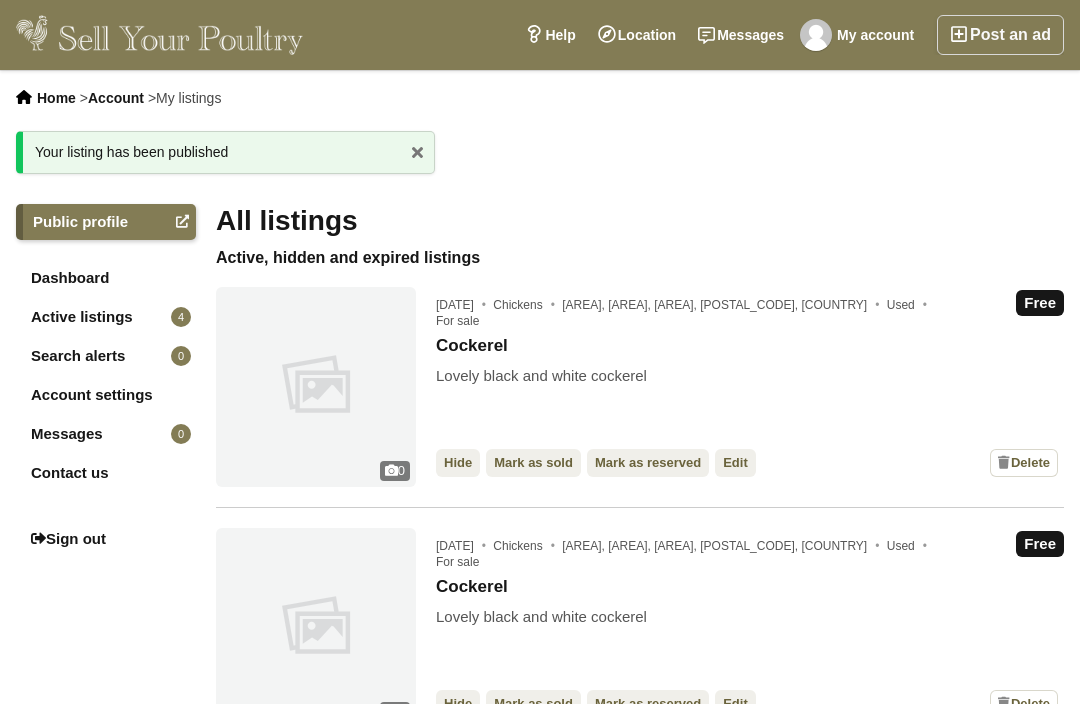 click on "Post an ad" at bounding box center (1000, 35) 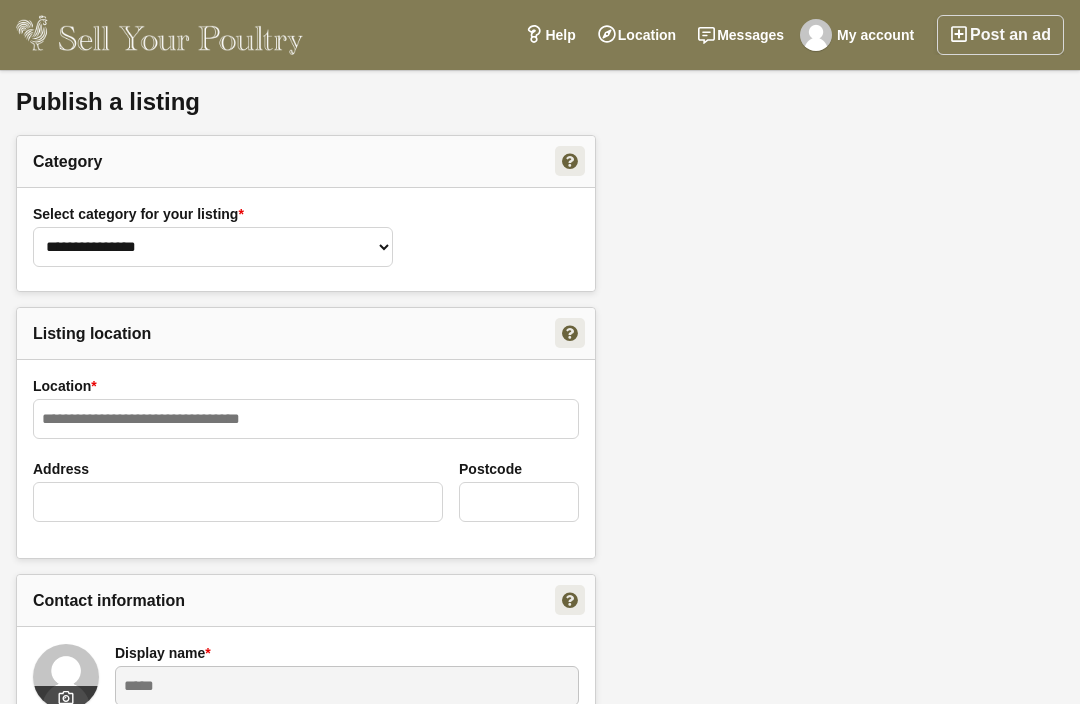 scroll, scrollTop: 0, scrollLeft: 0, axis: both 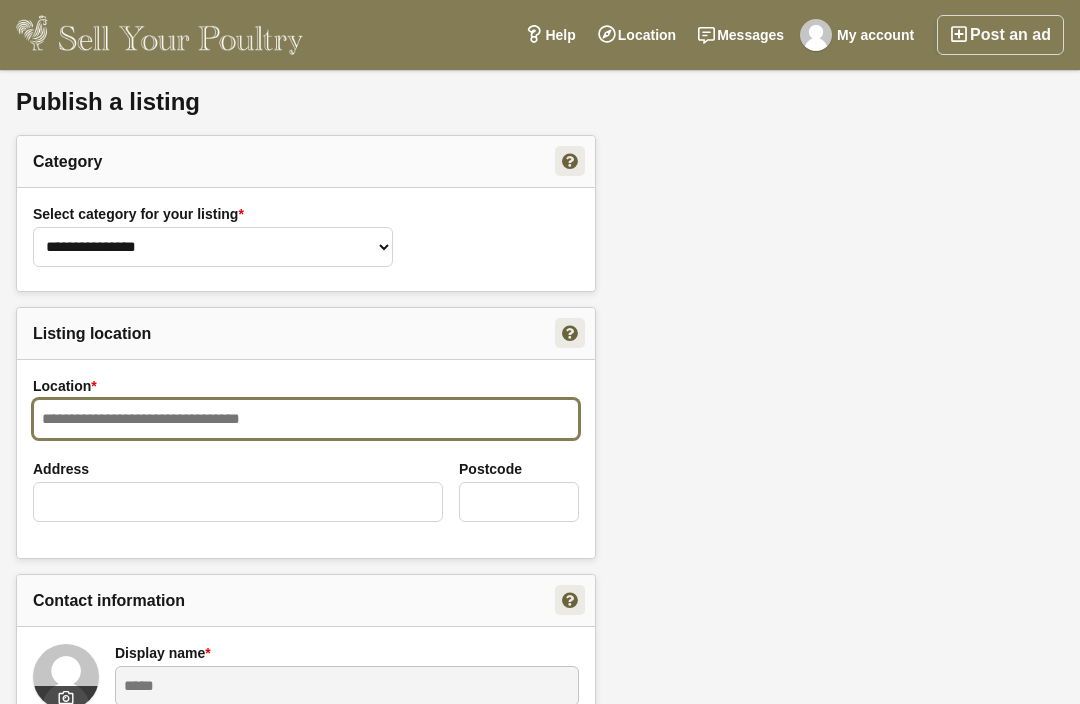 click on "Location  *" at bounding box center [306, 419] 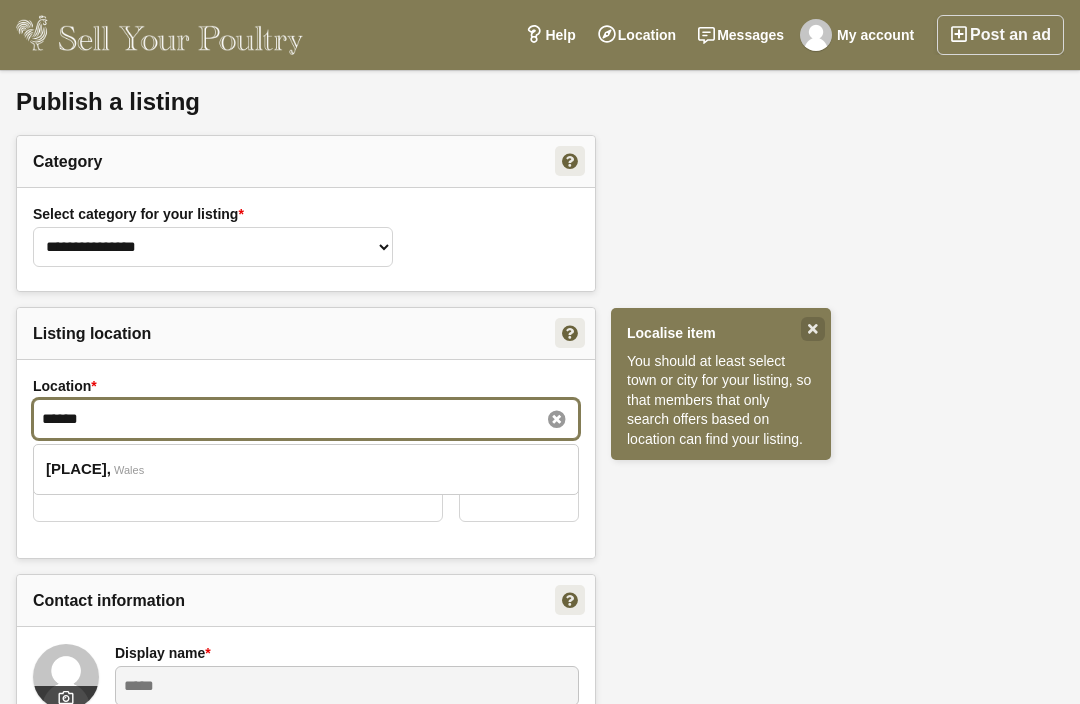 type on "******" 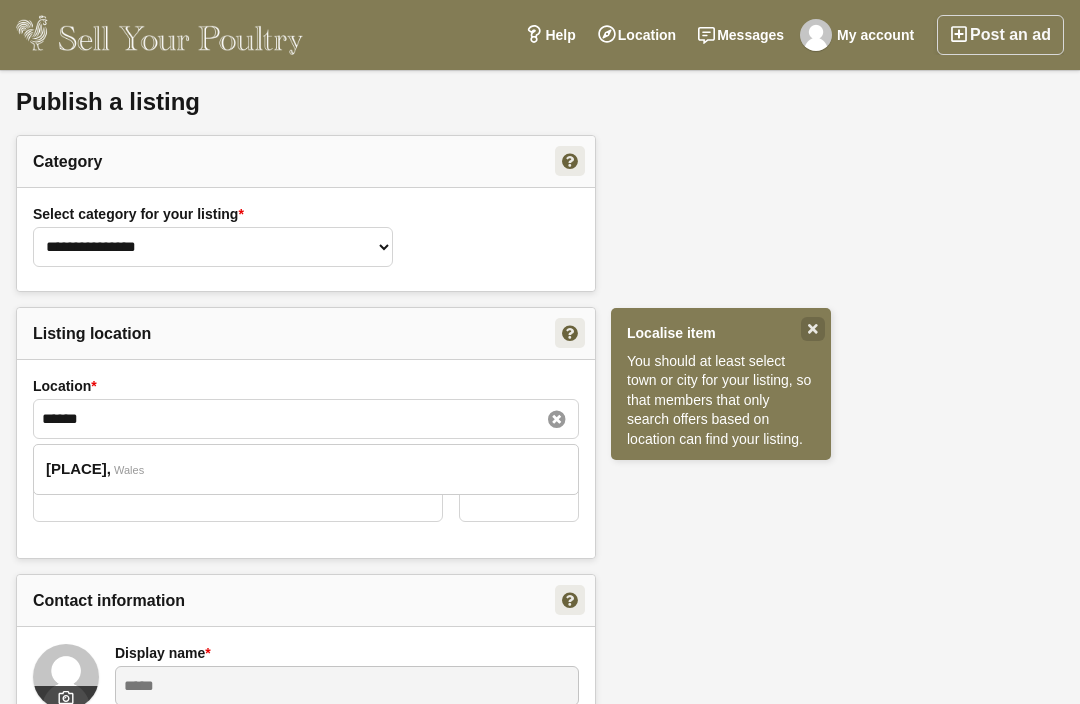 click on "[PLACE]" at bounding box center (78, 469) 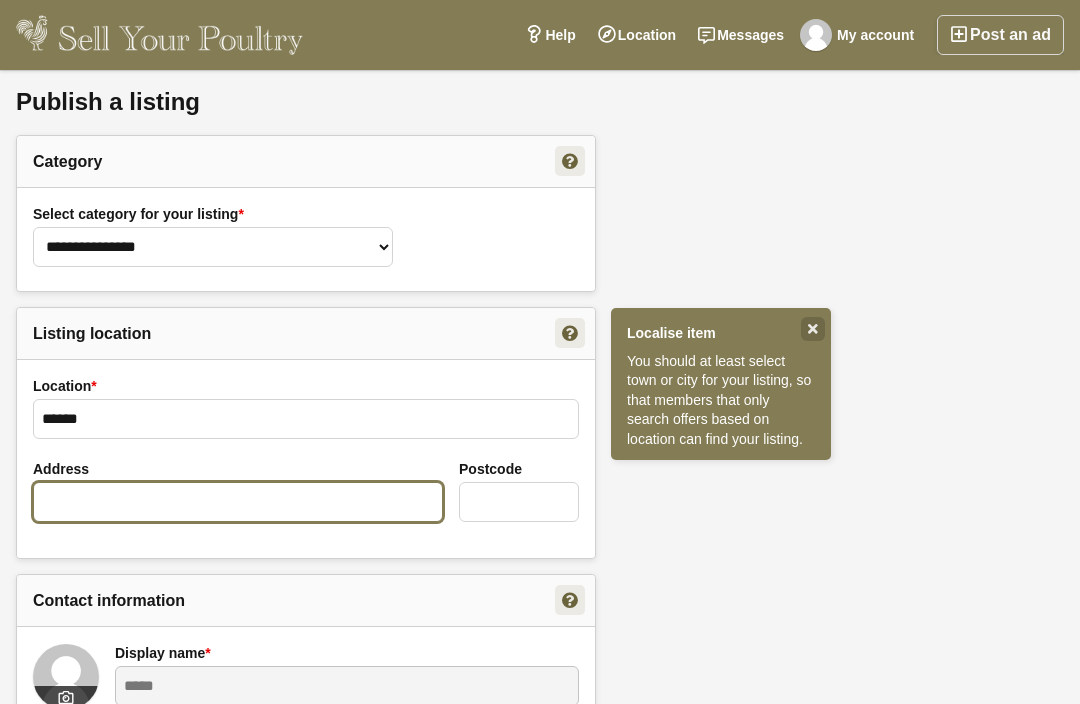 click on "Address" at bounding box center (238, 502) 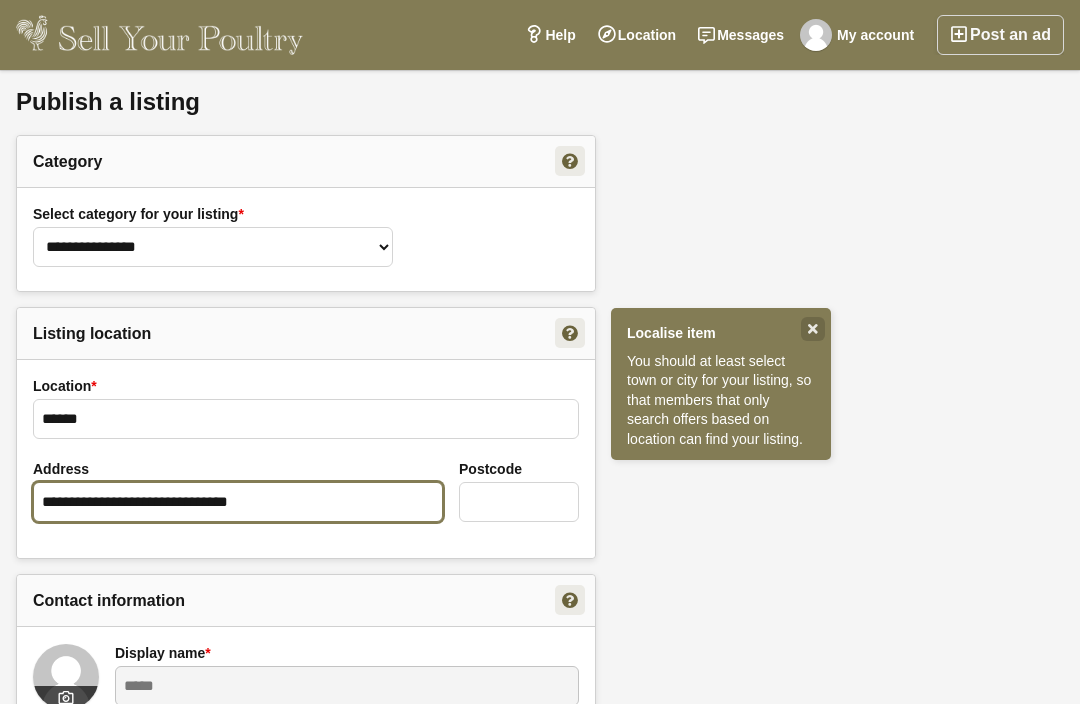 type on "**********" 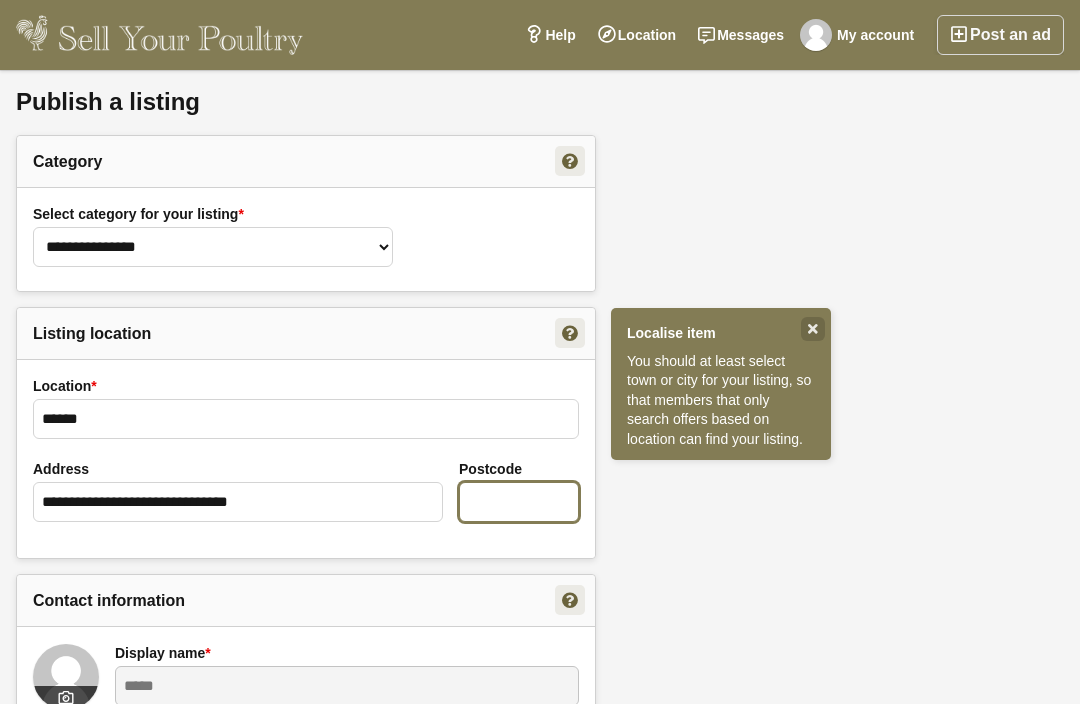 click on "Postcode" at bounding box center [519, 502] 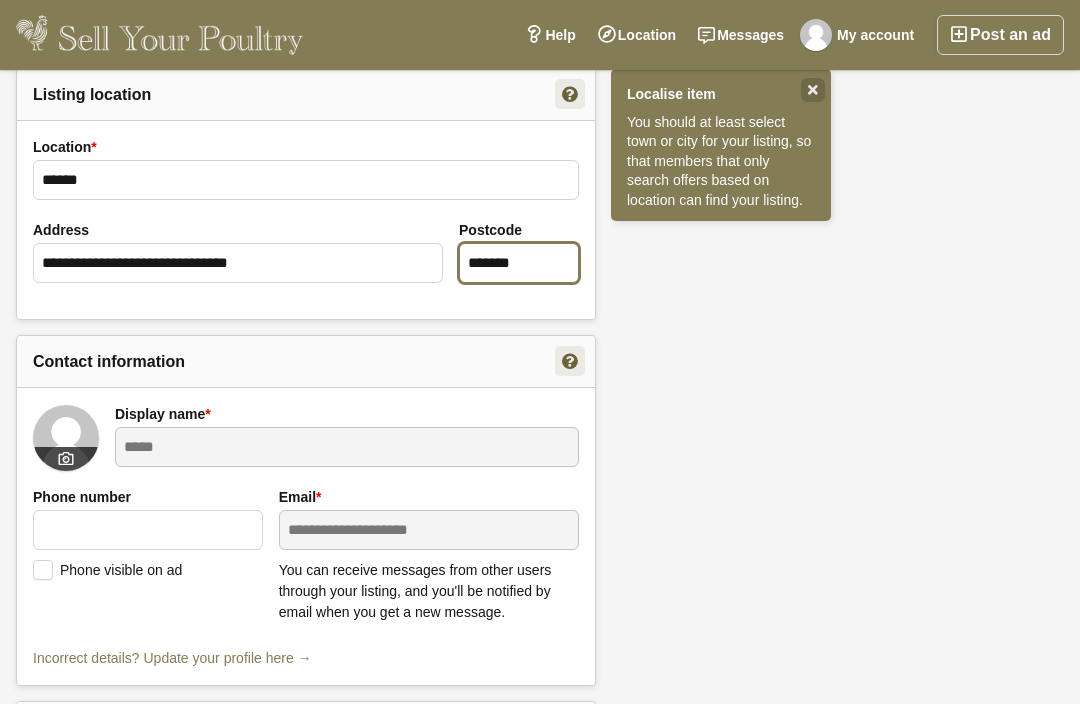 scroll, scrollTop: 240, scrollLeft: 0, axis: vertical 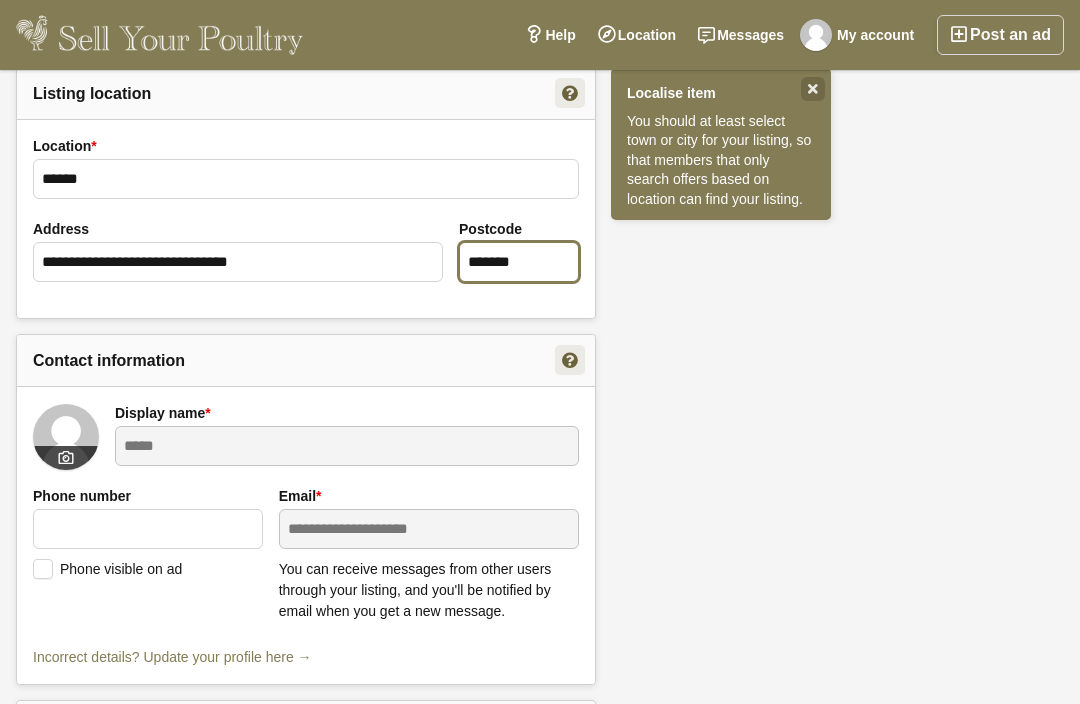 type on "*******" 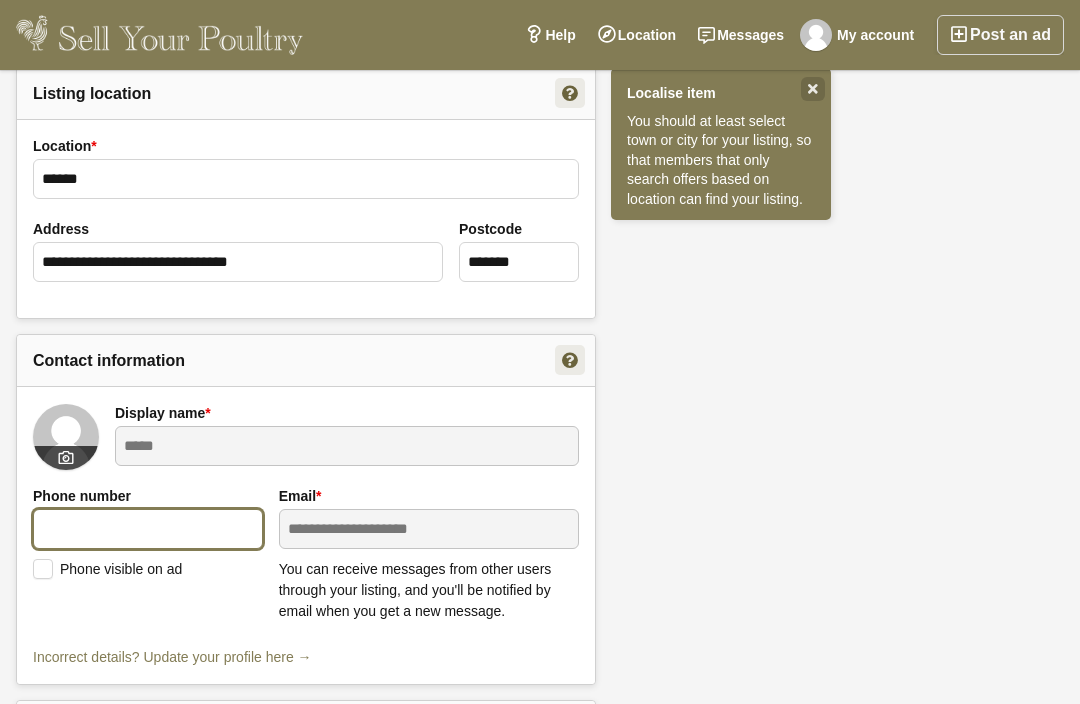 click at bounding box center (148, 529) 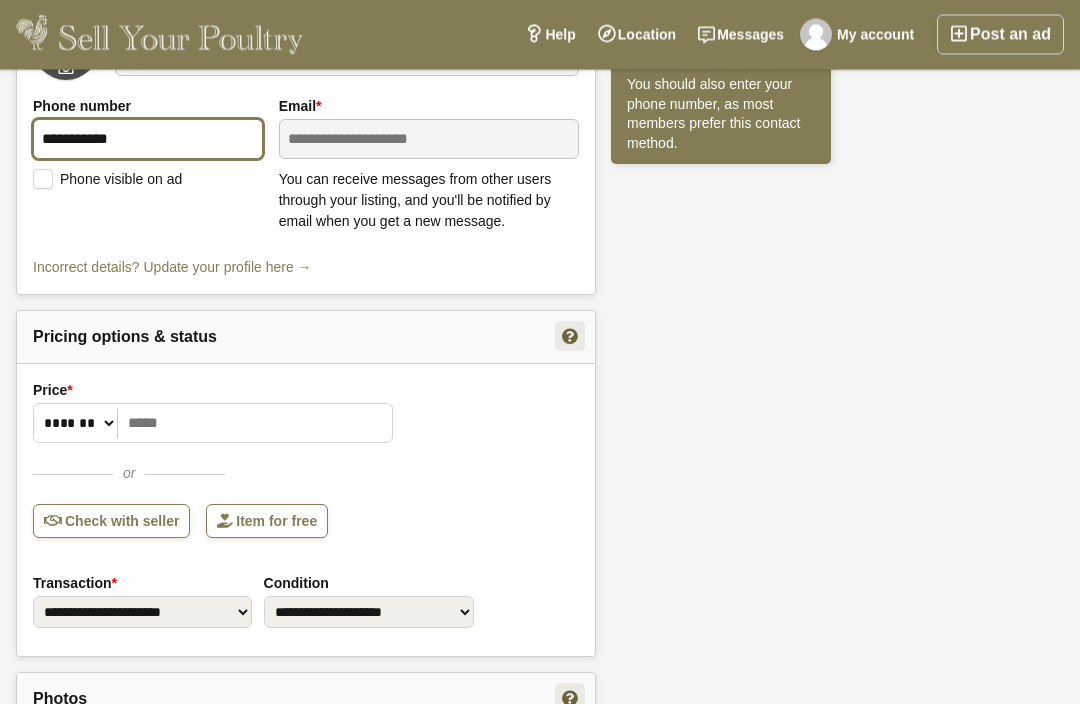 type on "**********" 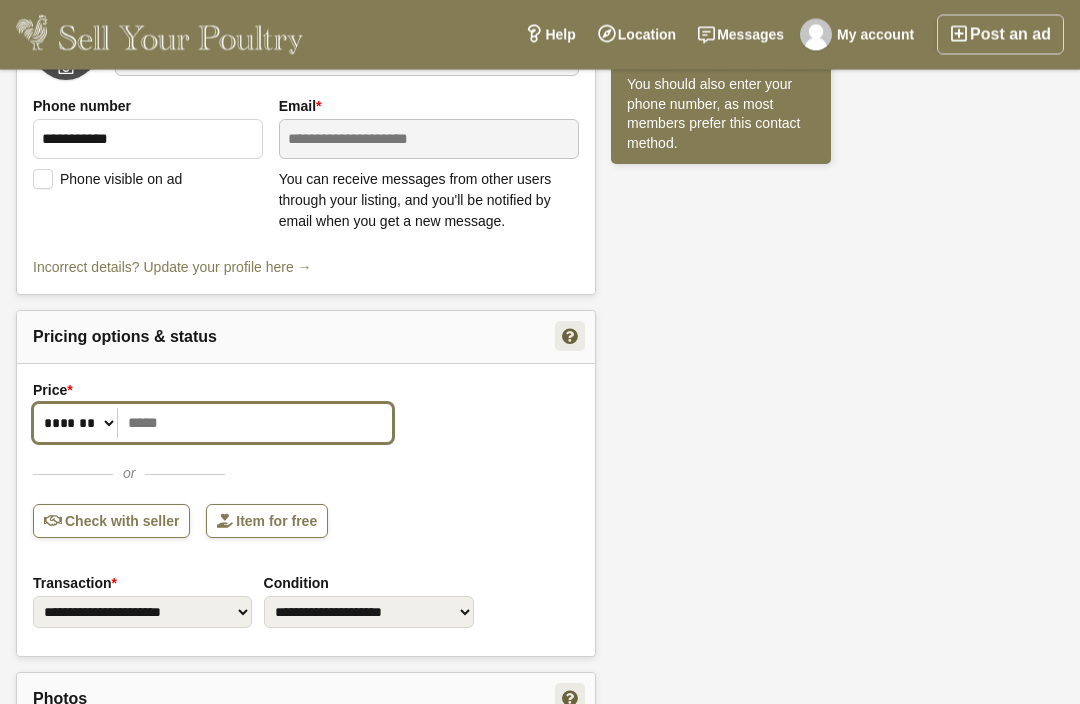 click on "Price  *" at bounding box center (213, 424) 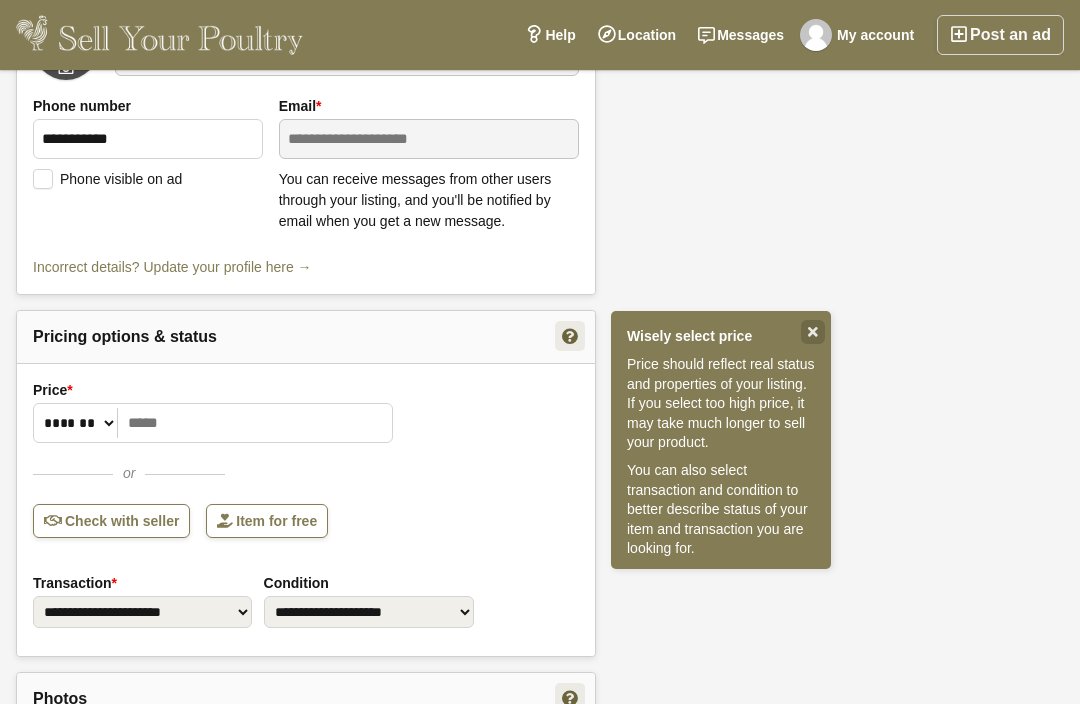 click on "Item for free" at bounding box center (267, 521) 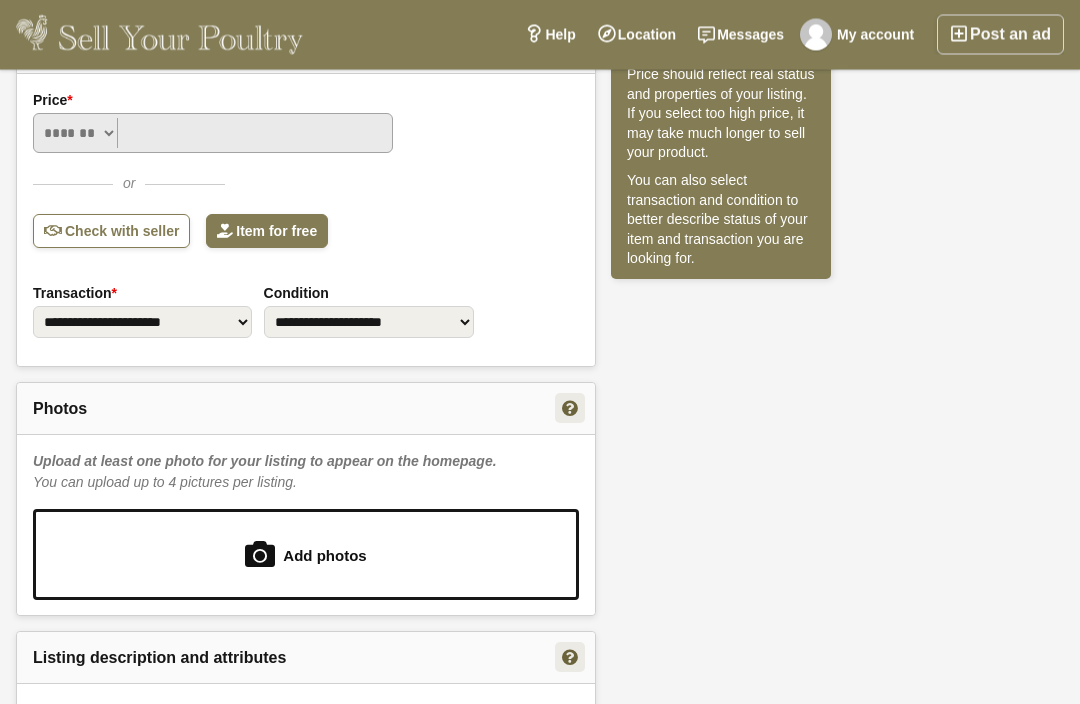 scroll, scrollTop: 920, scrollLeft: 0, axis: vertical 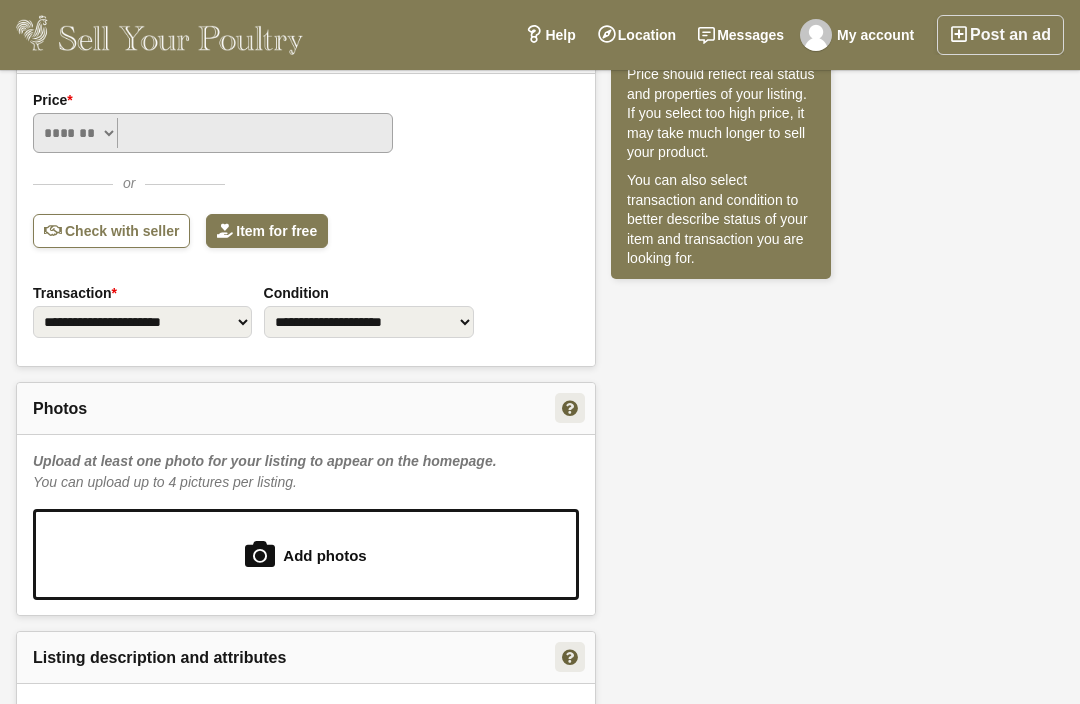click on "Item for free" at bounding box center [267, 231] 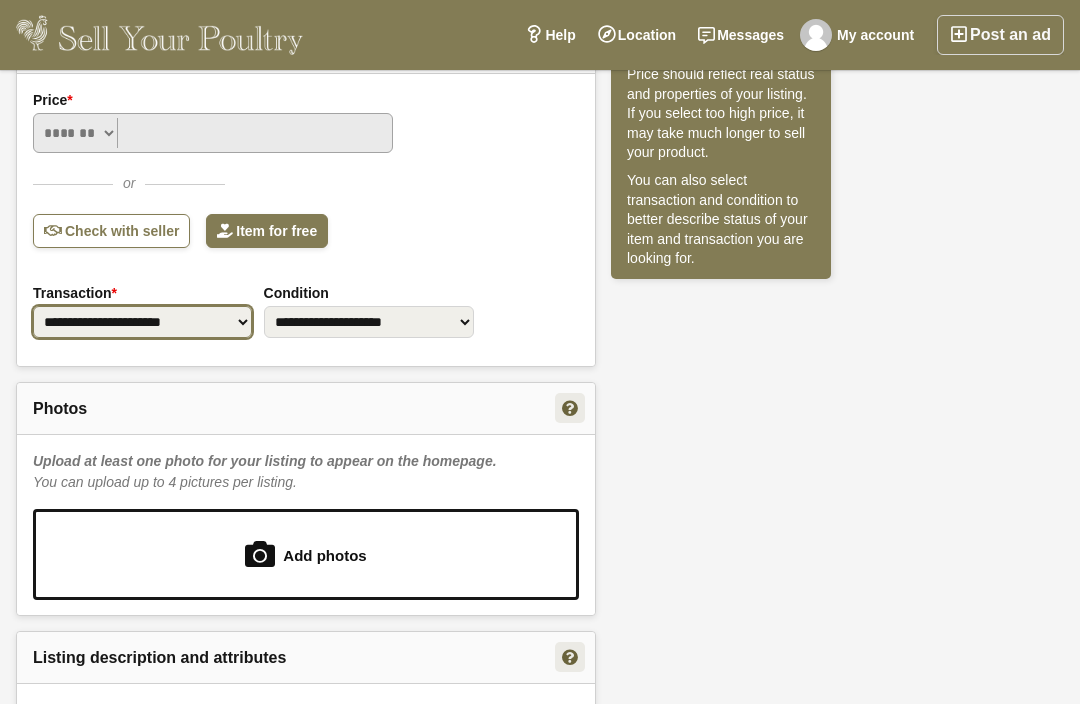 click on "**********" at bounding box center [142, 322] 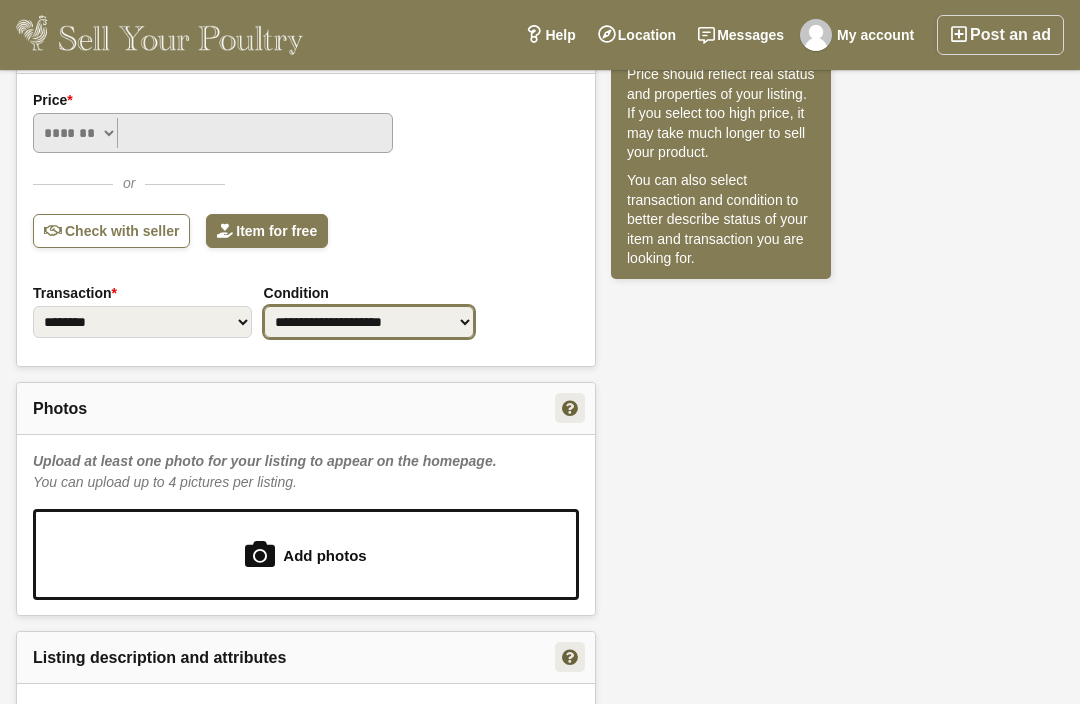 click on "**********" at bounding box center [369, 322] 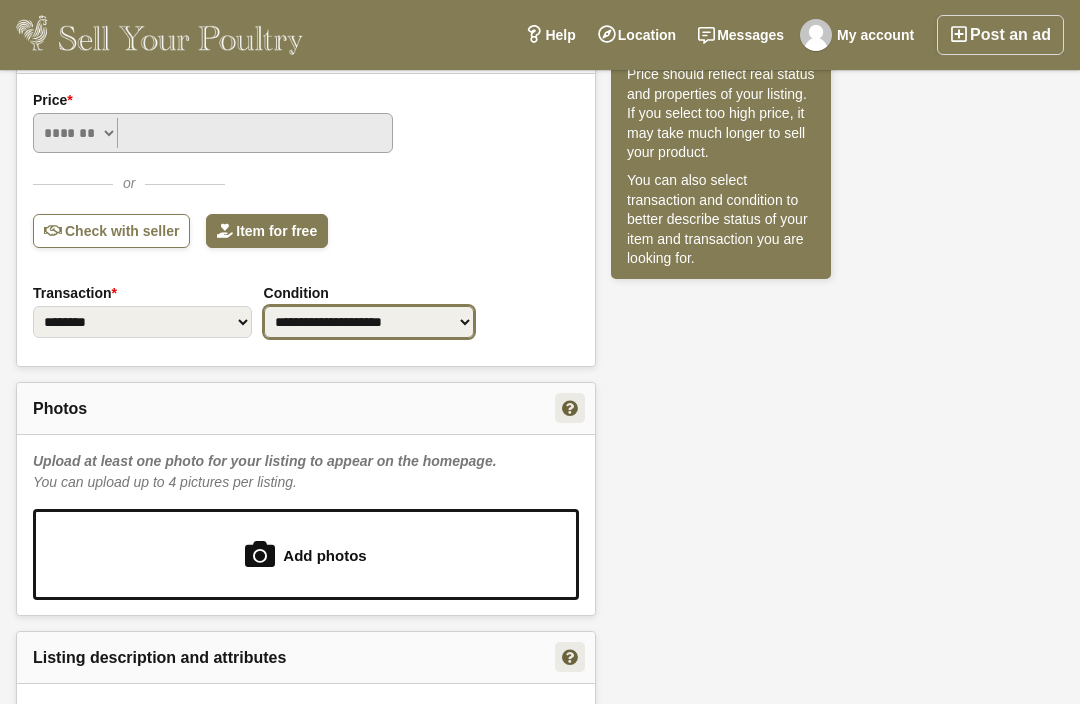 click on "**********" at bounding box center [369, 322] 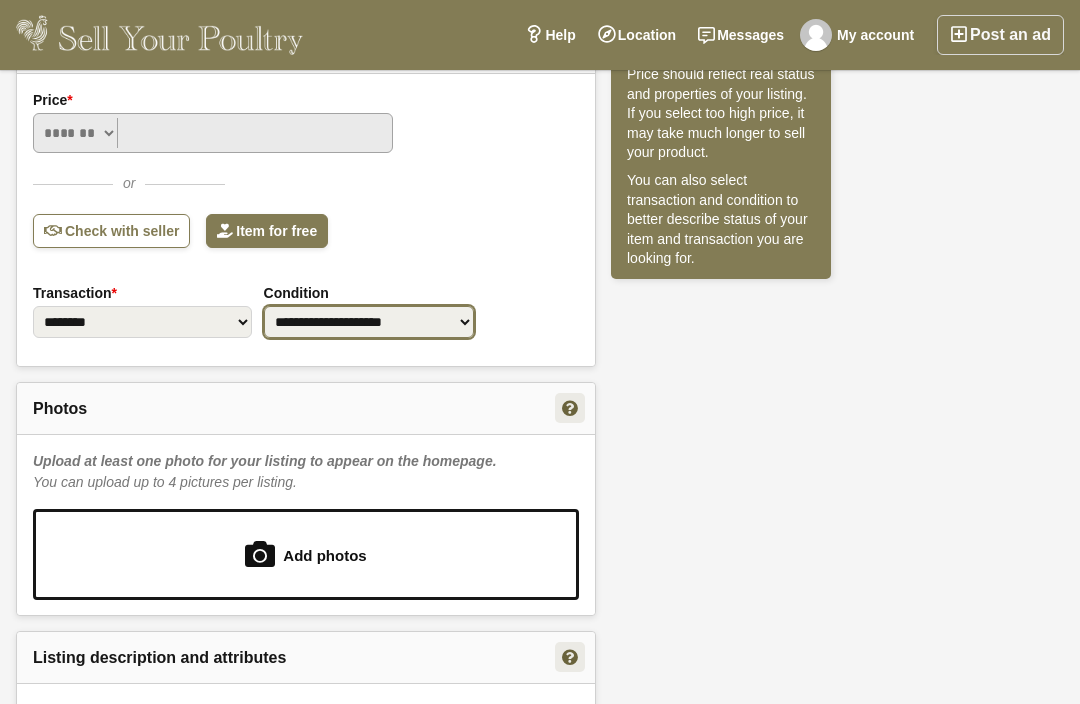 select on "*" 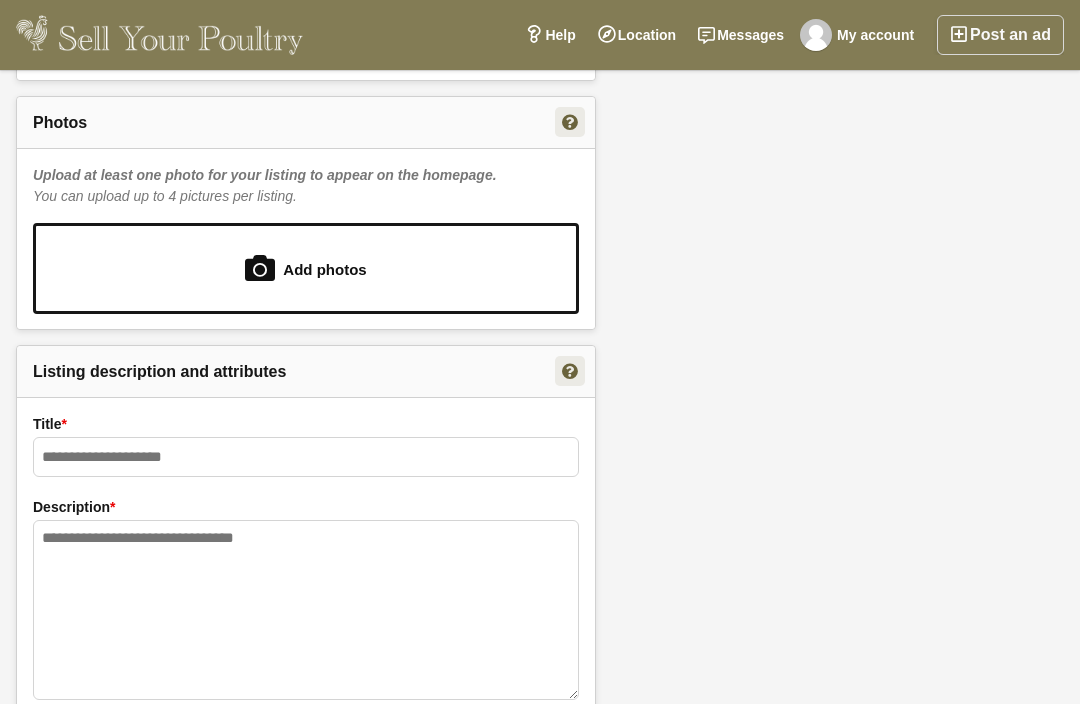 scroll, scrollTop: 1207, scrollLeft: 0, axis: vertical 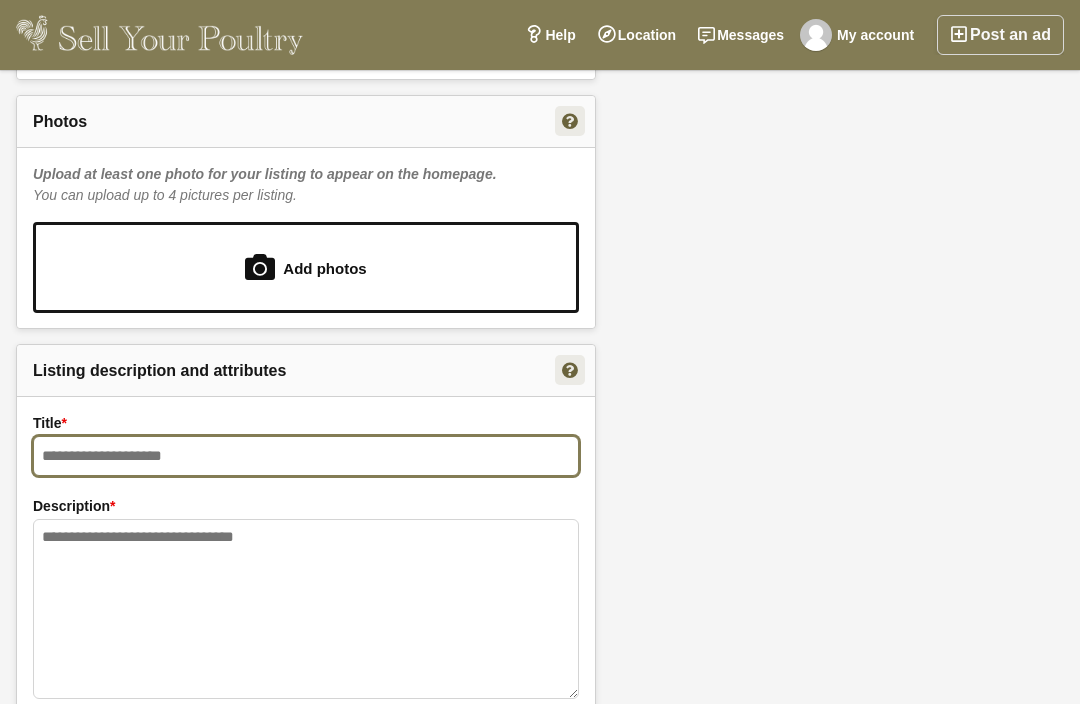 click at bounding box center [306, 456] 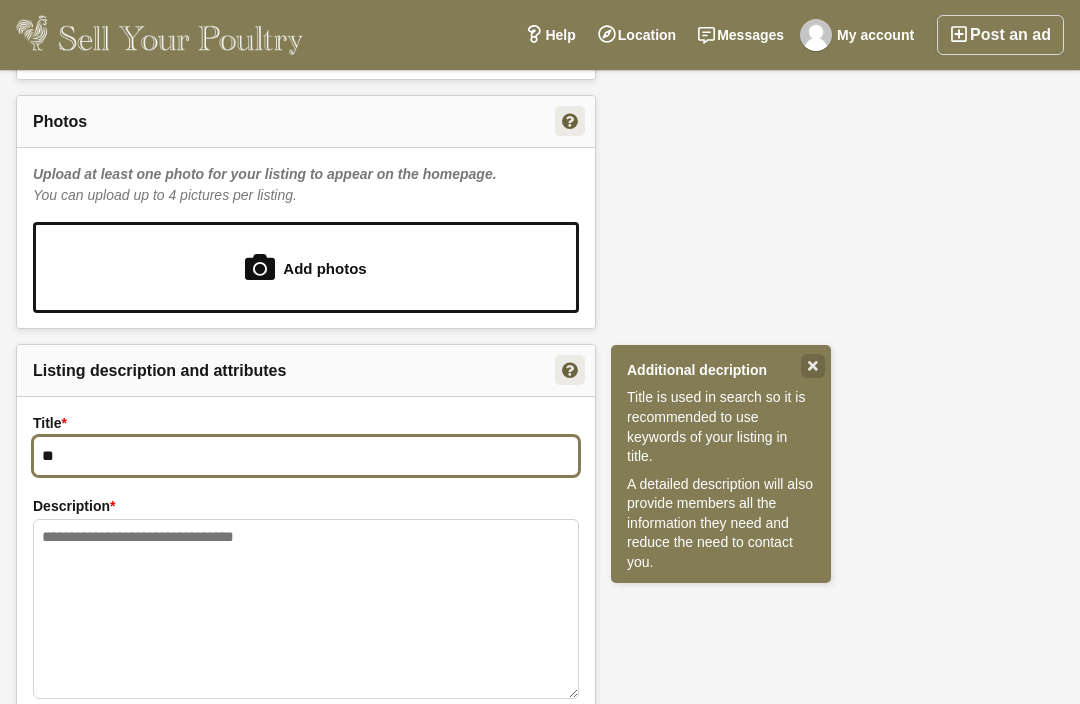 type on "*" 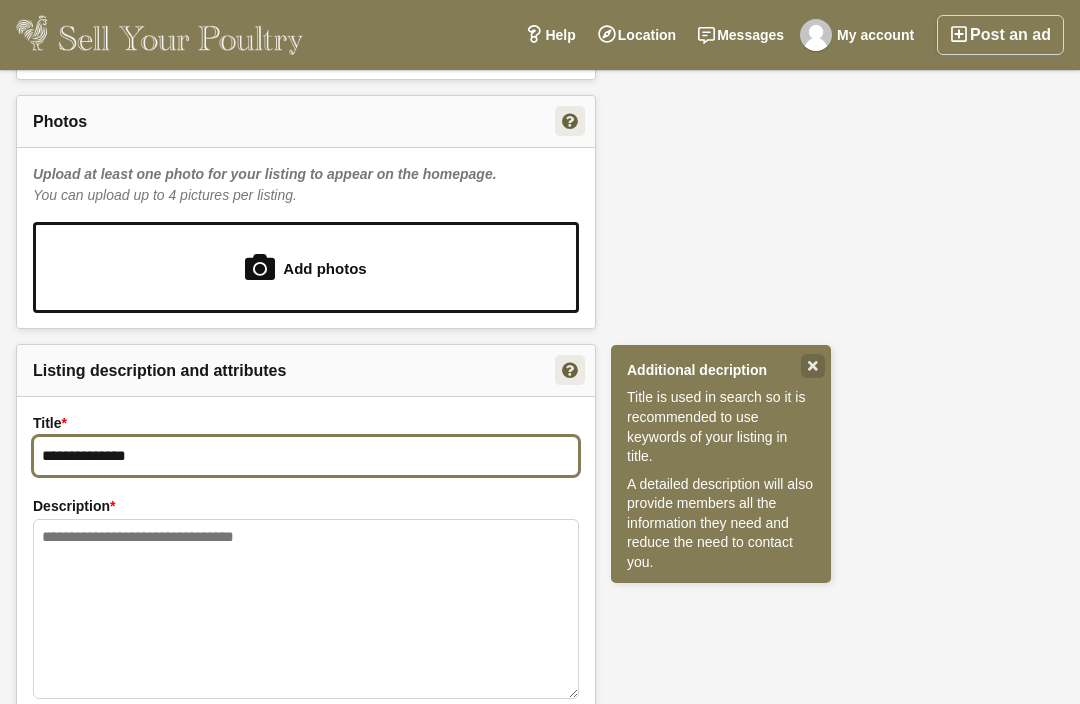 type on "**********" 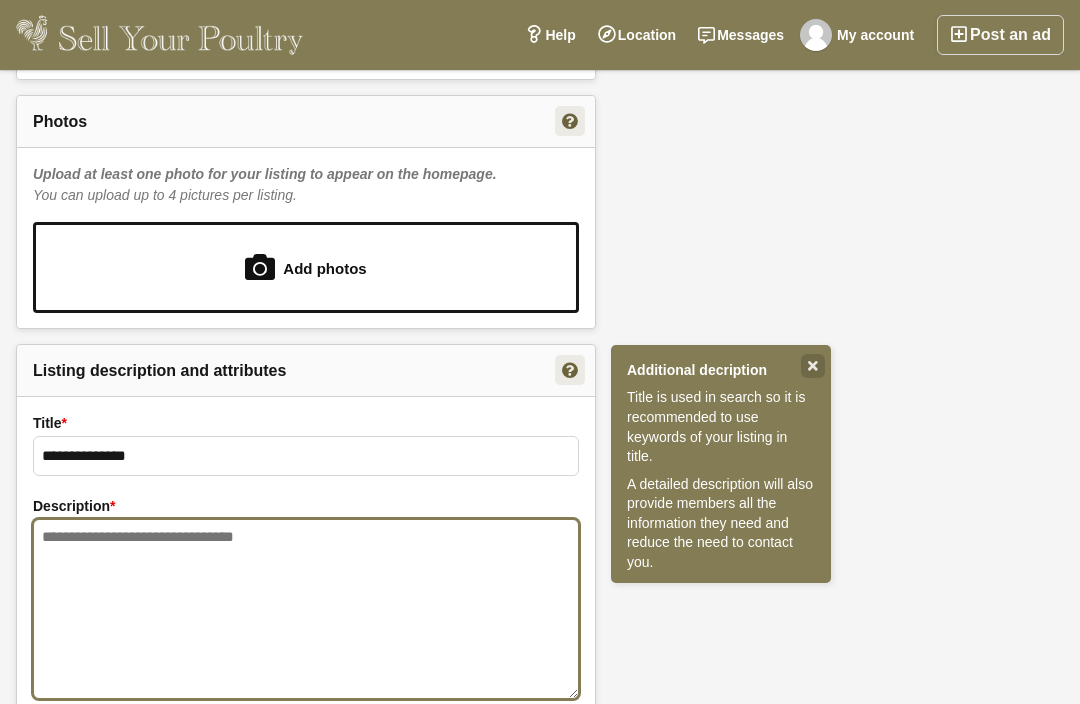 click at bounding box center (306, 609) 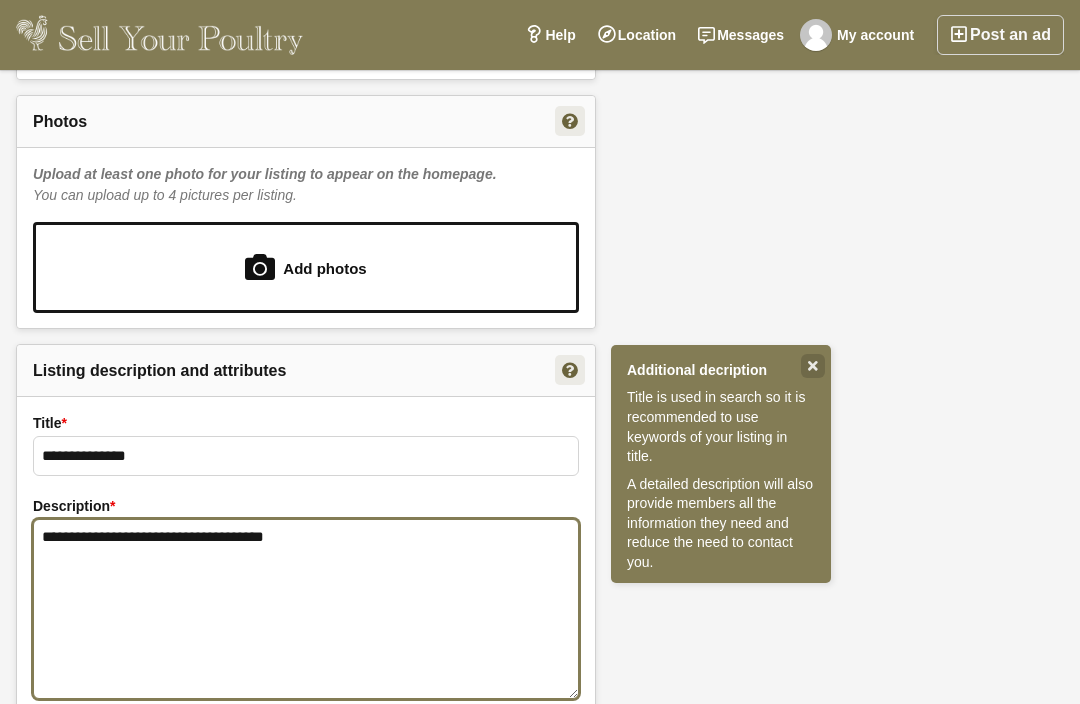 click on "**********" at bounding box center (306, 609) 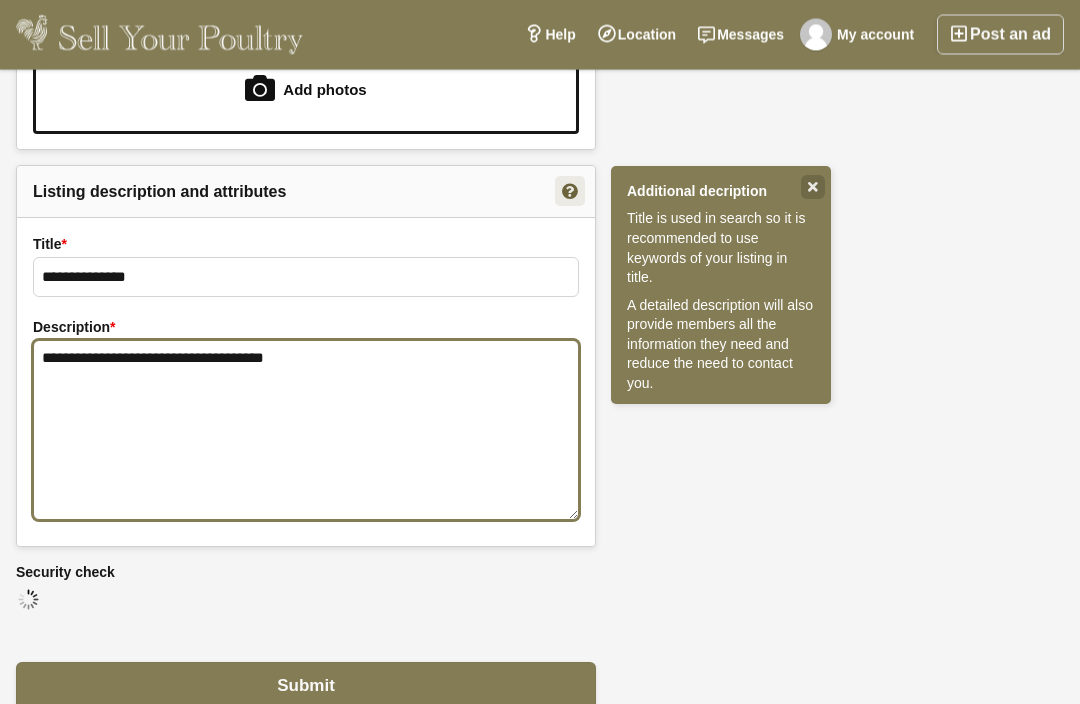 scroll, scrollTop: 1450, scrollLeft: 0, axis: vertical 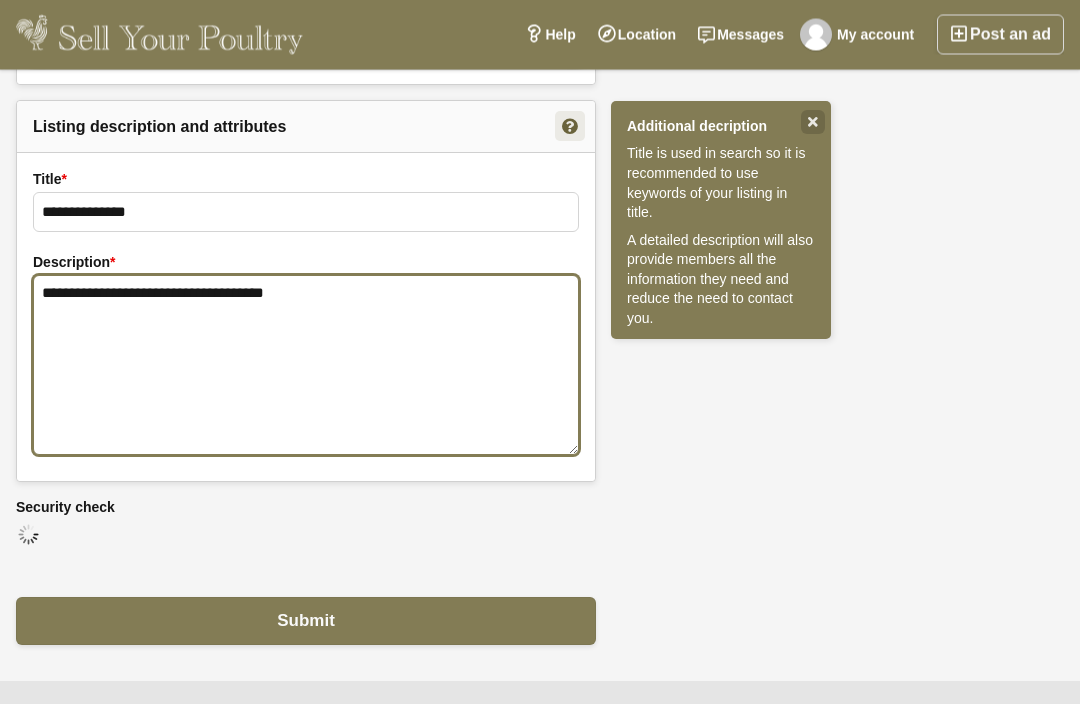 type on "**********" 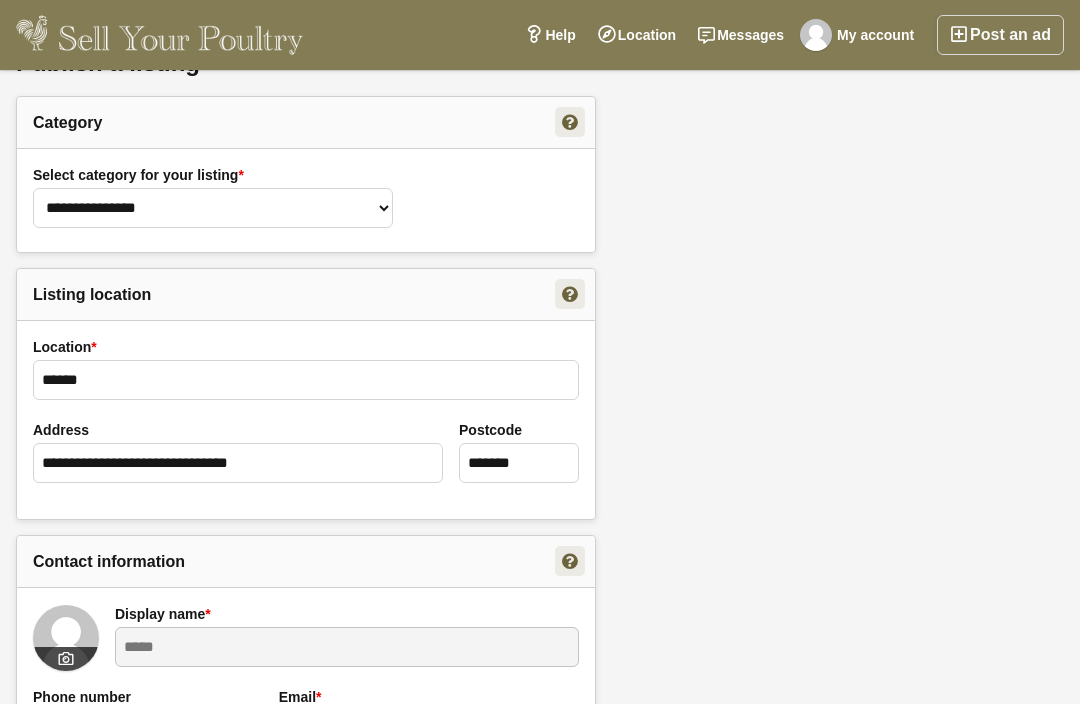 scroll, scrollTop: 0, scrollLeft: 0, axis: both 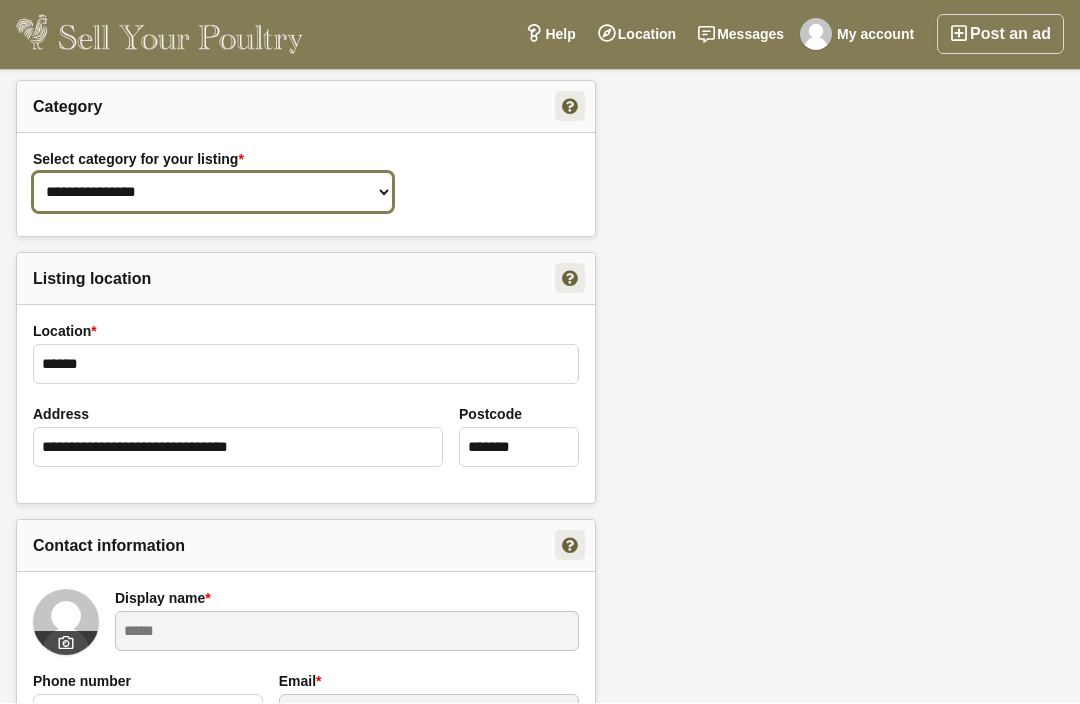 click on "**********" at bounding box center [213, 193] 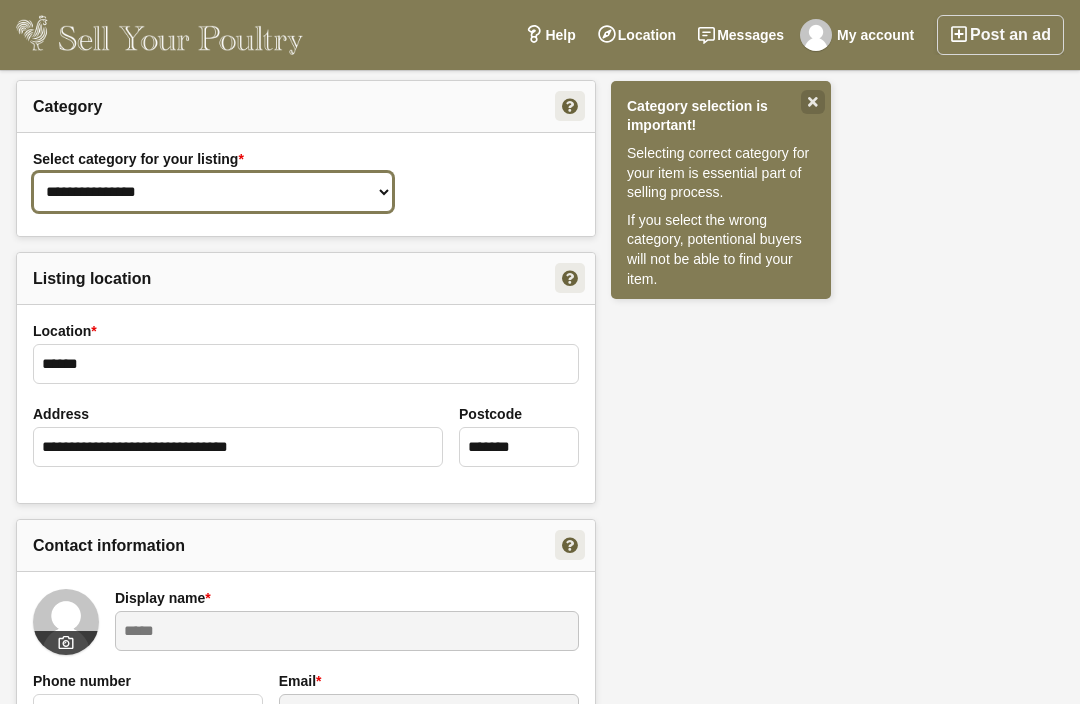 select on "**" 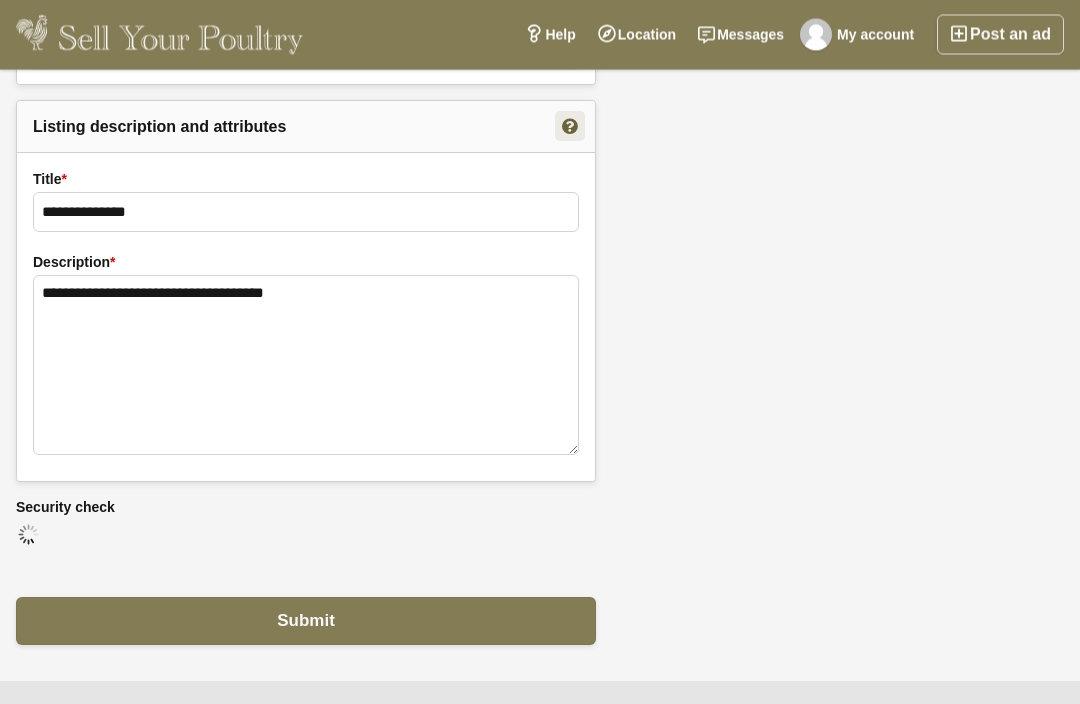 click on "Submit" at bounding box center (306, 622) 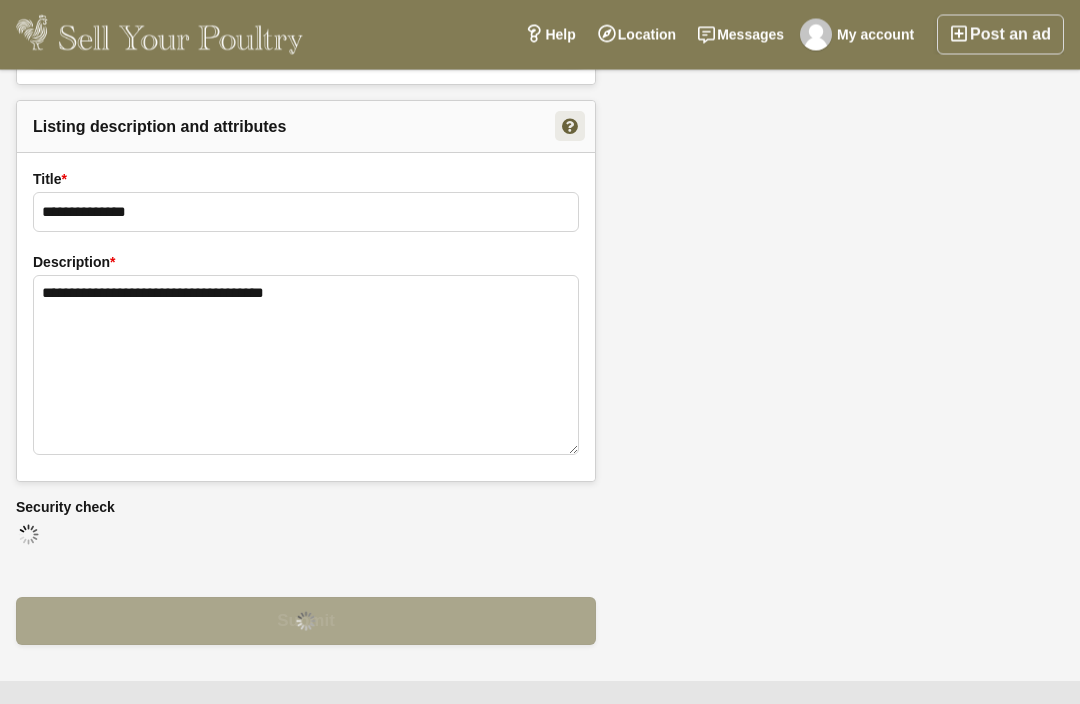 scroll, scrollTop: 1450, scrollLeft: 0, axis: vertical 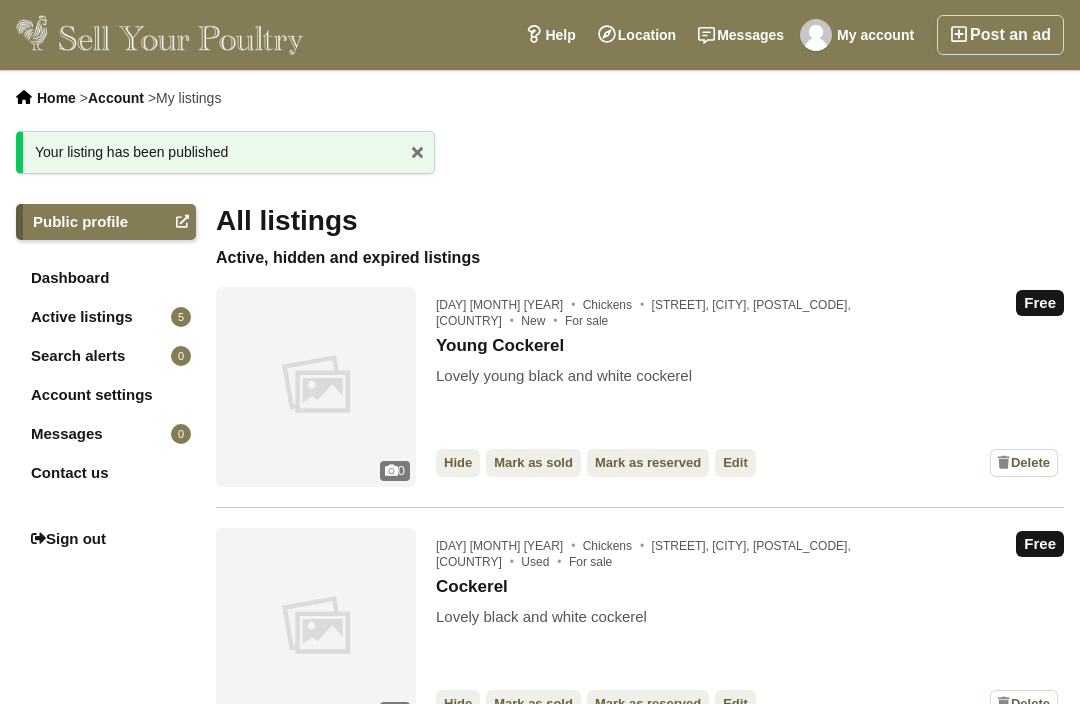 click on "Post an ad" at bounding box center [1000, 35] 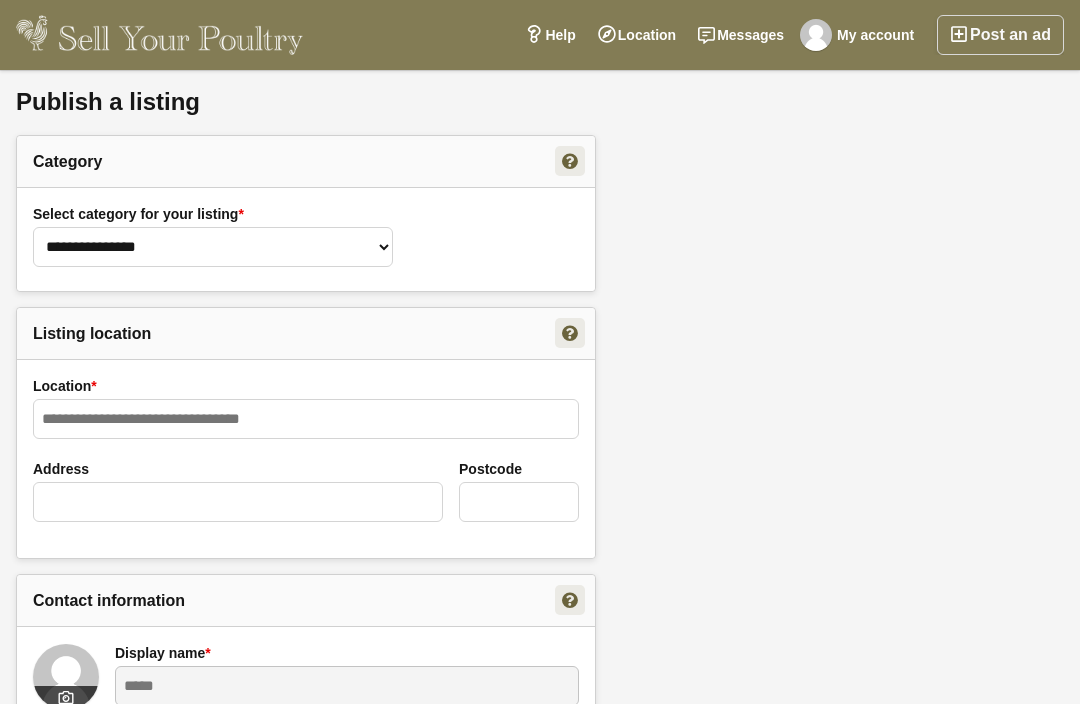 scroll, scrollTop: 0, scrollLeft: 0, axis: both 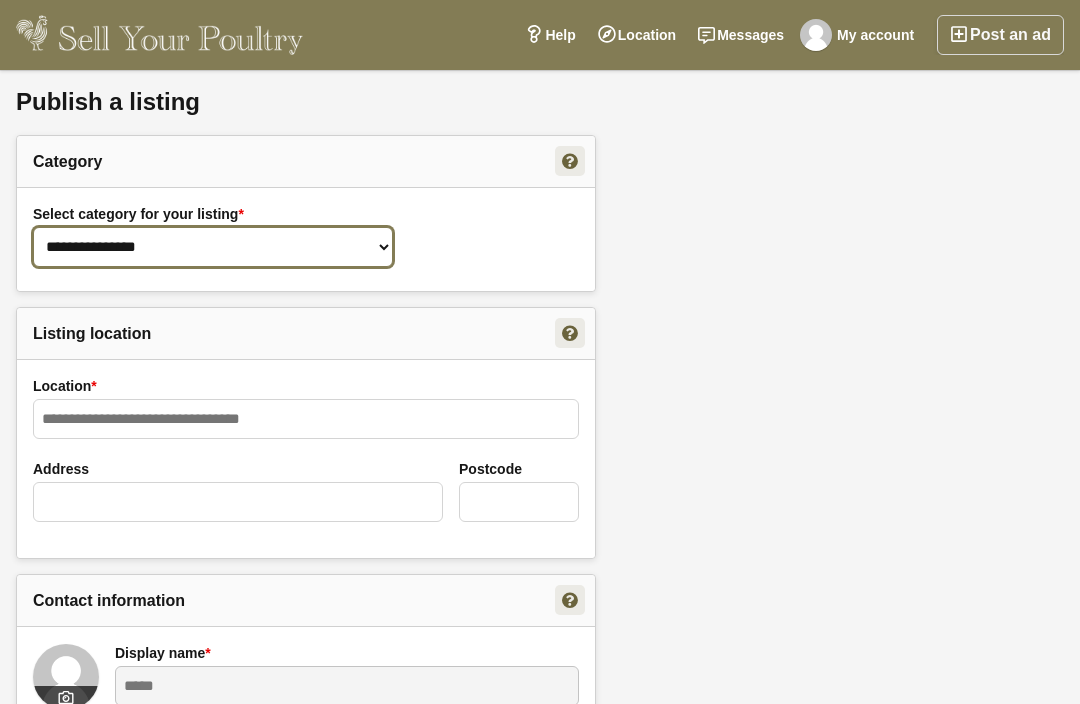 click on "**********" at bounding box center [213, 247] 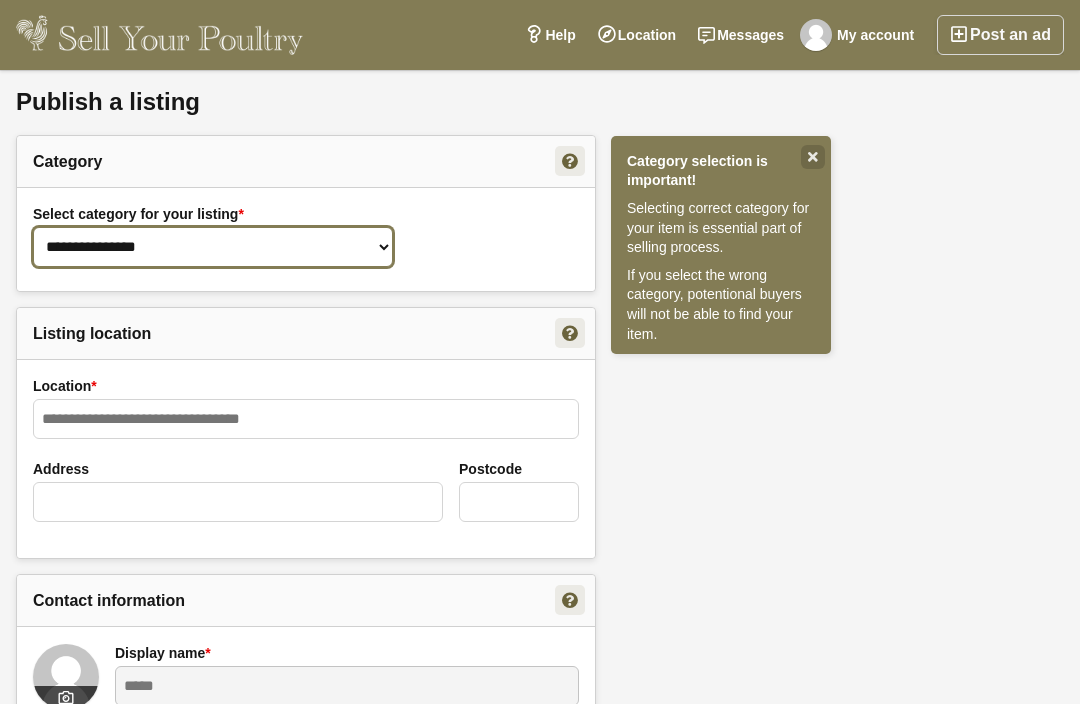 select on "**" 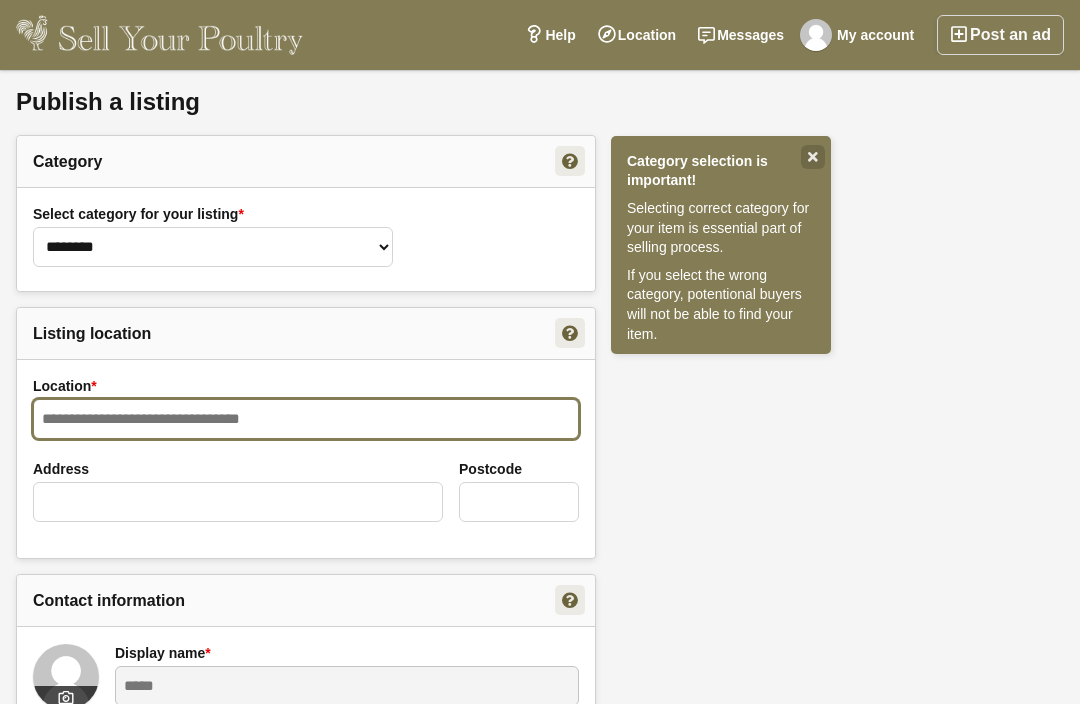 click on "Location  *" at bounding box center [306, 419] 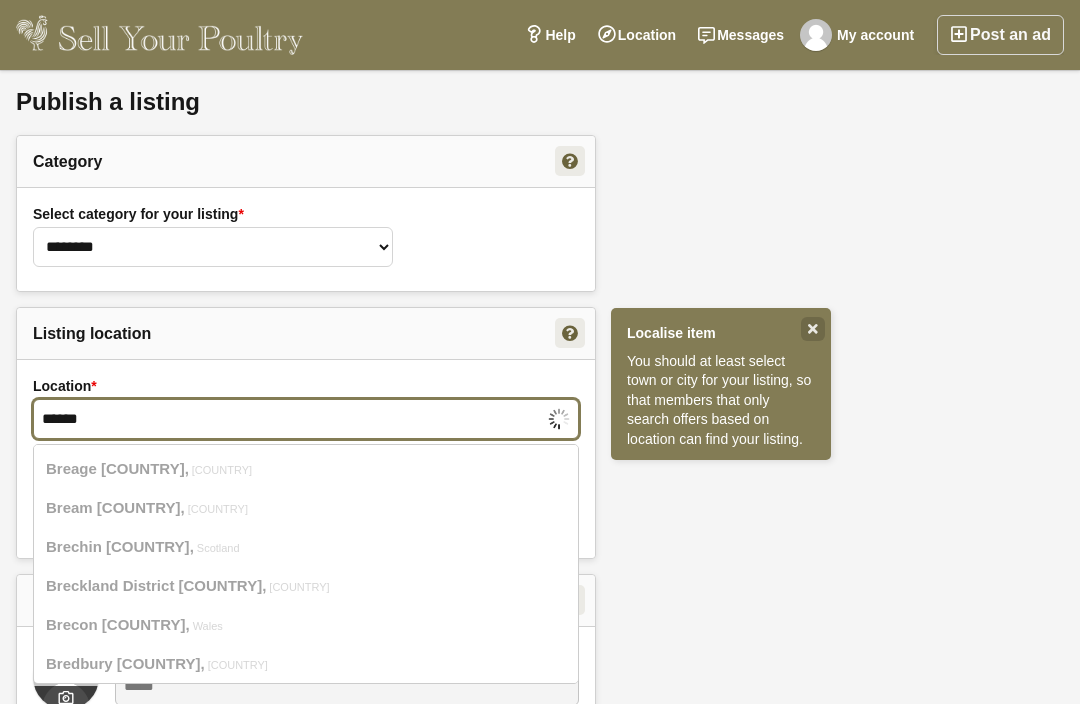 type on "******" 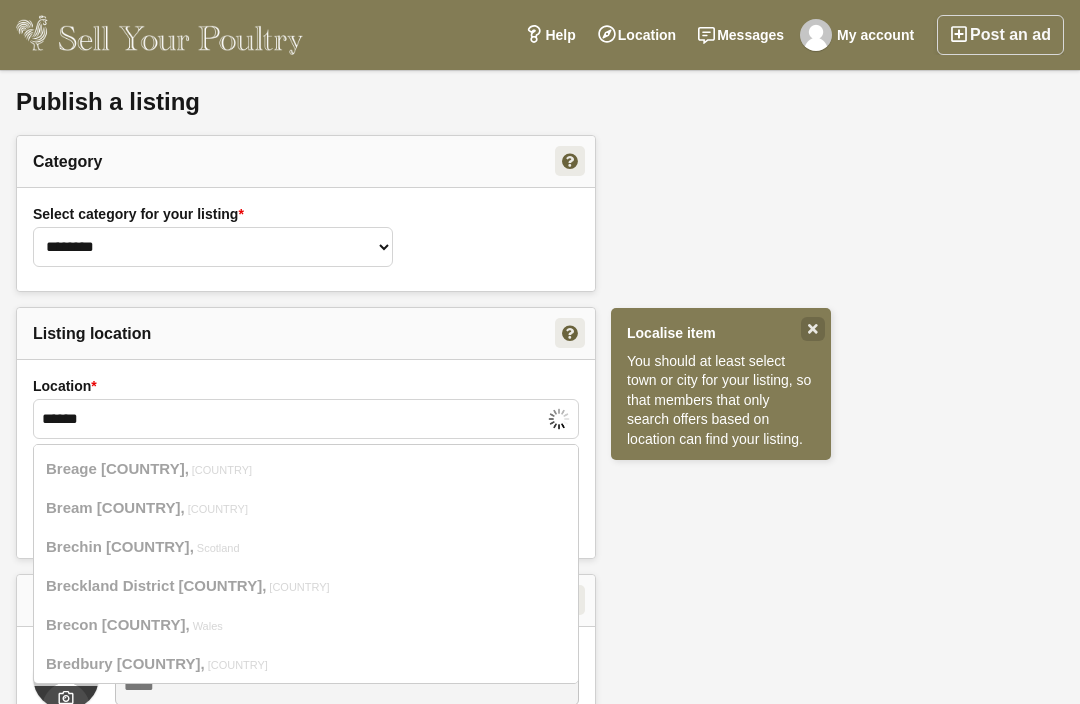 click on "Breage [COUNTRY] Bream [COUNTRY] Brechin [COUNTRY] Breckland District [COUNTRY] Brecon [COUNTRY] Bredbury [COUNTRY] Bredgar [COUNTRY] Bredon [COUNTRY] Breedon on the Hill [COUNTRY] Breighton [COUNTRY] Brenchley [COUNTRY] Brent [COUNTRY] Brent Knoll [COUNTRY] Brentford [COUNTRY] Brentwood [COUNTRY] Brentwood District [COUNTRY] Bretherton [COUNTRY] Brewood [COUNTRY]" at bounding box center [306, 564] 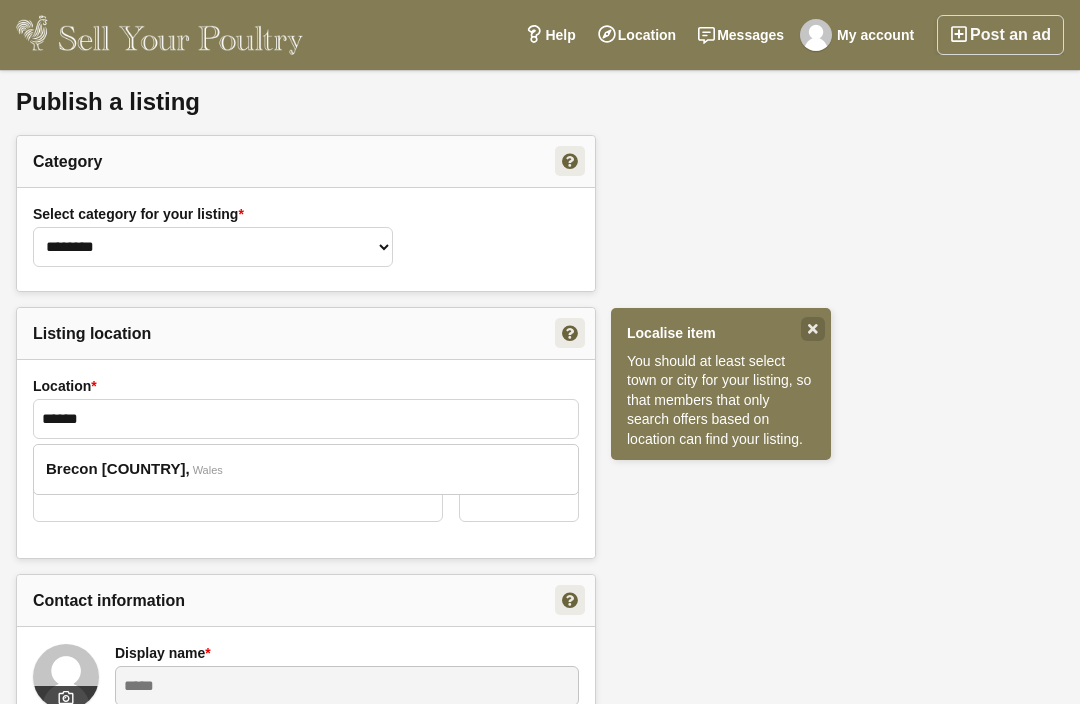 click on "Brecon [COUNTRY]" at bounding box center [306, 469] 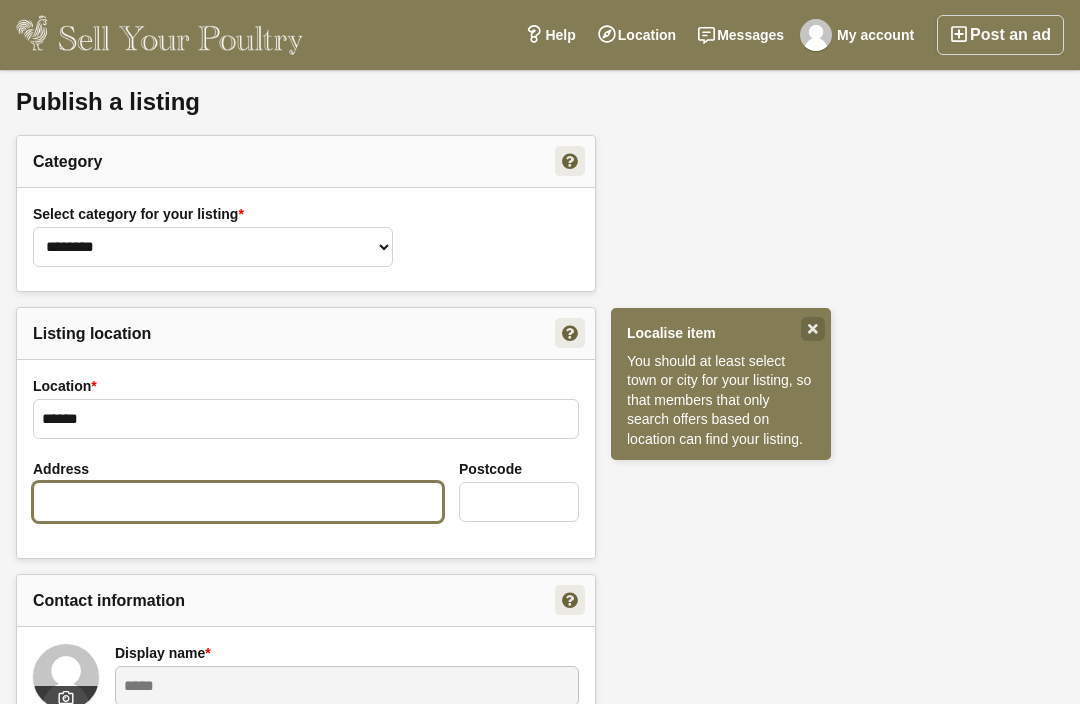 click on "Address" at bounding box center (238, 502) 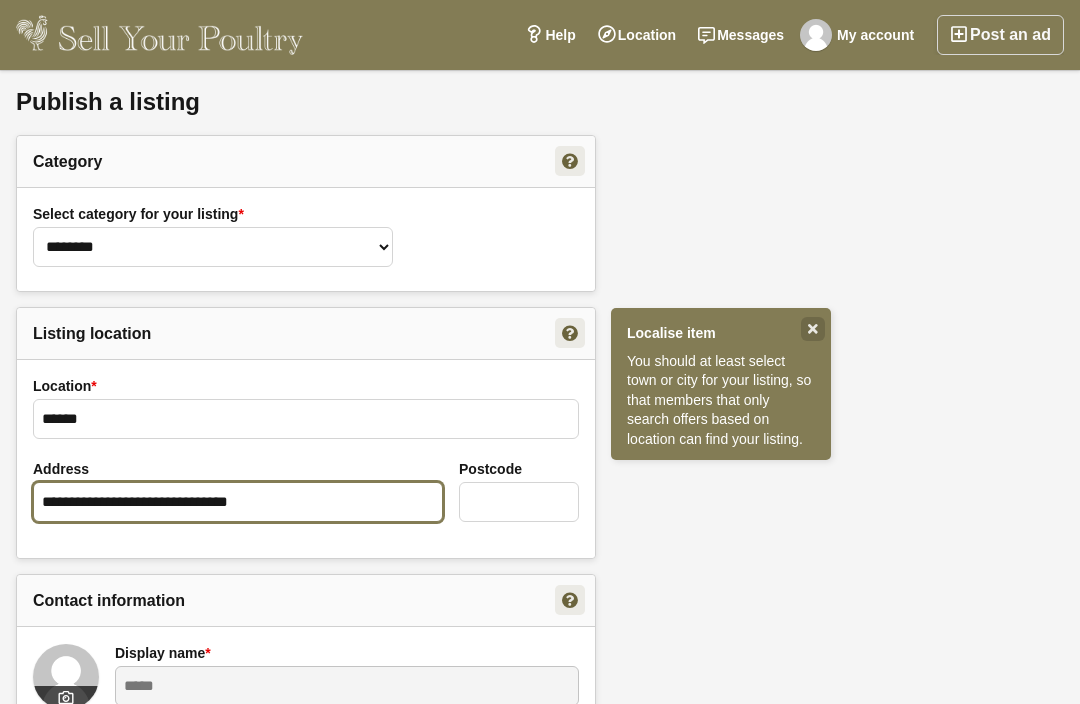 type on "**********" 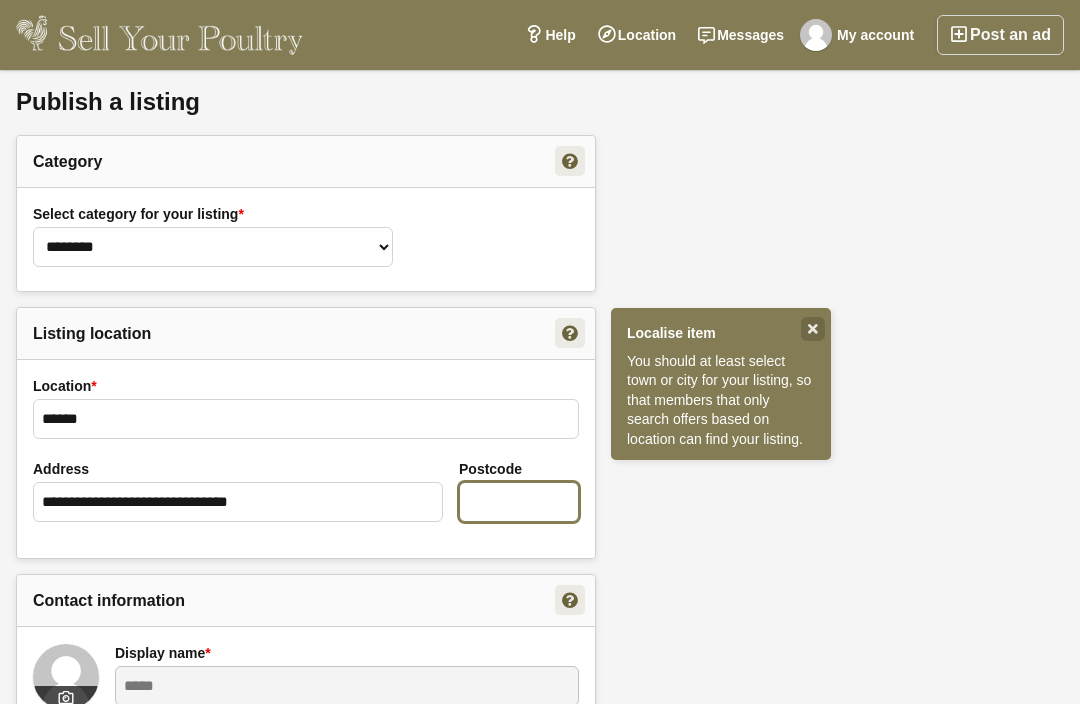 click on "Postcode" at bounding box center (519, 502) 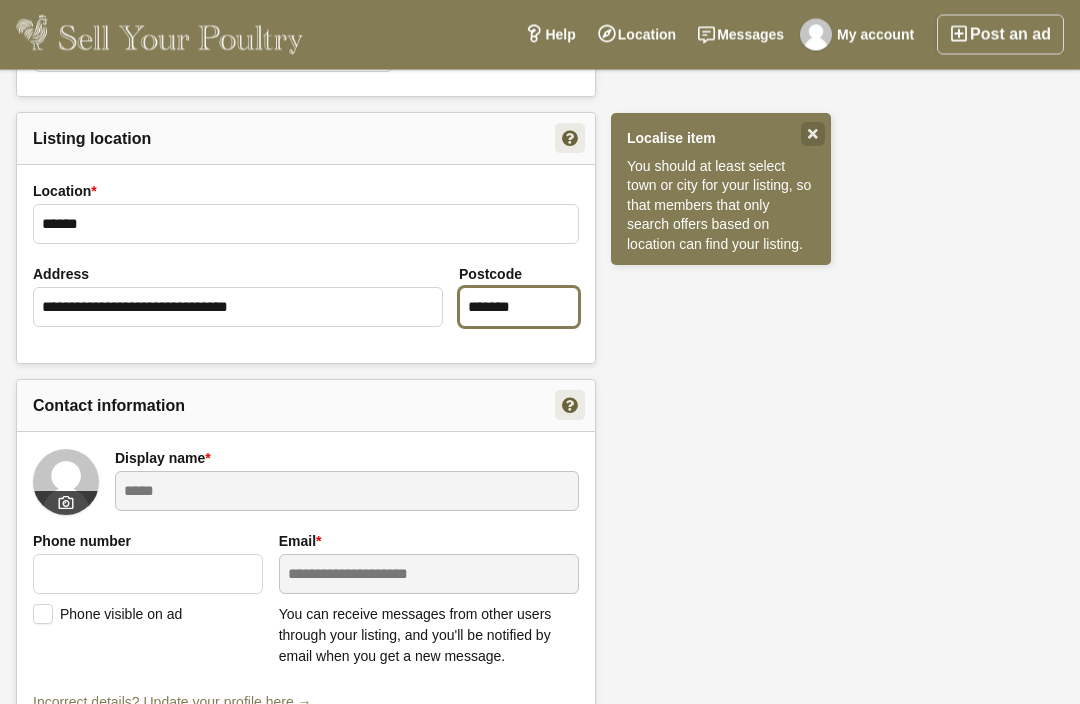type on "*******" 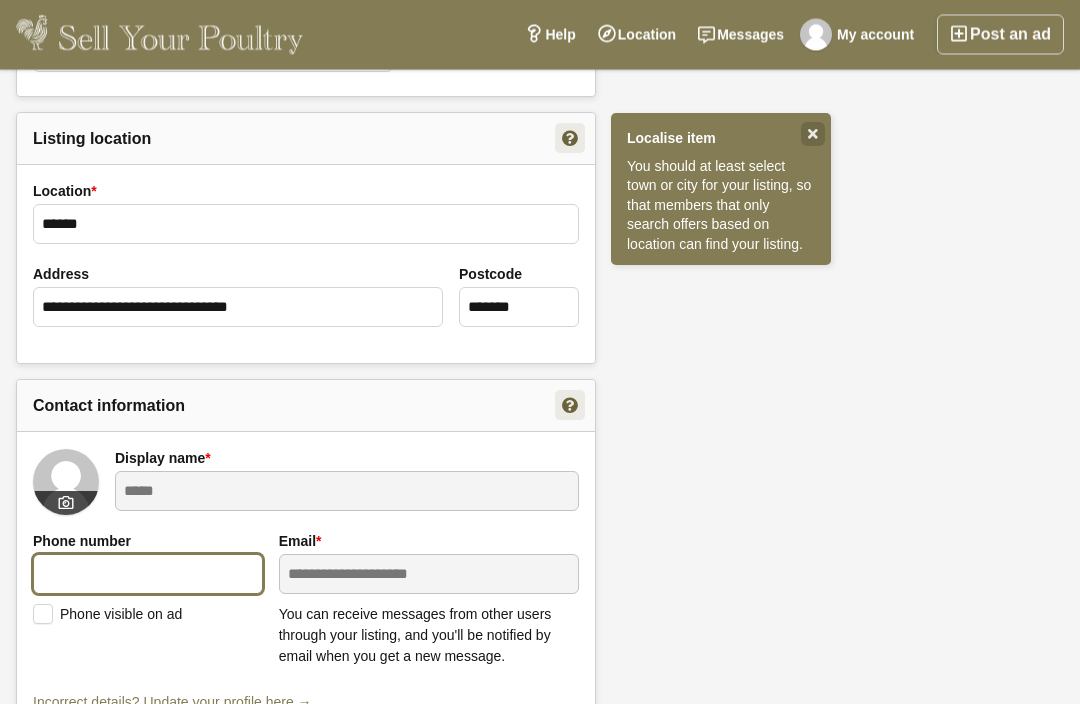 click at bounding box center [148, 575] 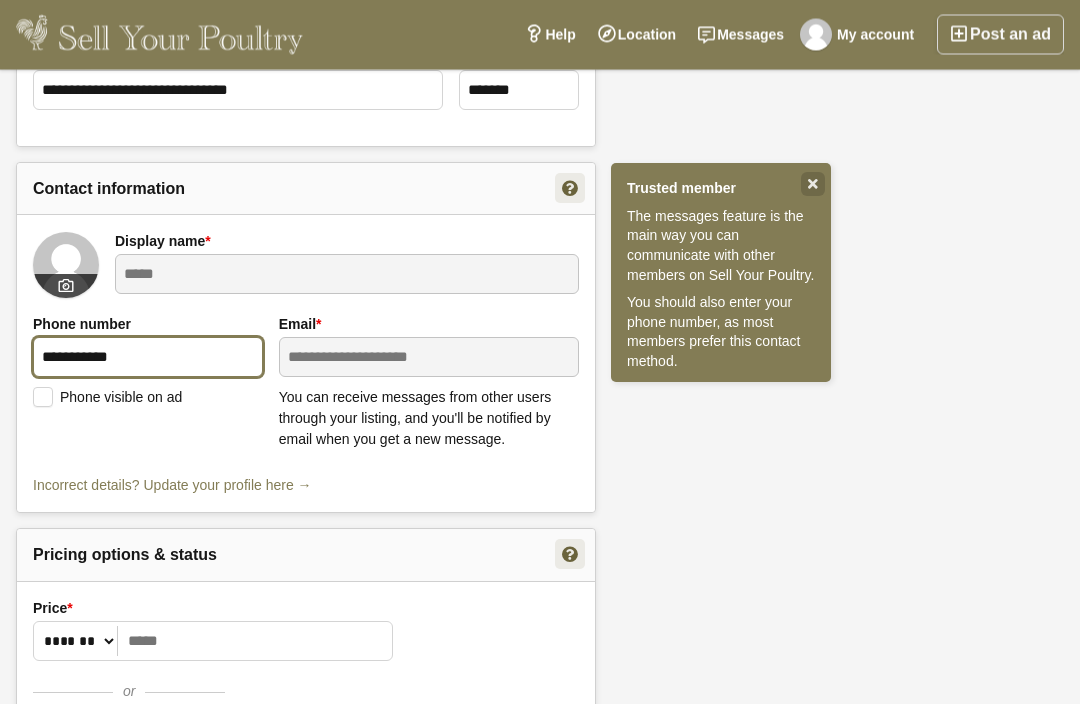 scroll, scrollTop: 545, scrollLeft: 0, axis: vertical 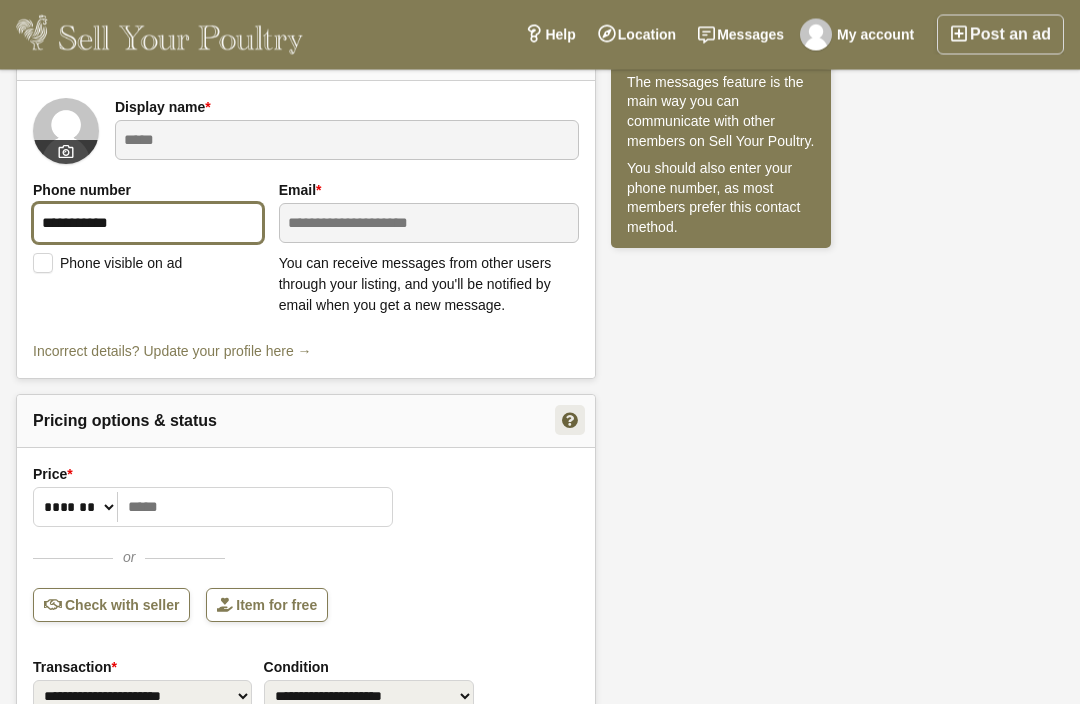 type on "**********" 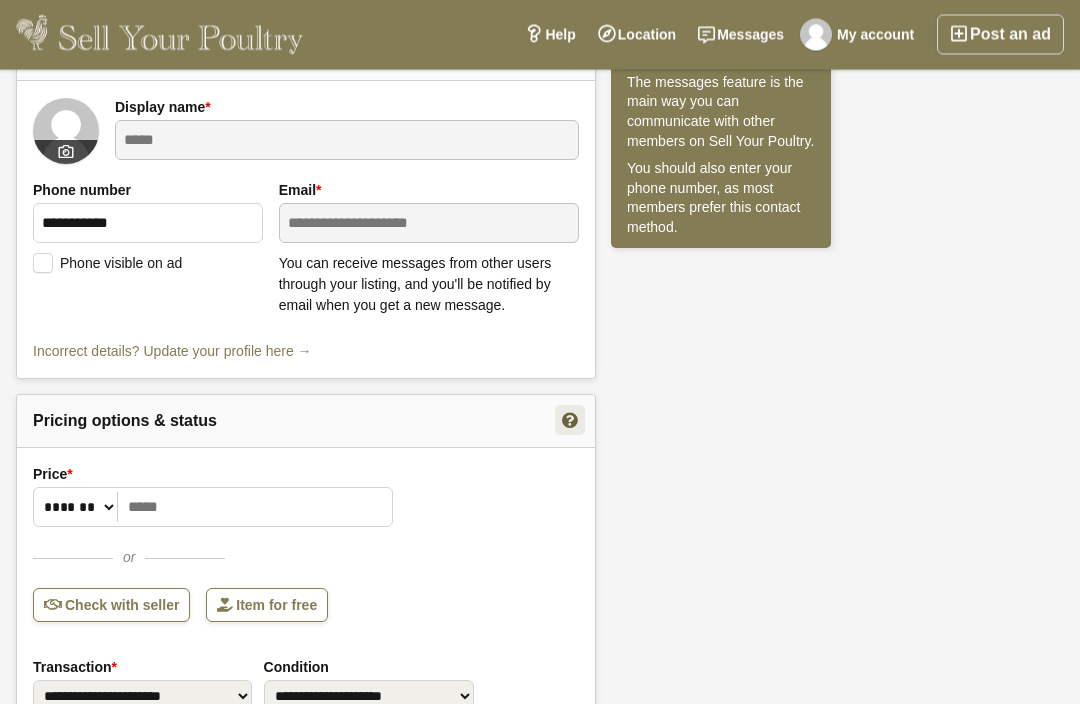 click on "Item for free" at bounding box center (267, 606) 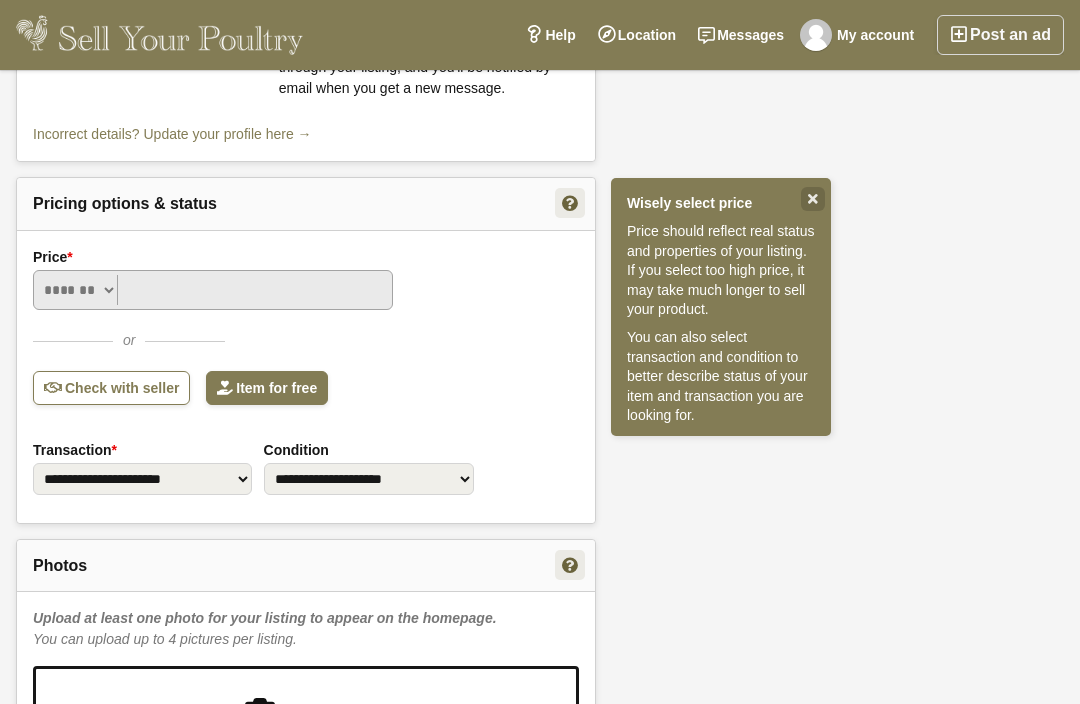scroll, scrollTop: 801, scrollLeft: 0, axis: vertical 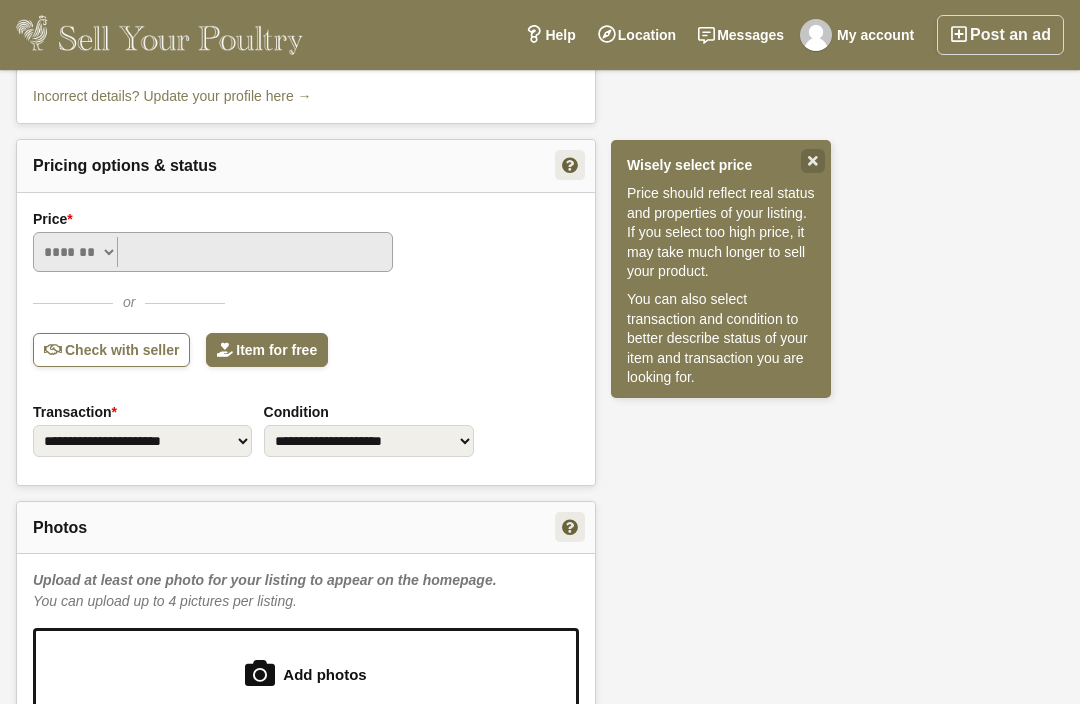 click on "**********" at bounding box center [306, 338] 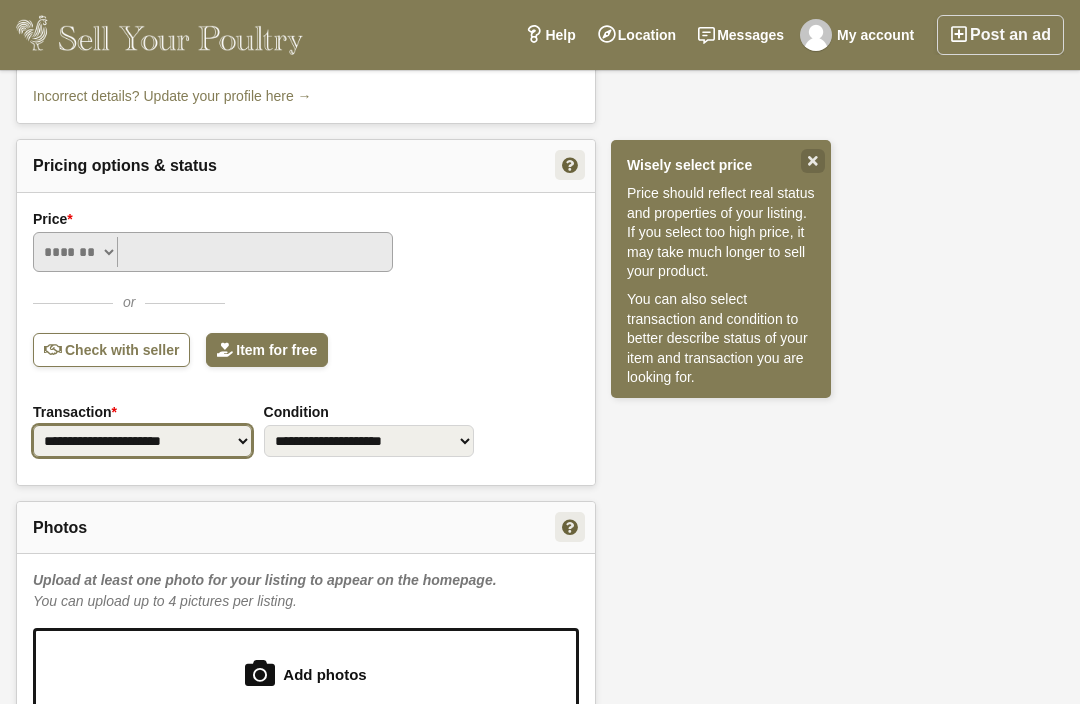 click on "**********" at bounding box center [142, 441] 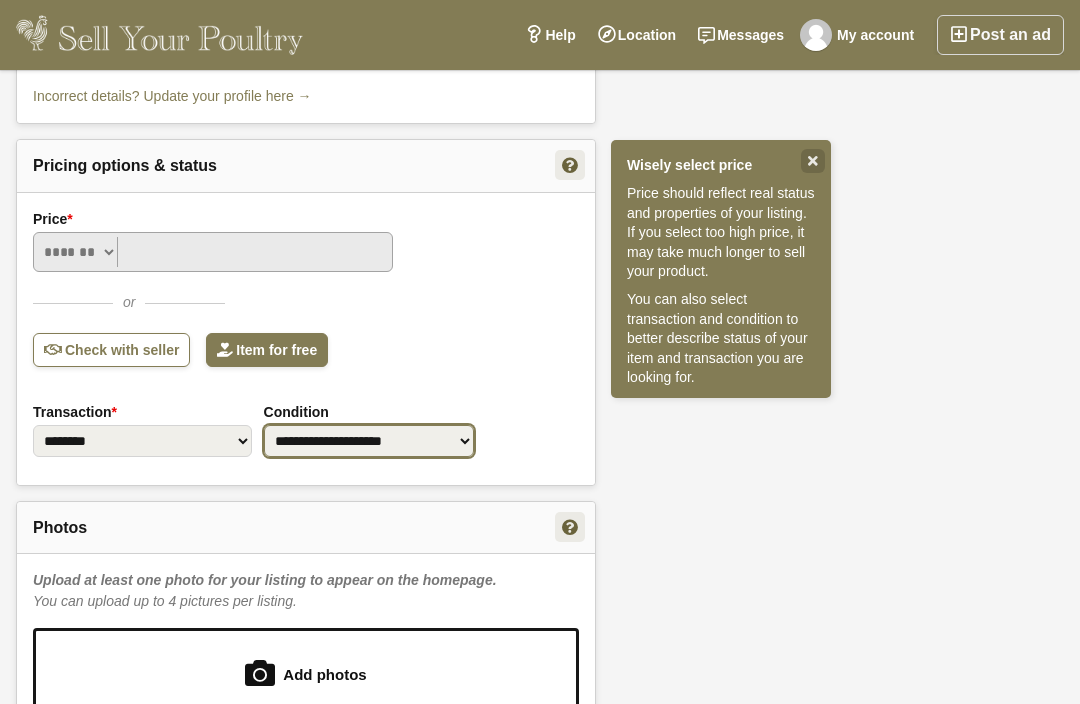 click on "**********" at bounding box center (369, 441) 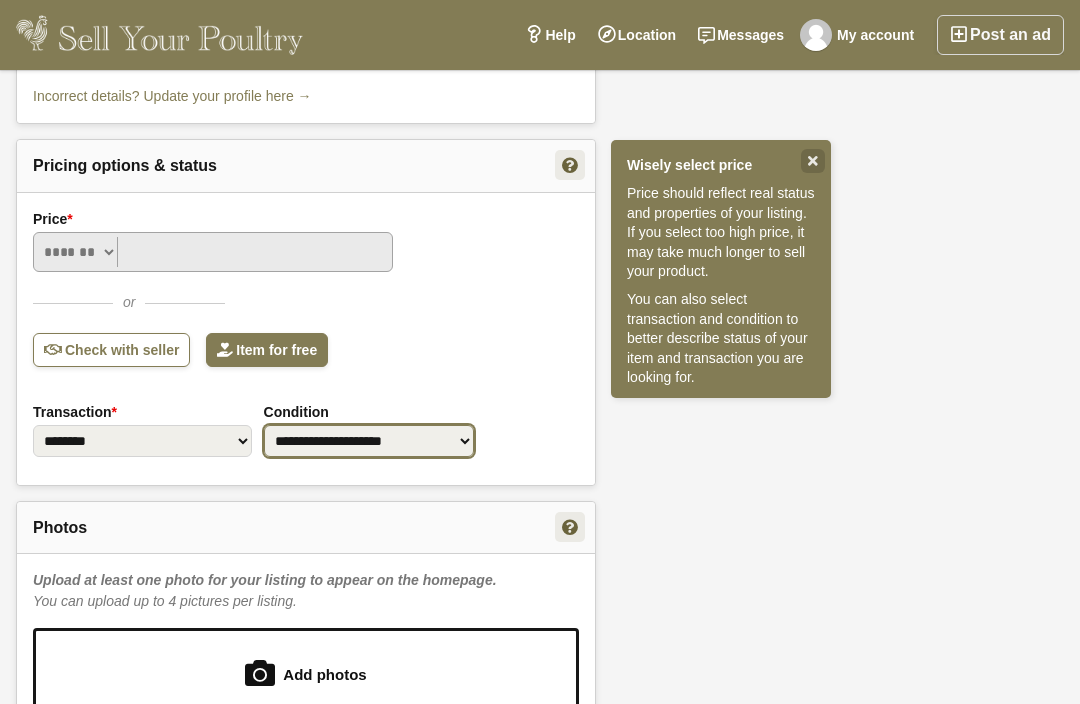 click on "**********" at bounding box center [369, 441] 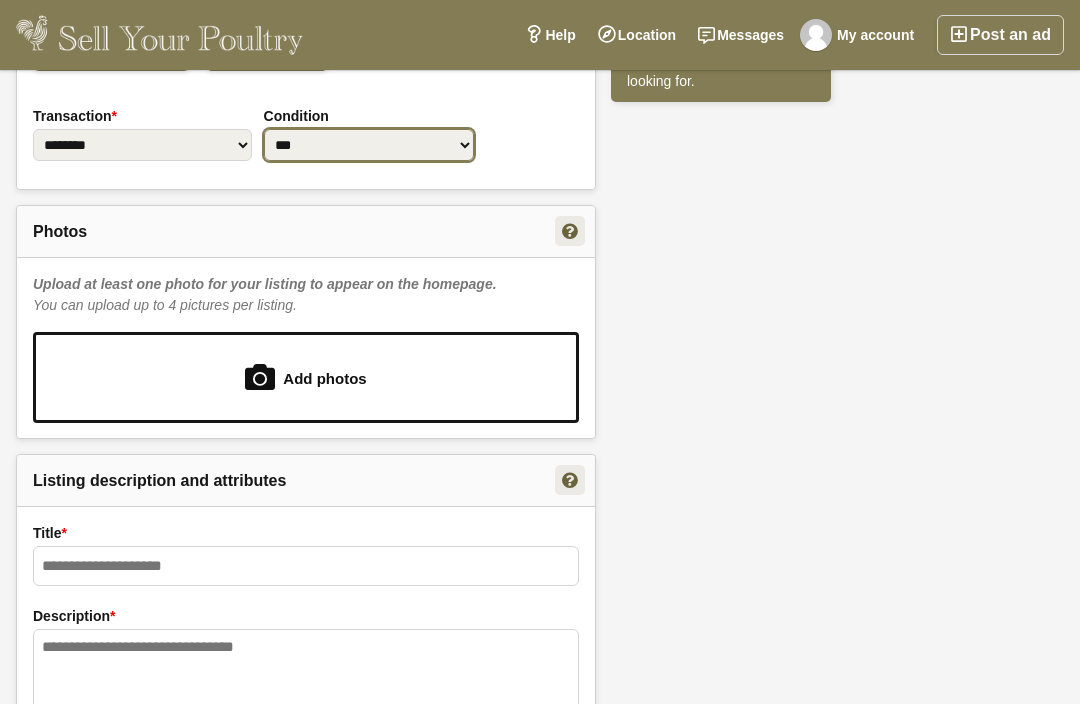 scroll, scrollTop: 1148, scrollLeft: 0, axis: vertical 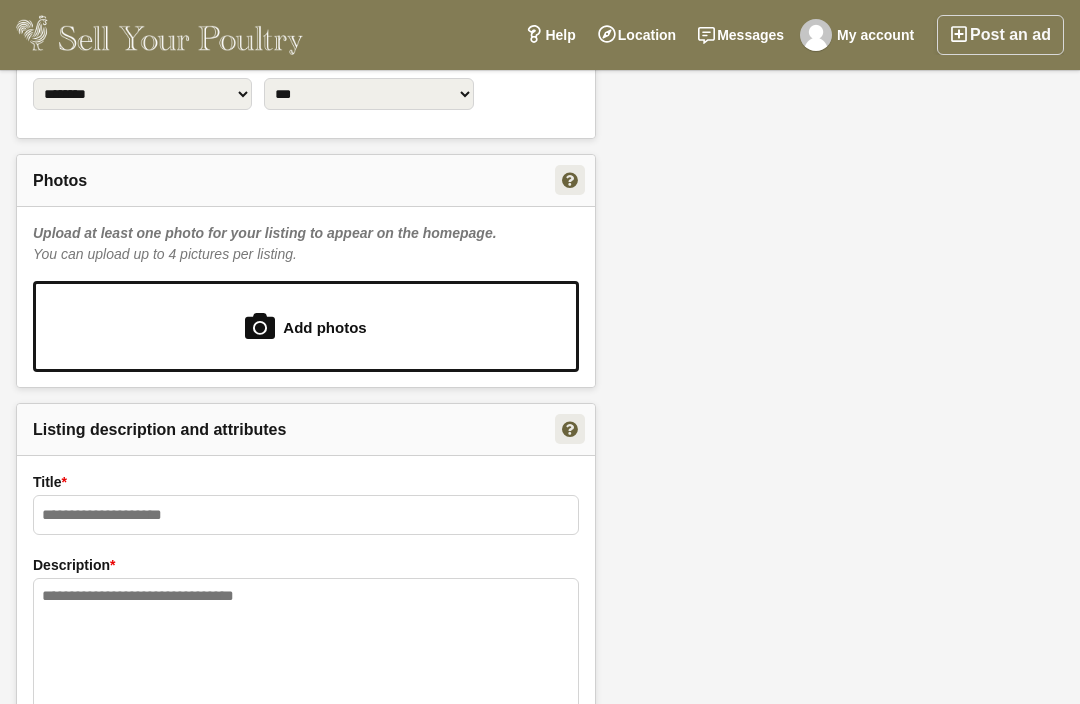 click on "Title  *" at bounding box center [306, 513] 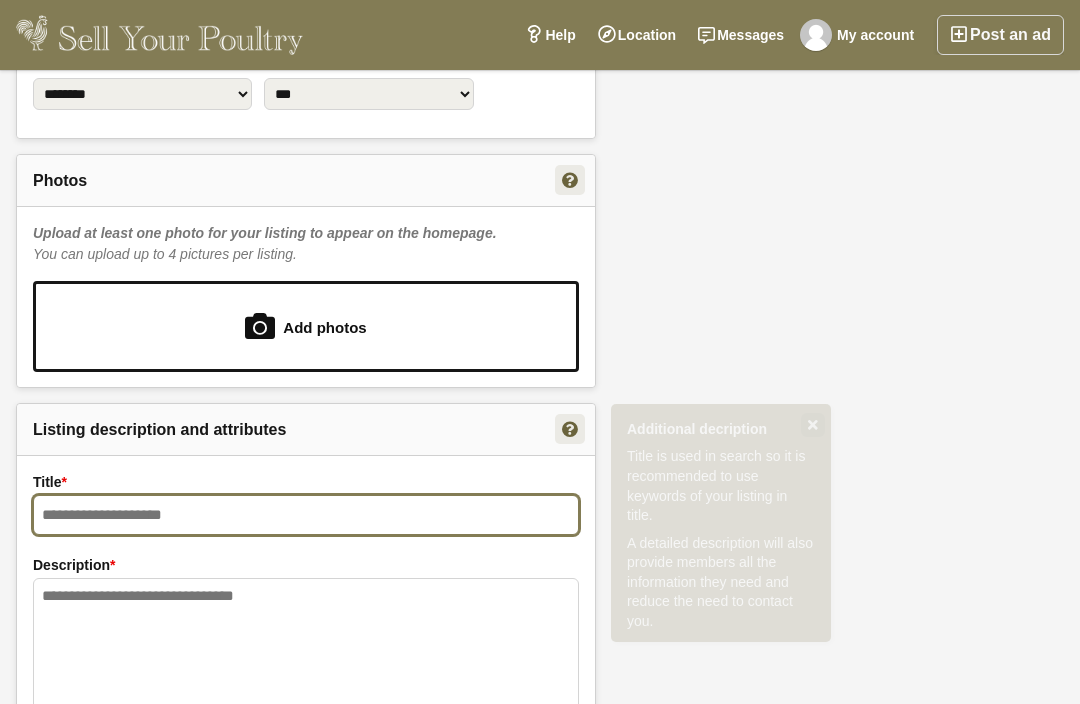 click at bounding box center (306, 515) 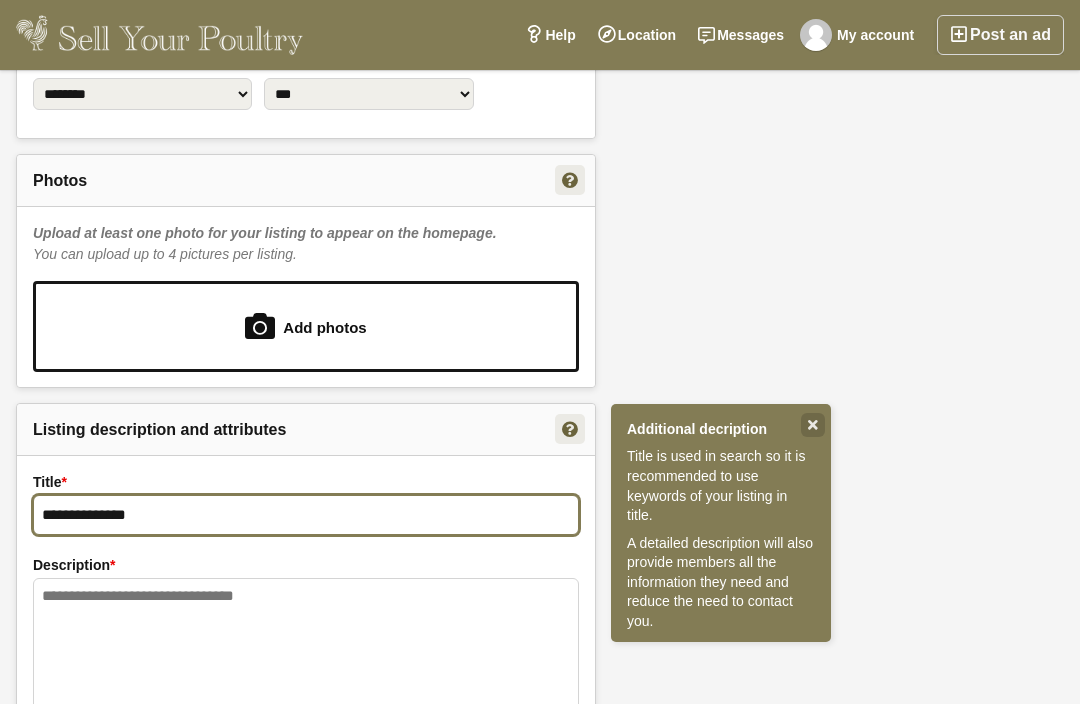 type on "**********" 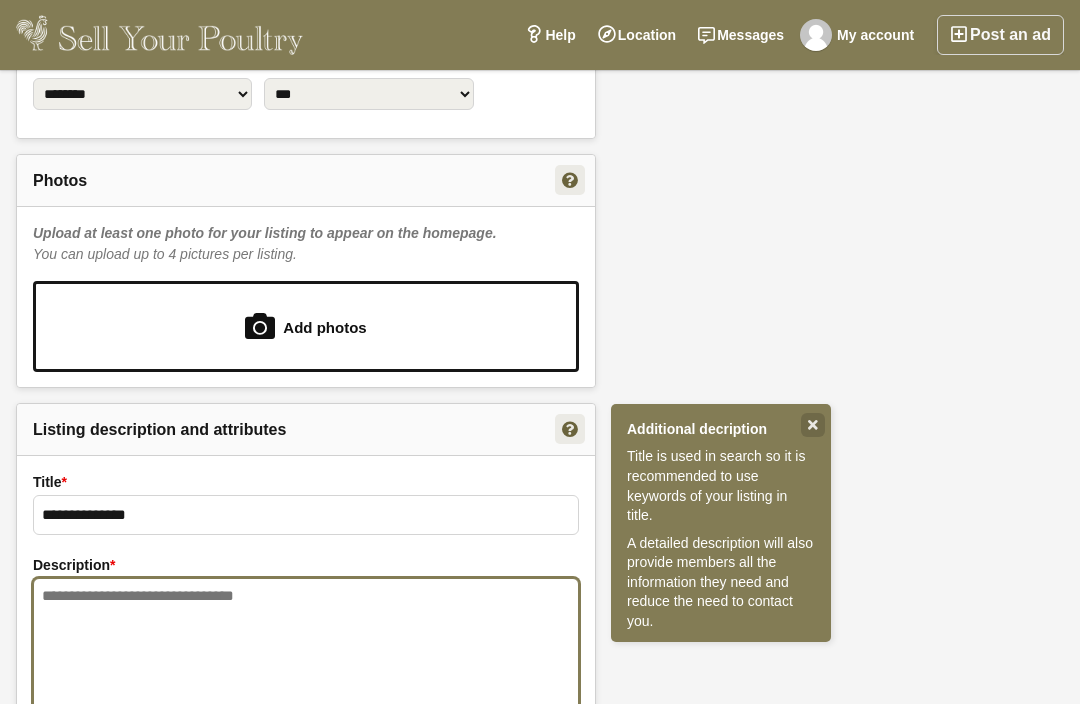 click at bounding box center (306, 668) 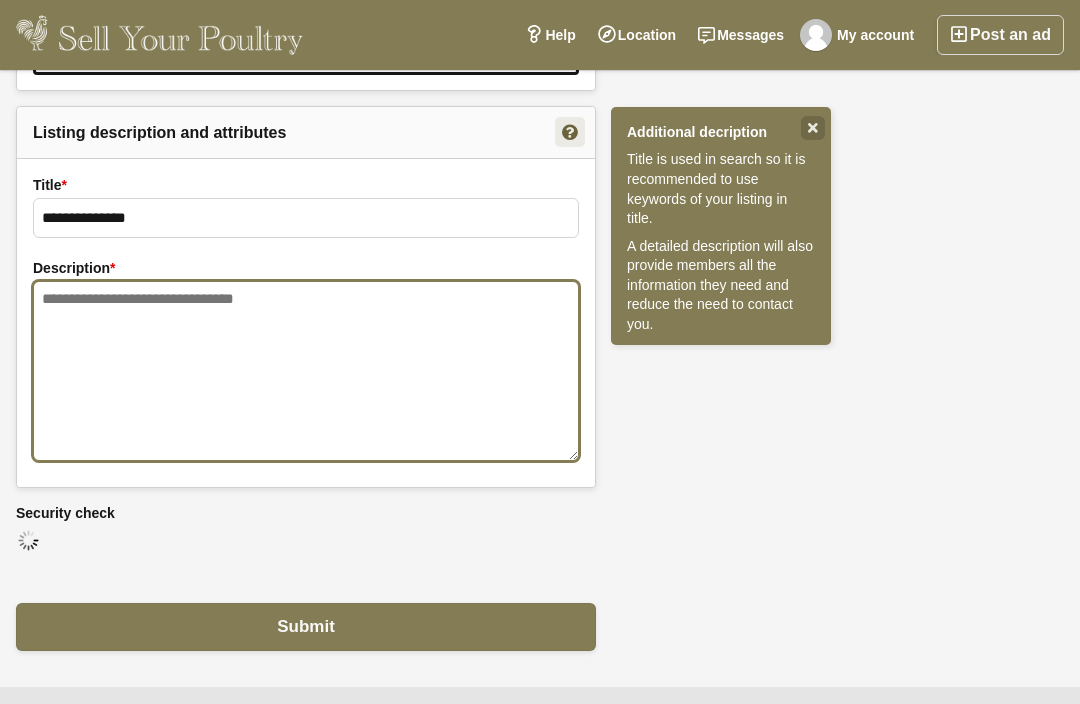 paste on "**********" 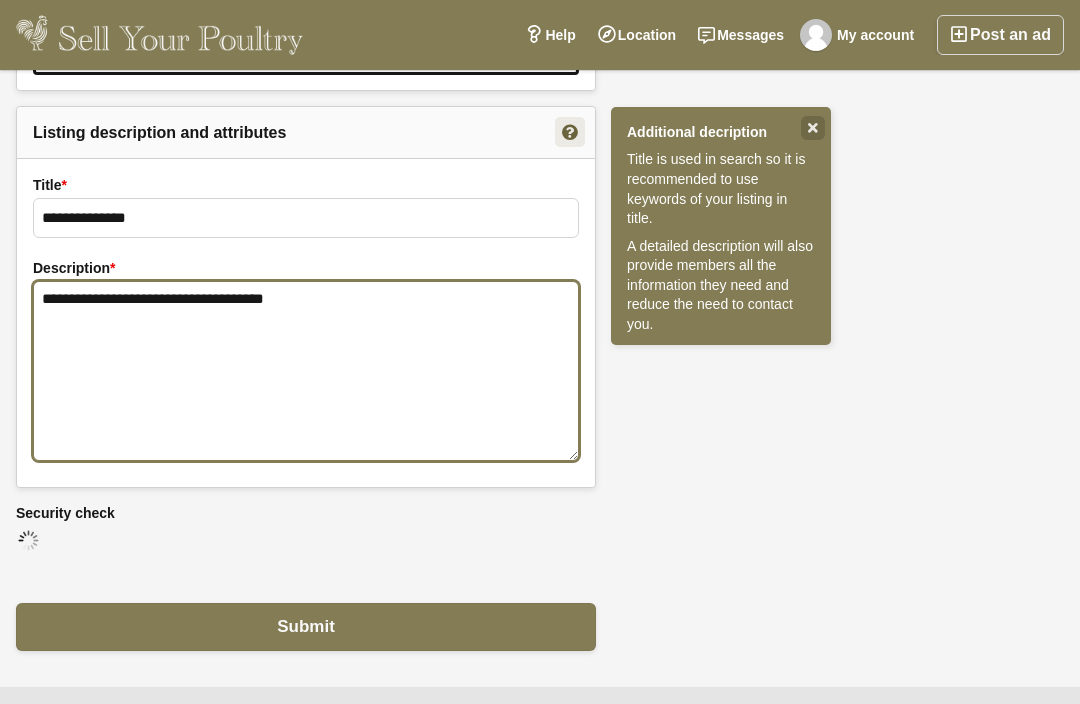 type on "**********" 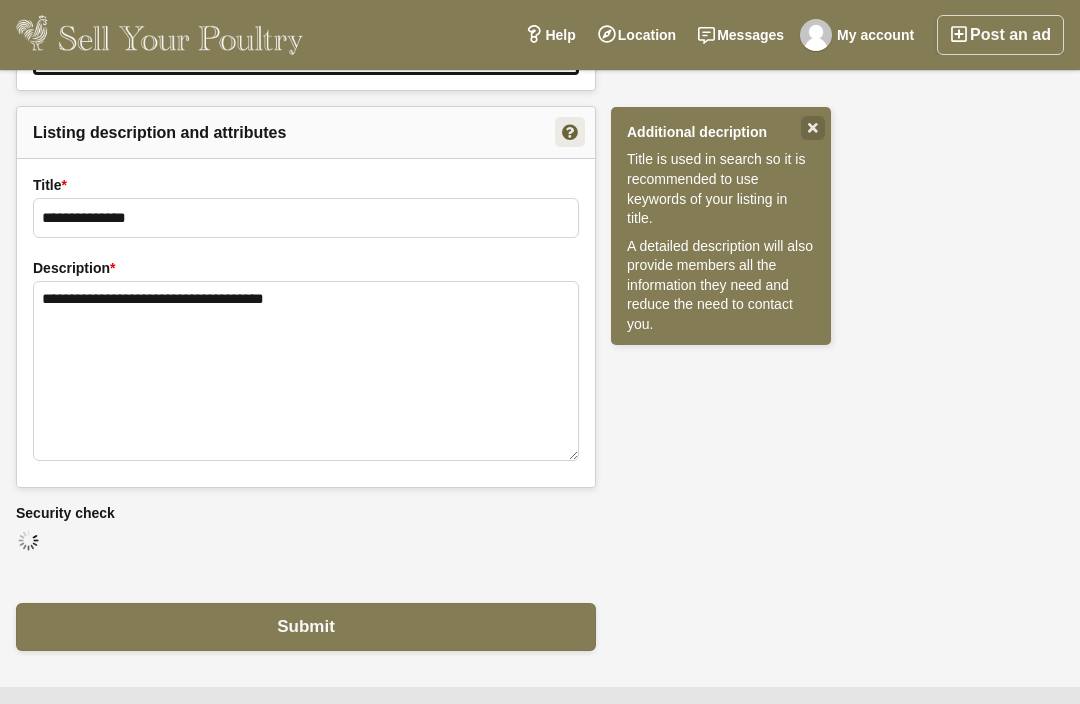 click on "**********" at bounding box center [540, -353] 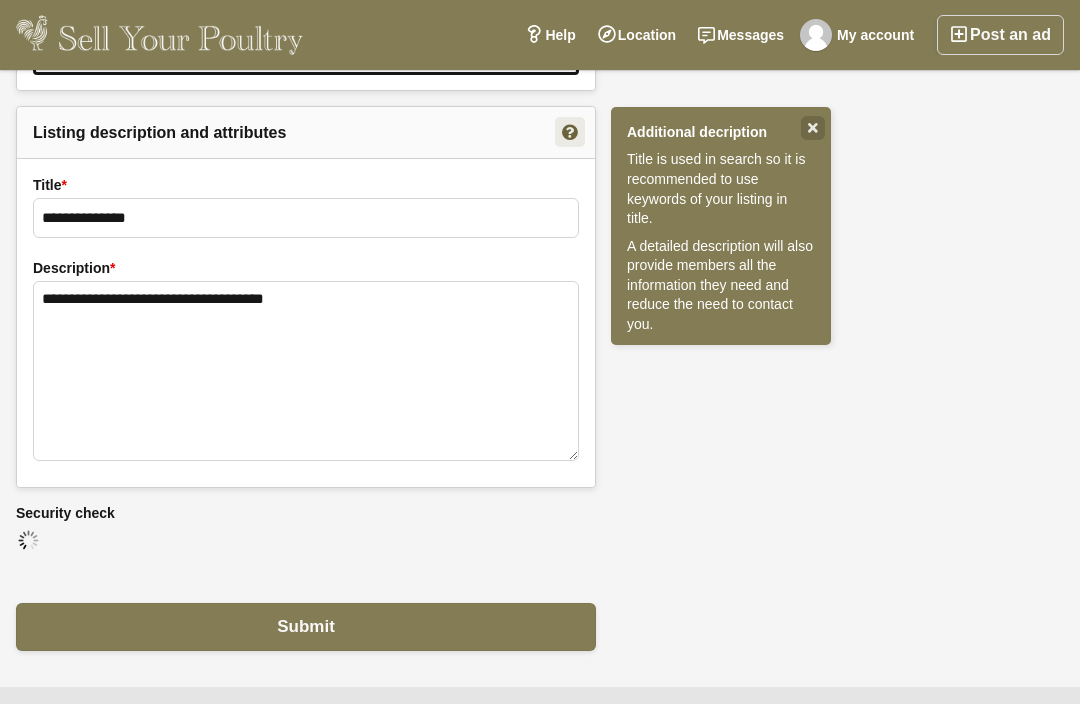 click at bounding box center [306, 526] 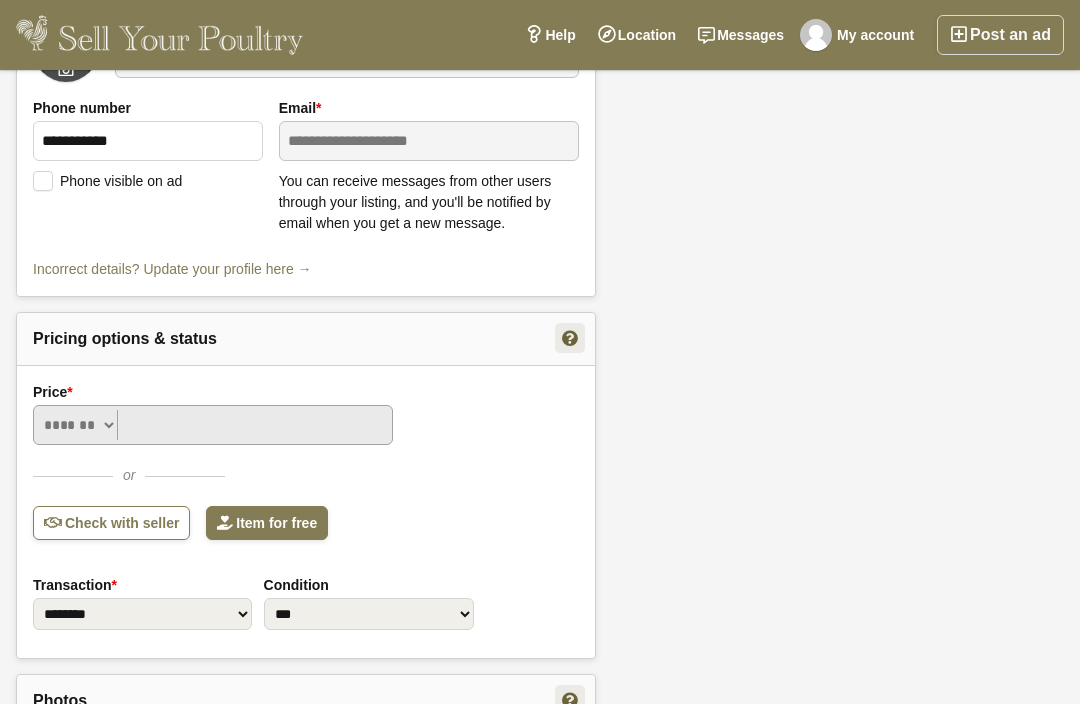 scroll, scrollTop: 1450, scrollLeft: 0, axis: vertical 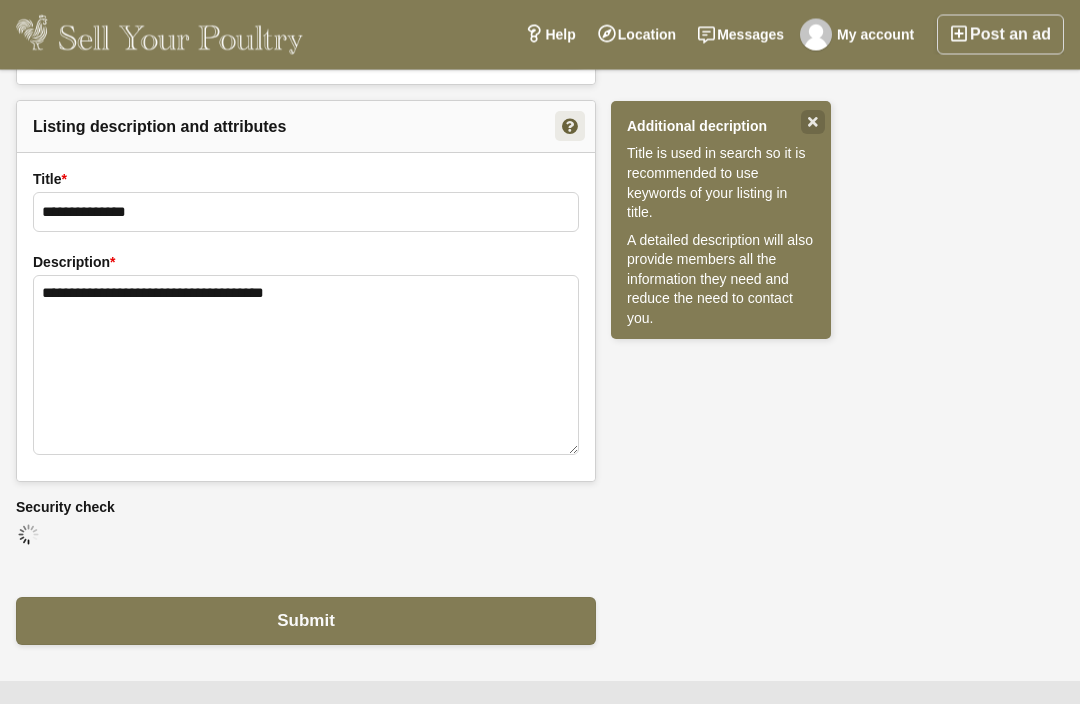 click on "Submit" at bounding box center (306, 622) 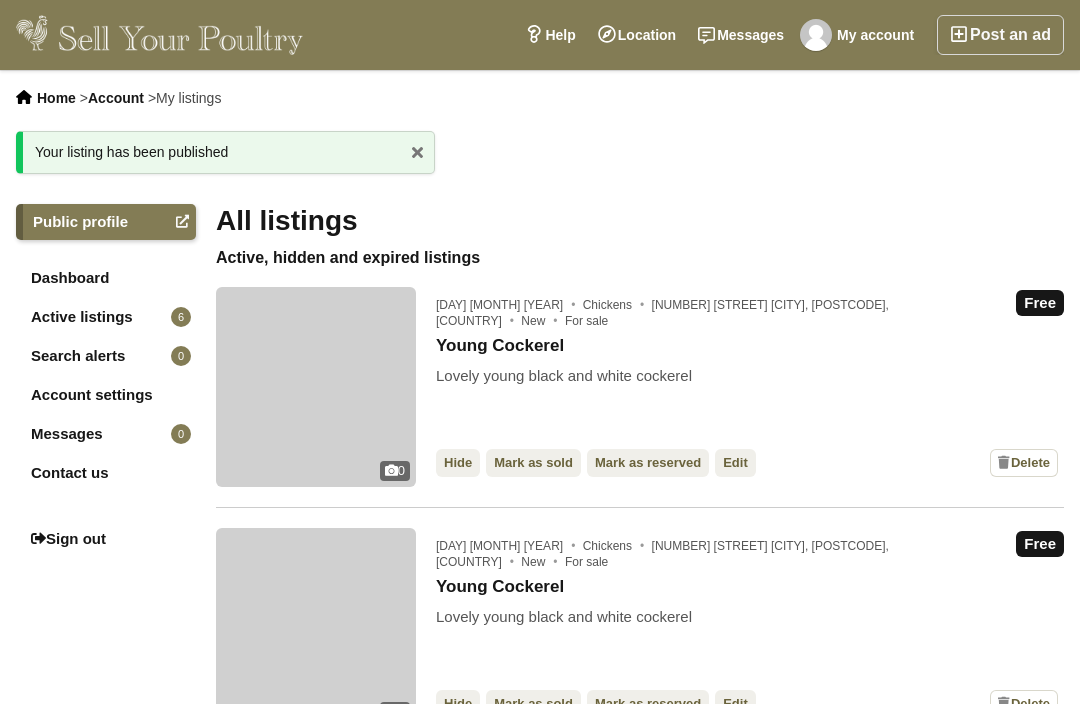 scroll, scrollTop: 0, scrollLeft: 0, axis: both 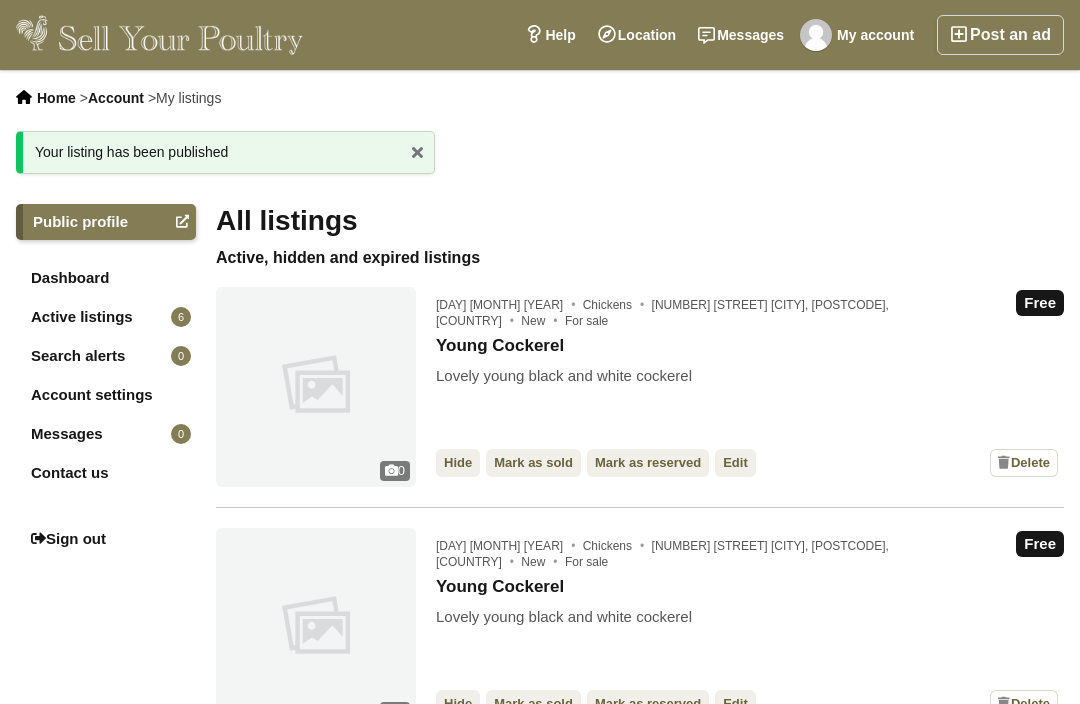 click on "Post an ad" at bounding box center [1000, 35] 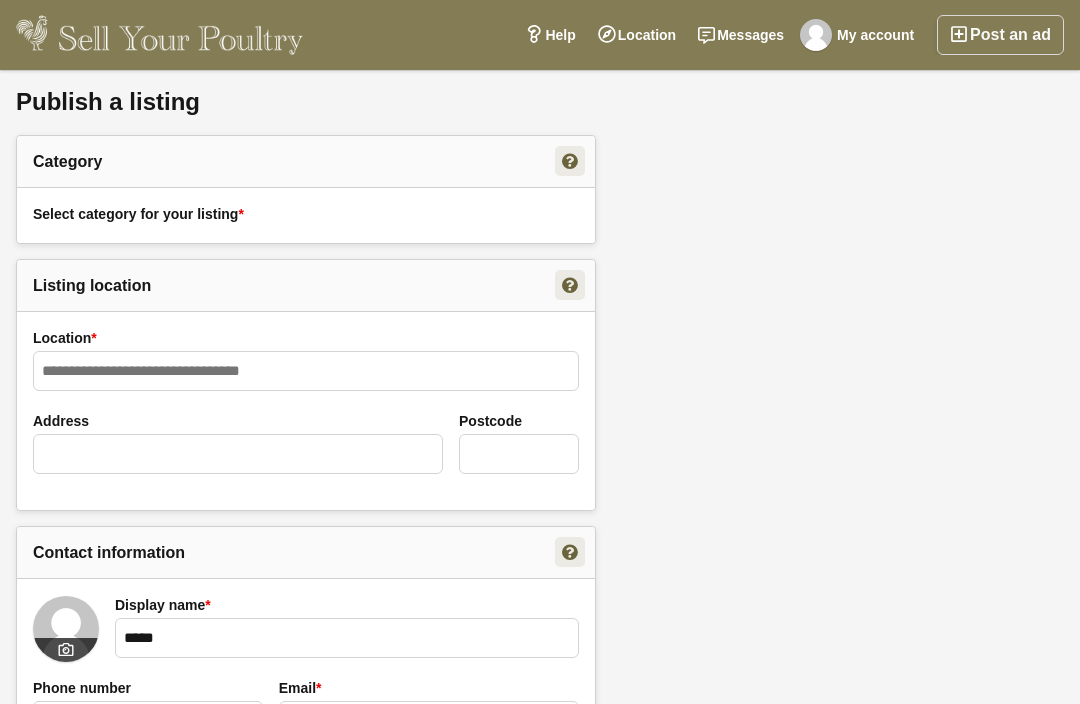 scroll, scrollTop: 0, scrollLeft: 0, axis: both 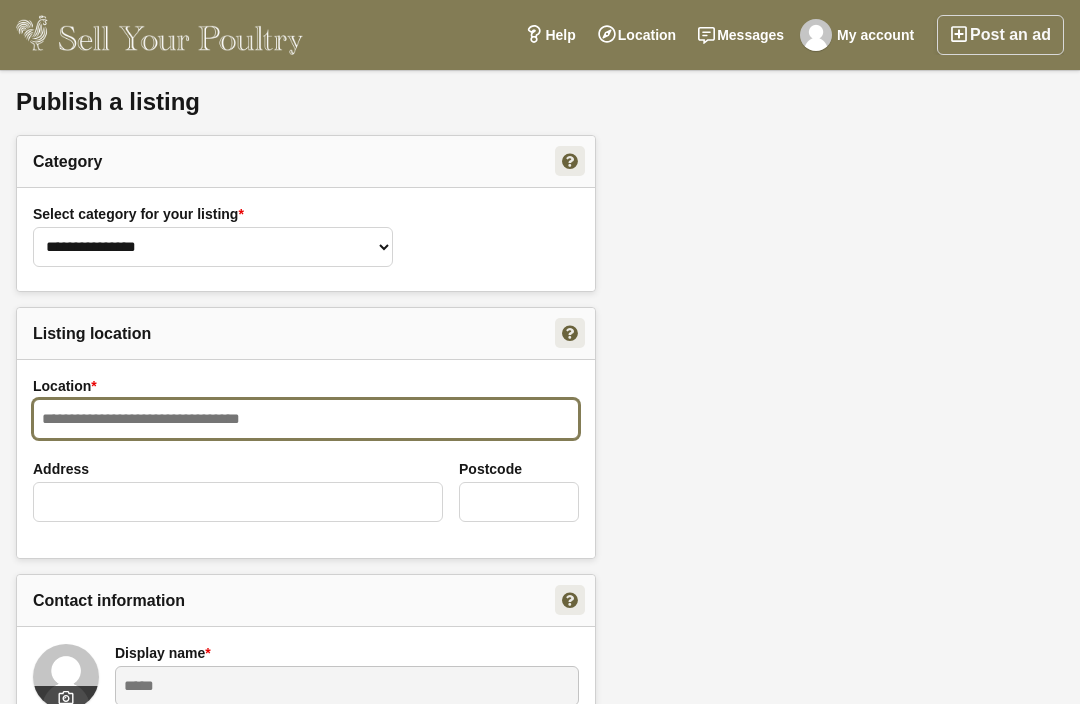 click on "Location  *" at bounding box center [306, 419] 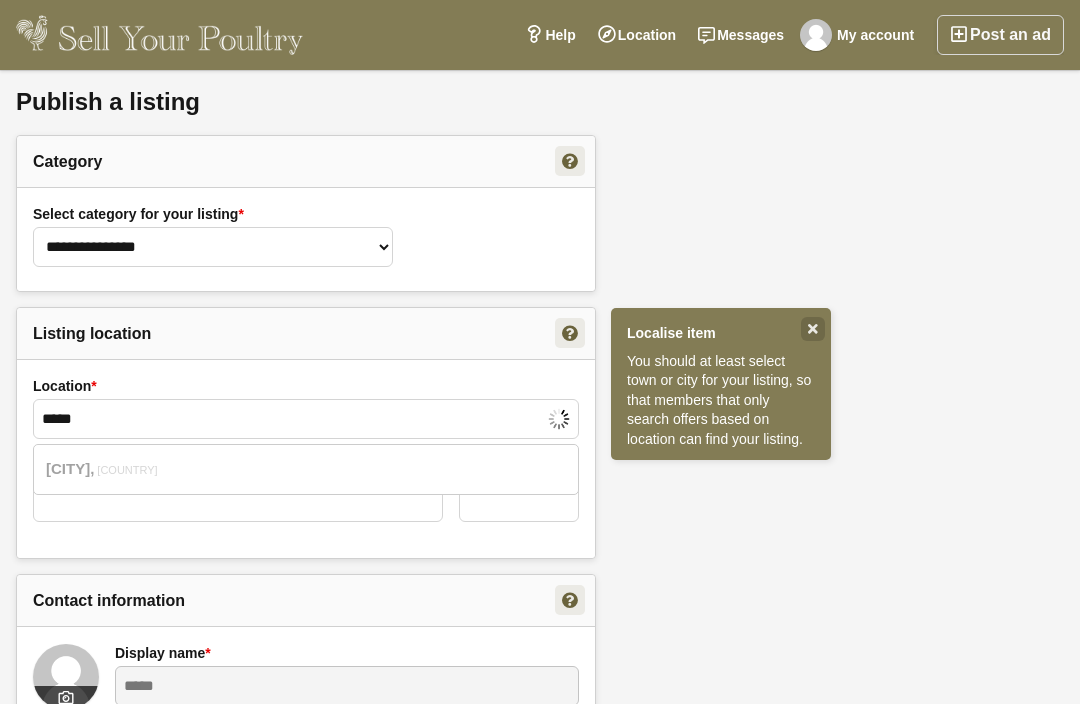 type on "******" 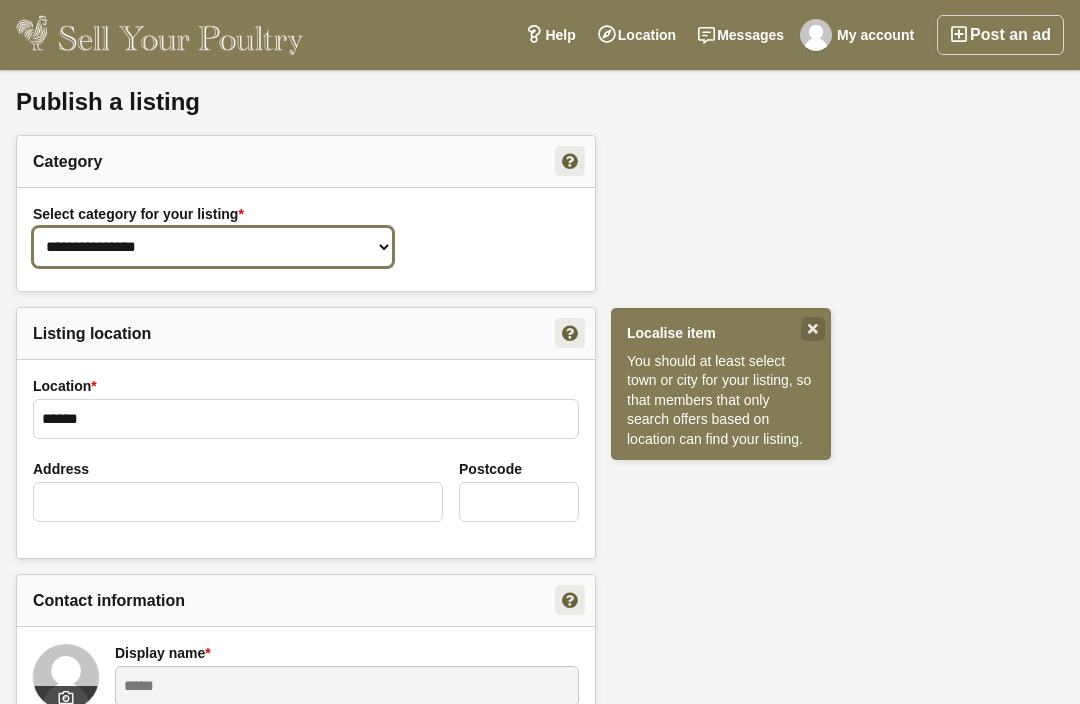 click on "**********" at bounding box center (213, 247) 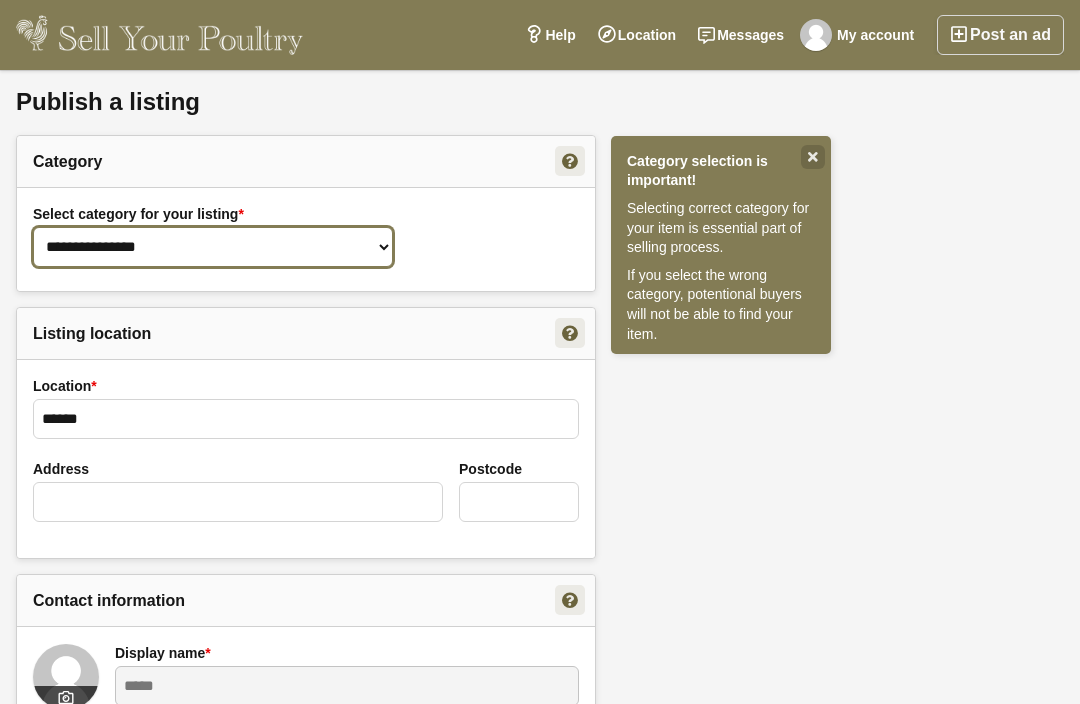 select on "**" 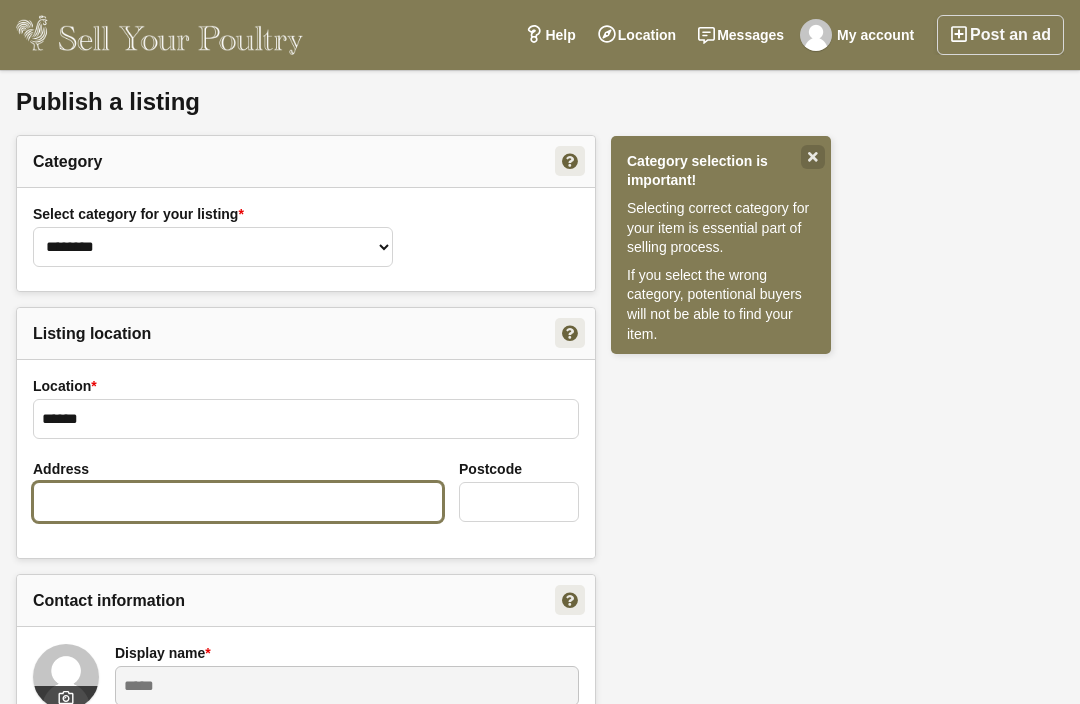 click on "Address" at bounding box center (238, 502) 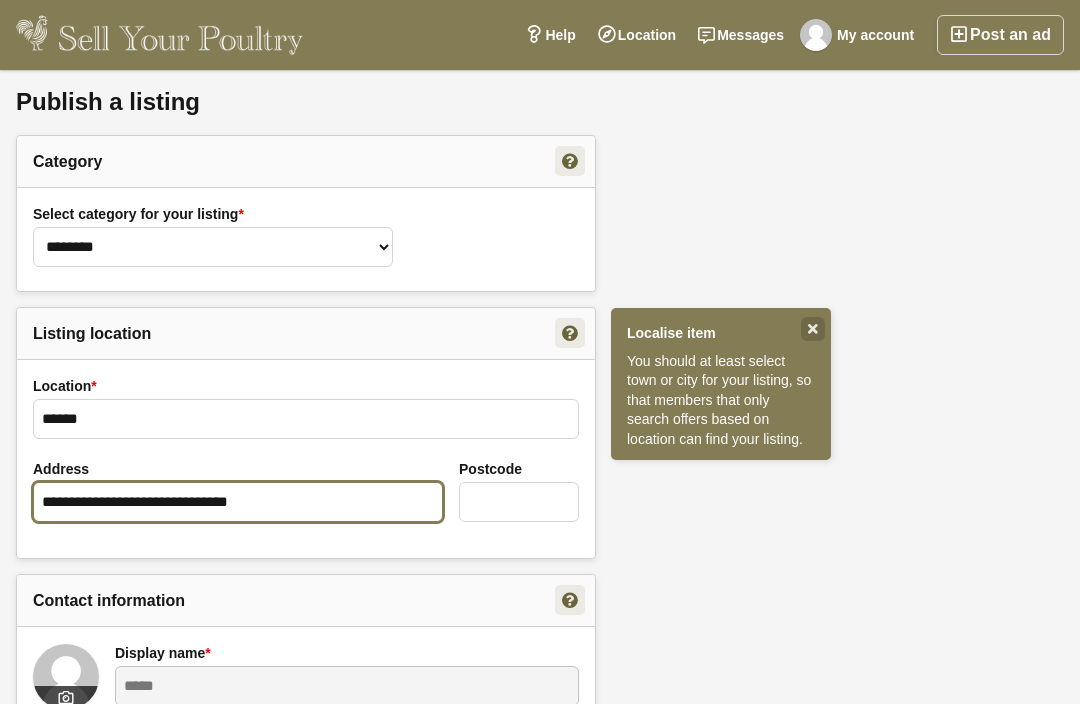 type on "**********" 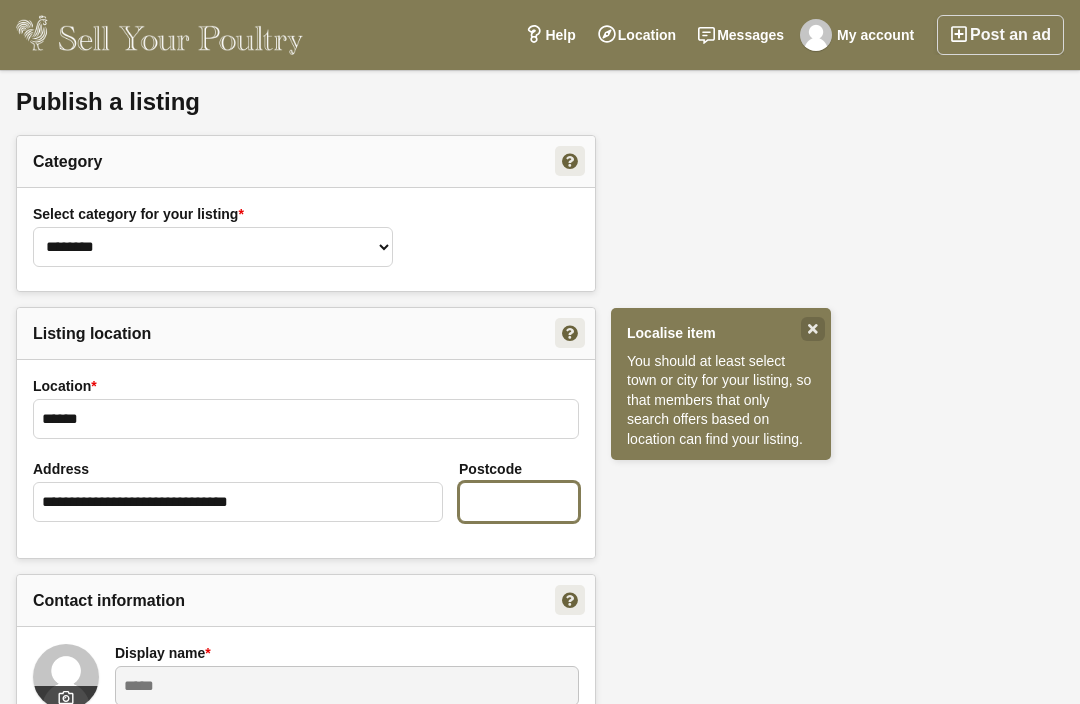 click on "Postcode" at bounding box center (519, 502) 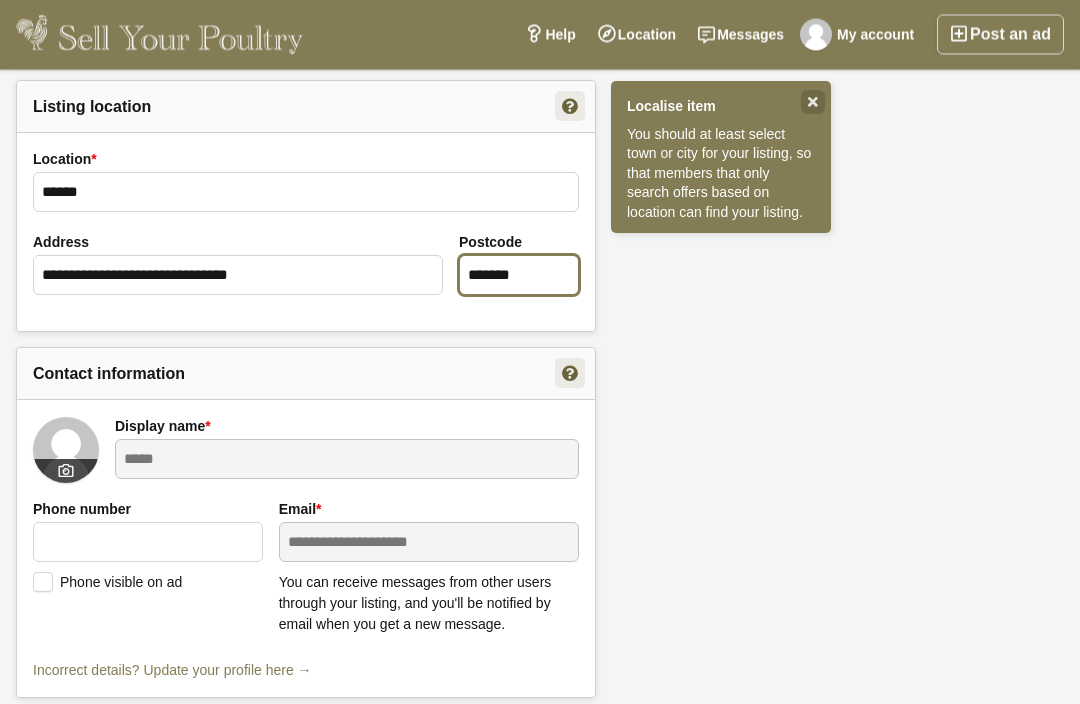 type on "*******" 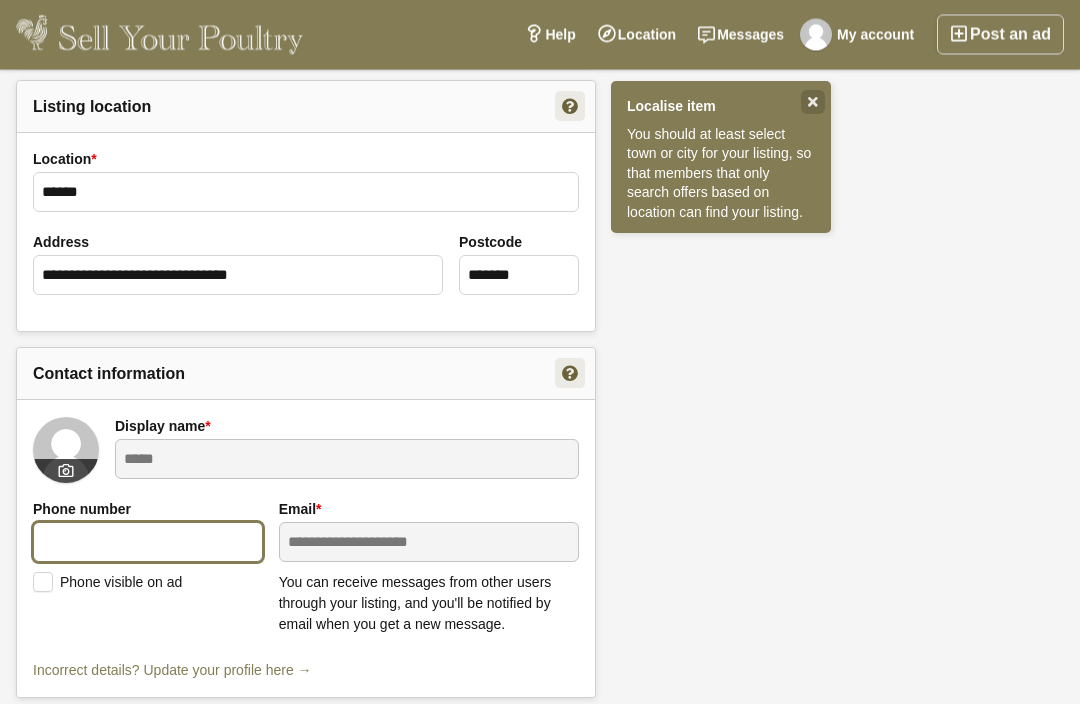 click at bounding box center [148, 543] 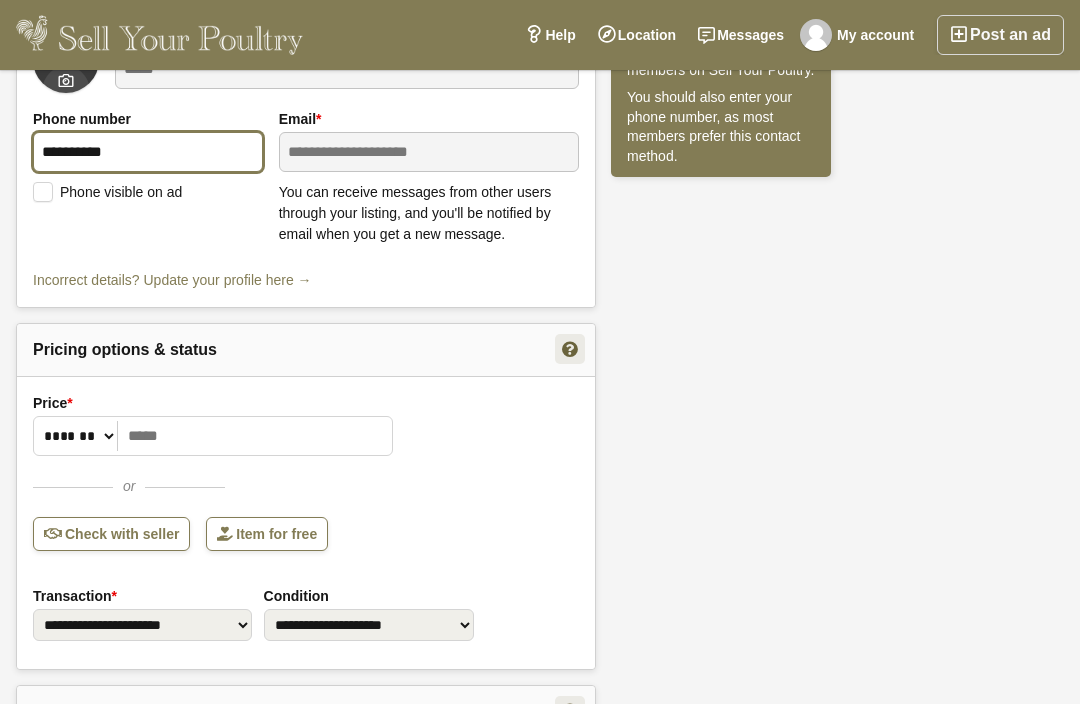 scroll, scrollTop: 644, scrollLeft: 0, axis: vertical 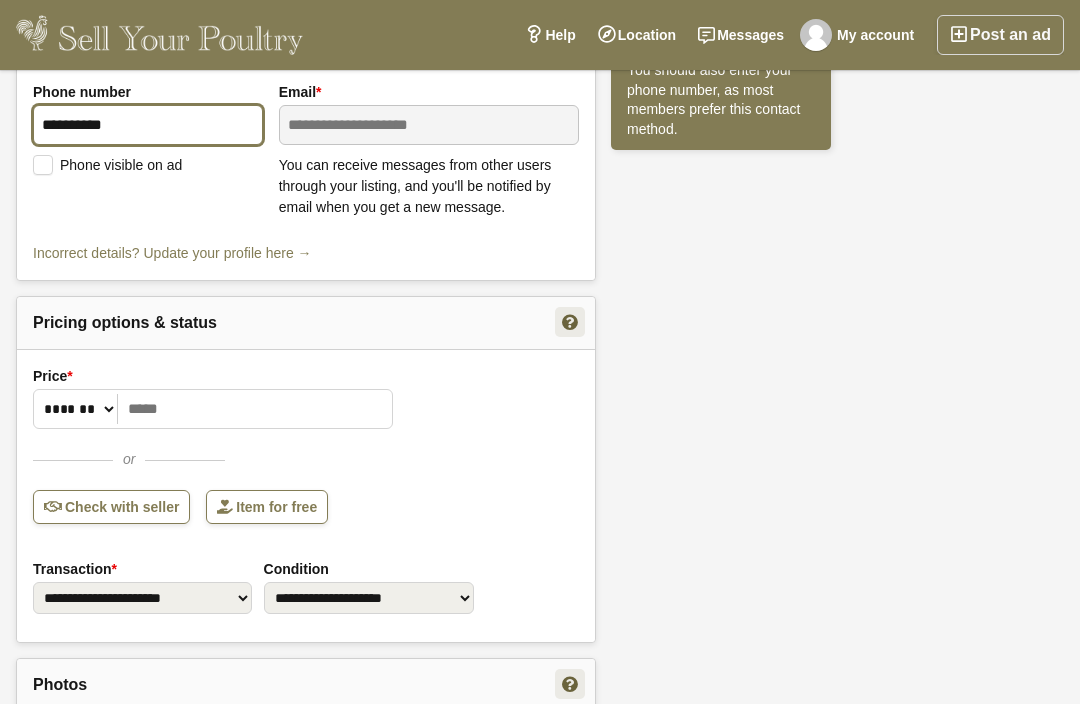type on "**********" 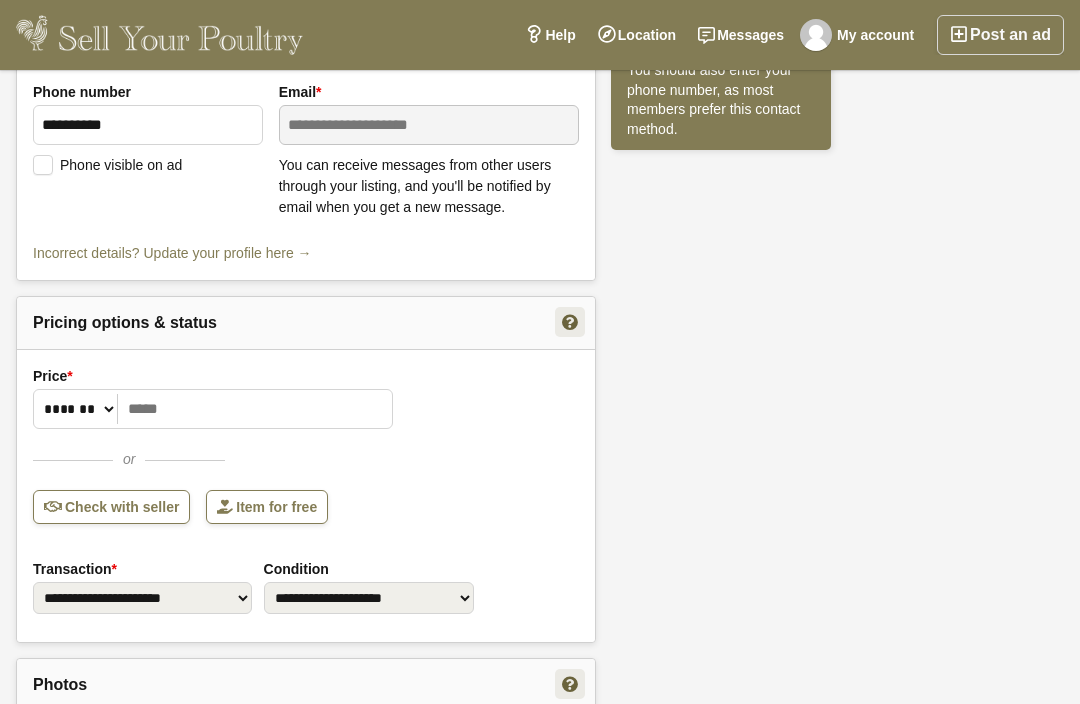 click on "Item for free" at bounding box center [267, 507] 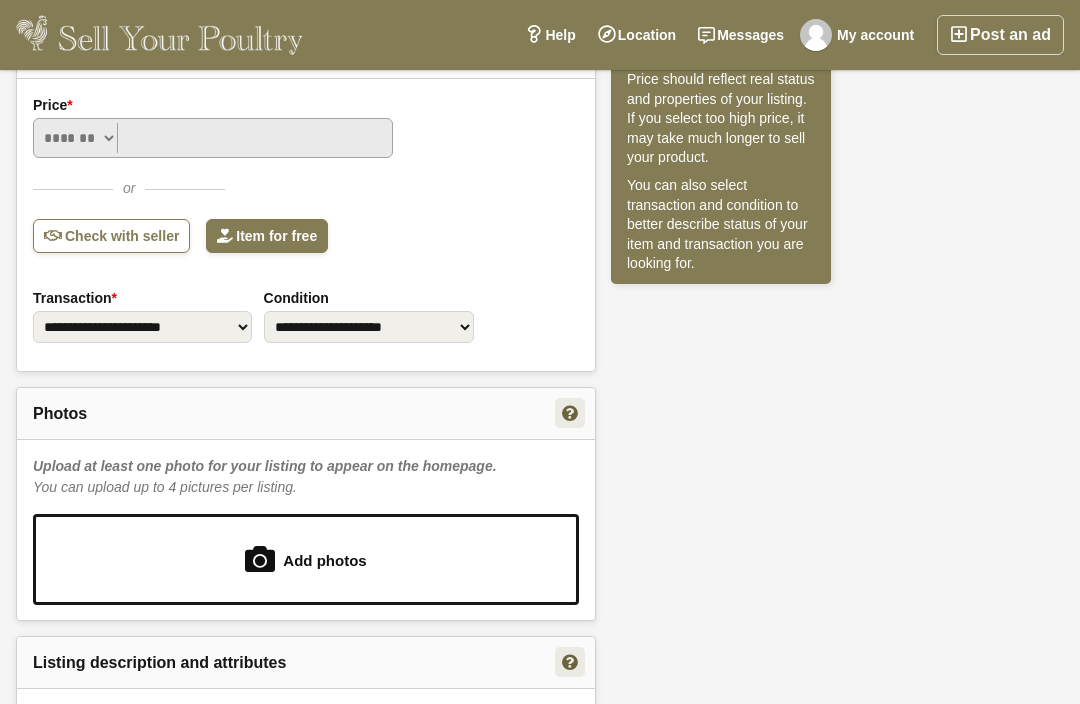 scroll, scrollTop: 987, scrollLeft: 0, axis: vertical 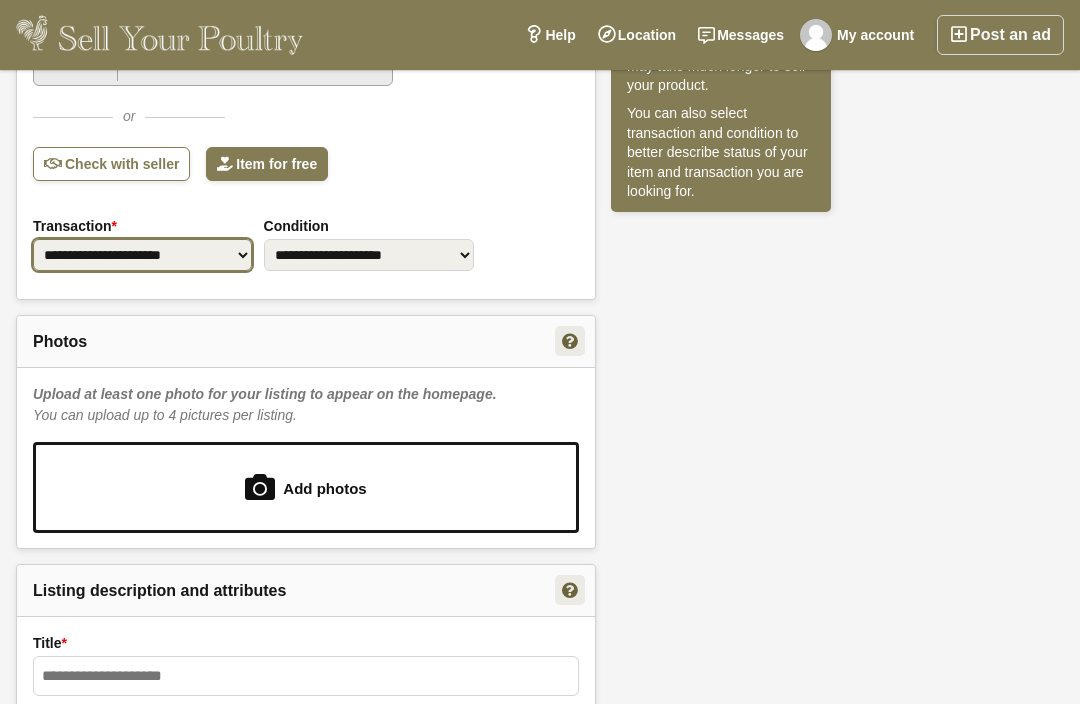 click on "**********" at bounding box center (142, 255) 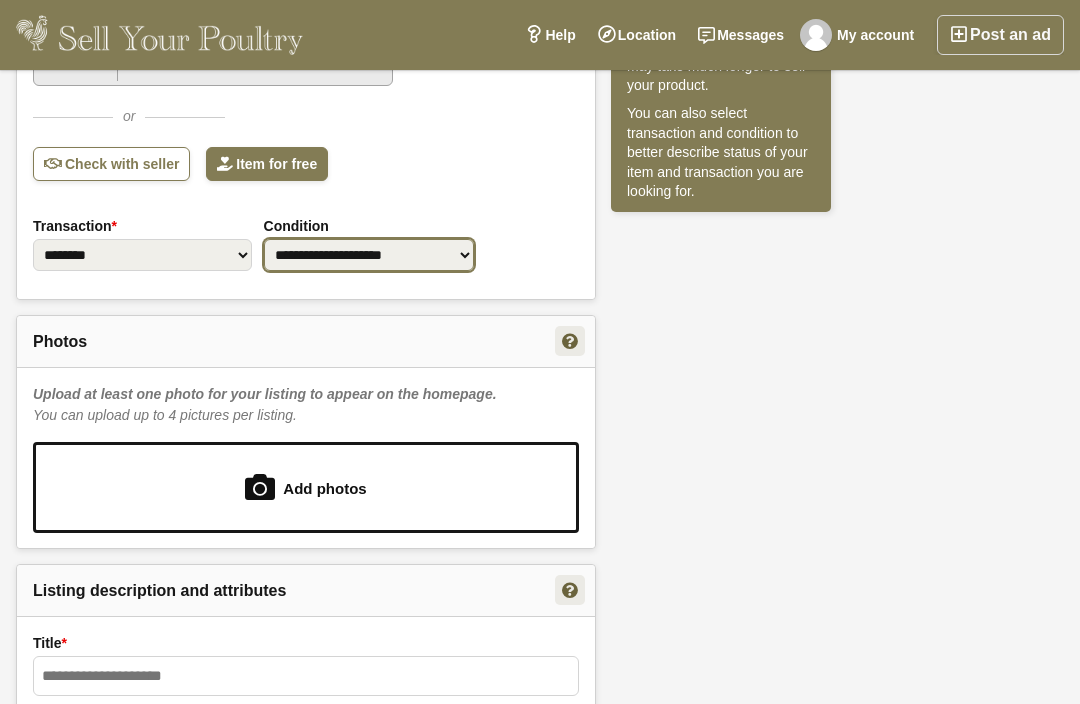 click on "**********" at bounding box center (369, 255) 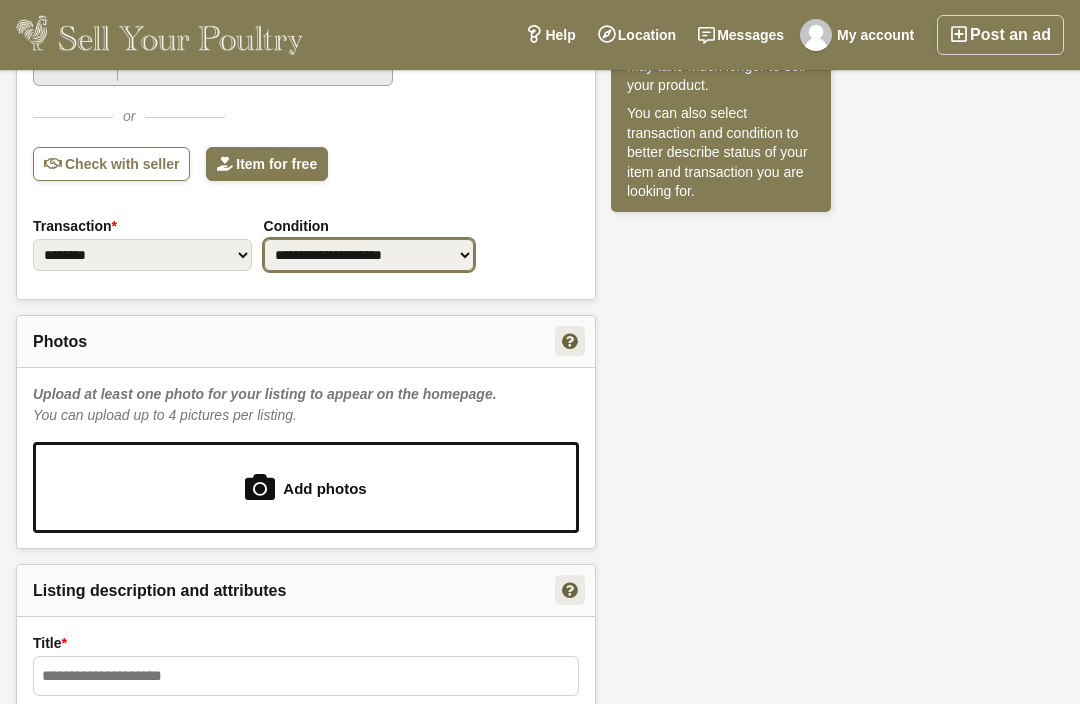 click on "**********" at bounding box center [369, 255] 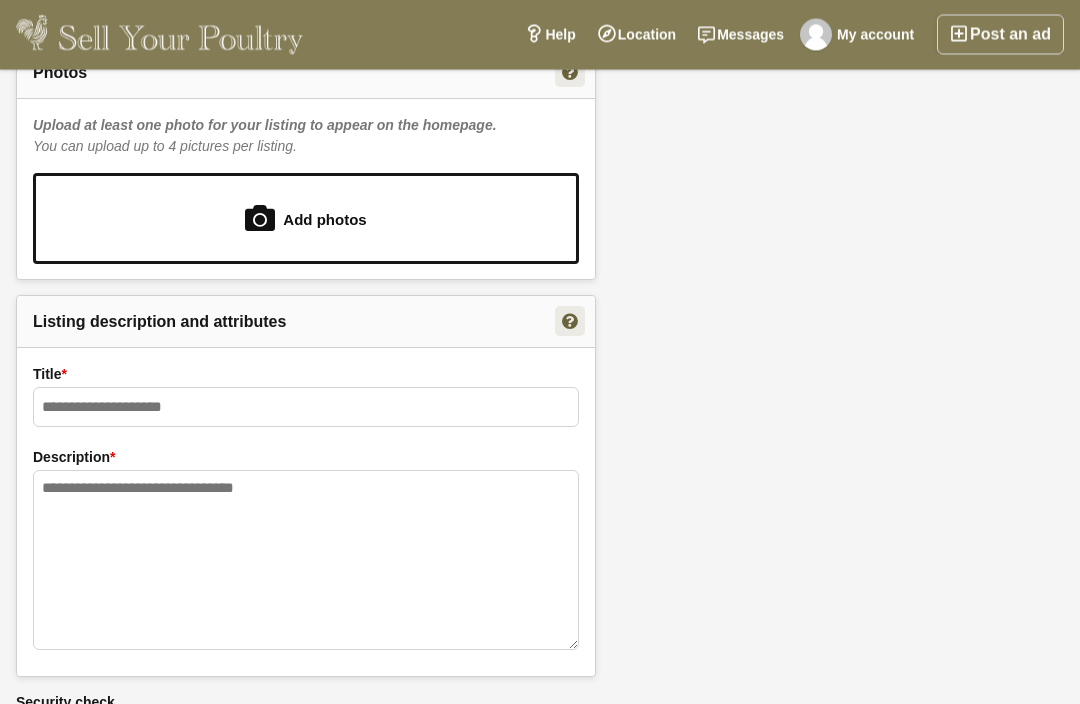 scroll, scrollTop: 1287, scrollLeft: 0, axis: vertical 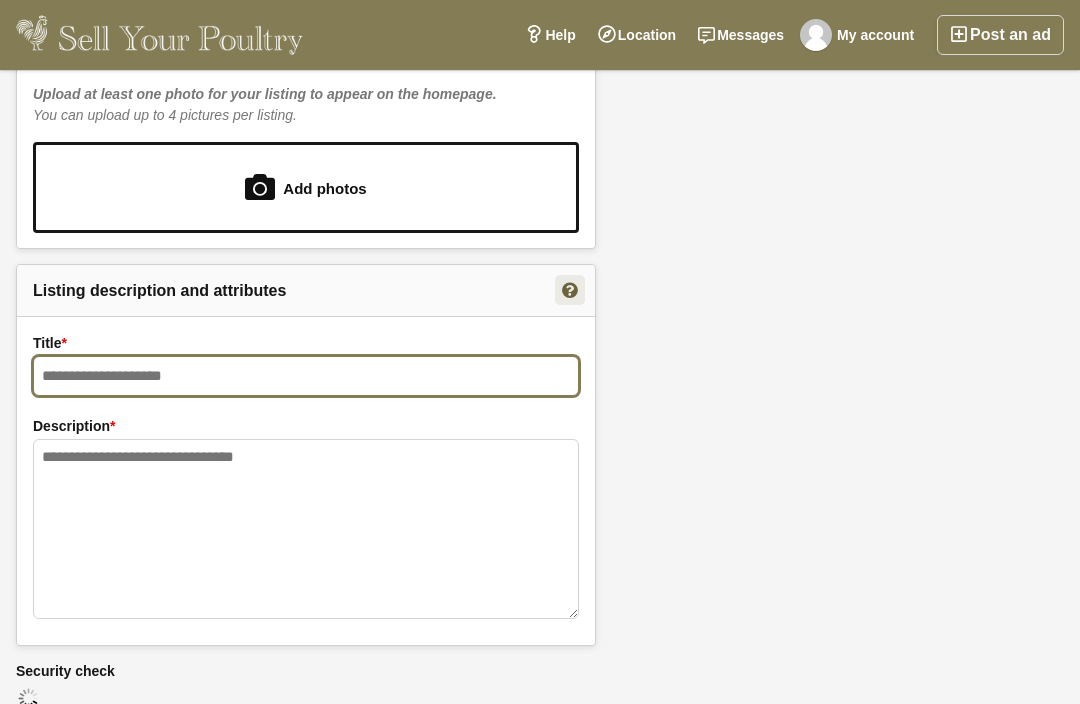 click at bounding box center (306, 376) 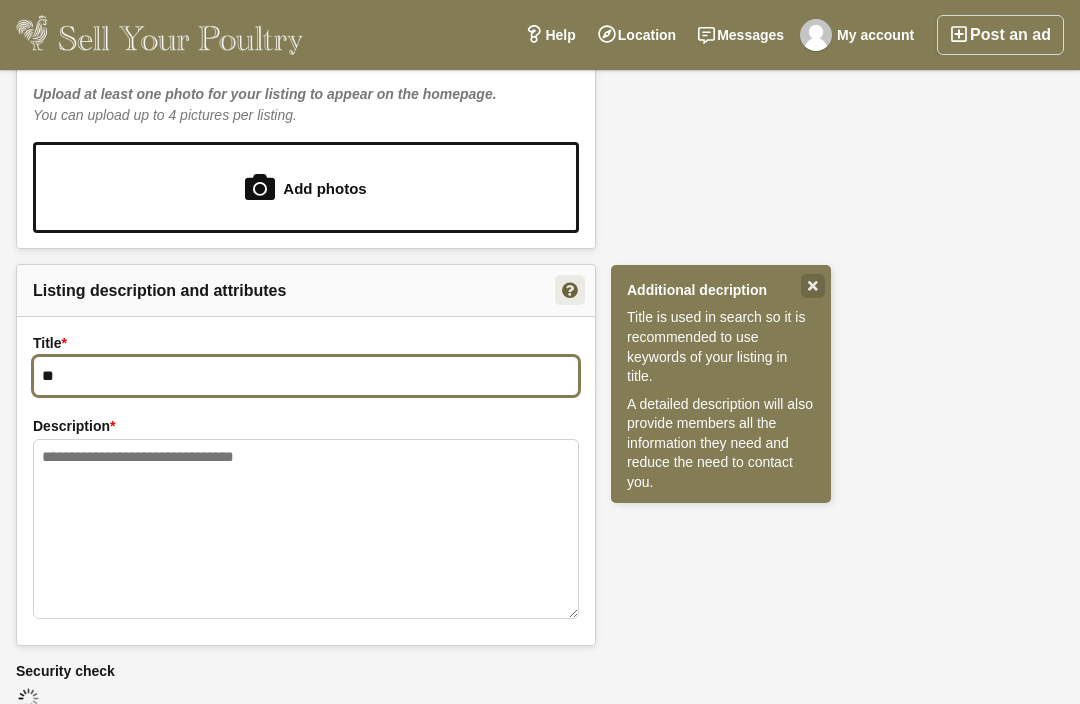 type on "*" 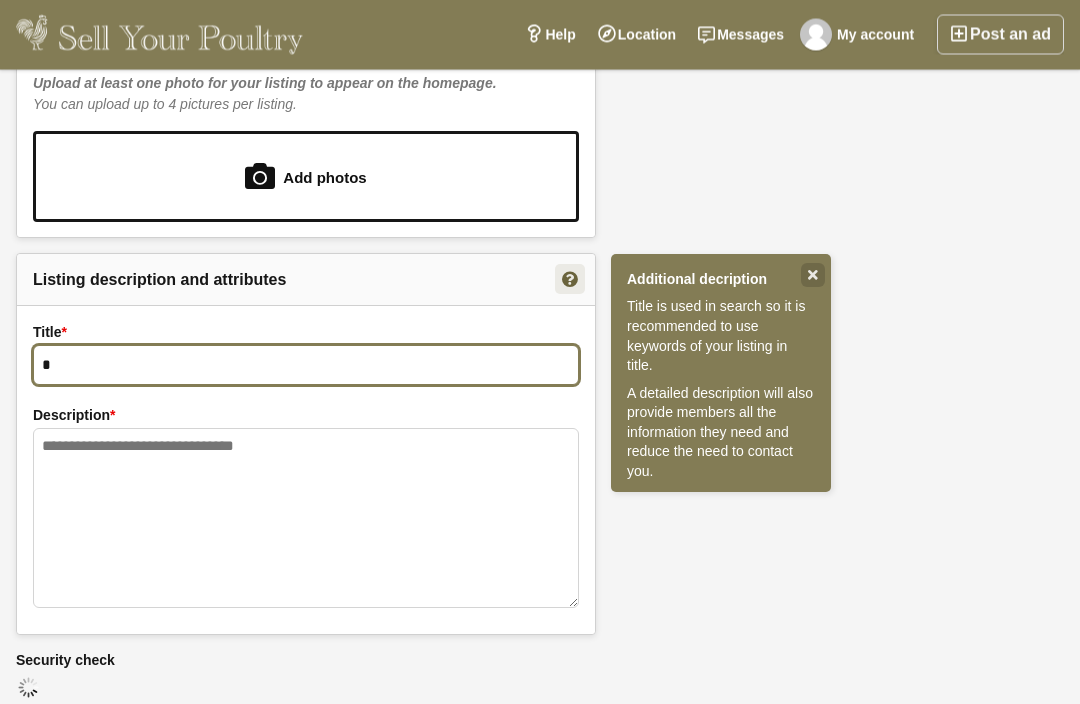 scroll, scrollTop: 1298, scrollLeft: 0, axis: vertical 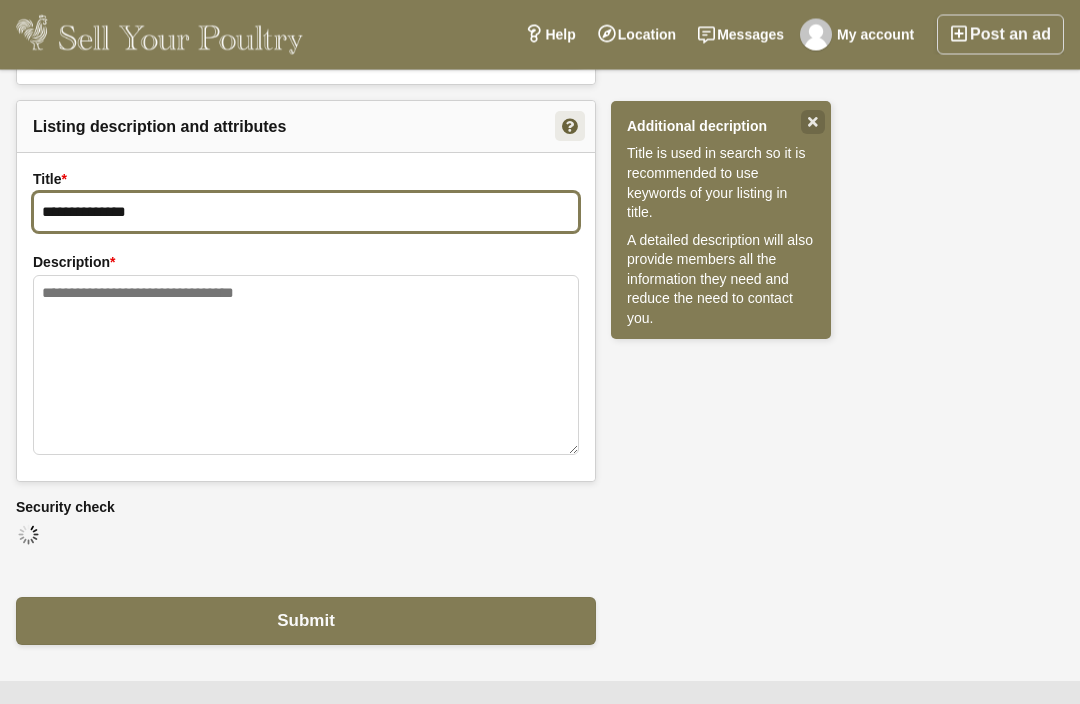 type on "**********" 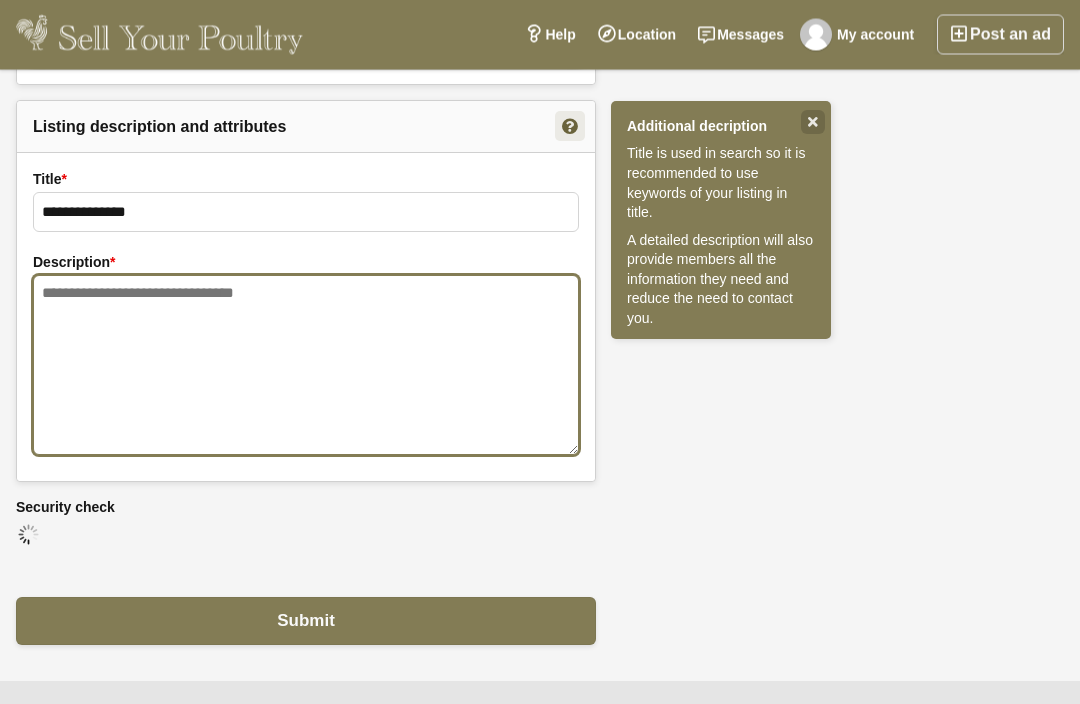 click at bounding box center [306, 366] 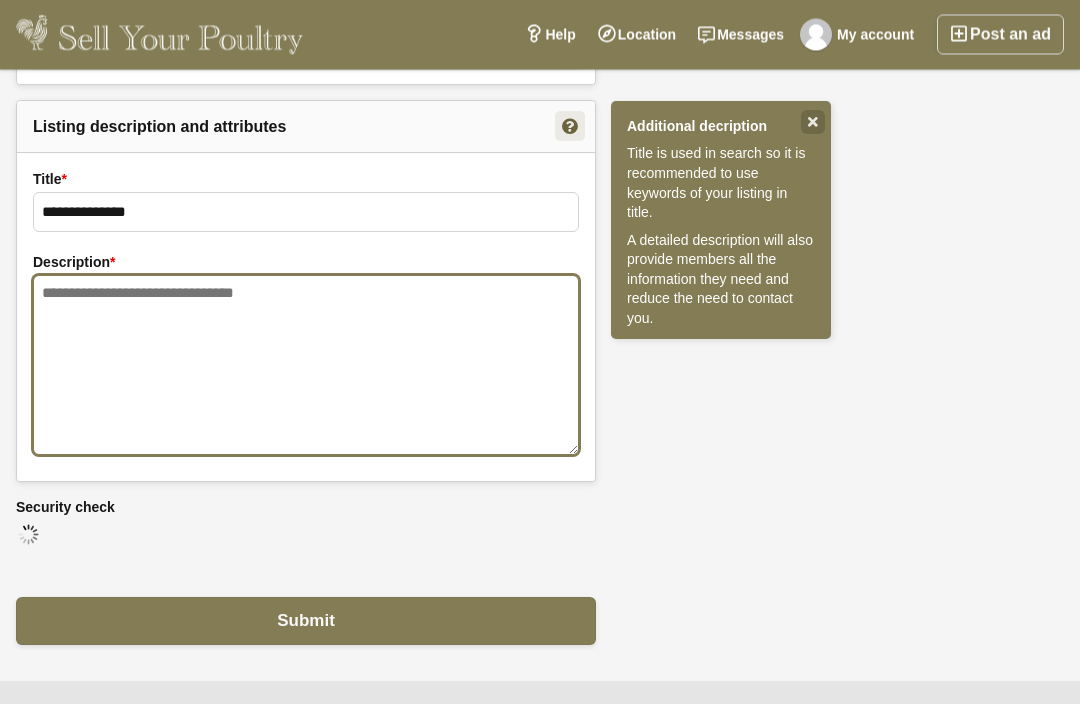 scroll, scrollTop: 1450, scrollLeft: 0, axis: vertical 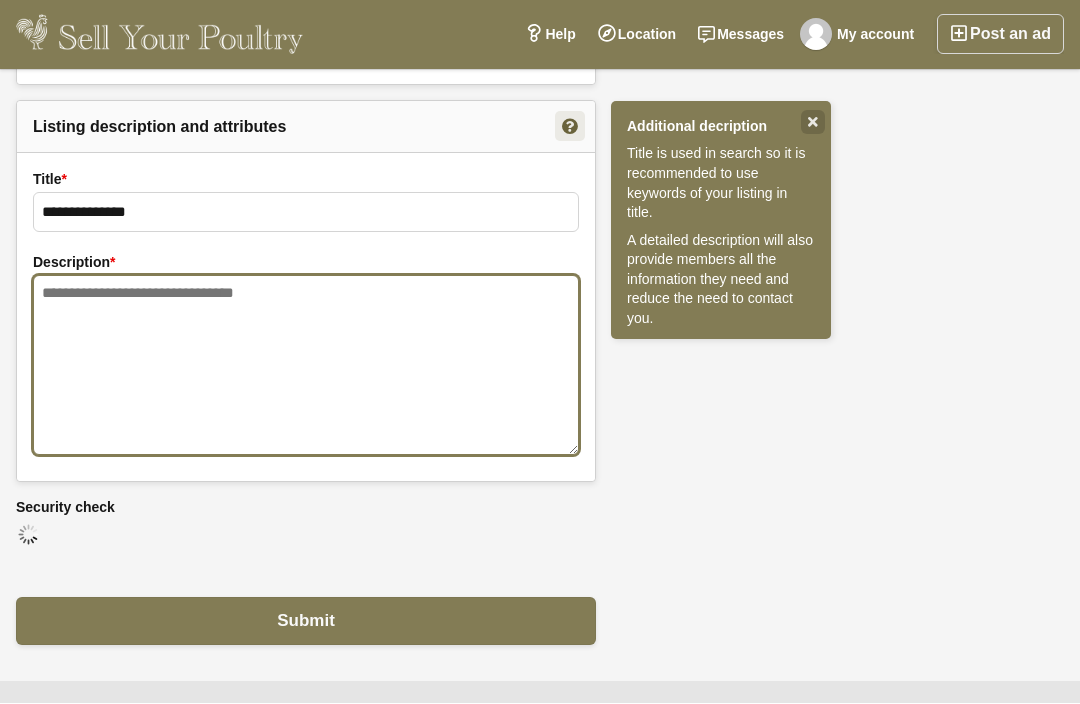 paste on "**********" 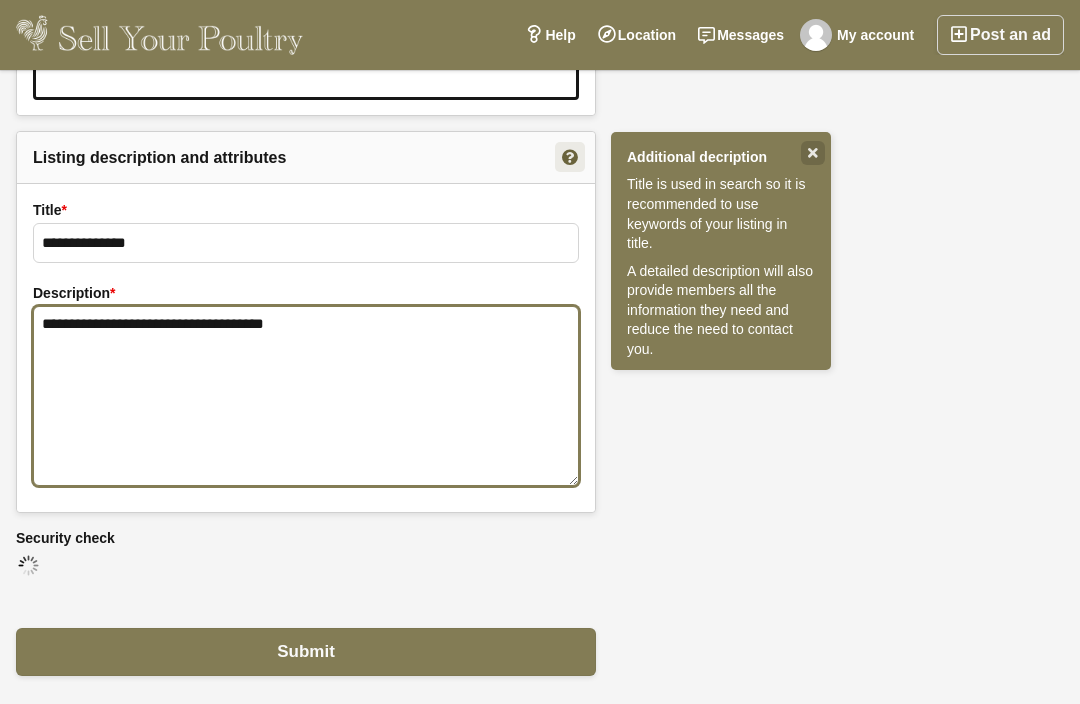 scroll, scrollTop: 1415, scrollLeft: 0, axis: vertical 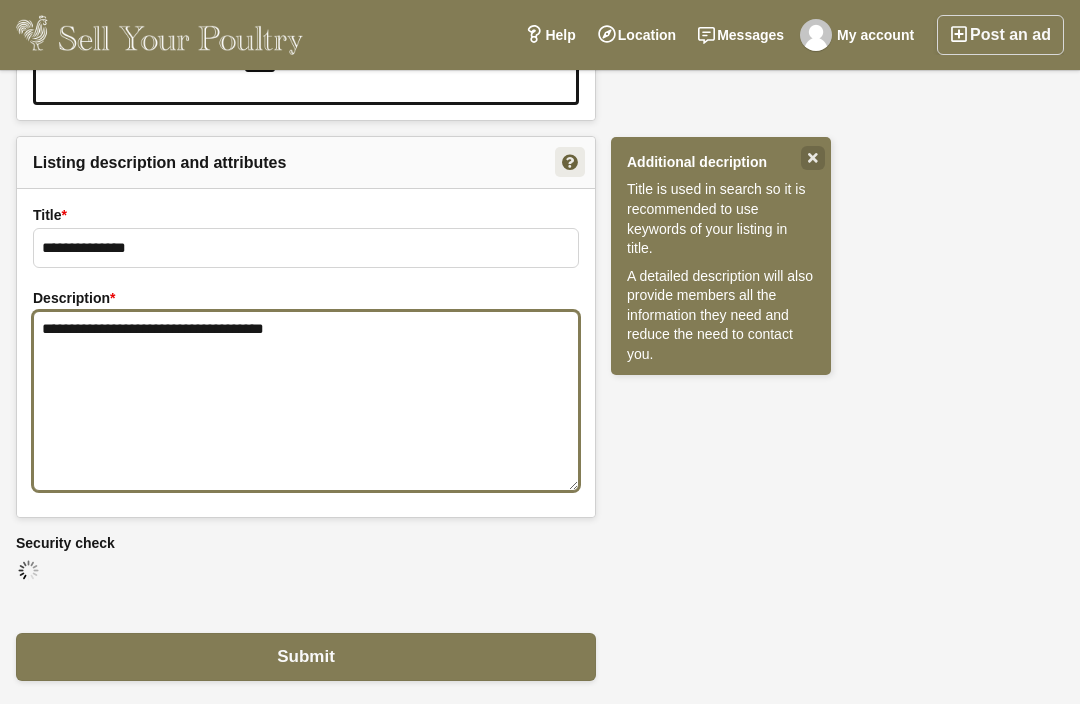 type on "**********" 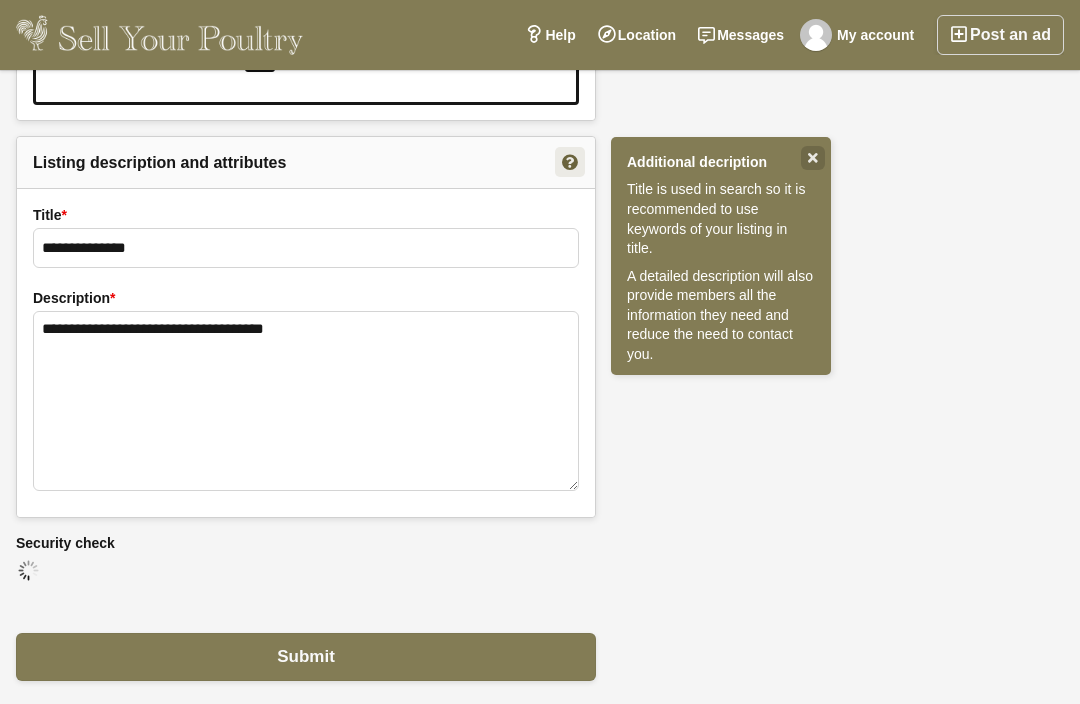 click on "Submit" at bounding box center [306, 657] 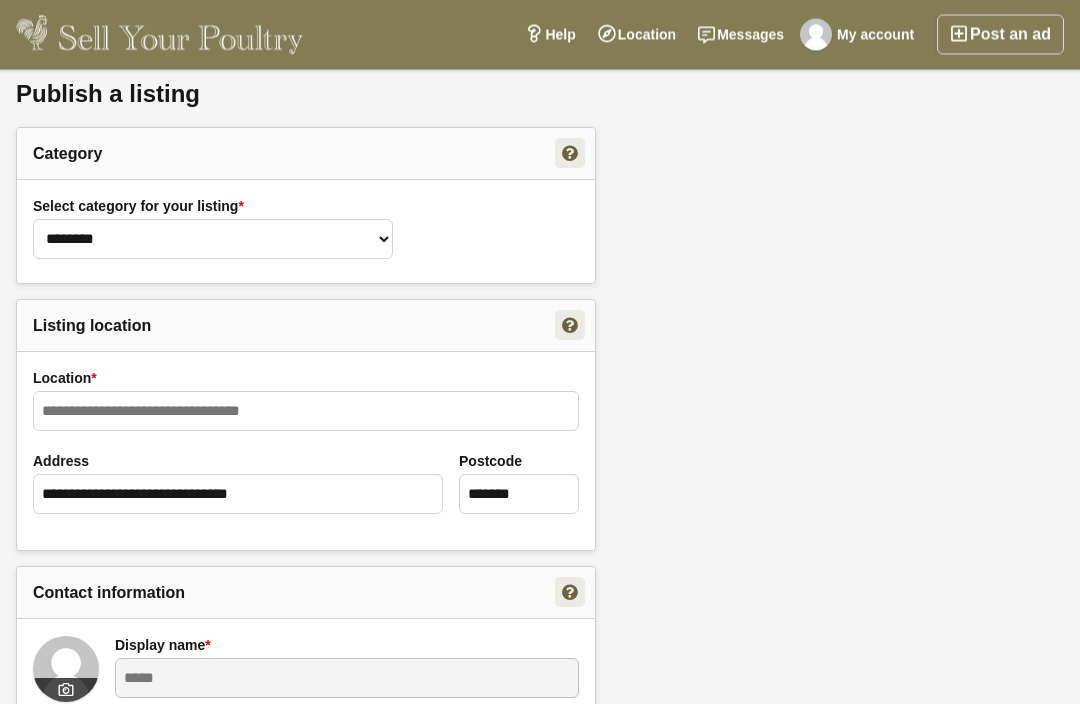 scroll, scrollTop: 68, scrollLeft: 0, axis: vertical 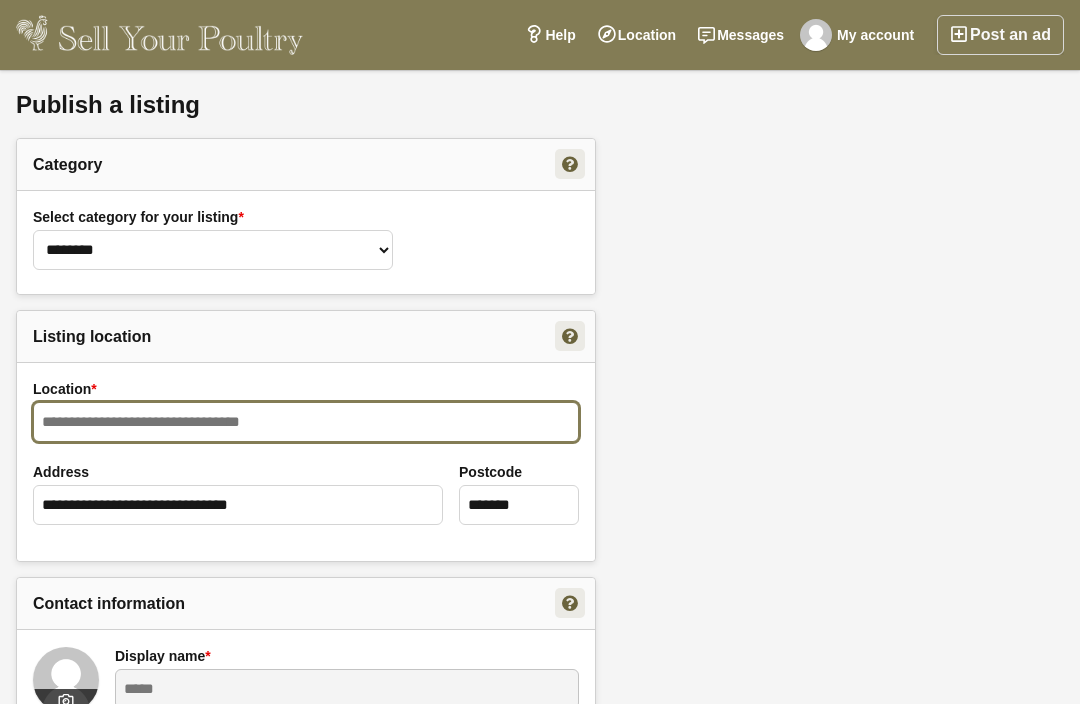 click on "Location  *" at bounding box center (306, 422) 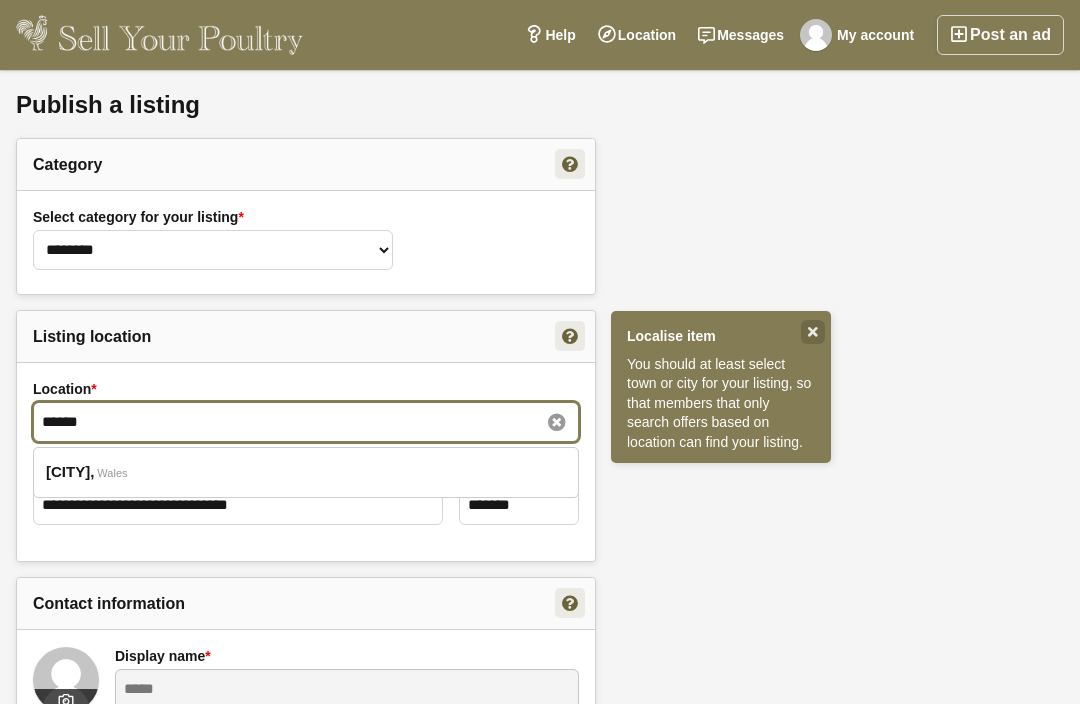 type on "******" 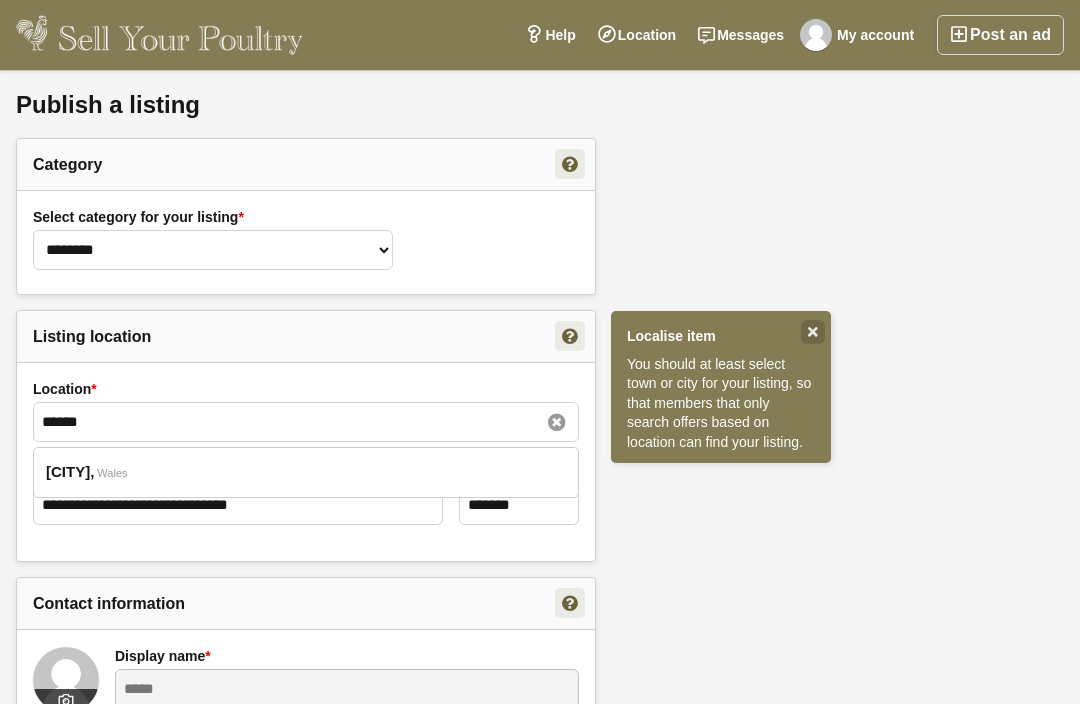 click on "[CITY]" at bounding box center [70, 472] 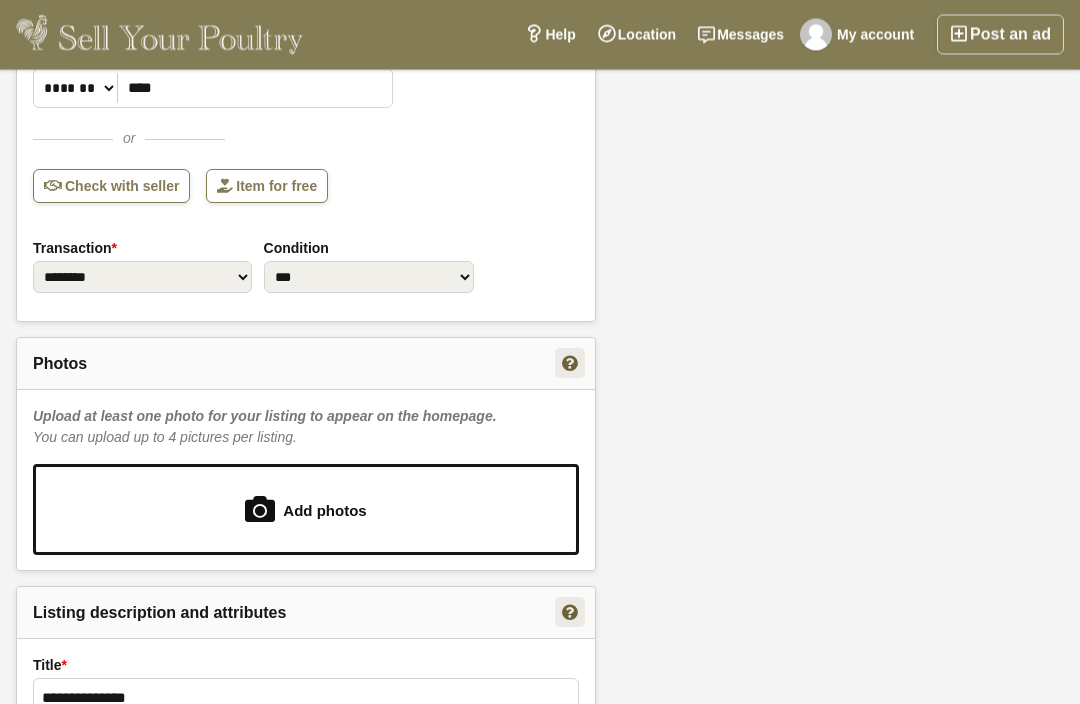 scroll, scrollTop: 1521, scrollLeft: 0, axis: vertical 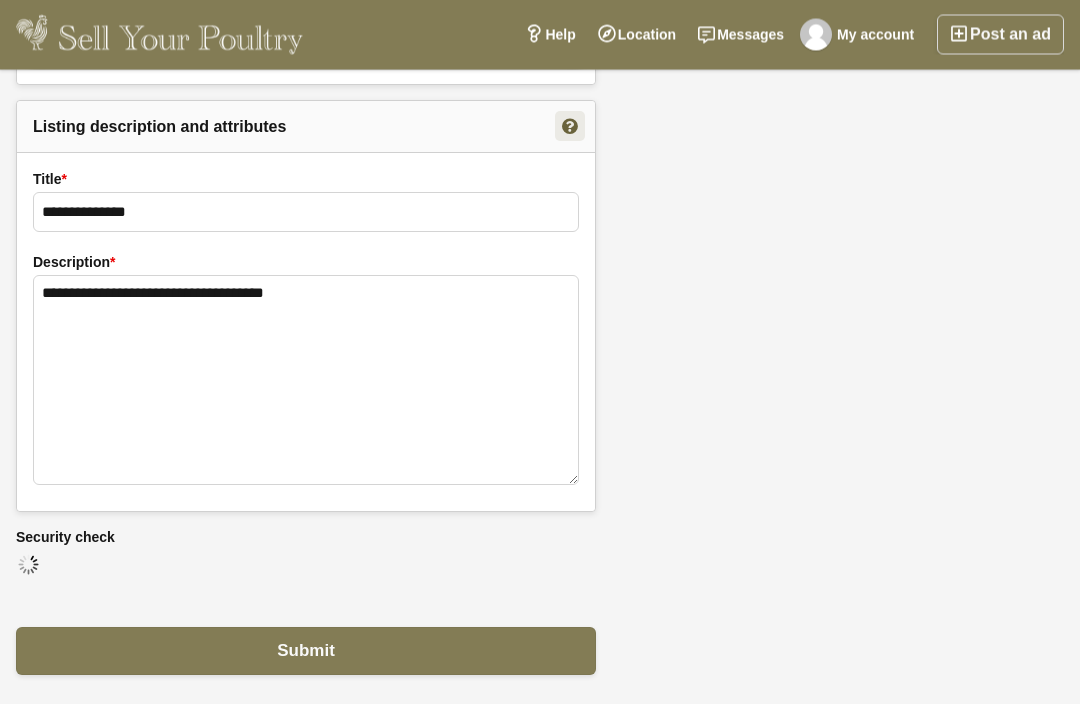 click on "Submit" at bounding box center (306, 652) 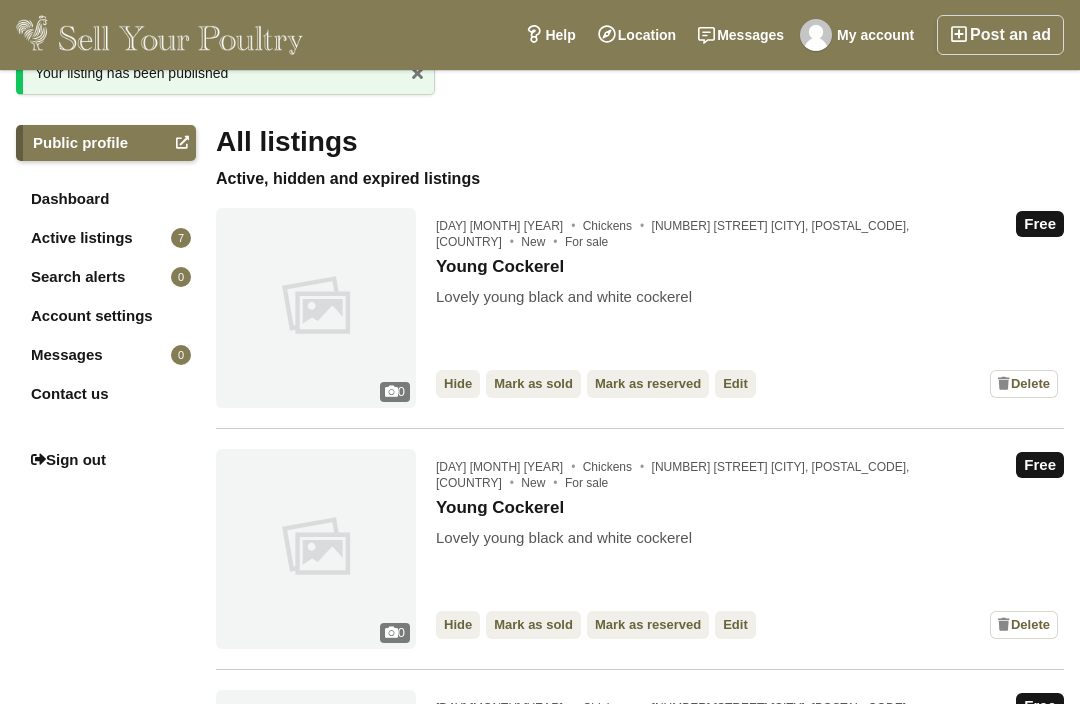scroll, scrollTop: 79, scrollLeft: 0, axis: vertical 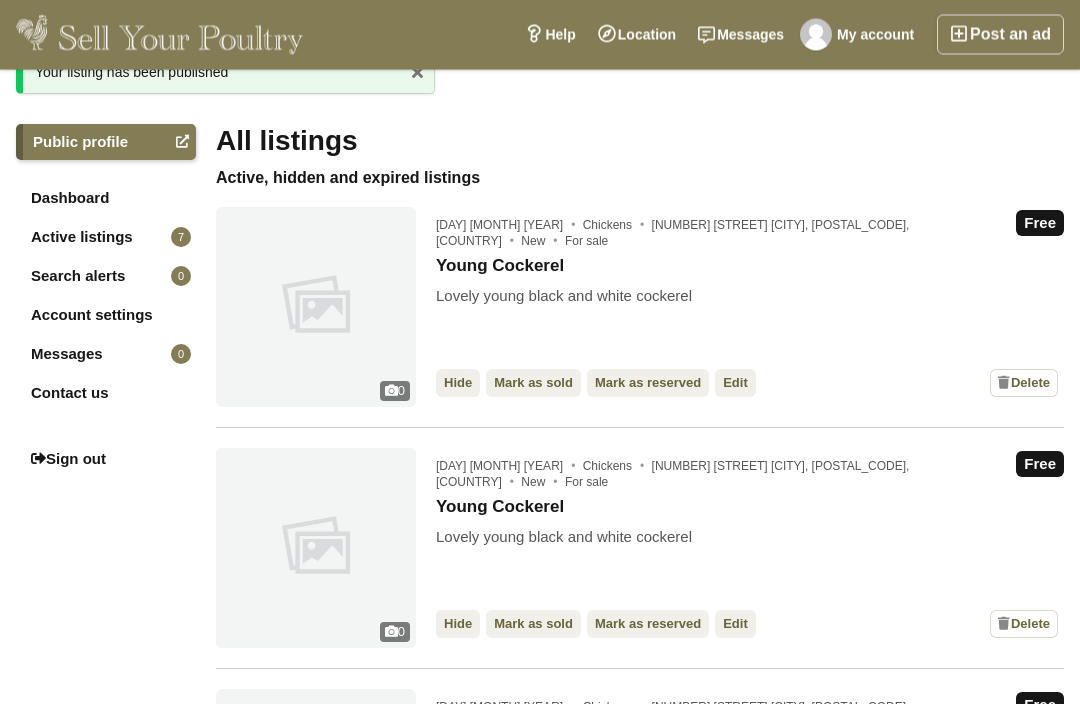 click on "Post an ad" at bounding box center (1000, 35) 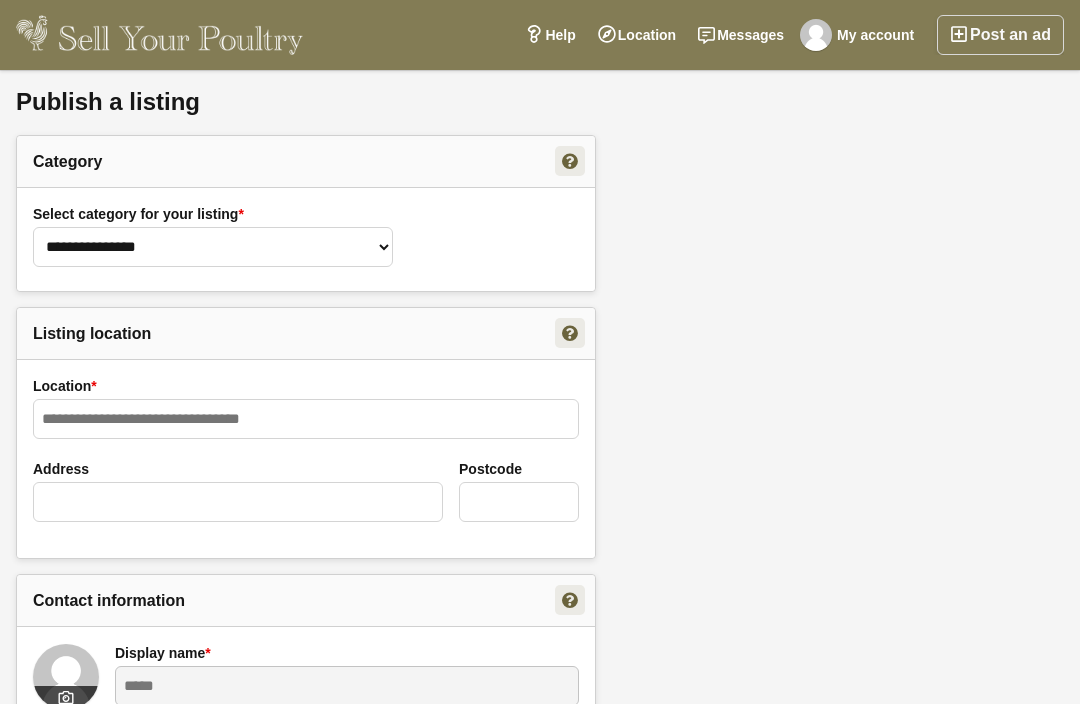 scroll, scrollTop: 0, scrollLeft: 0, axis: both 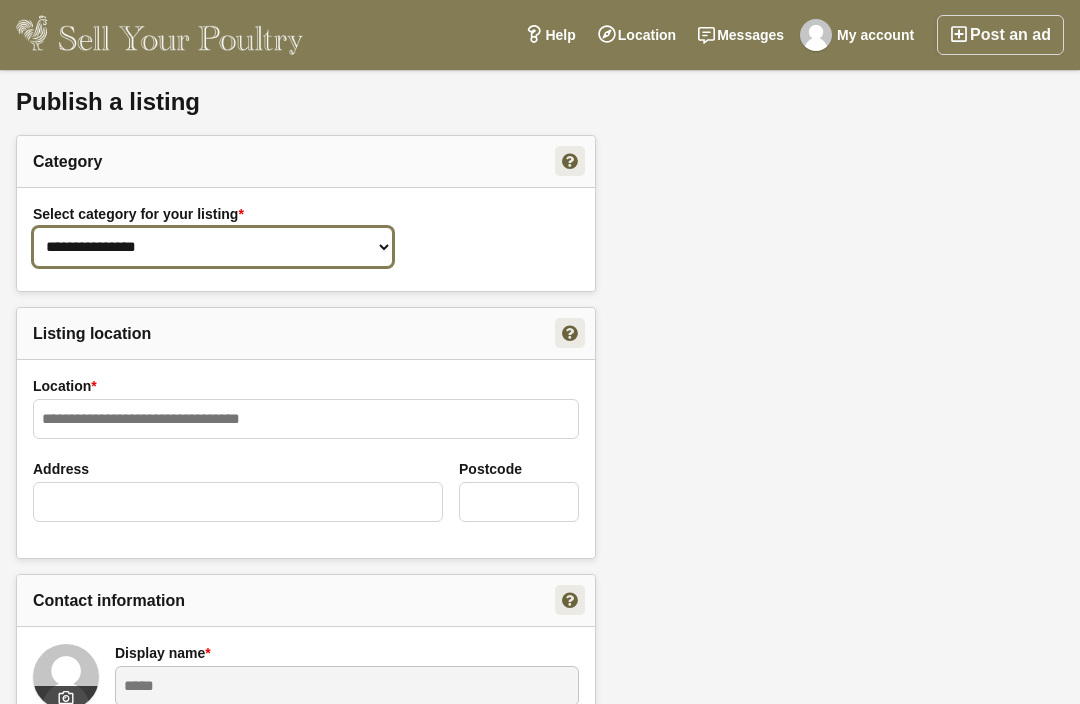 click on "**********" at bounding box center (213, 247) 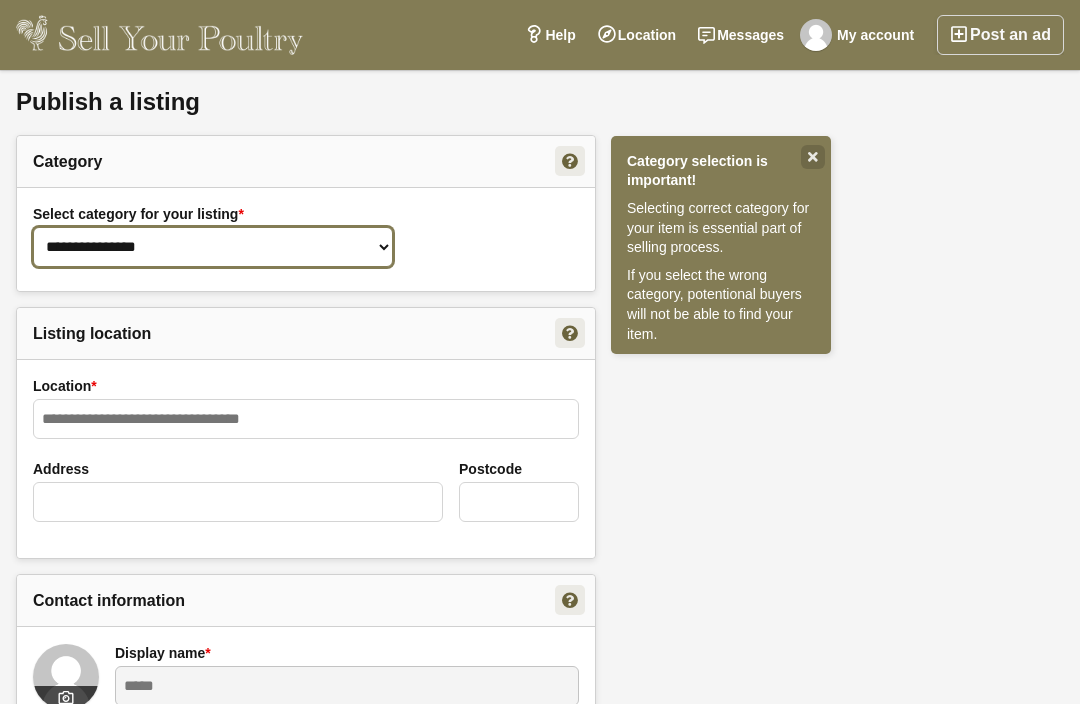 select on "**" 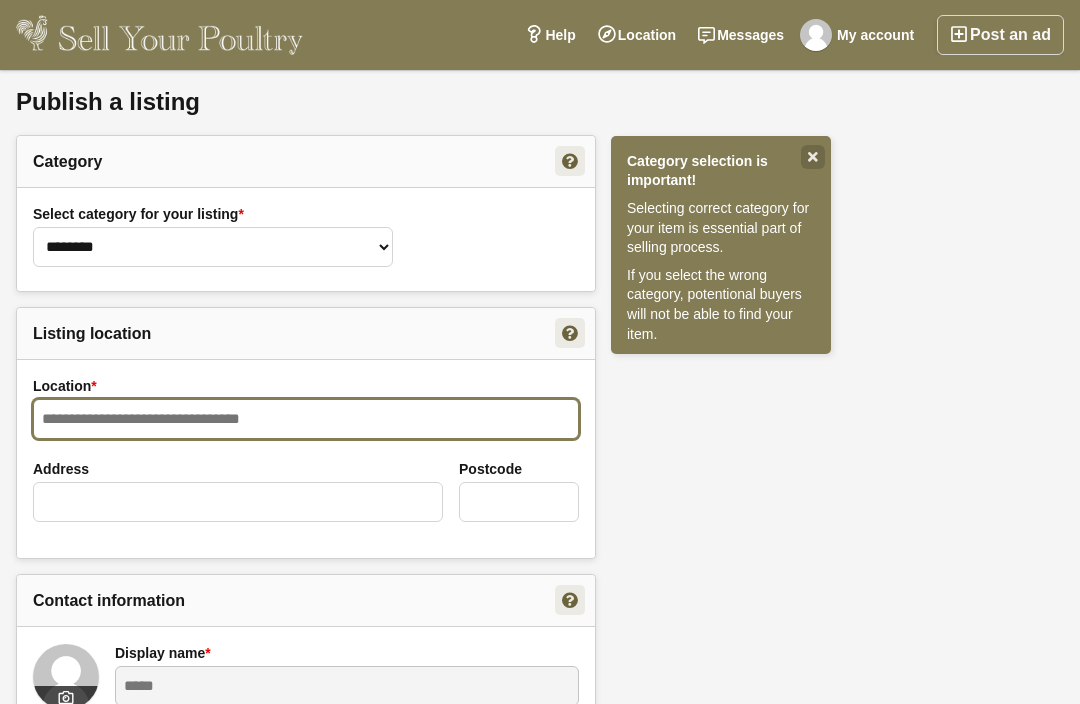 click on "Location  *" at bounding box center (306, 419) 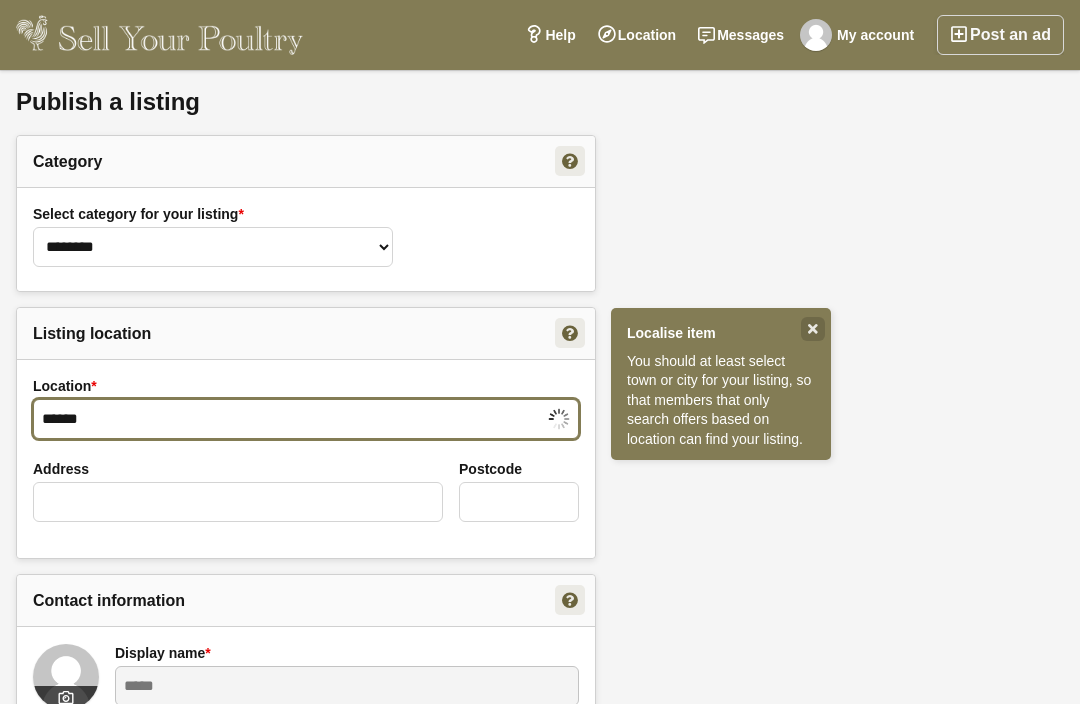 type on "******" 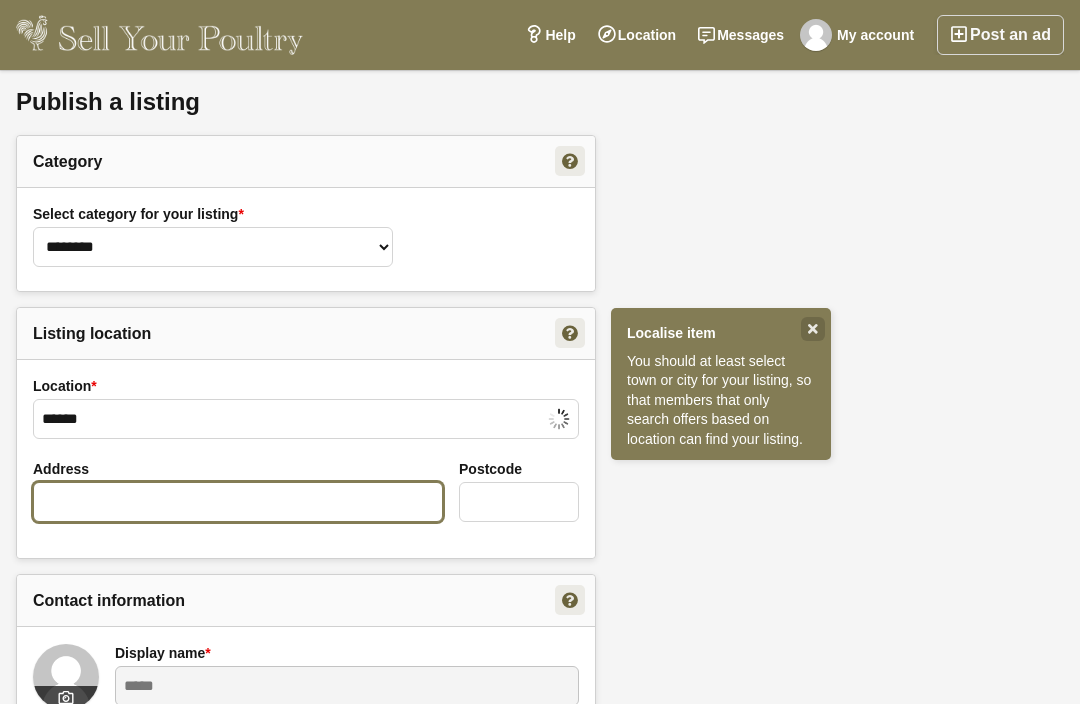 click on "Address" at bounding box center [238, 502] 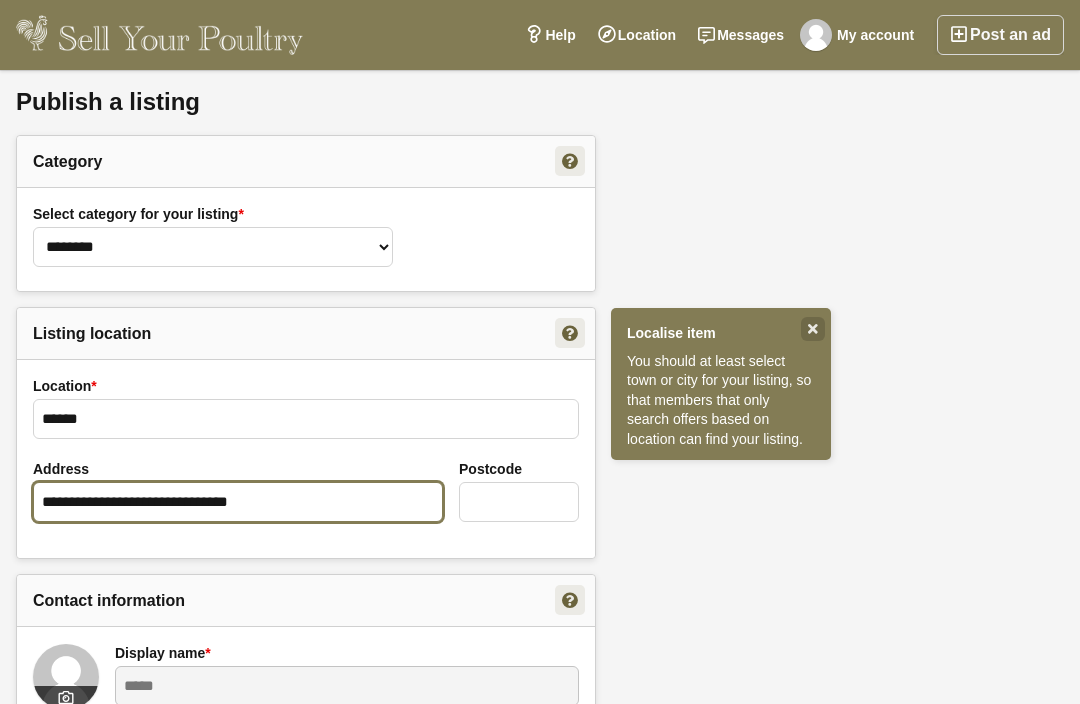 type on "**********" 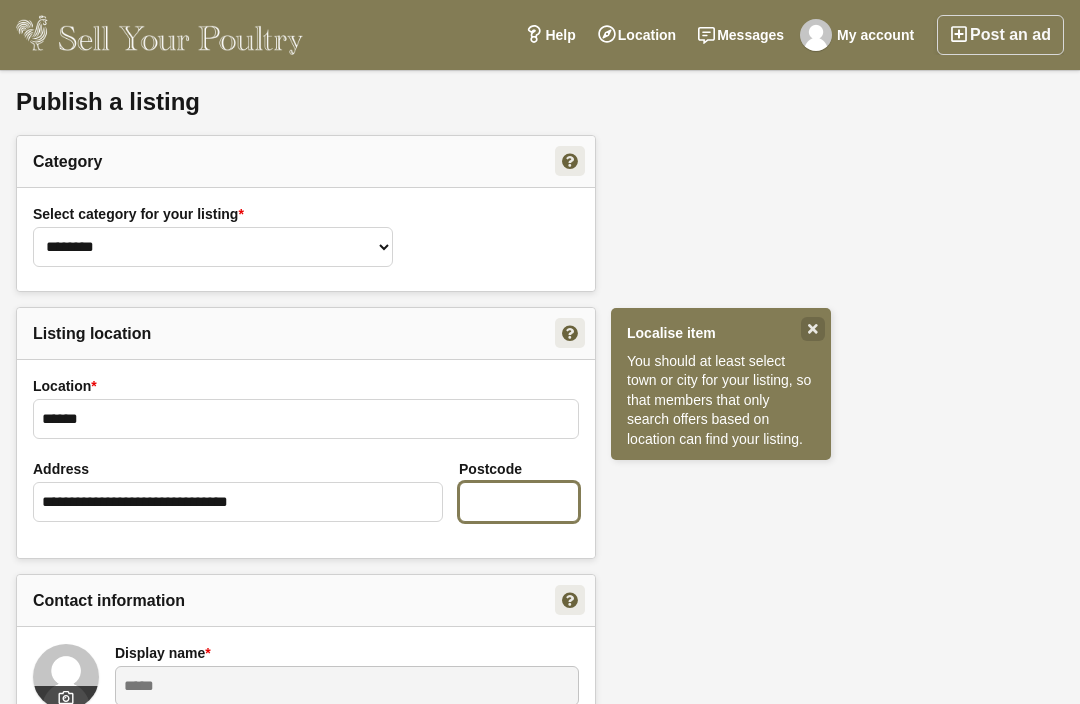 click on "Postcode" at bounding box center [519, 502] 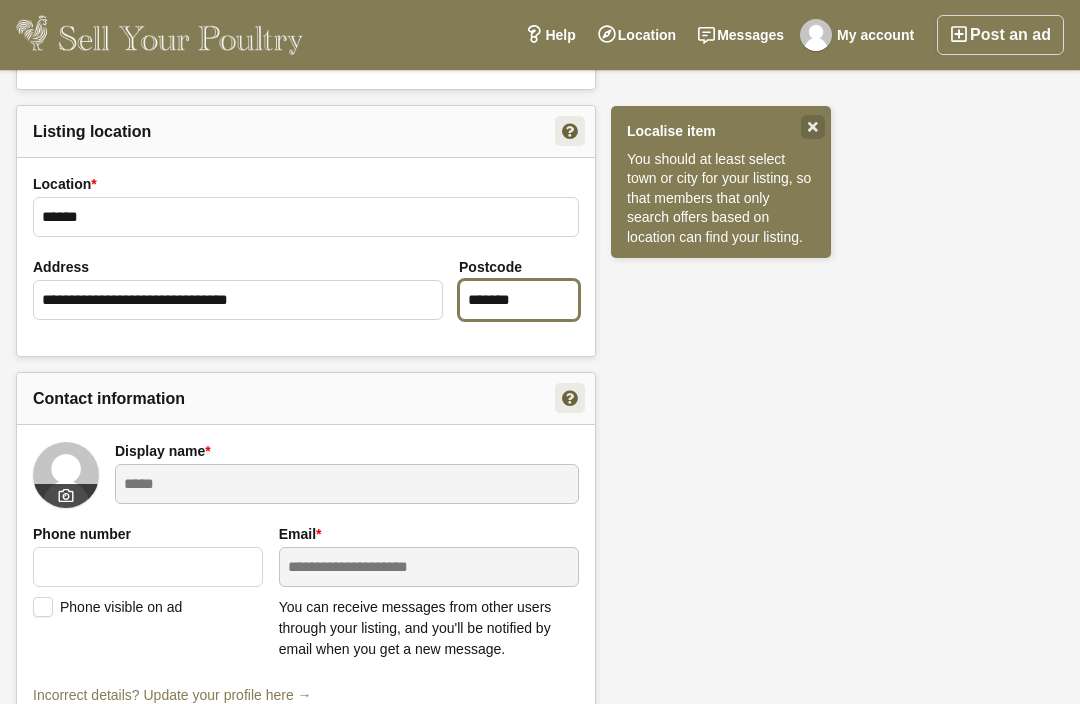 scroll, scrollTop: 225, scrollLeft: 0, axis: vertical 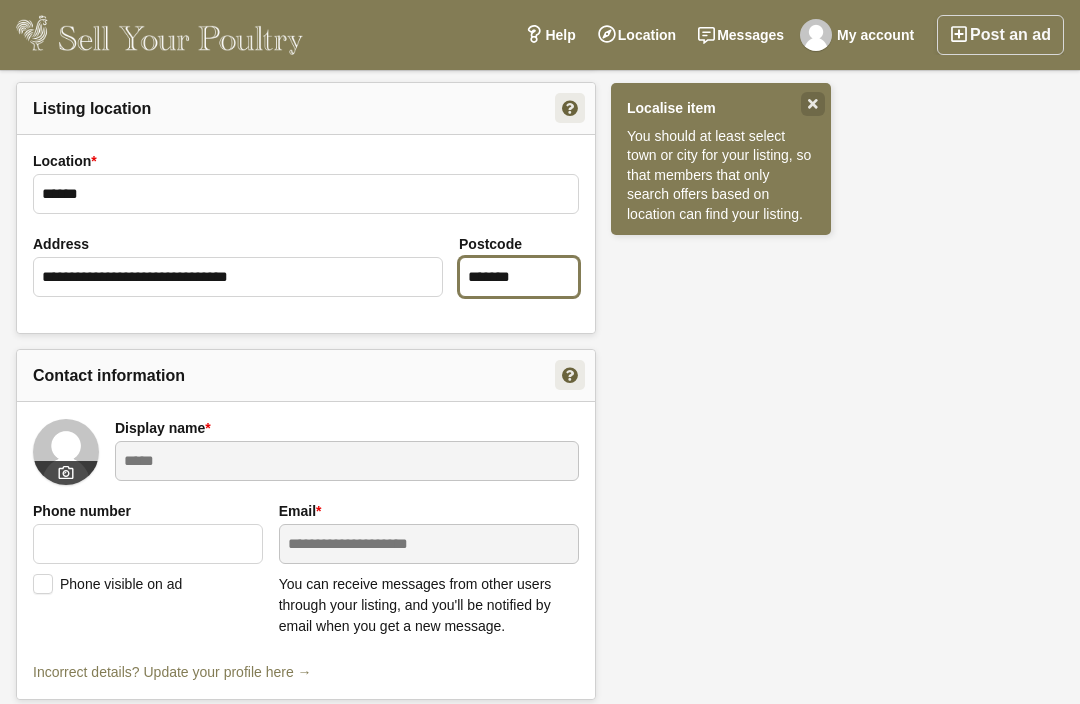 type on "*******" 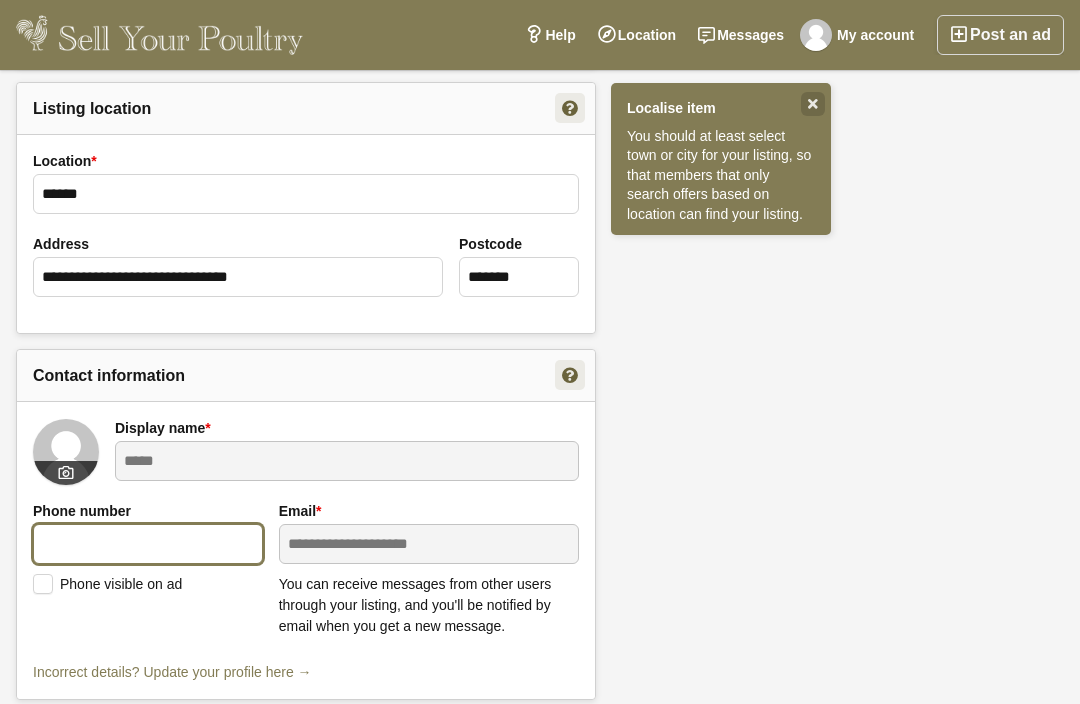 click at bounding box center [148, 544] 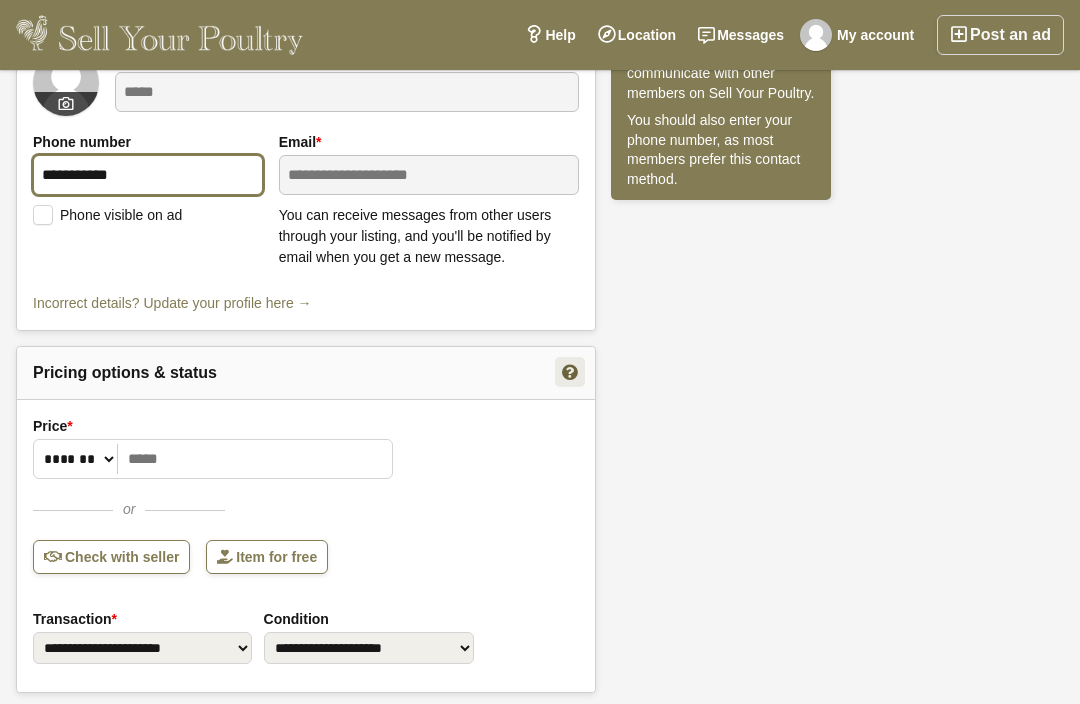 scroll, scrollTop: 594, scrollLeft: 0, axis: vertical 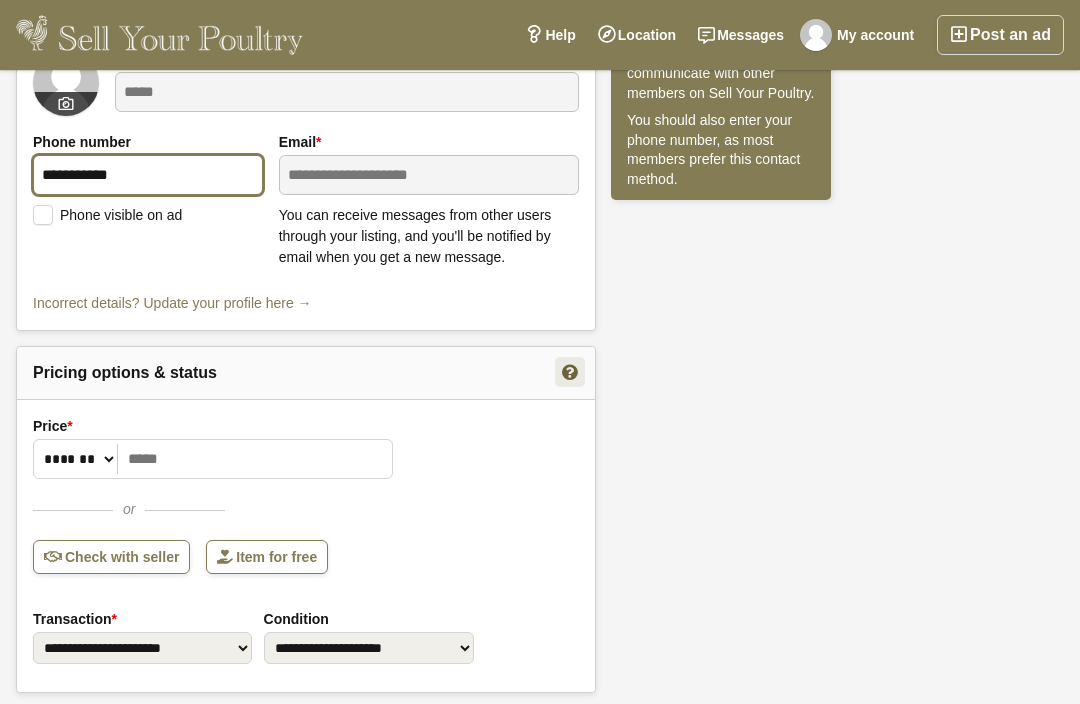 type on "**********" 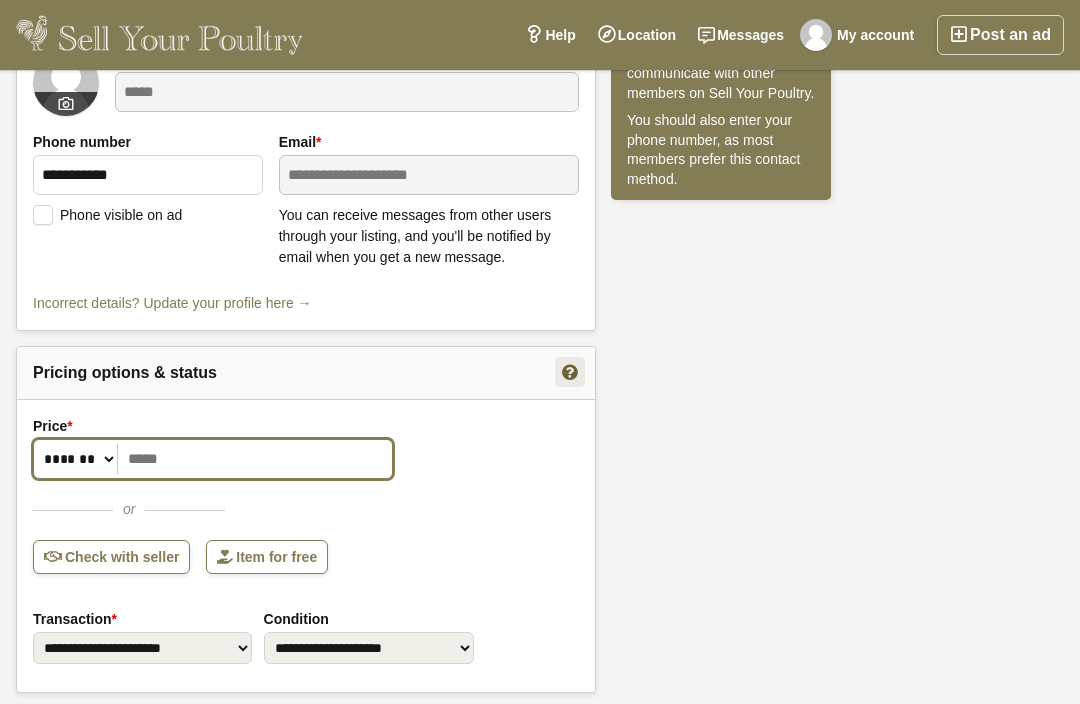 click on "Price  *" at bounding box center (213, 459) 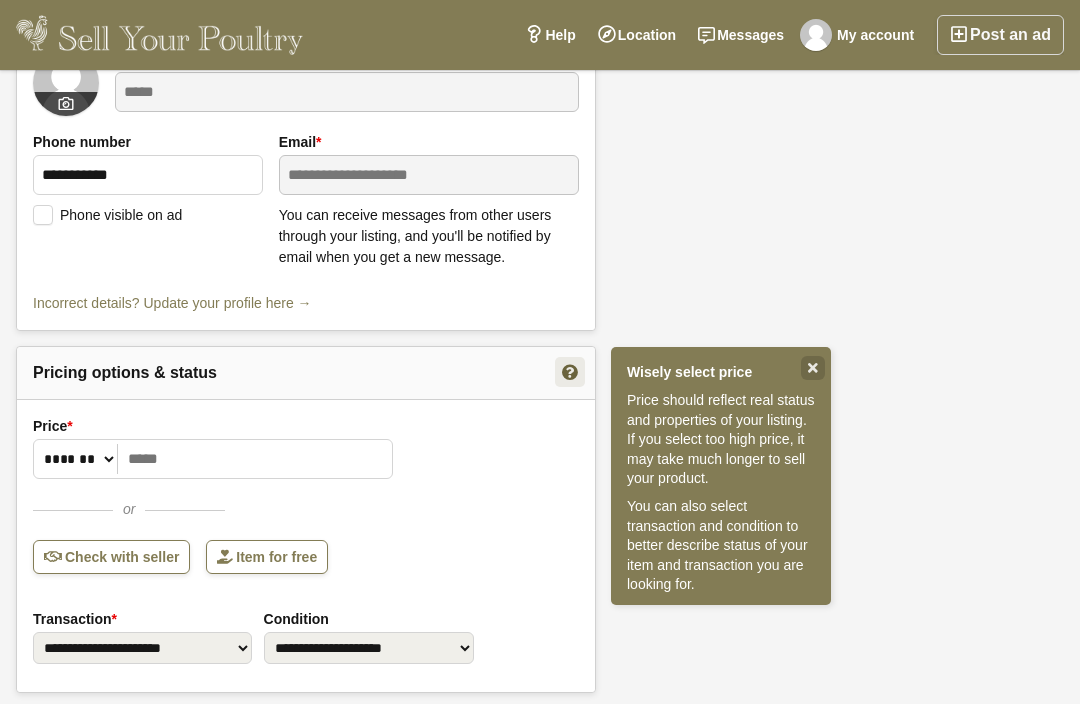 click on "Item for free" at bounding box center (267, 557) 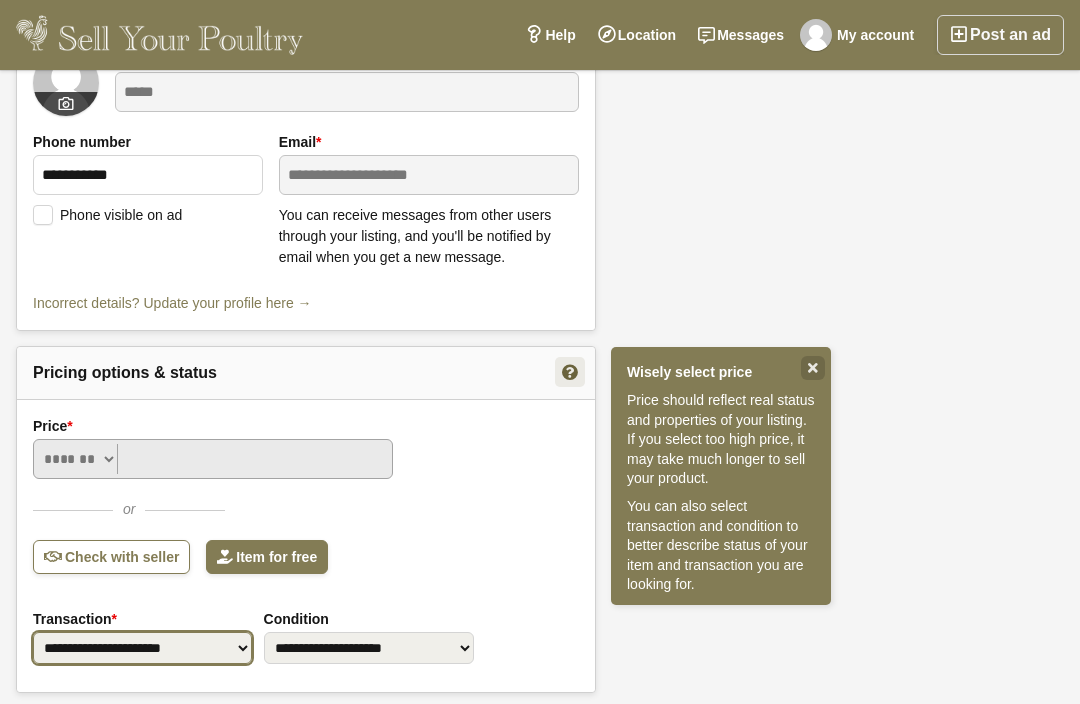 click on "**********" at bounding box center (142, 648) 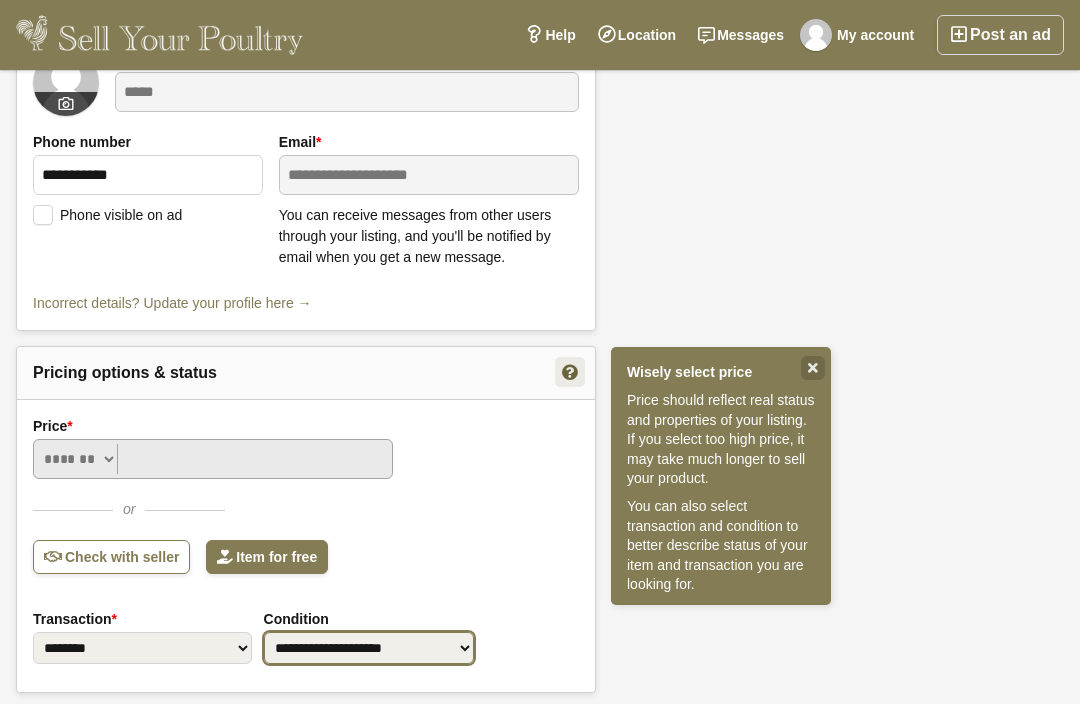 click on "**********" at bounding box center (369, 648) 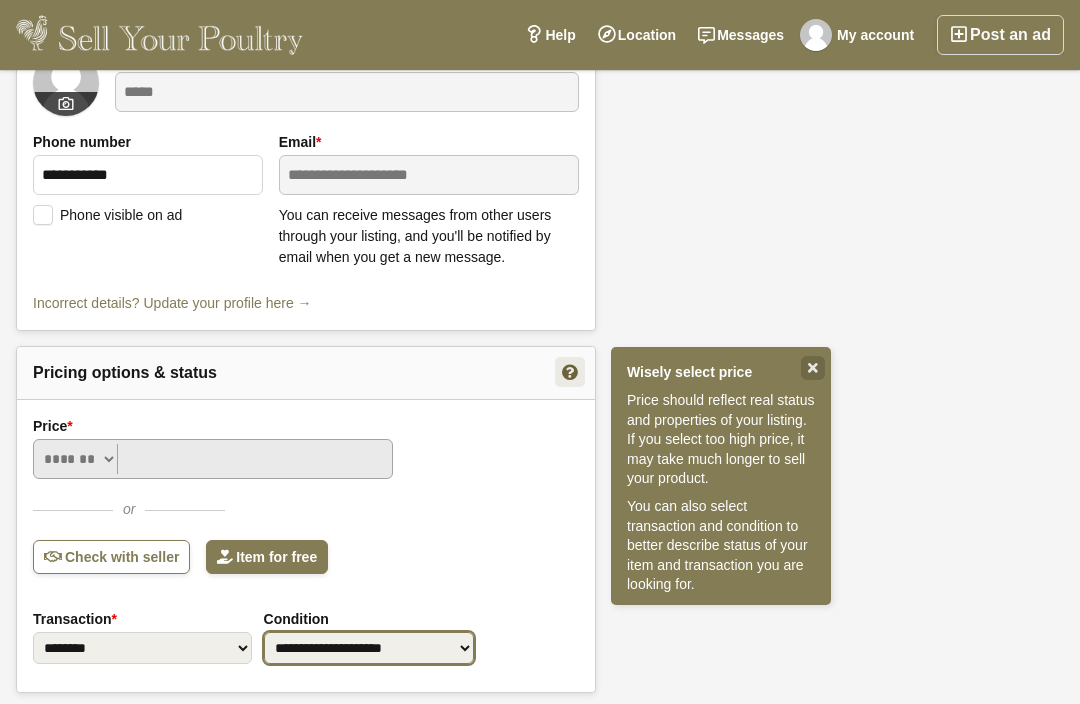 click on "**********" at bounding box center (369, 648) 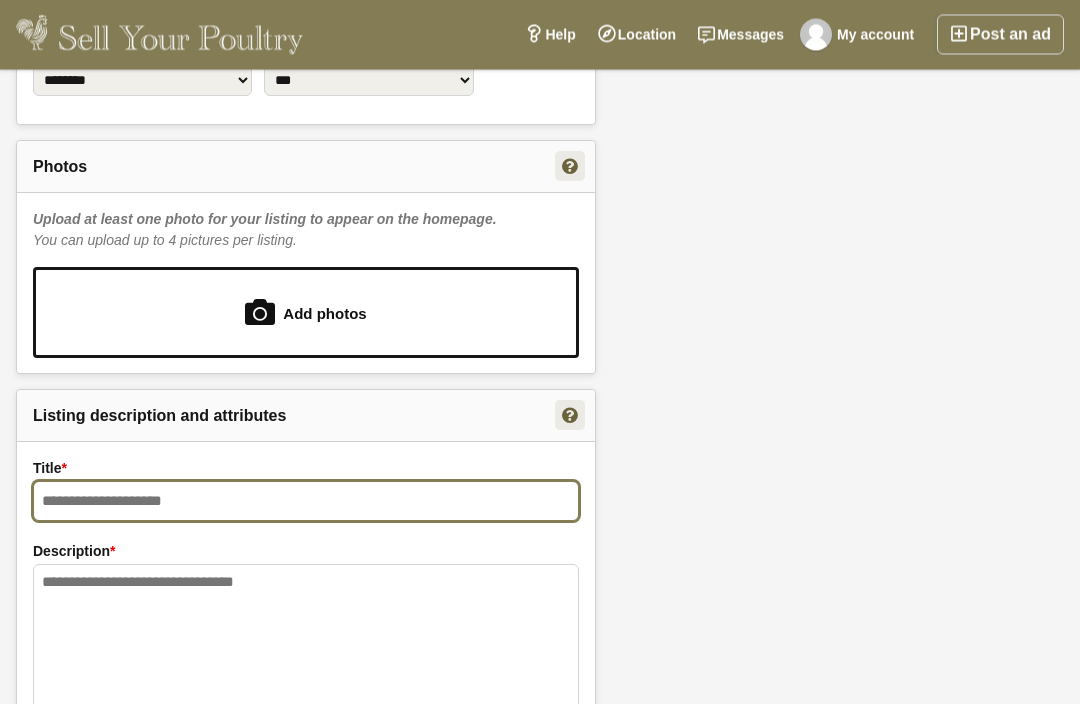 click at bounding box center [306, 502] 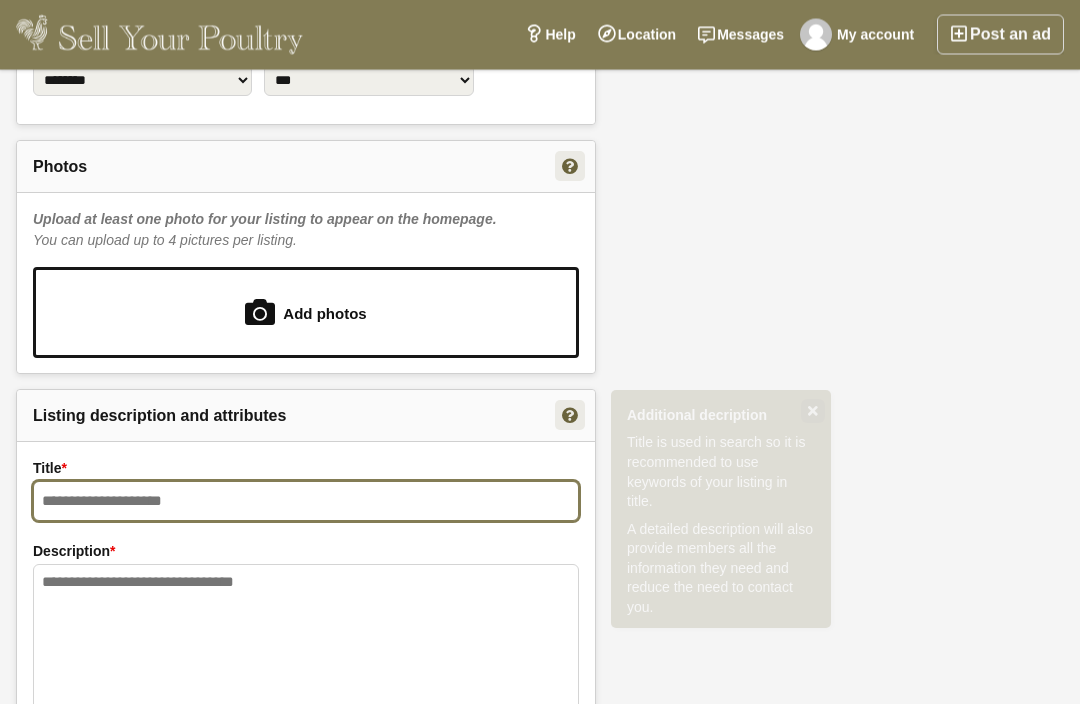 scroll, scrollTop: 1162, scrollLeft: 0, axis: vertical 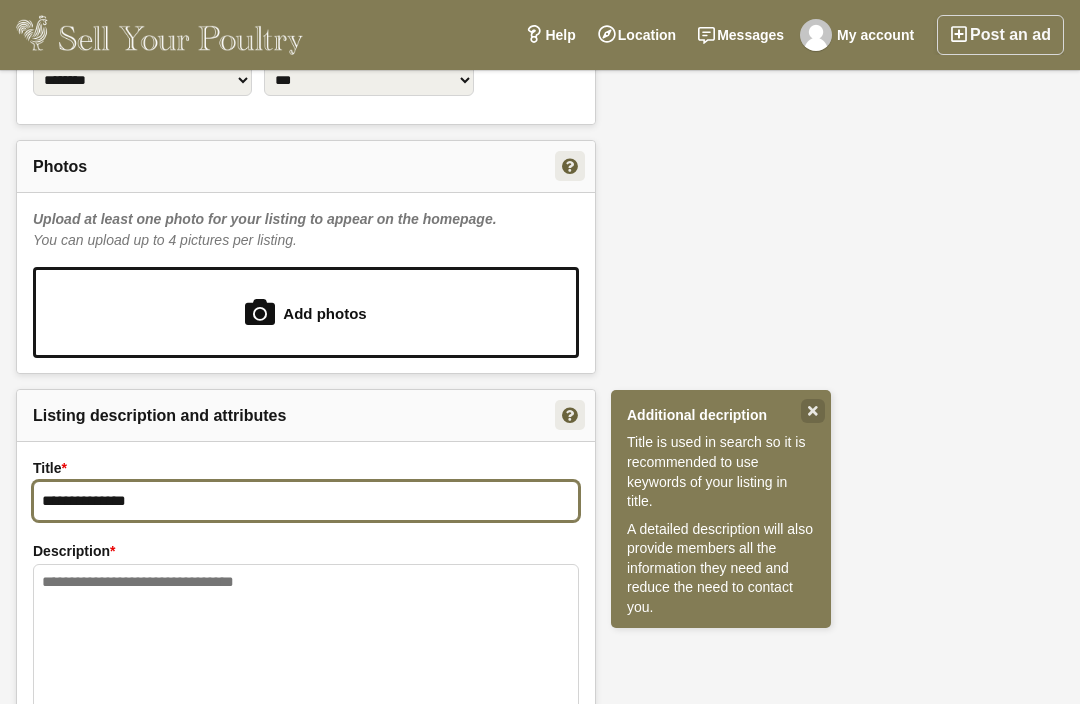 type on "**********" 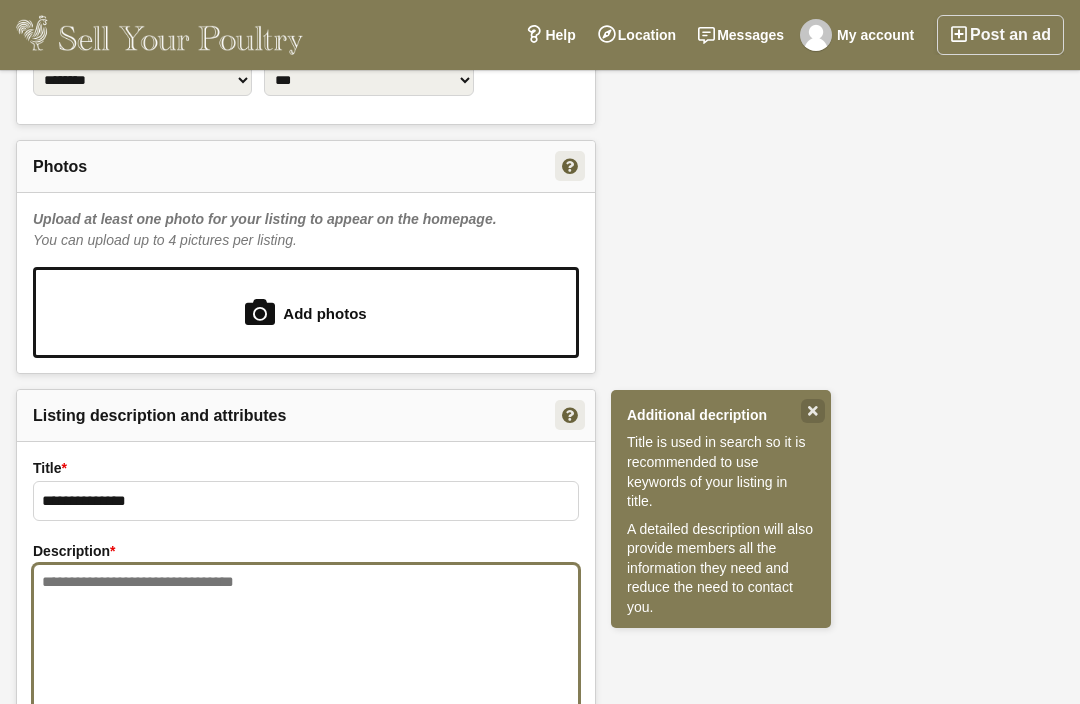 click at bounding box center (306, 654) 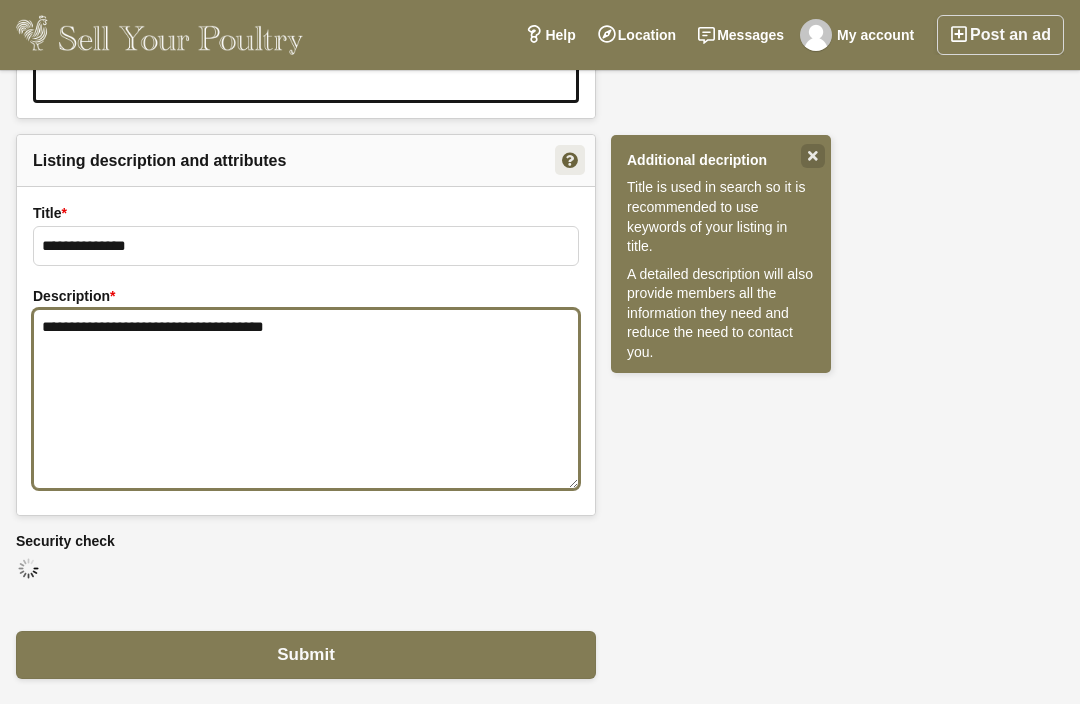 scroll, scrollTop: 1450, scrollLeft: 0, axis: vertical 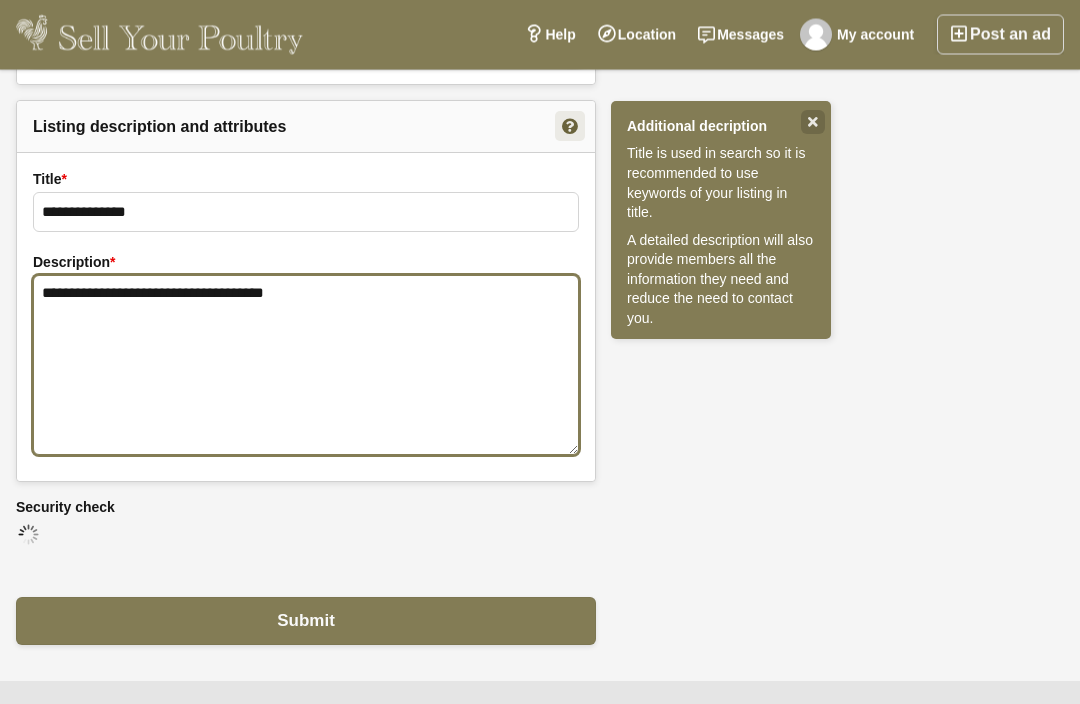 type on "**********" 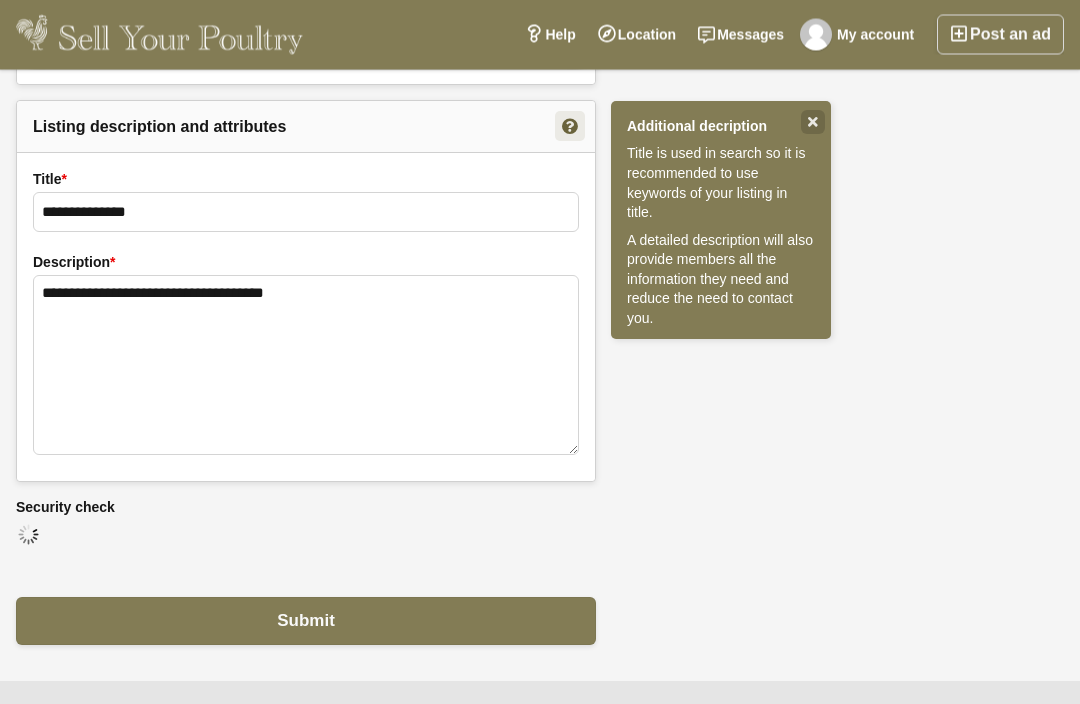 click on "Submit" at bounding box center [306, 622] 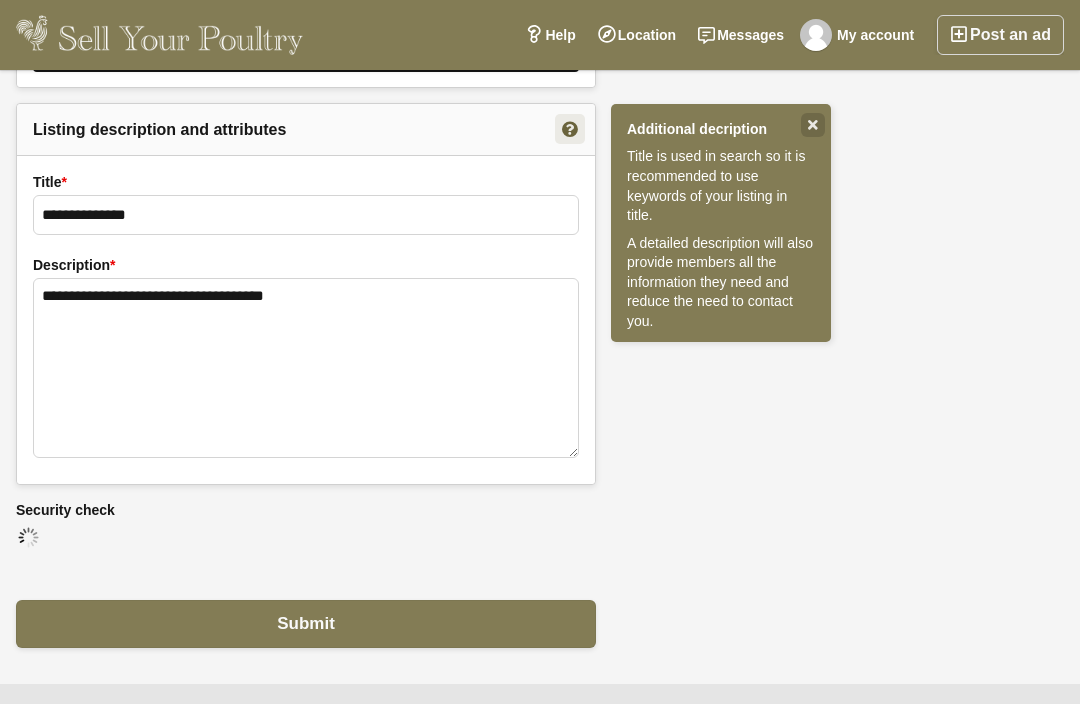 scroll, scrollTop: 1511, scrollLeft: 0, axis: vertical 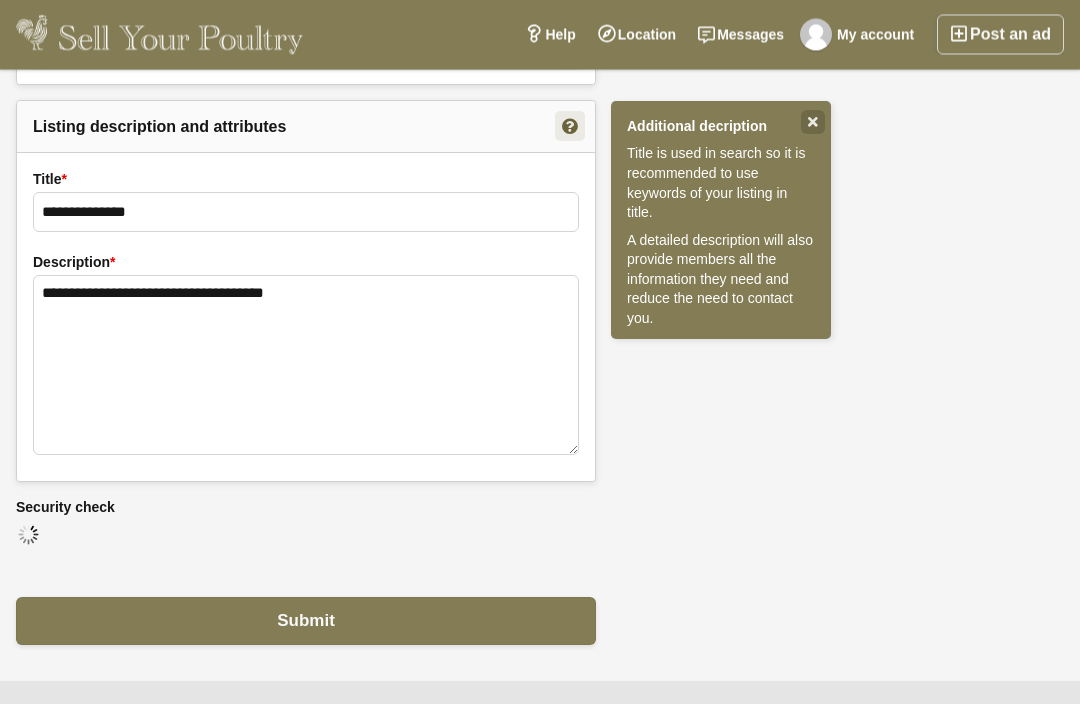 click on "Submit" at bounding box center (306, 622) 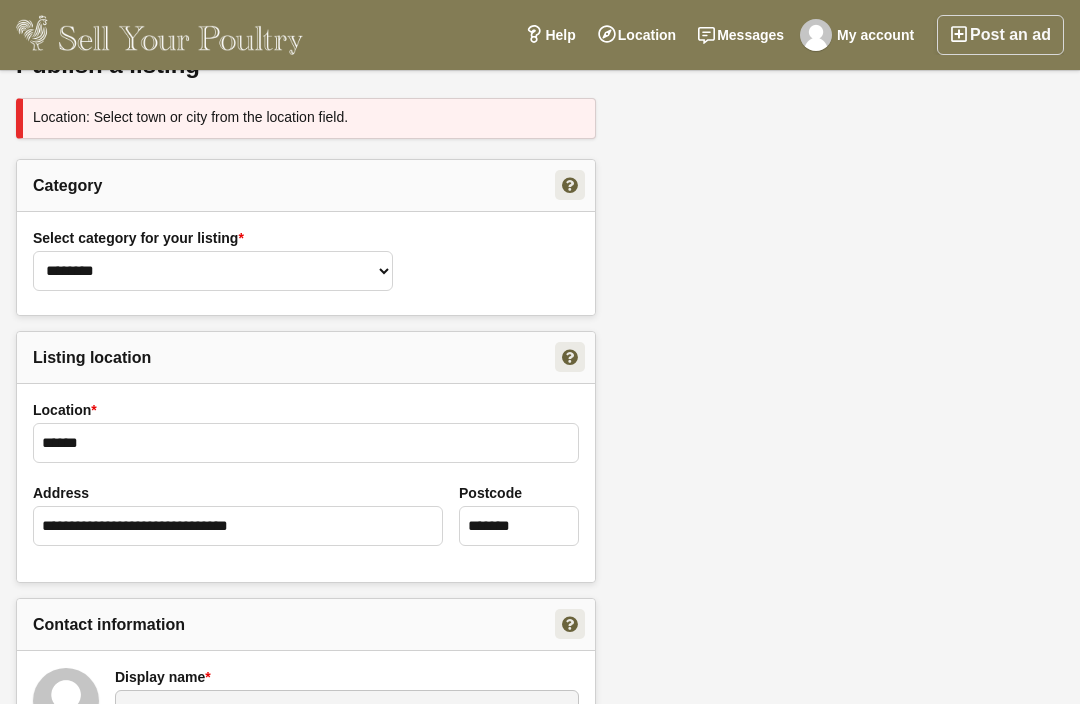 scroll, scrollTop: 0, scrollLeft: 0, axis: both 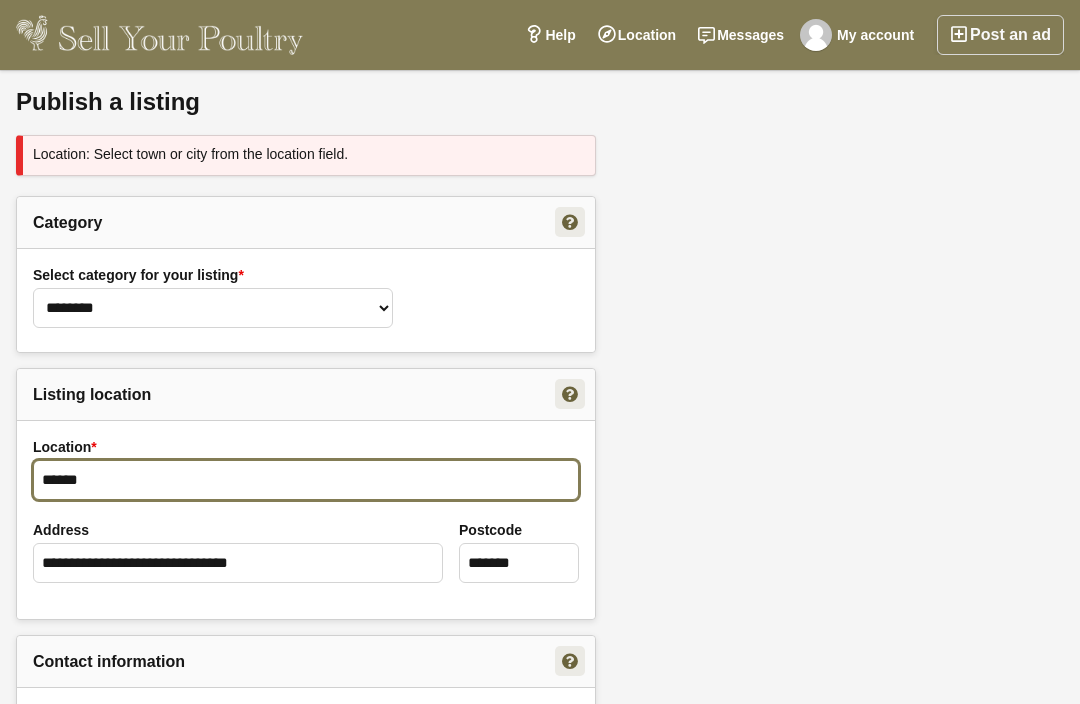 click on "******" at bounding box center (306, 480) 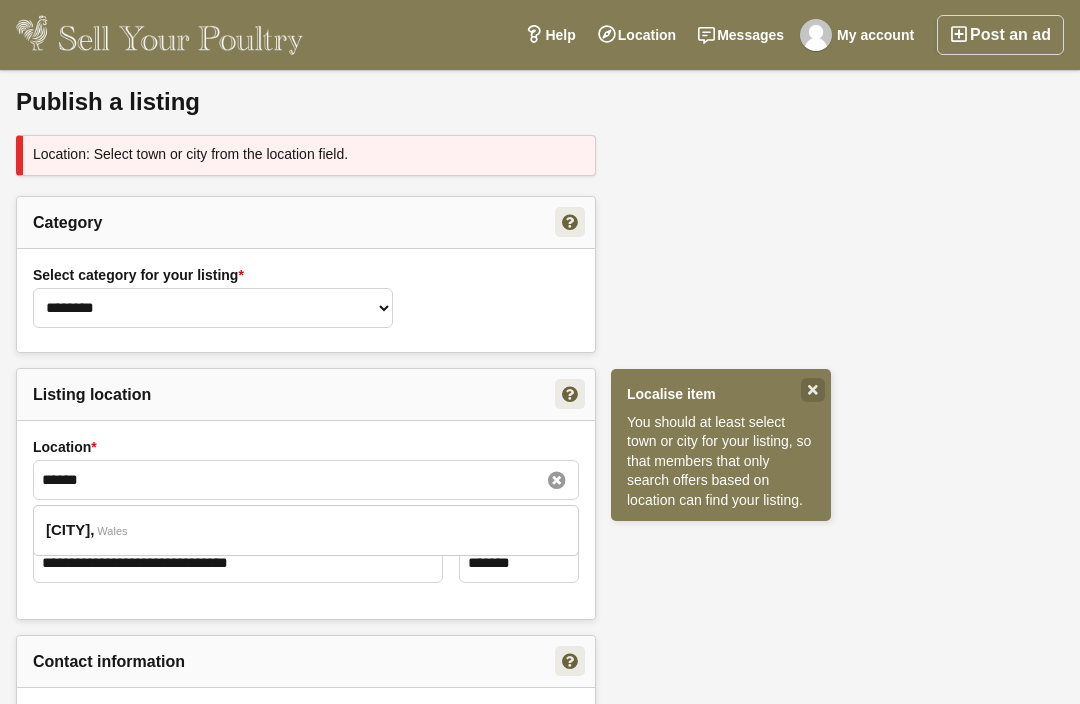 click on "[CITY]" at bounding box center [70, 530] 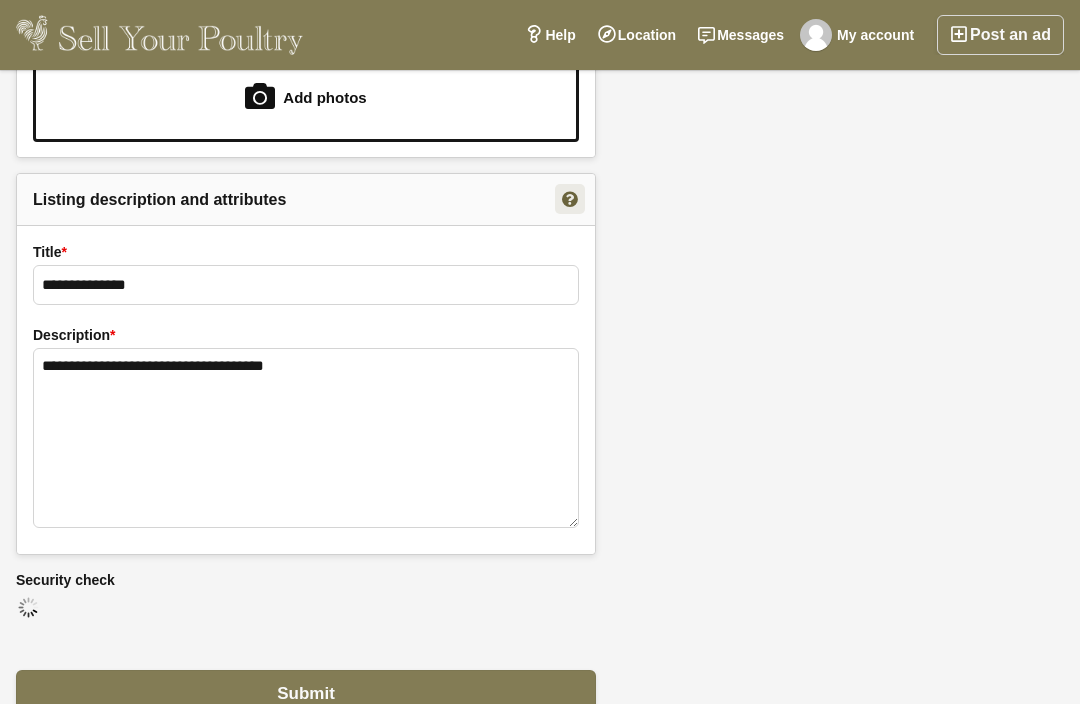 scroll, scrollTop: 1511, scrollLeft: 0, axis: vertical 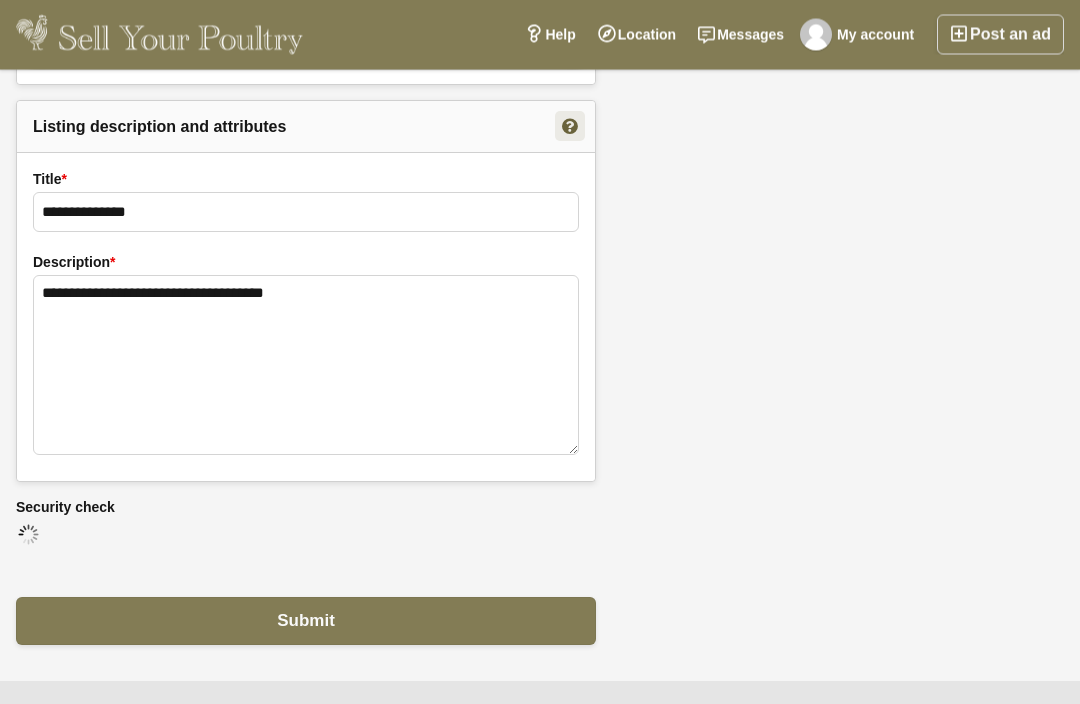 click on "Submit" at bounding box center (306, 622) 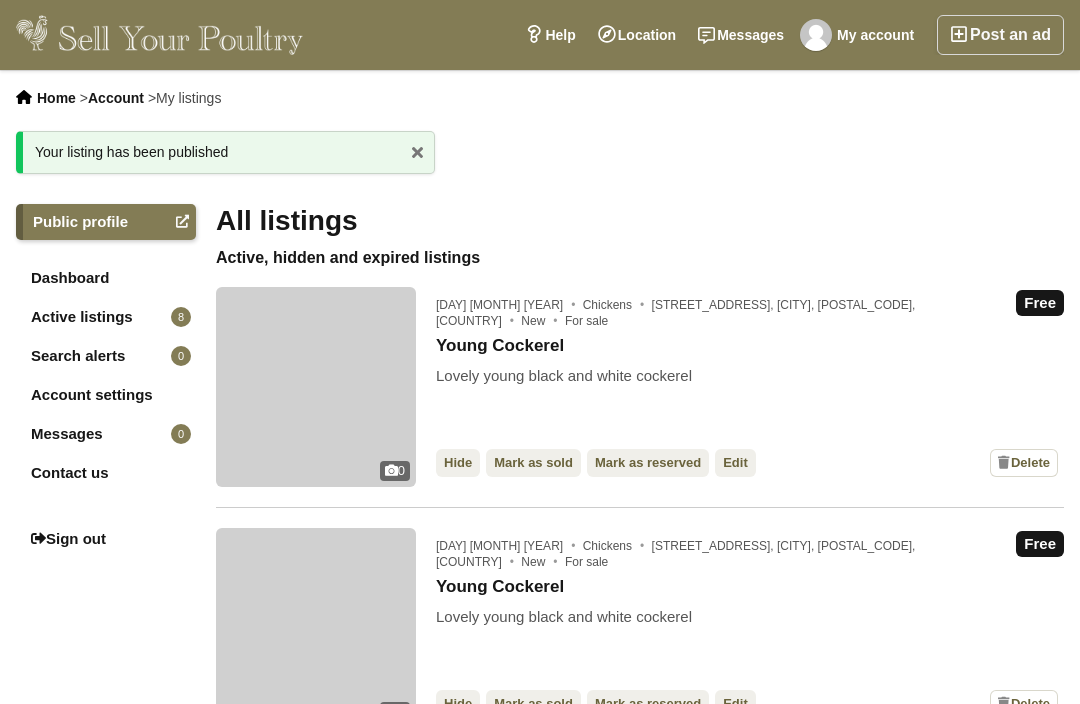 scroll, scrollTop: 0, scrollLeft: 0, axis: both 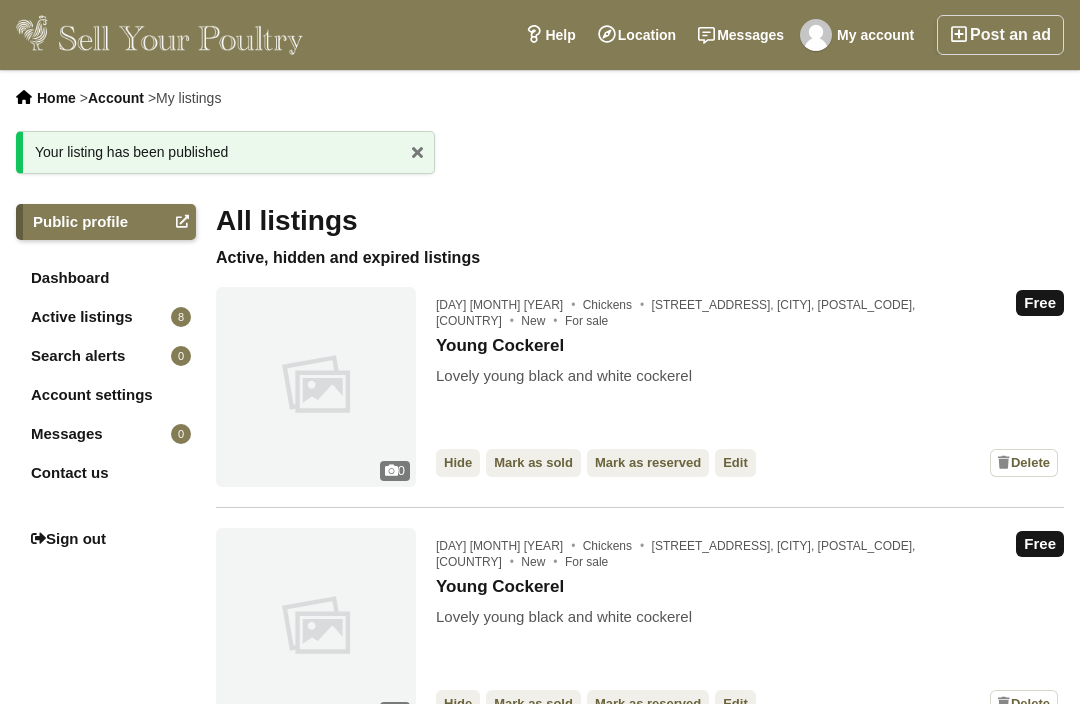 click on "Post an ad" at bounding box center [1000, 35] 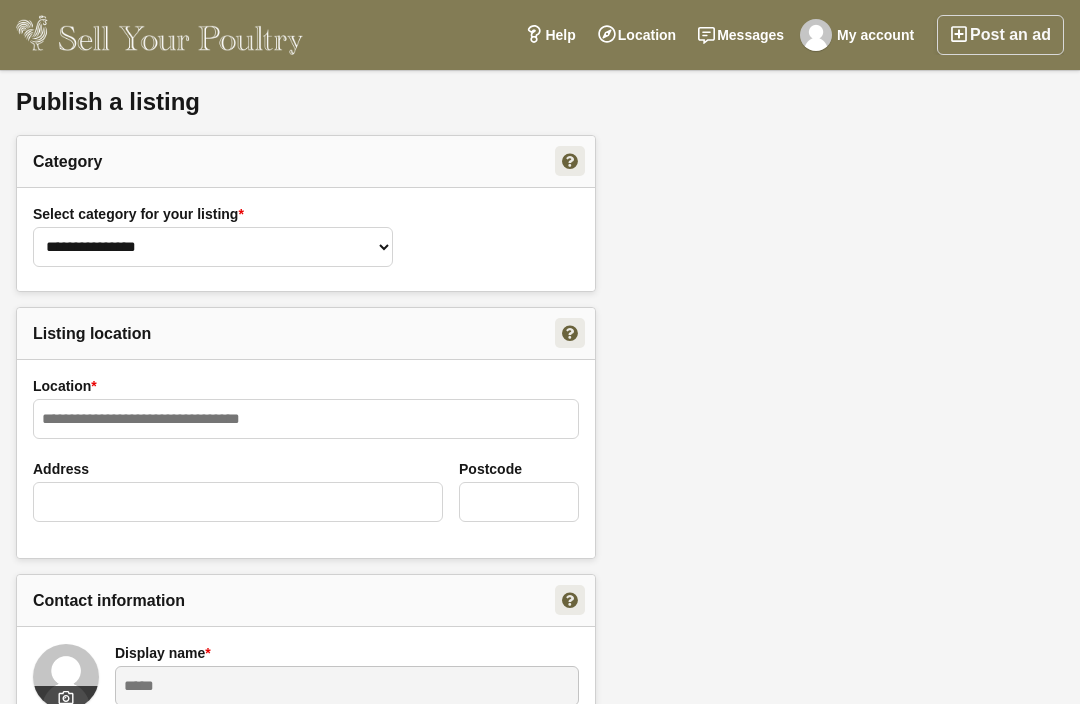 scroll, scrollTop: 0, scrollLeft: 0, axis: both 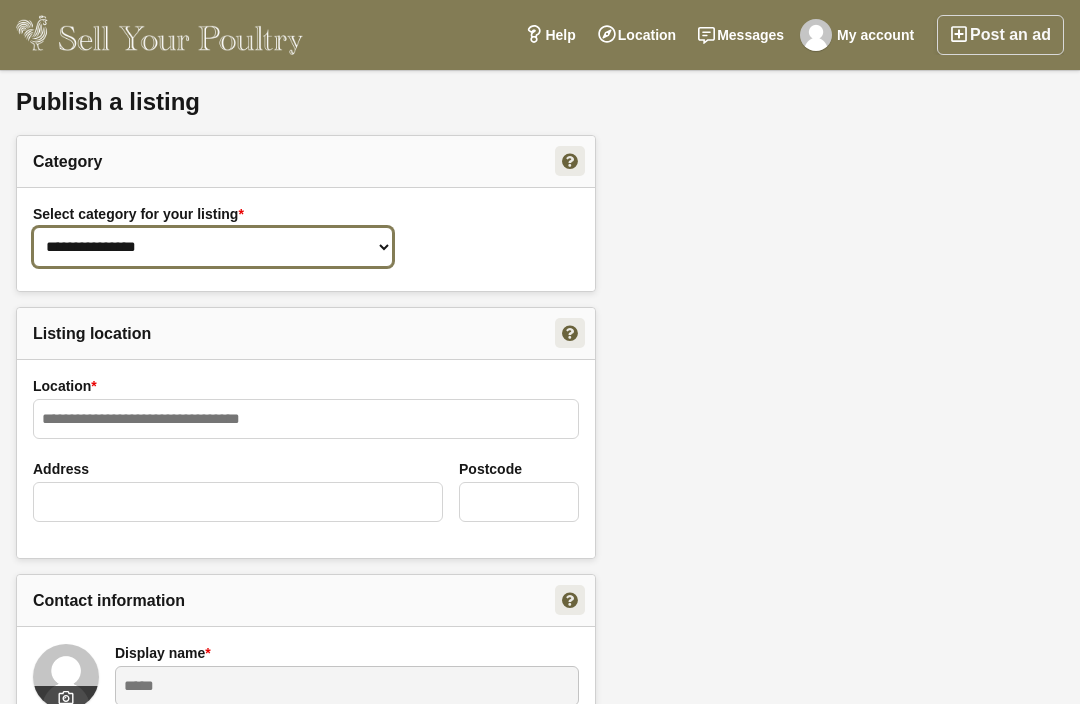click on "**********" at bounding box center (213, 247) 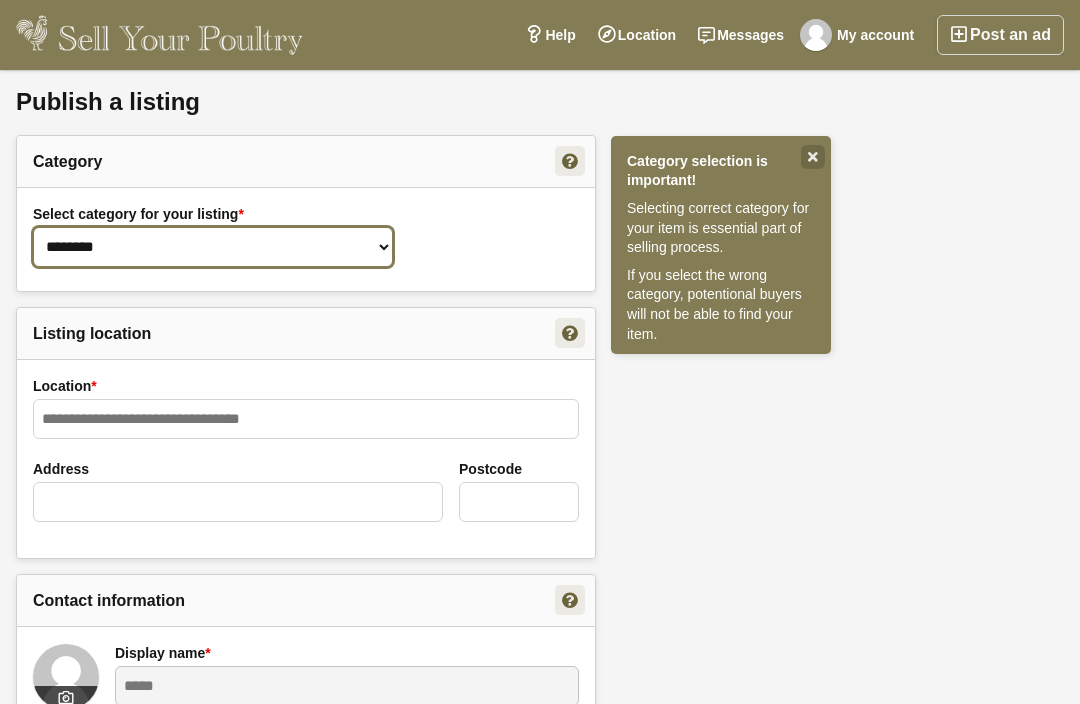 click on "**********" at bounding box center (213, 247) 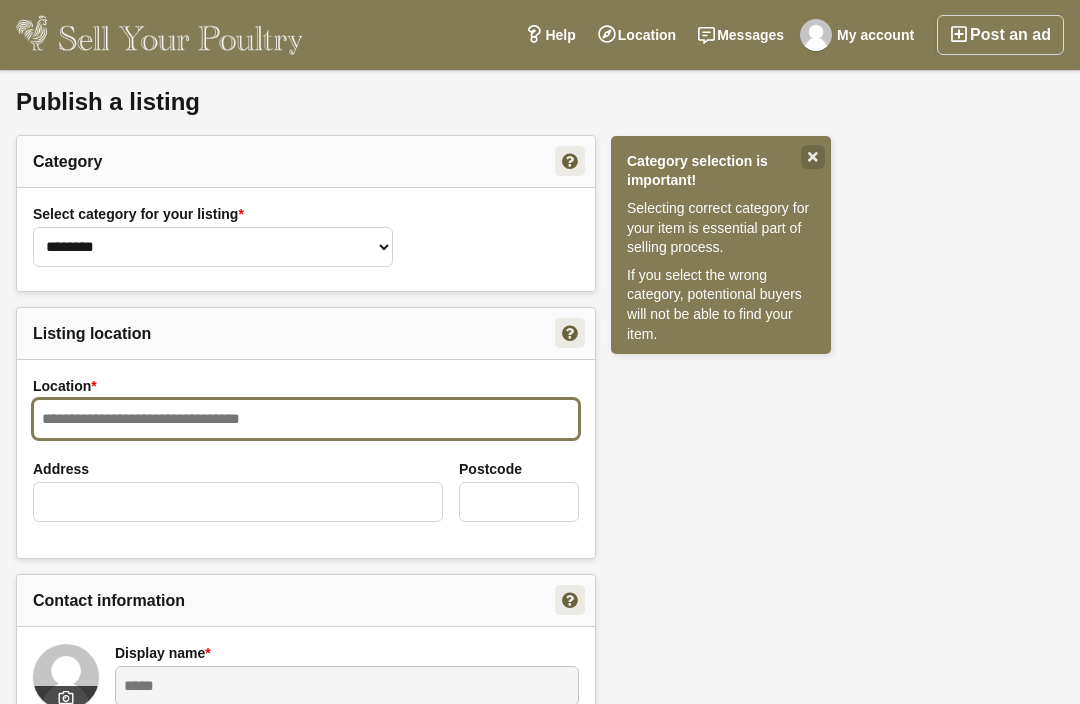 click on "Location  *" at bounding box center [306, 419] 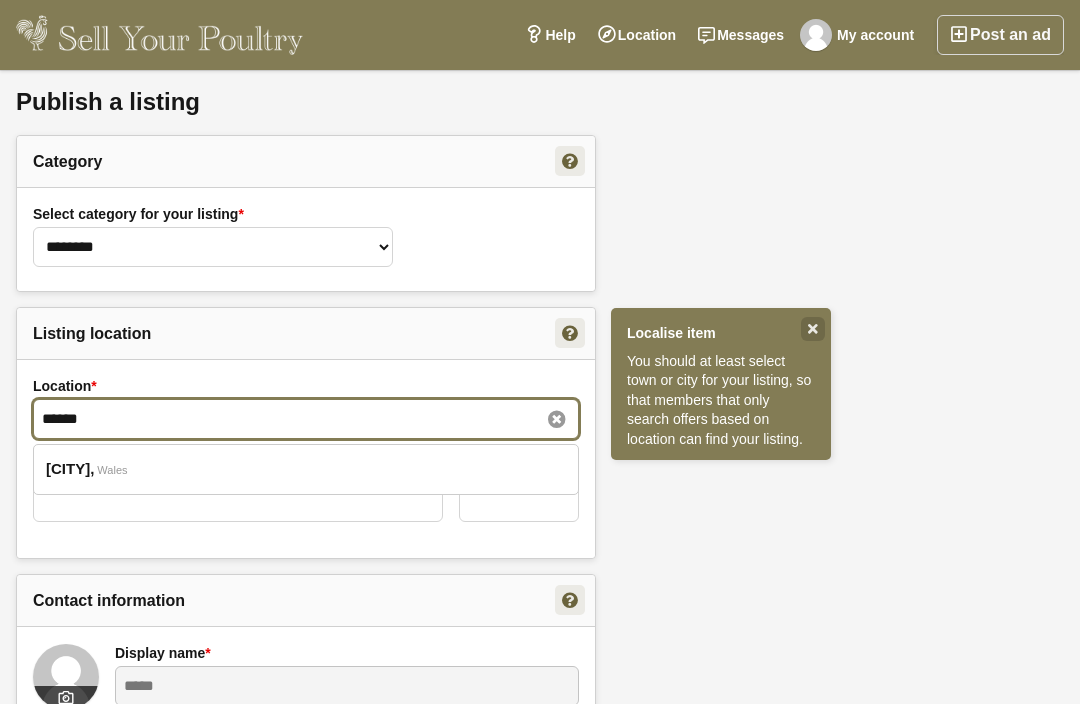 type on "******" 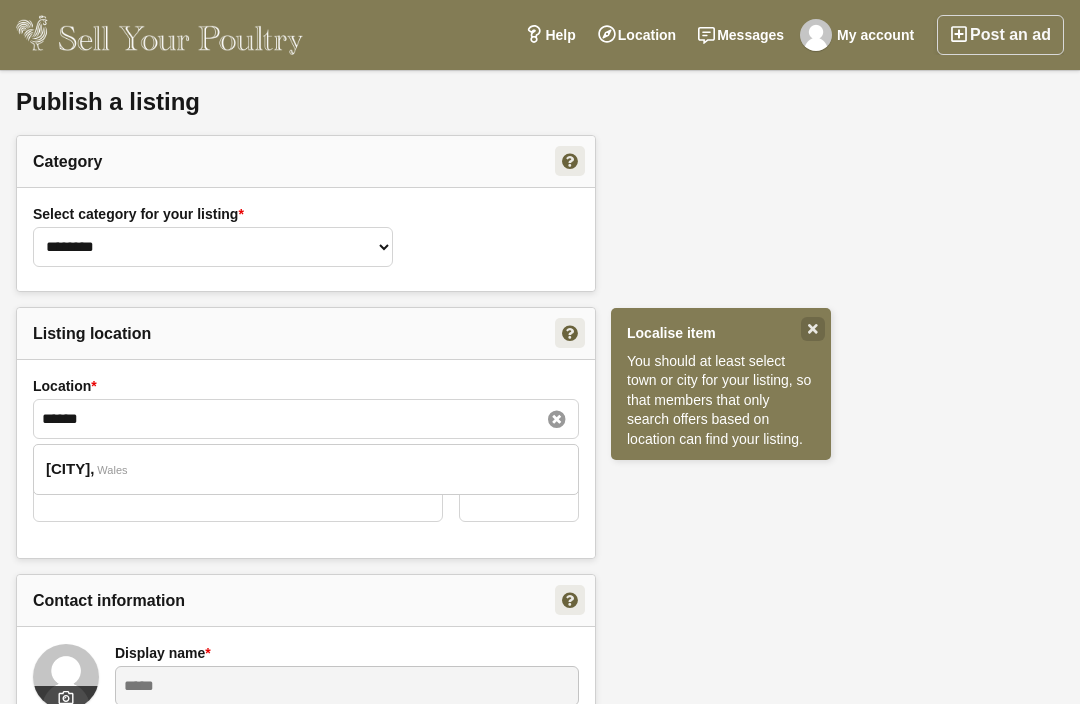 click on "[CITY] [COUNTRY]" at bounding box center (306, 469) 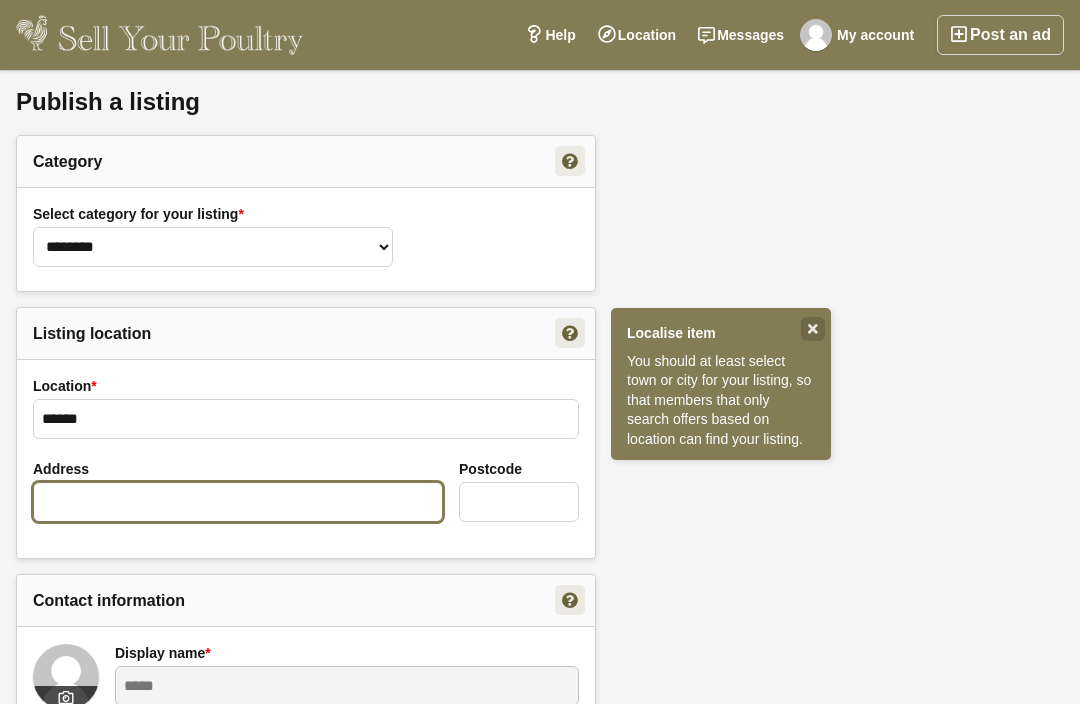 click on "Address" at bounding box center [238, 502] 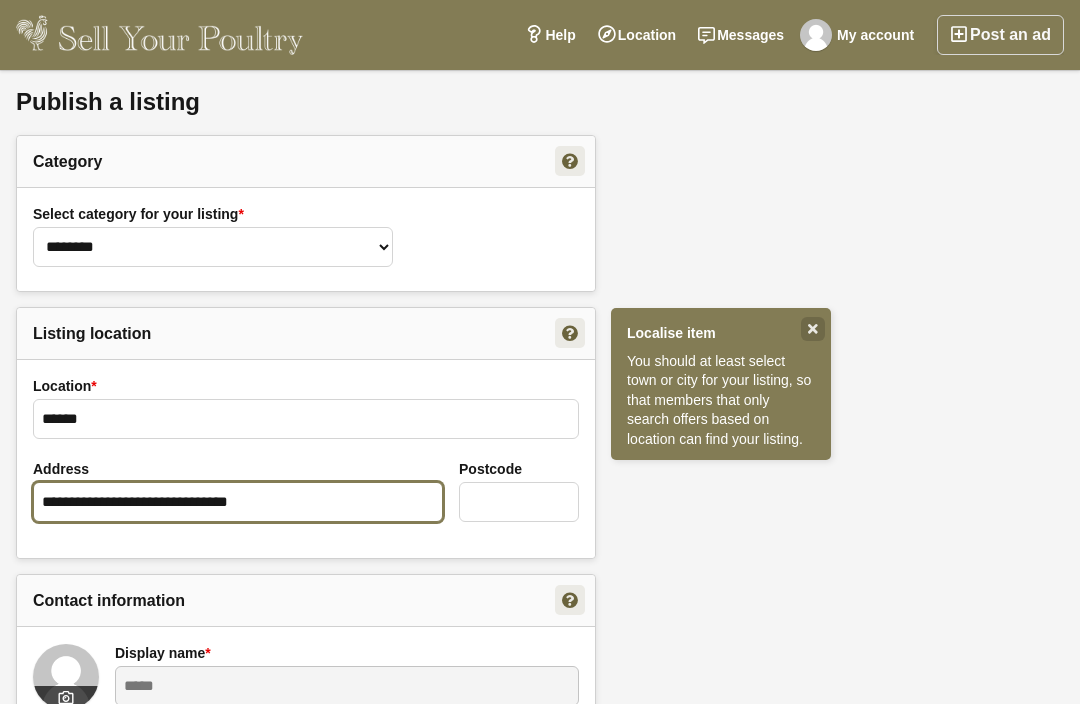 type on "**********" 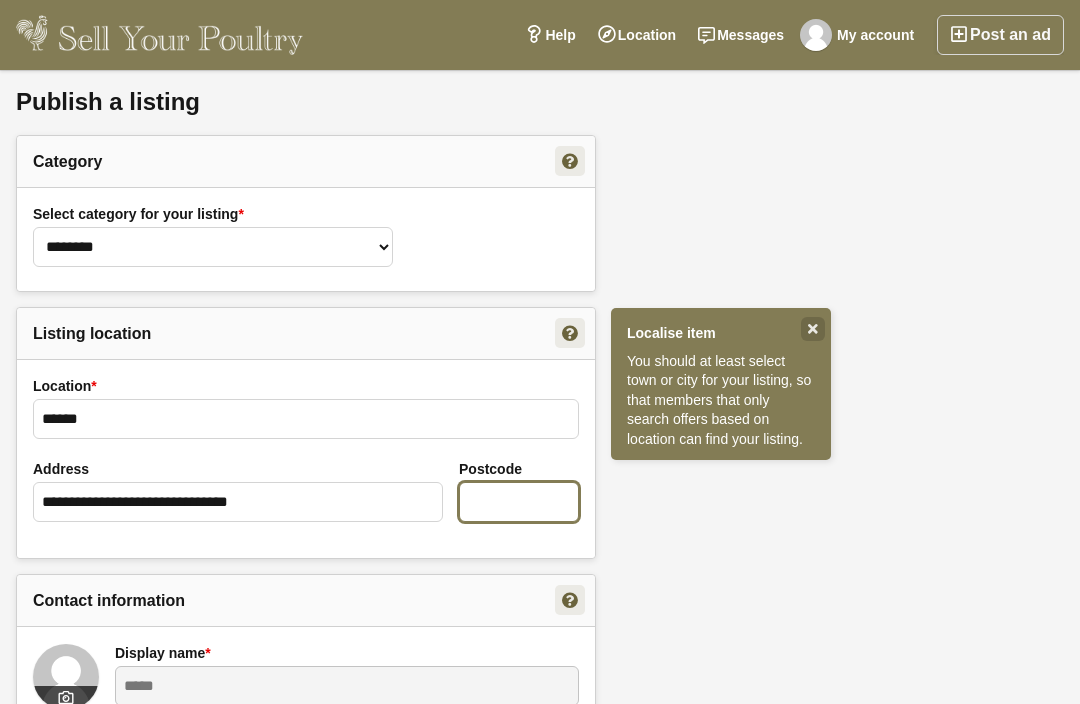 click on "Postcode" at bounding box center [519, 502] 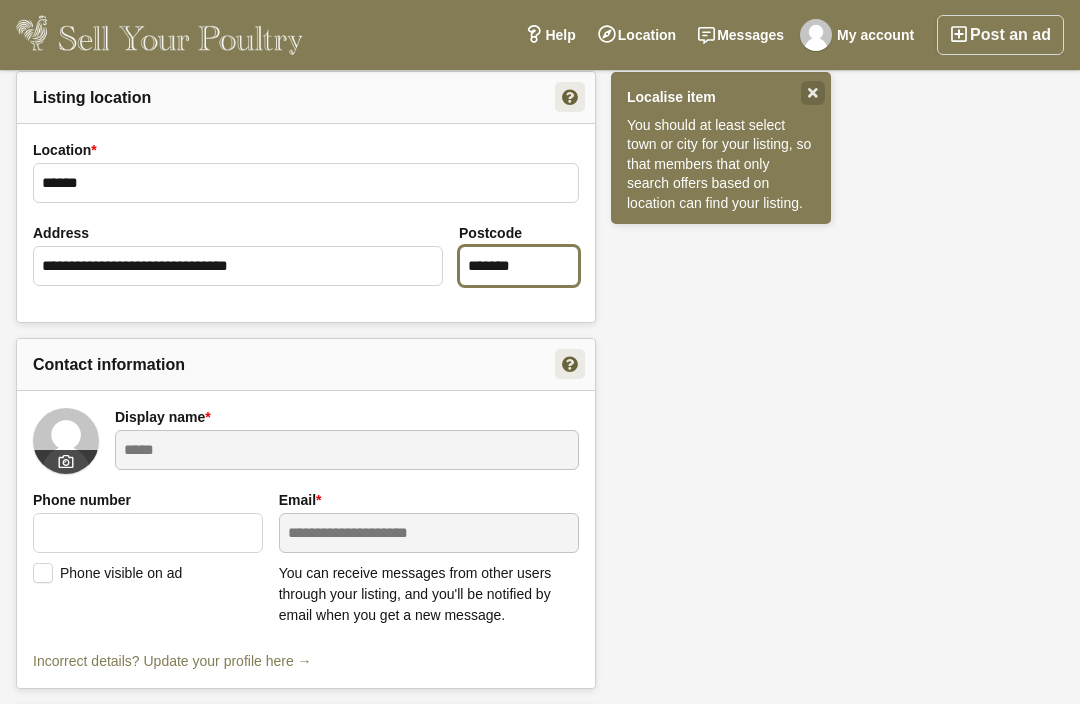 scroll, scrollTop: 235, scrollLeft: 0, axis: vertical 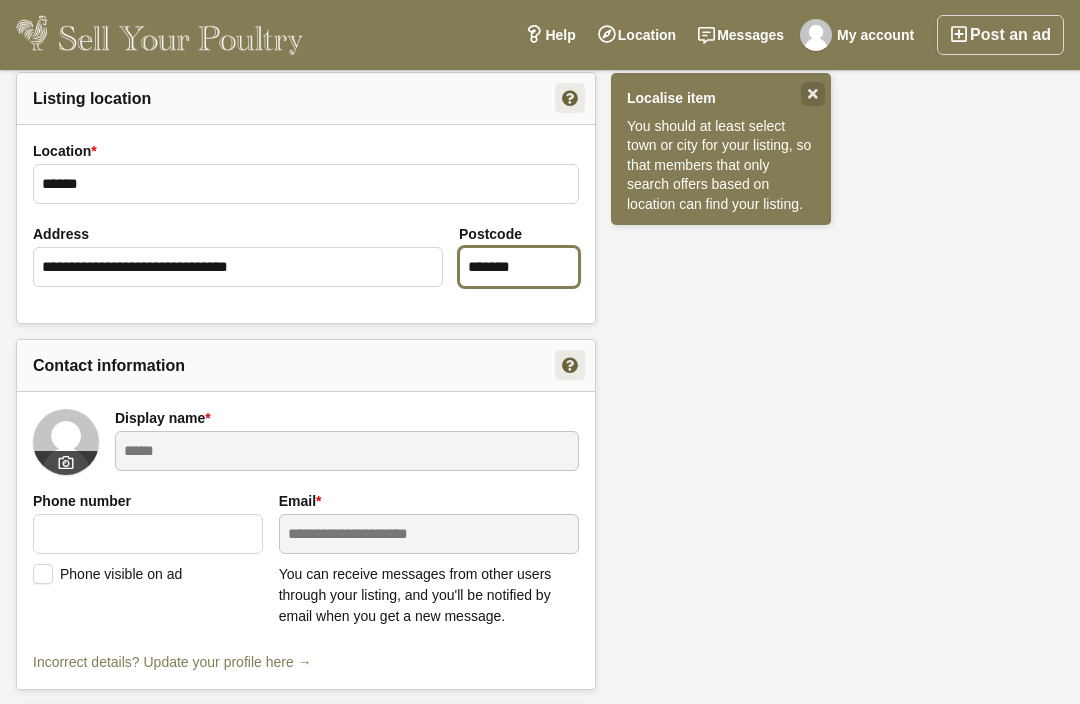 type on "*******" 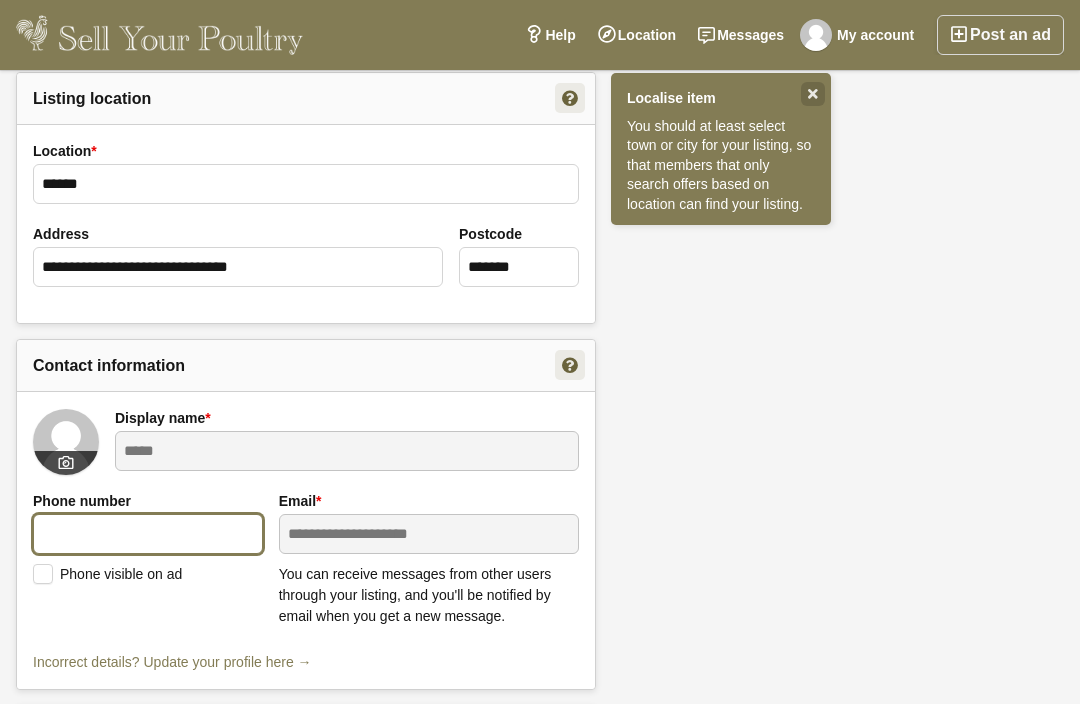 click at bounding box center [148, 534] 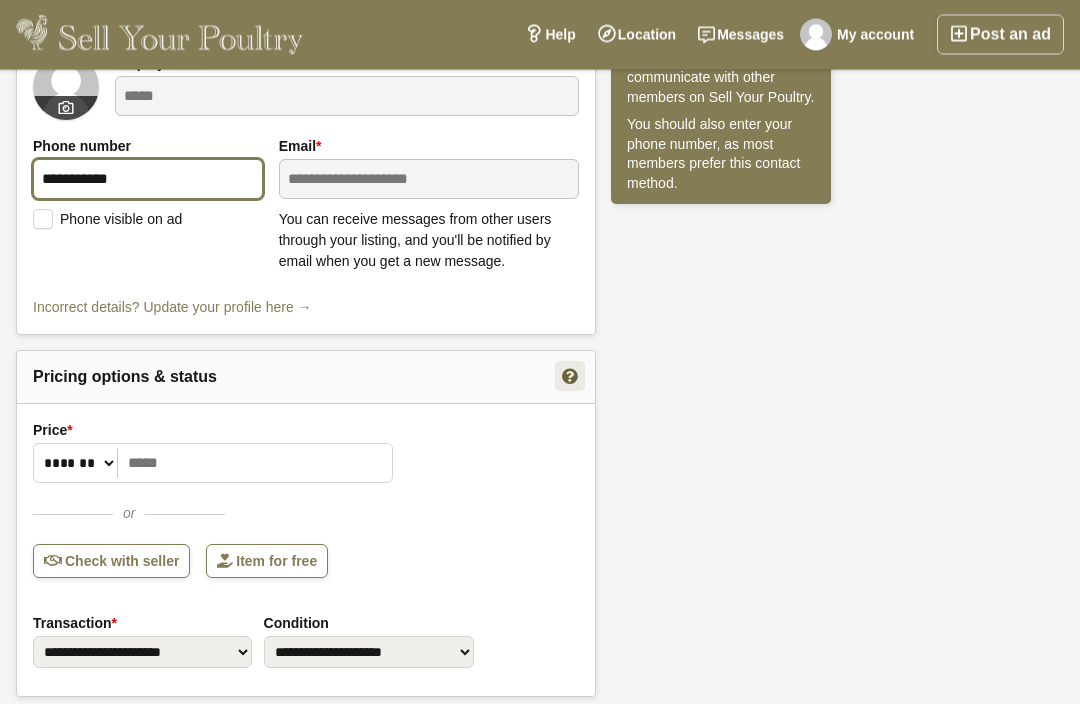 scroll, scrollTop: 588, scrollLeft: 0, axis: vertical 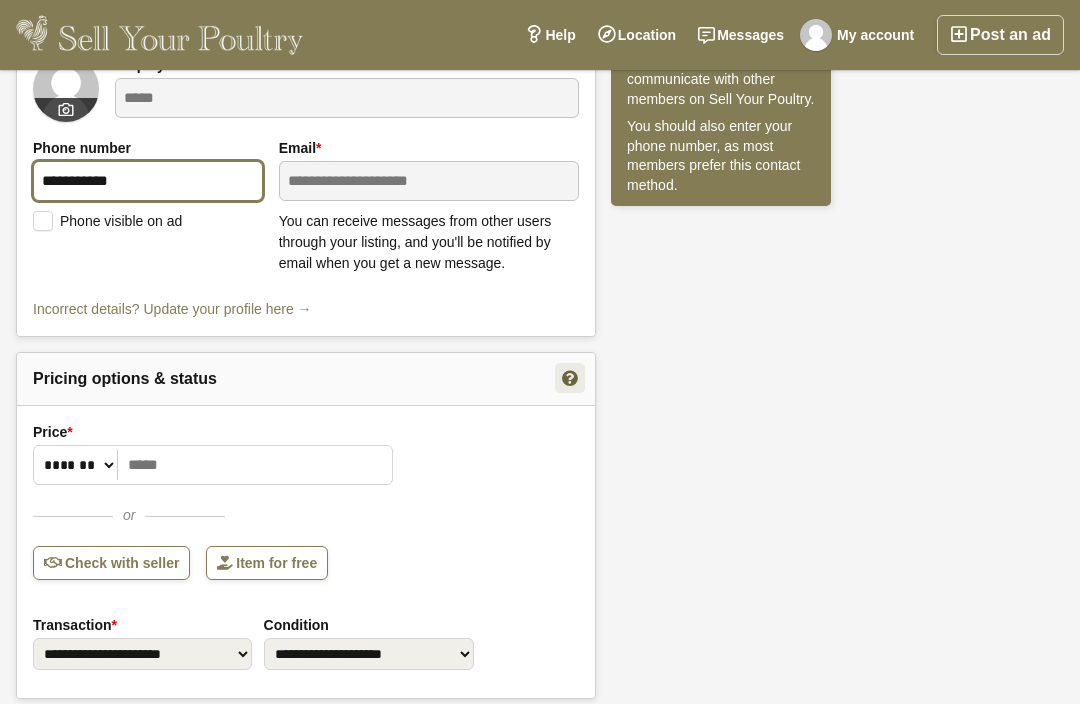 type on "**********" 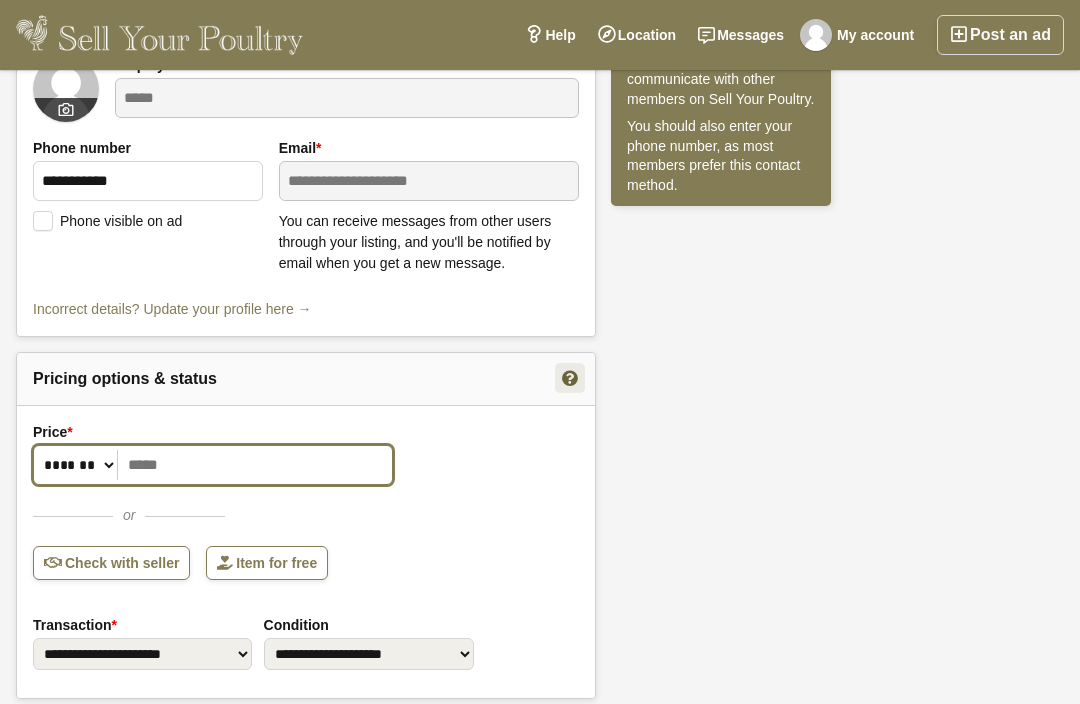 click on "Price  *" at bounding box center [213, 465] 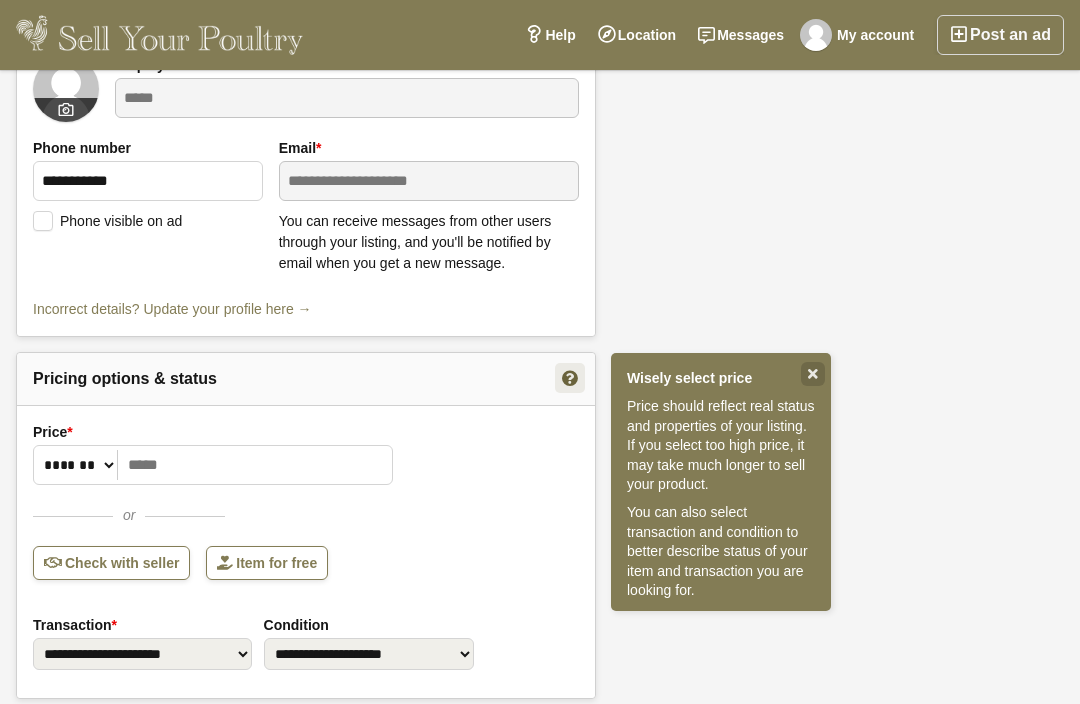 click on "Item for free" at bounding box center (267, 563) 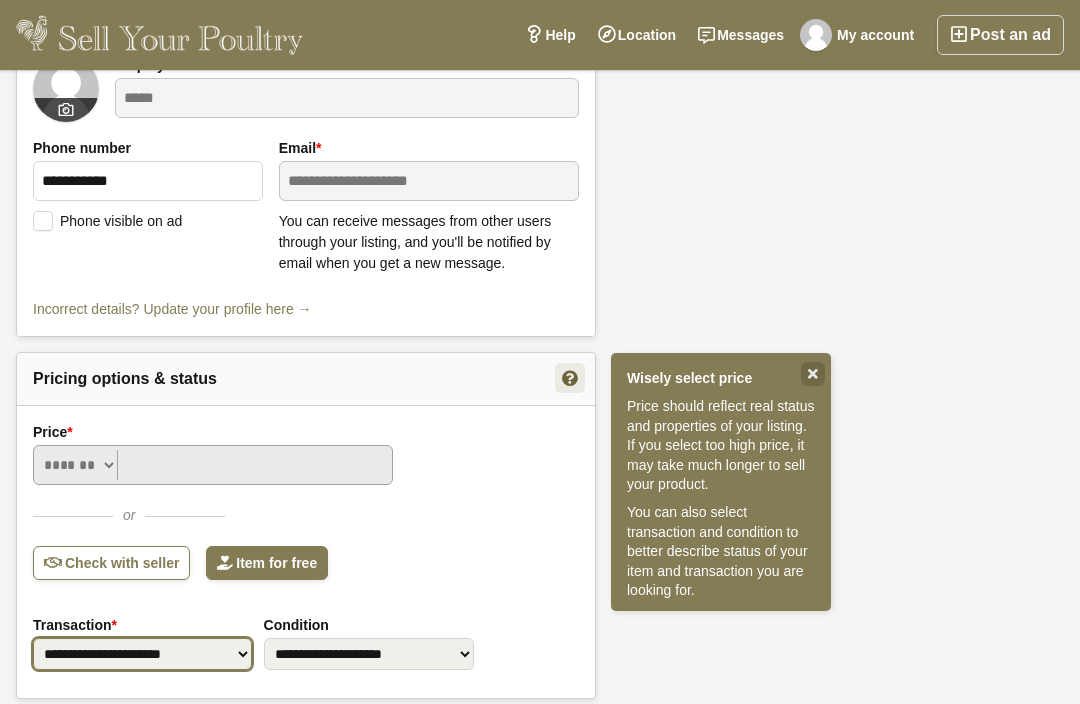 click on "**********" at bounding box center [142, 654] 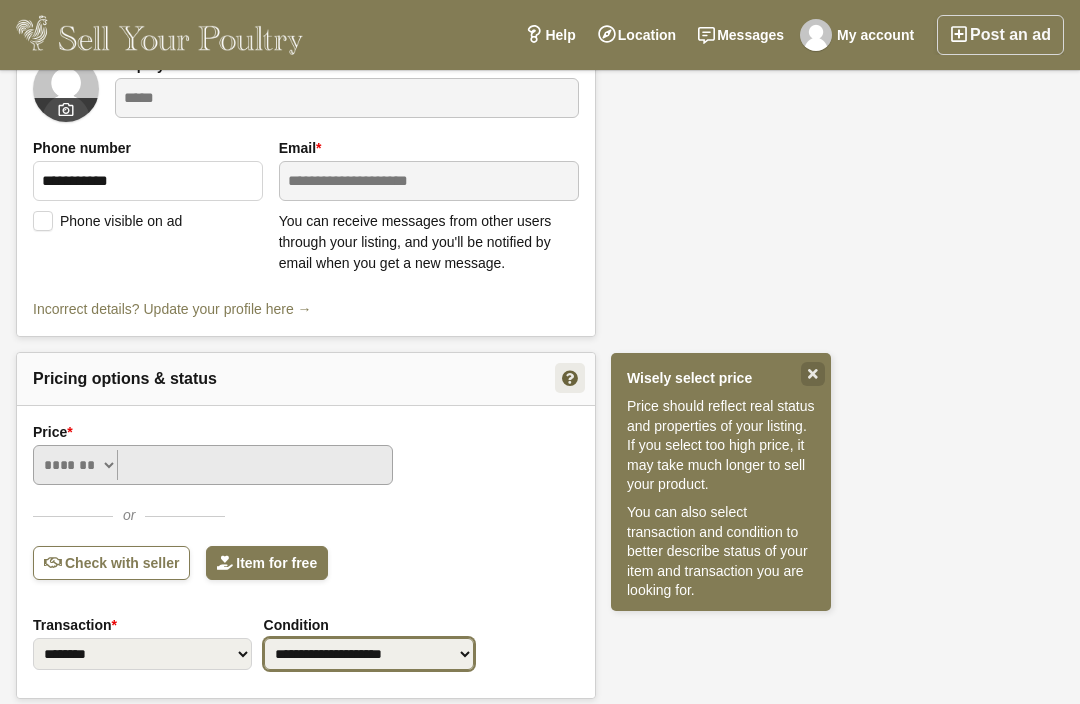 click on "**********" at bounding box center [369, 654] 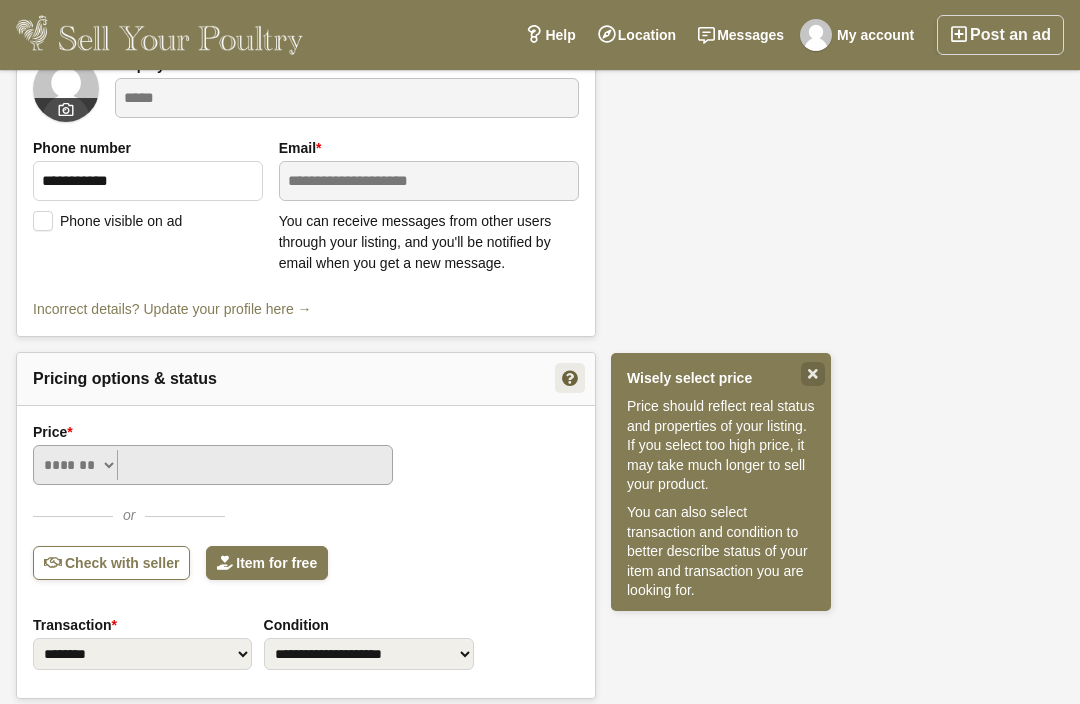 click on "Condition" at bounding box center (369, 625) 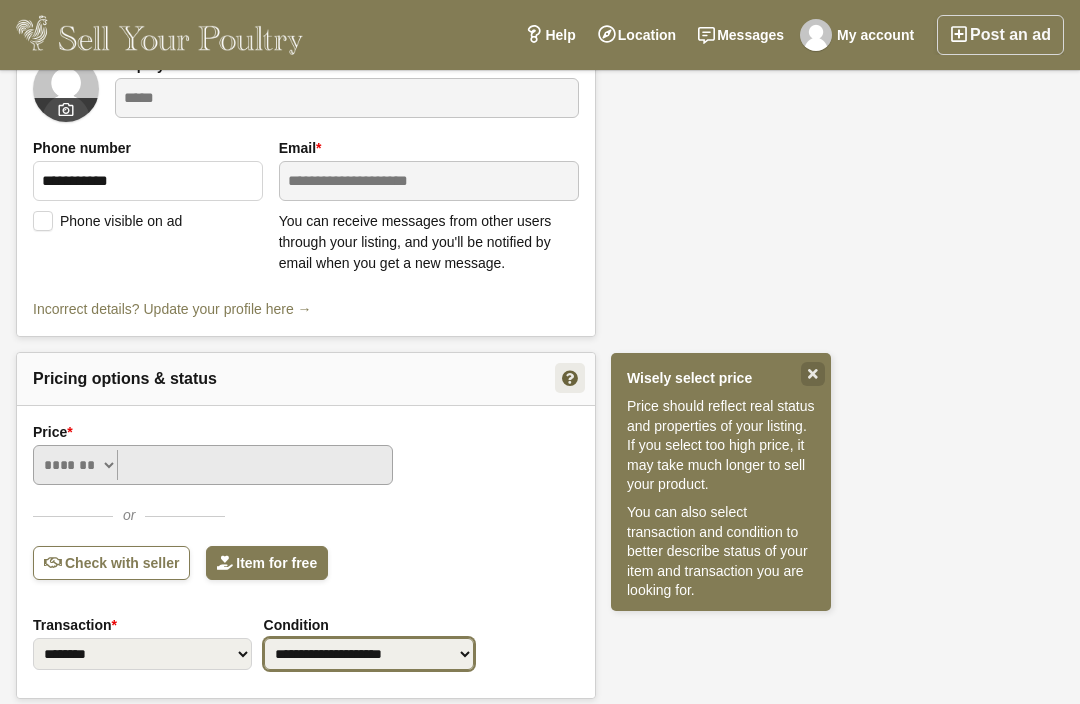 click on "**********" at bounding box center (369, 654) 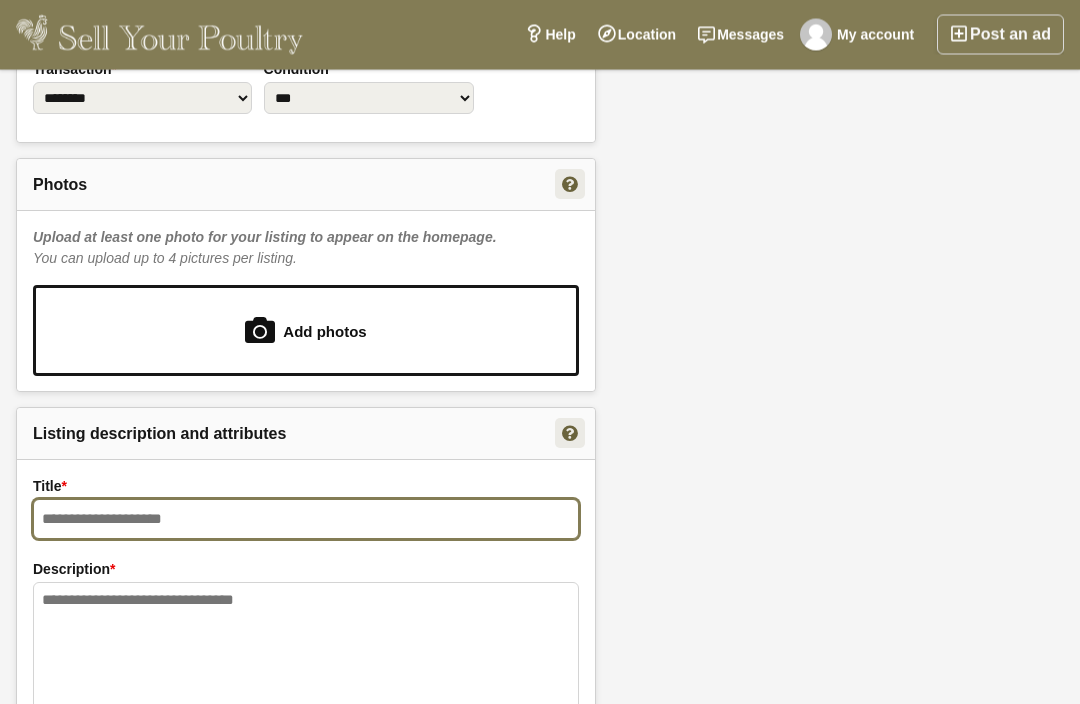 click at bounding box center [306, 520] 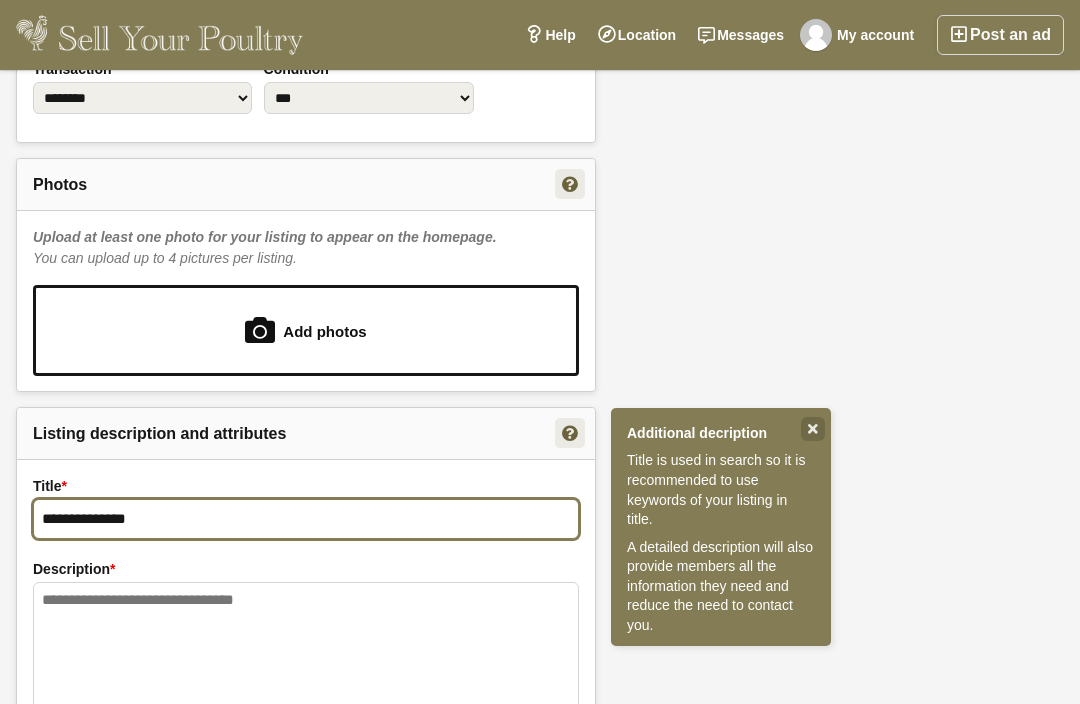 type on "**********" 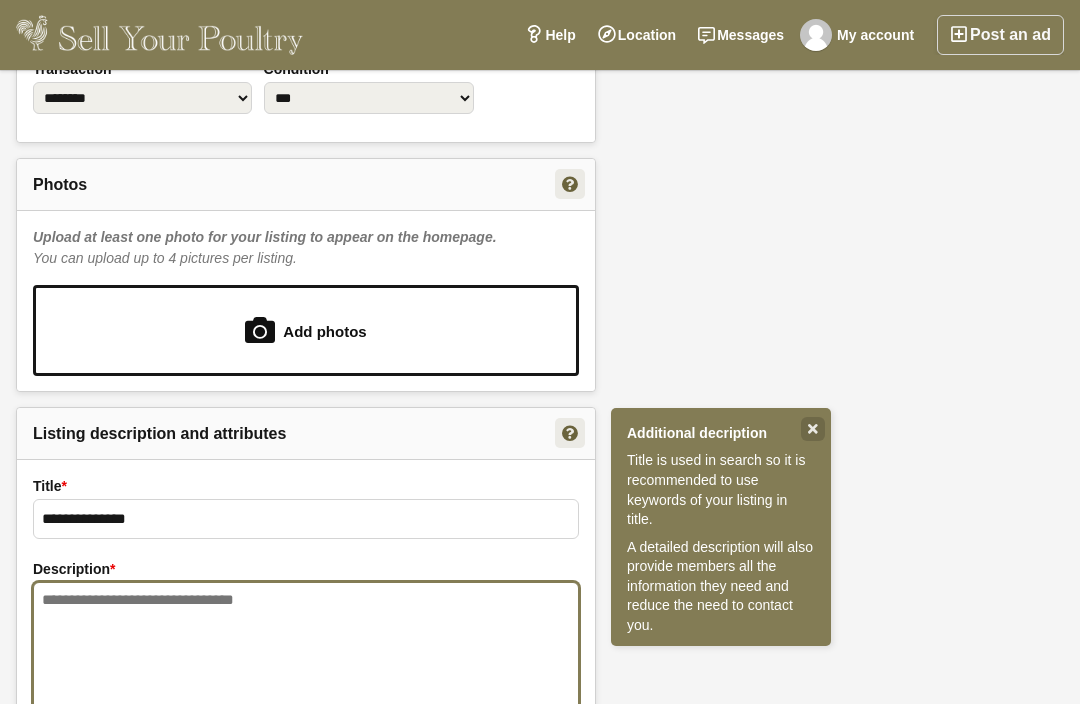 click at bounding box center (306, 672) 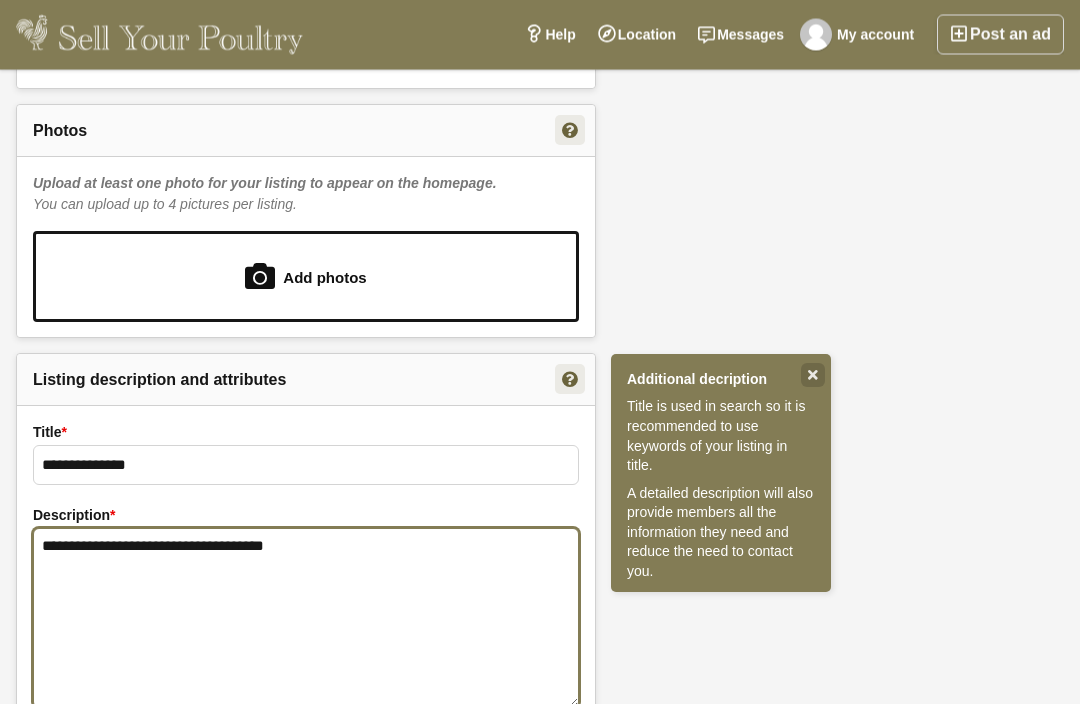 scroll, scrollTop: 1450, scrollLeft: 0, axis: vertical 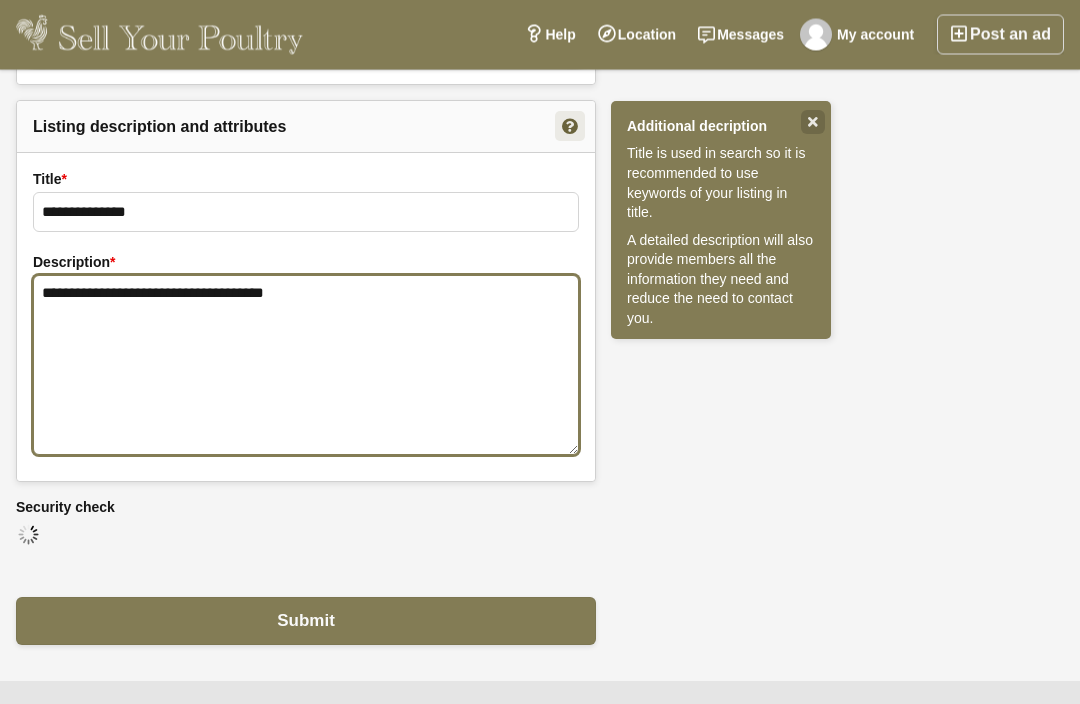 type on "**********" 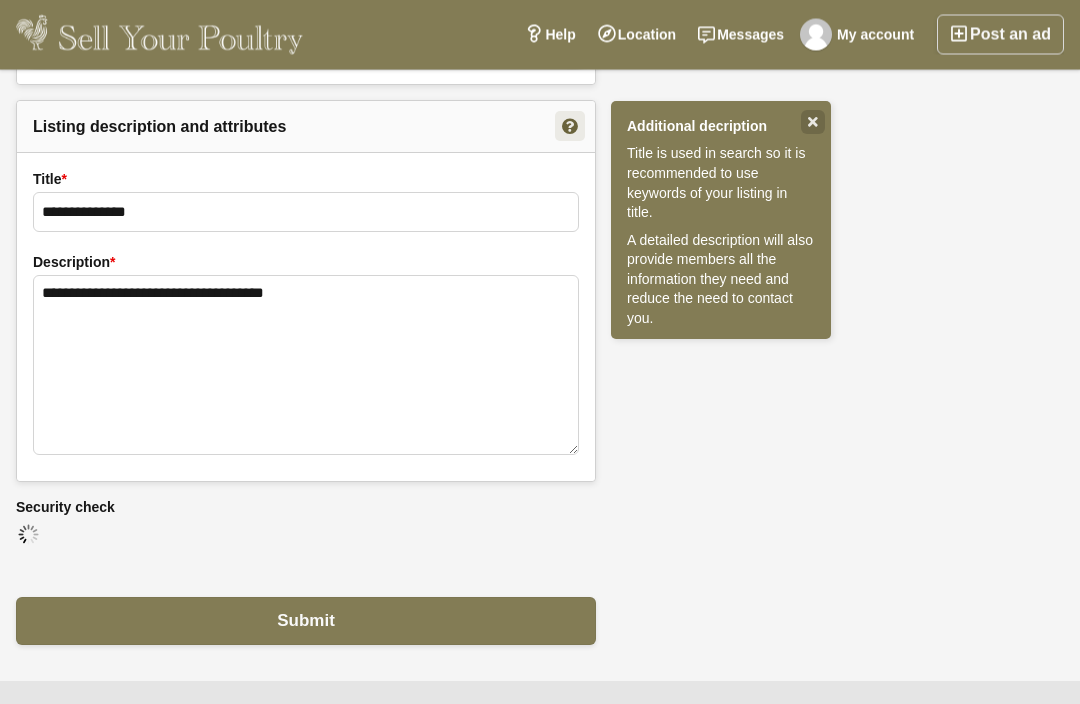 click on "Submit" at bounding box center [306, 622] 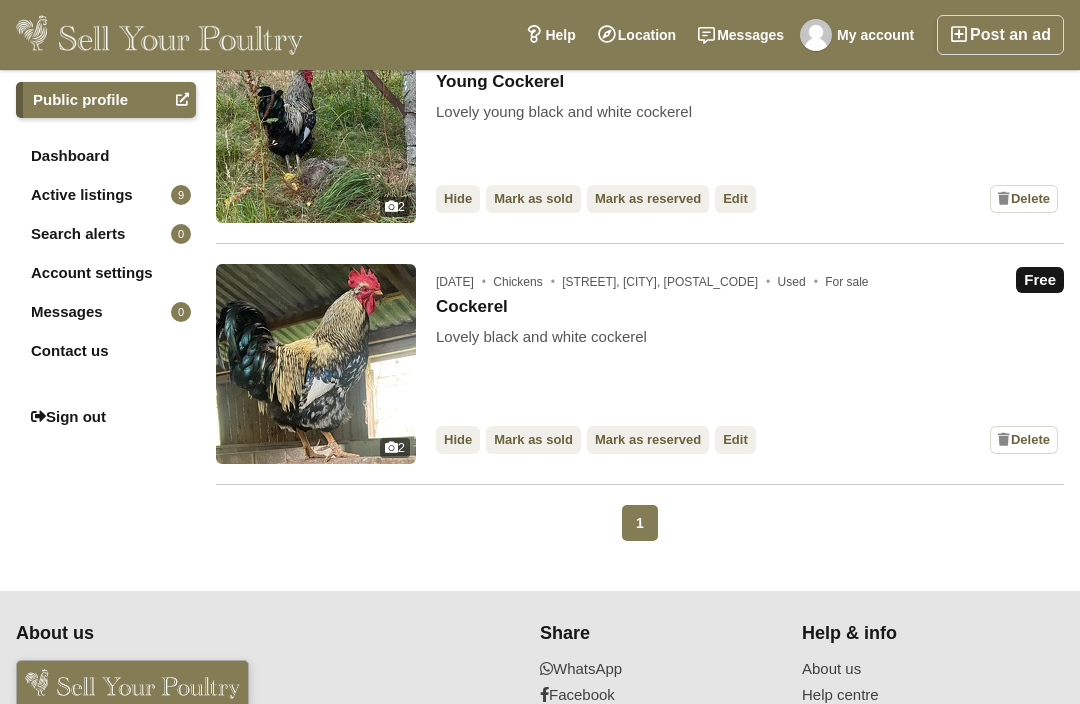 scroll, scrollTop: 1923, scrollLeft: 0, axis: vertical 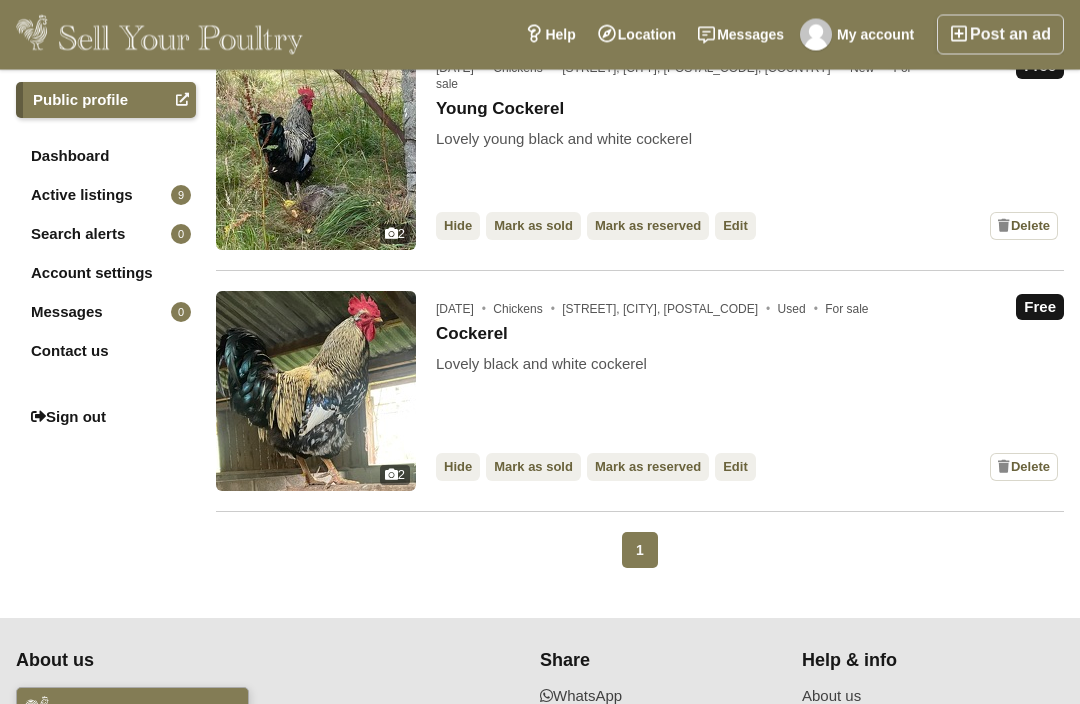 click on "Free
[DATE]
Chickens
[STREET], [CITY], [POSTAL_CODE]
Used
For sale
Cockerel
Lovely black and white cockerel
Hide
/
Mark as sold
/
Mark as reserved
/
Edit
/  Delete" at bounding box center [750, 392] 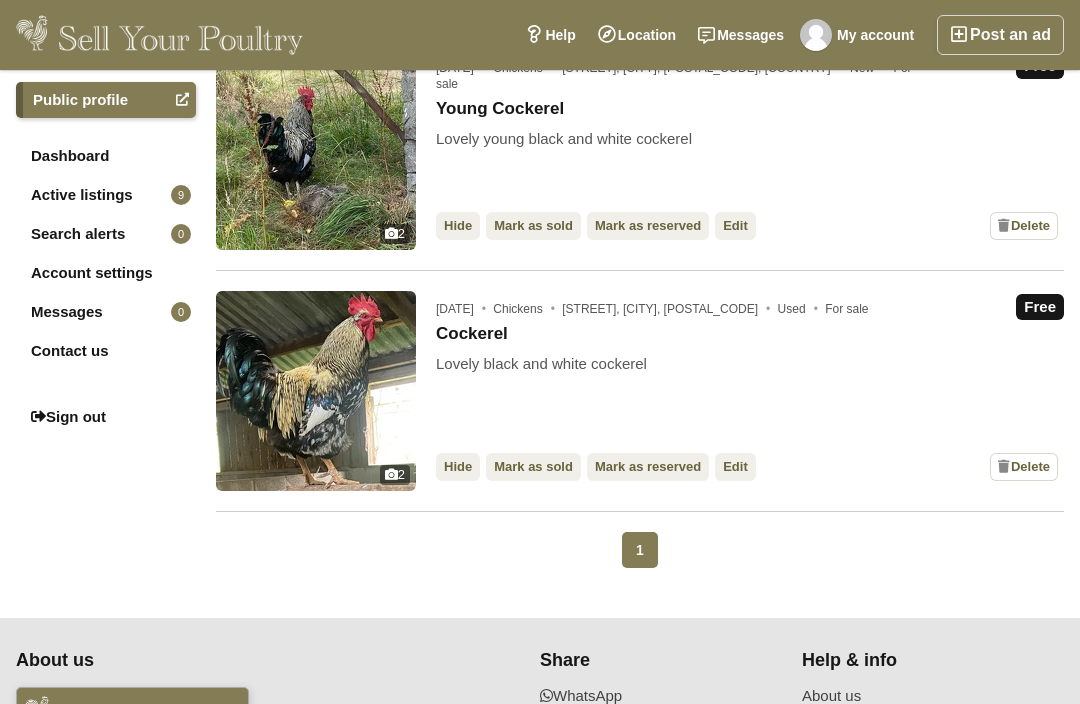 click on "Free
[DATE]
Chickens
[STREET], [CITY], [POSTAL_CODE]
Used
For sale
Cockerel
Lovely black and white cockerel
Hide
/
Mark as sold
/
Mark as reserved
/
Edit
/  Delete" at bounding box center [750, 391] 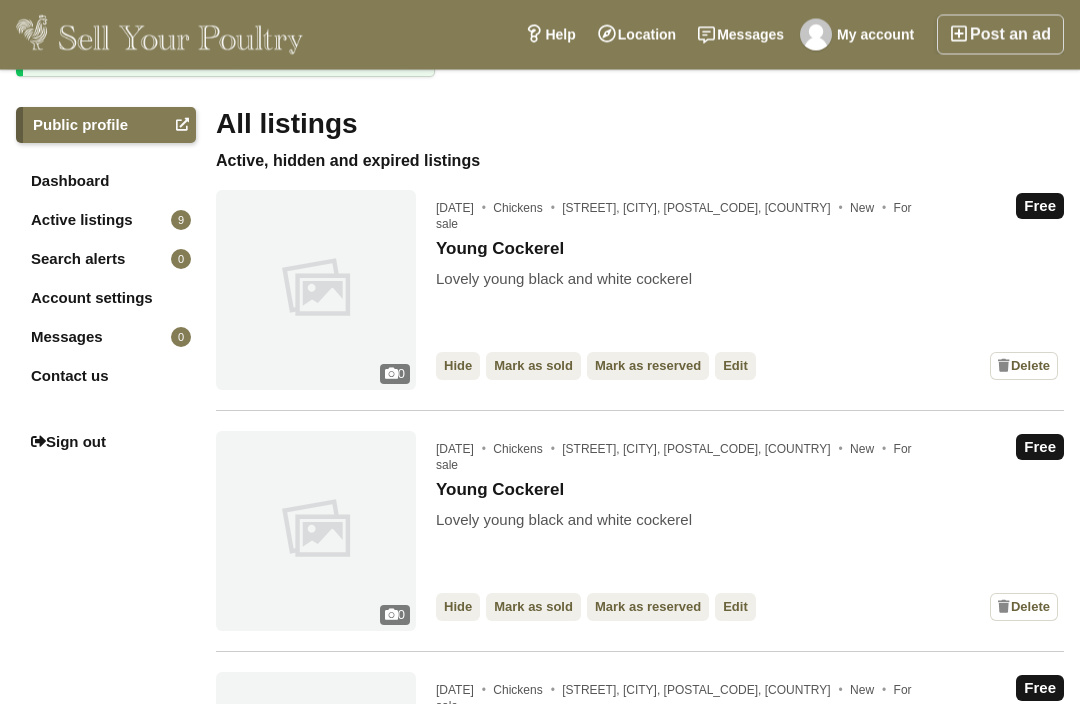 scroll, scrollTop: 0, scrollLeft: 0, axis: both 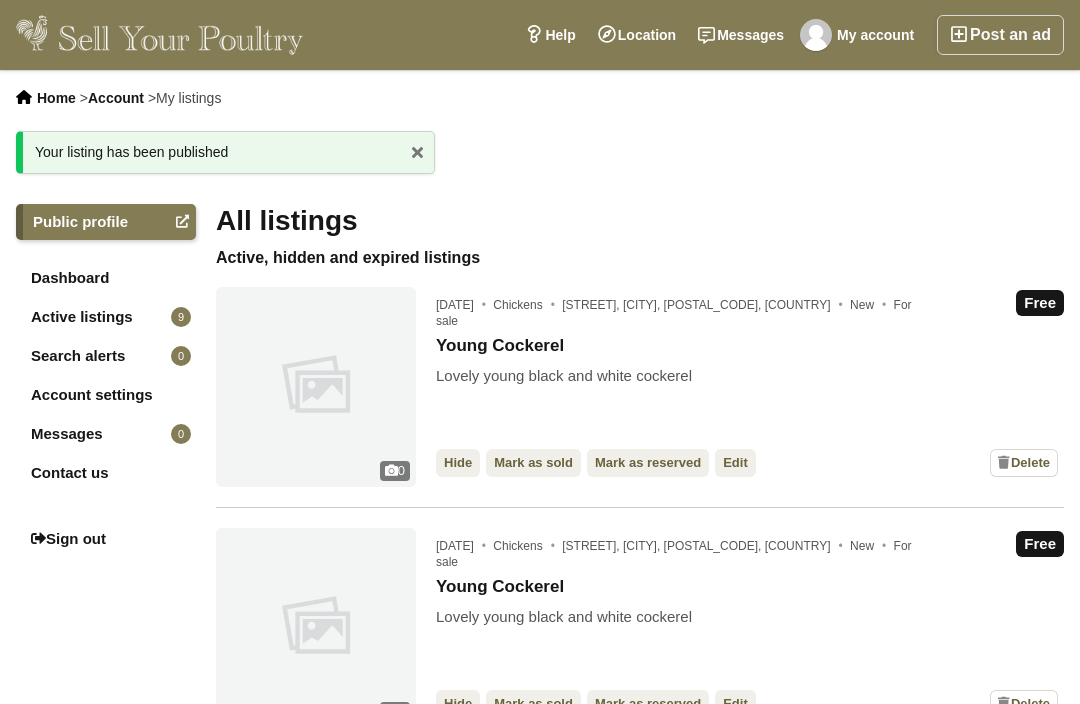 click on "Public profile" at bounding box center (106, 222) 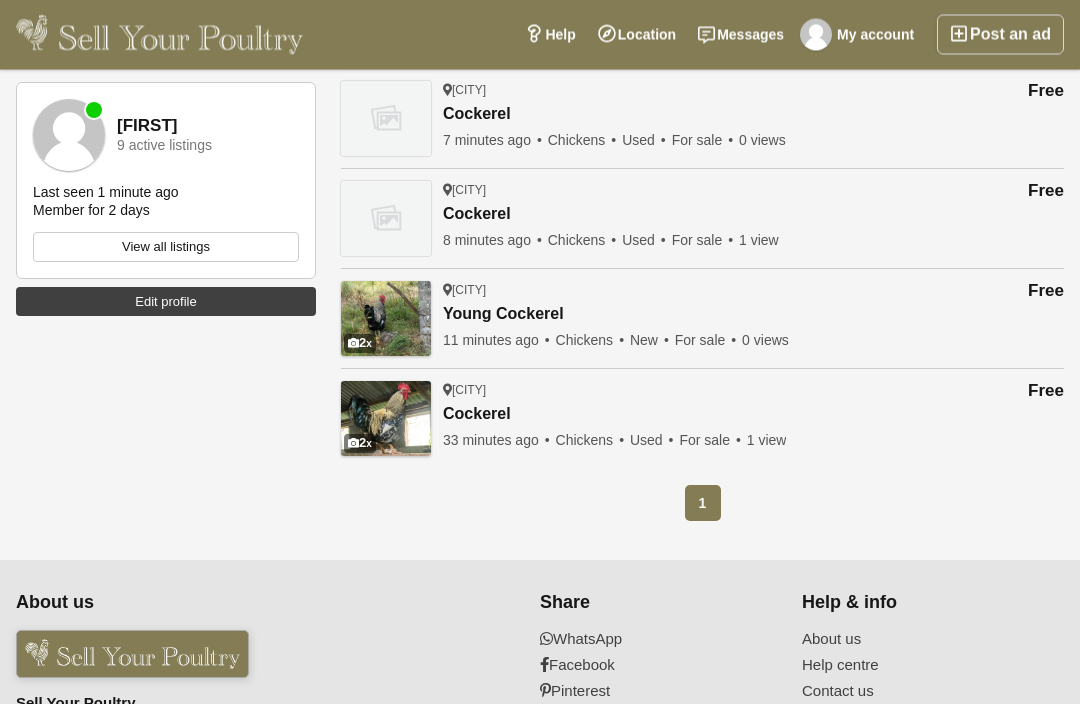 scroll, scrollTop: 587, scrollLeft: 0, axis: vertical 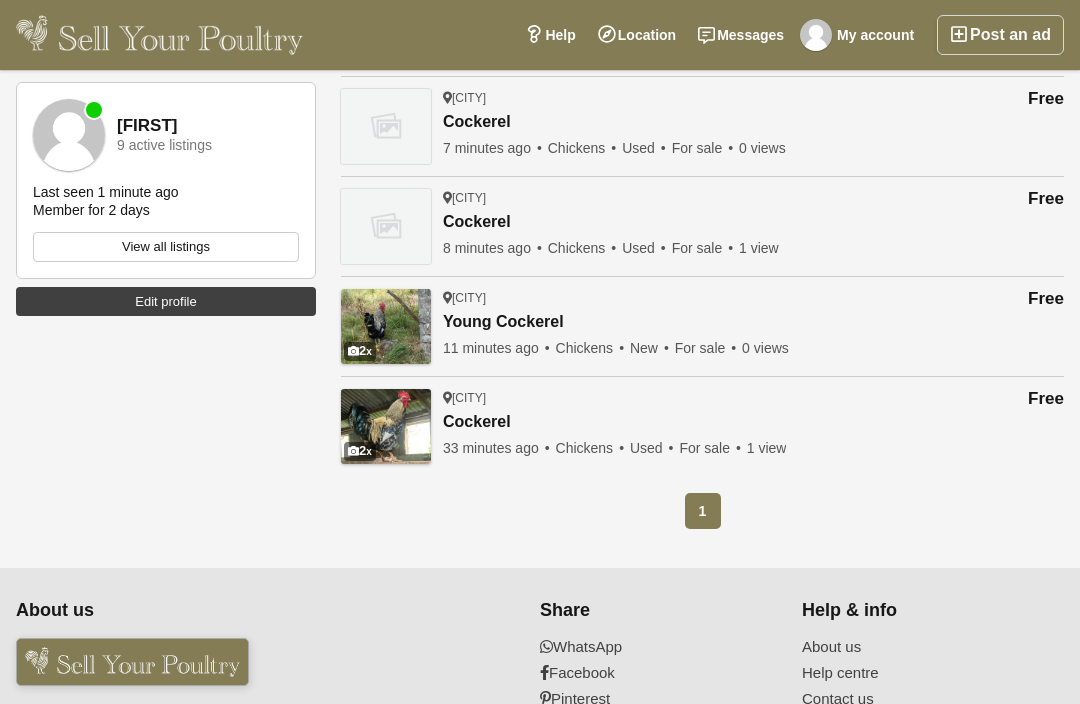 click on "Free
2
[CITY]
Cockerel
Lovely black and white cockerel
Free
33 minutes ago
Chickens
Used
For sale
1 view
Free
Send message
[PHONE]
Free" at bounding box center [702, 426] 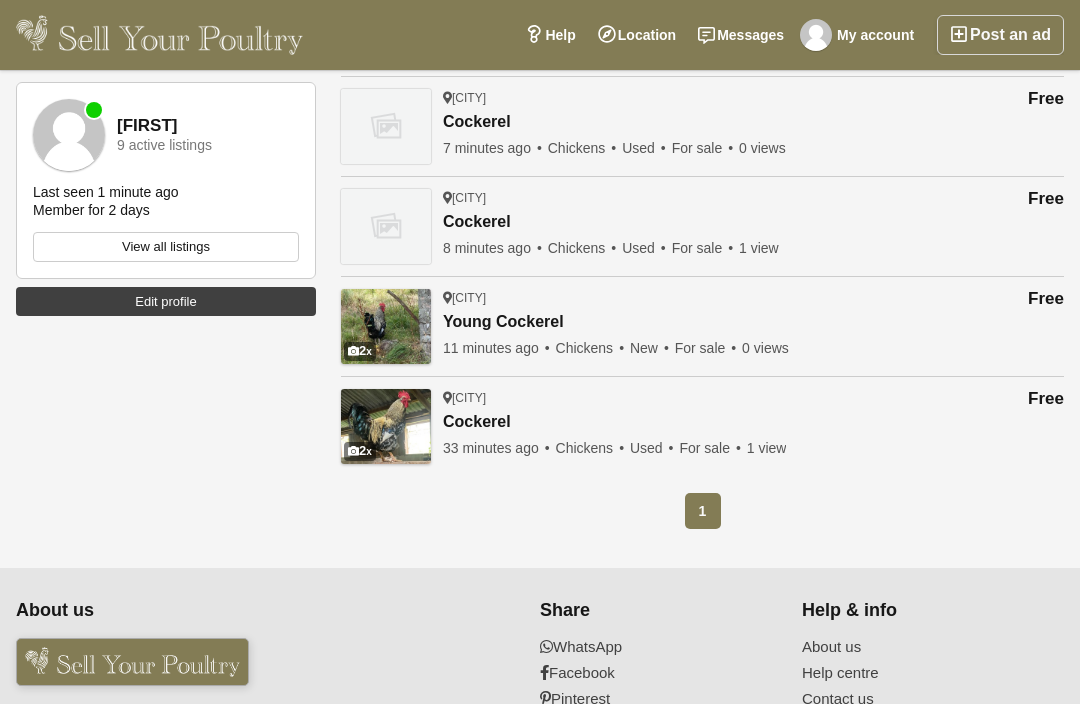 click on "Free
2
[CITY]
Cockerel
Lovely black and white cockerel
Free
33 minutes ago
Chickens
Used
For sale
1 view
Free
Send message
[PHONE]
Free" at bounding box center [702, 426] 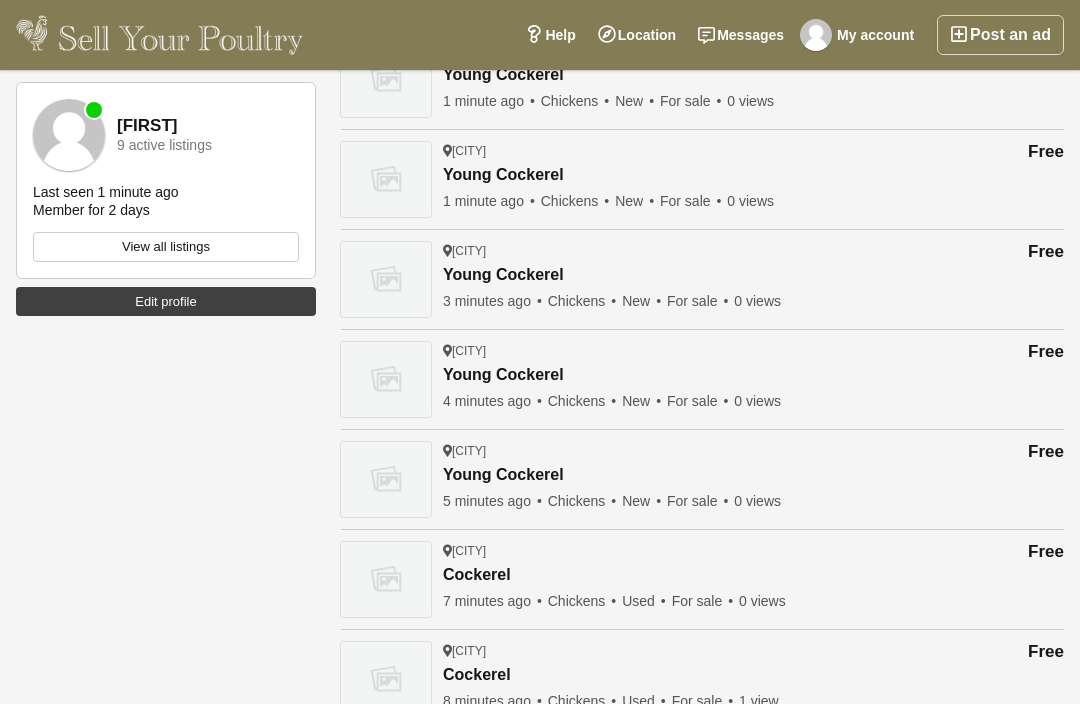 scroll, scrollTop: 0, scrollLeft: 0, axis: both 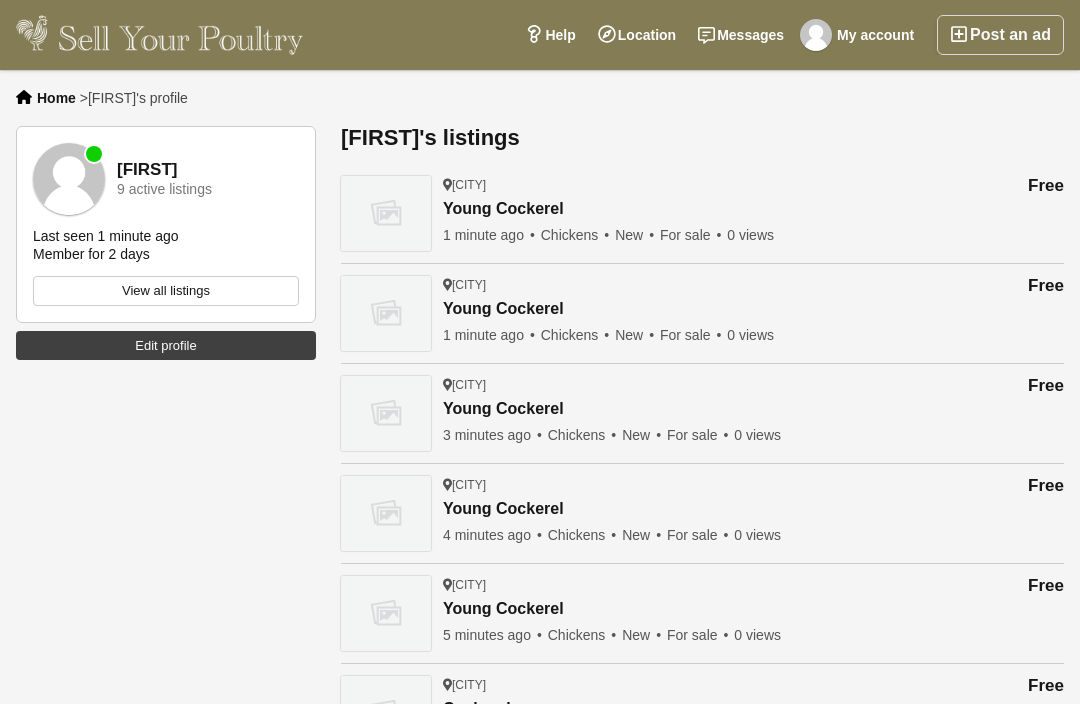 click on "Home
>  [FIRST]'s profile" at bounding box center [102, 98] 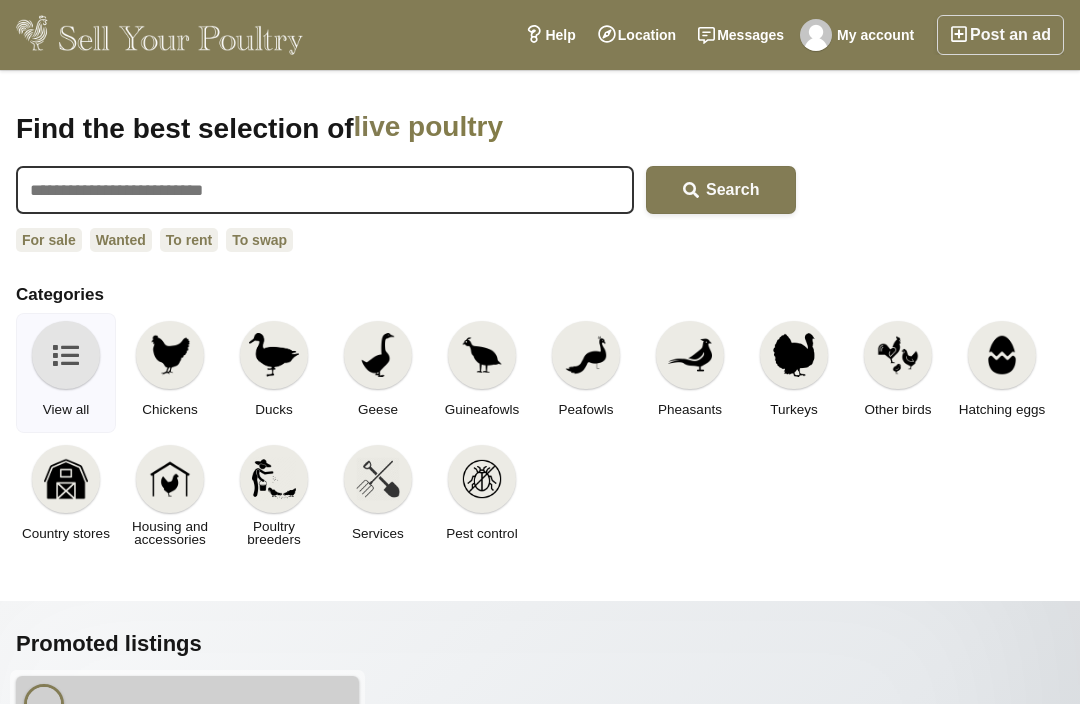 scroll, scrollTop: 0, scrollLeft: 0, axis: both 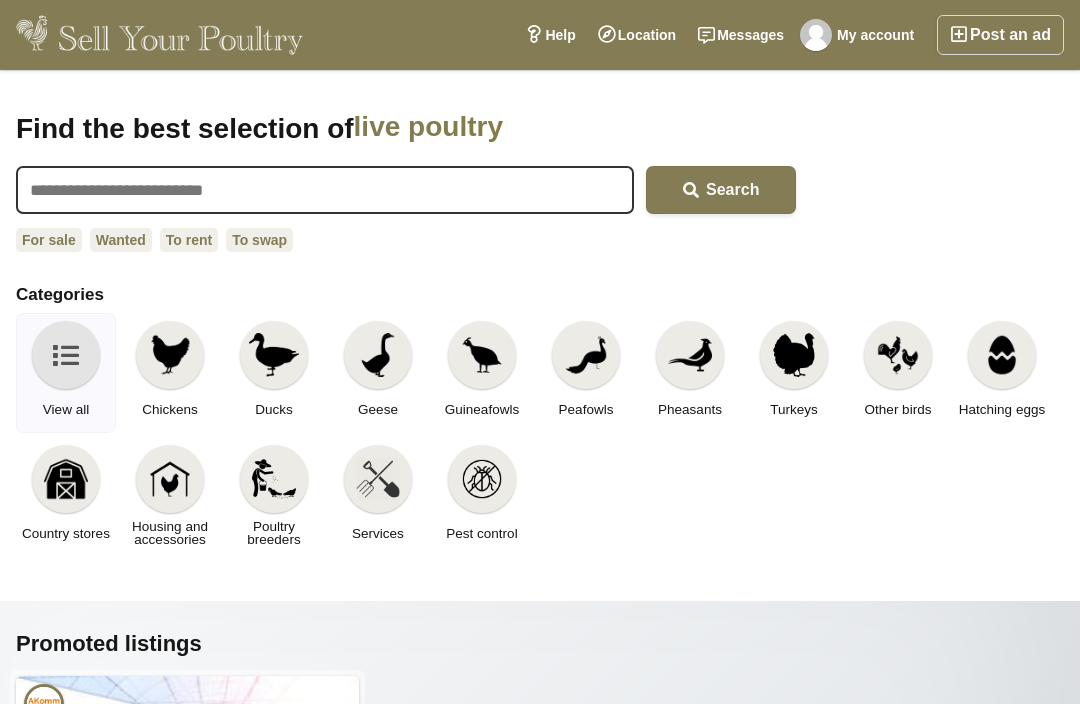 click at bounding box center [170, 355] 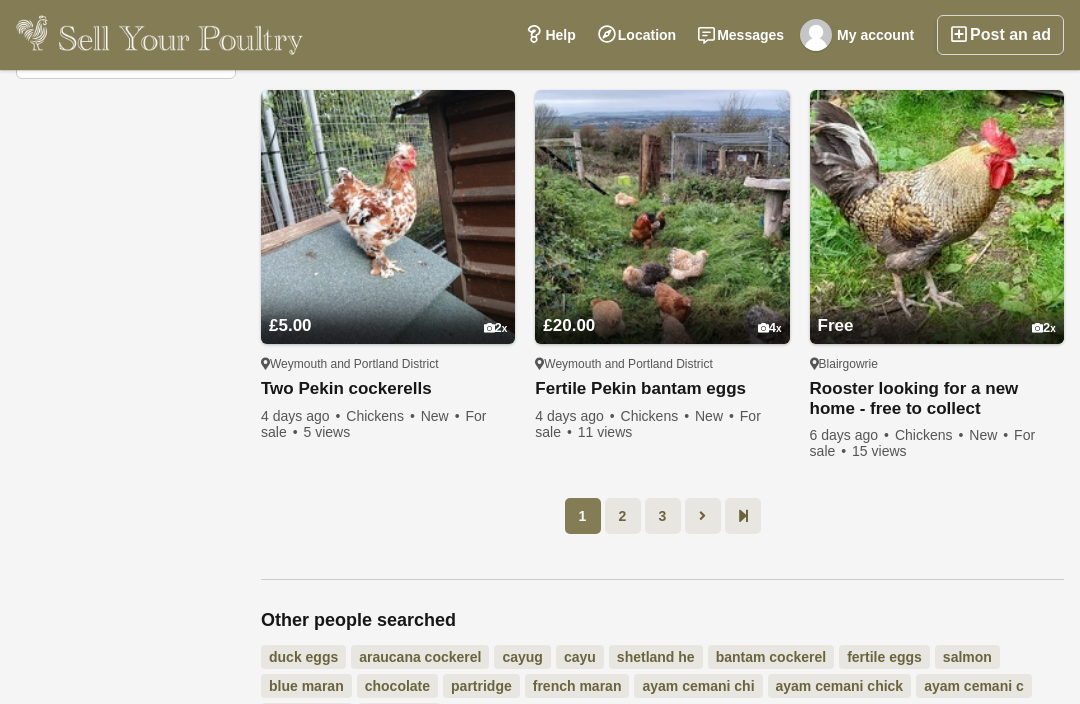 scroll, scrollTop: 1417, scrollLeft: 0, axis: vertical 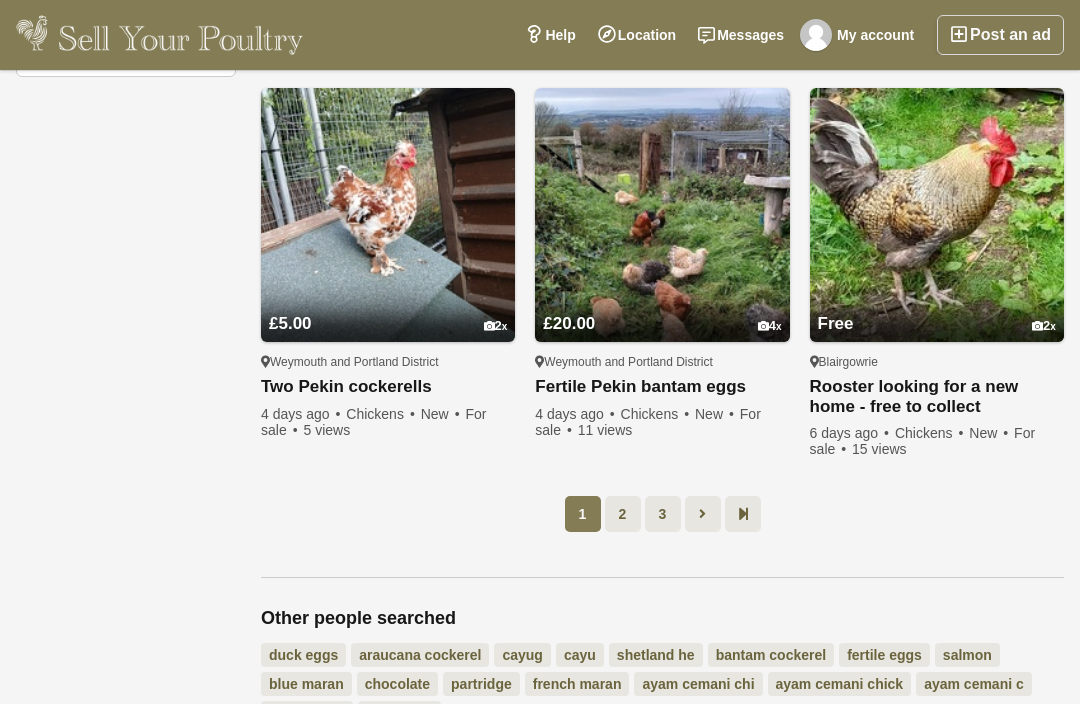 click on "Rooster looking for a new home - free to collect" at bounding box center [937, 397] 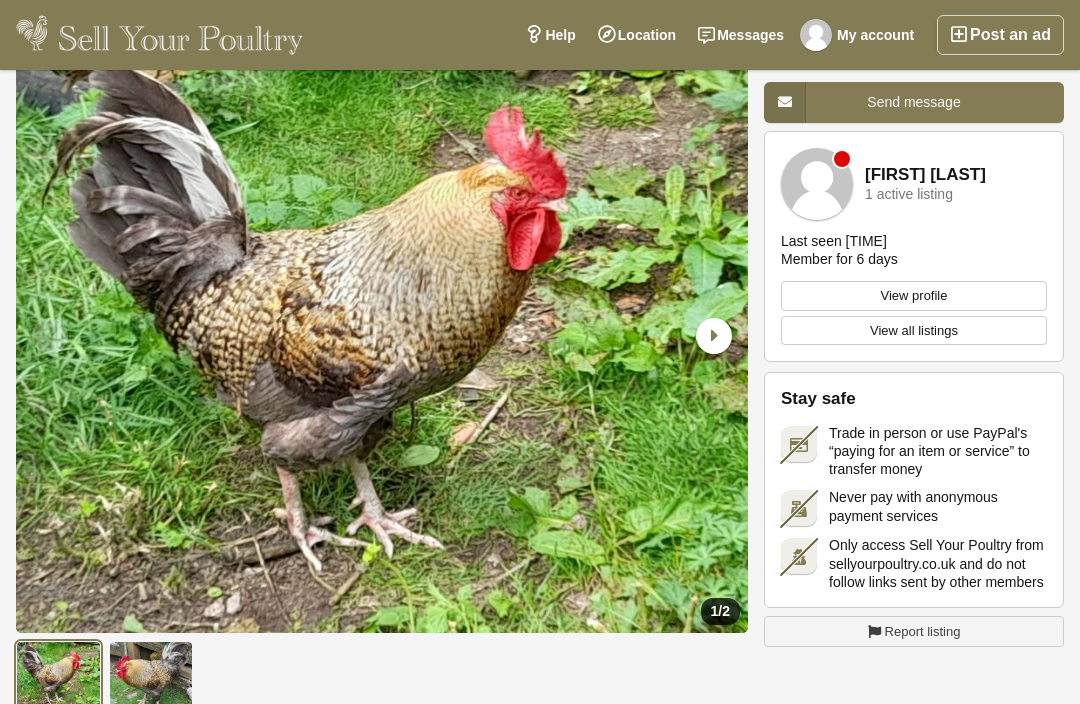 scroll, scrollTop: 88, scrollLeft: 0, axis: vertical 